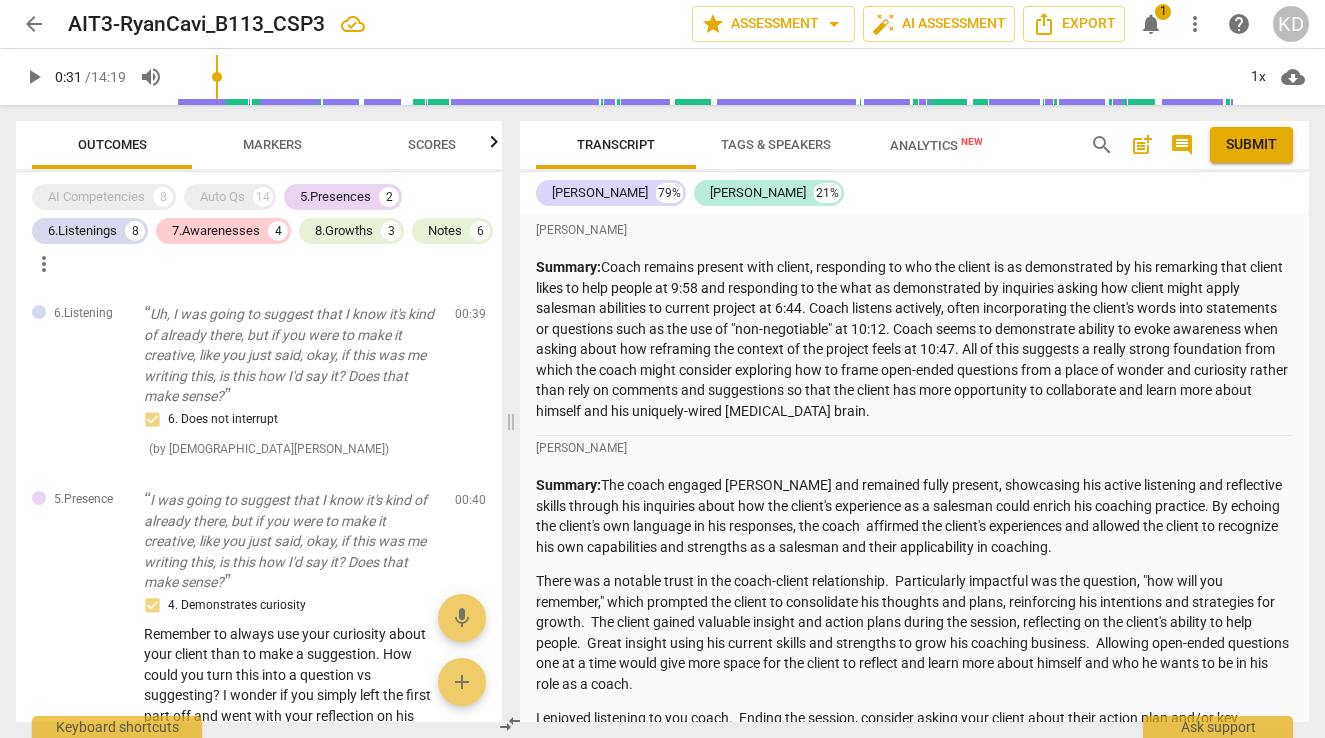 scroll, scrollTop: 0, scrollLeft: 0, axis: both 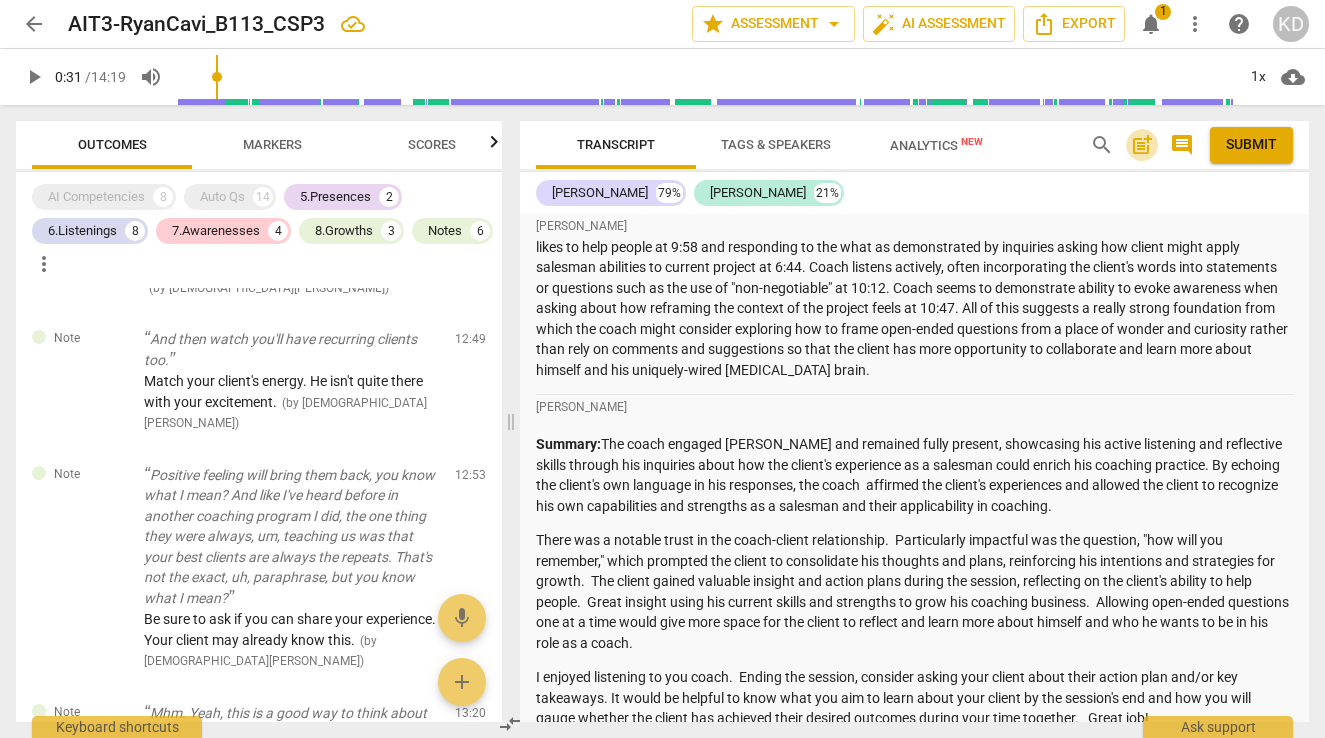 click on "post_add" at bounding box center [1142, 145] 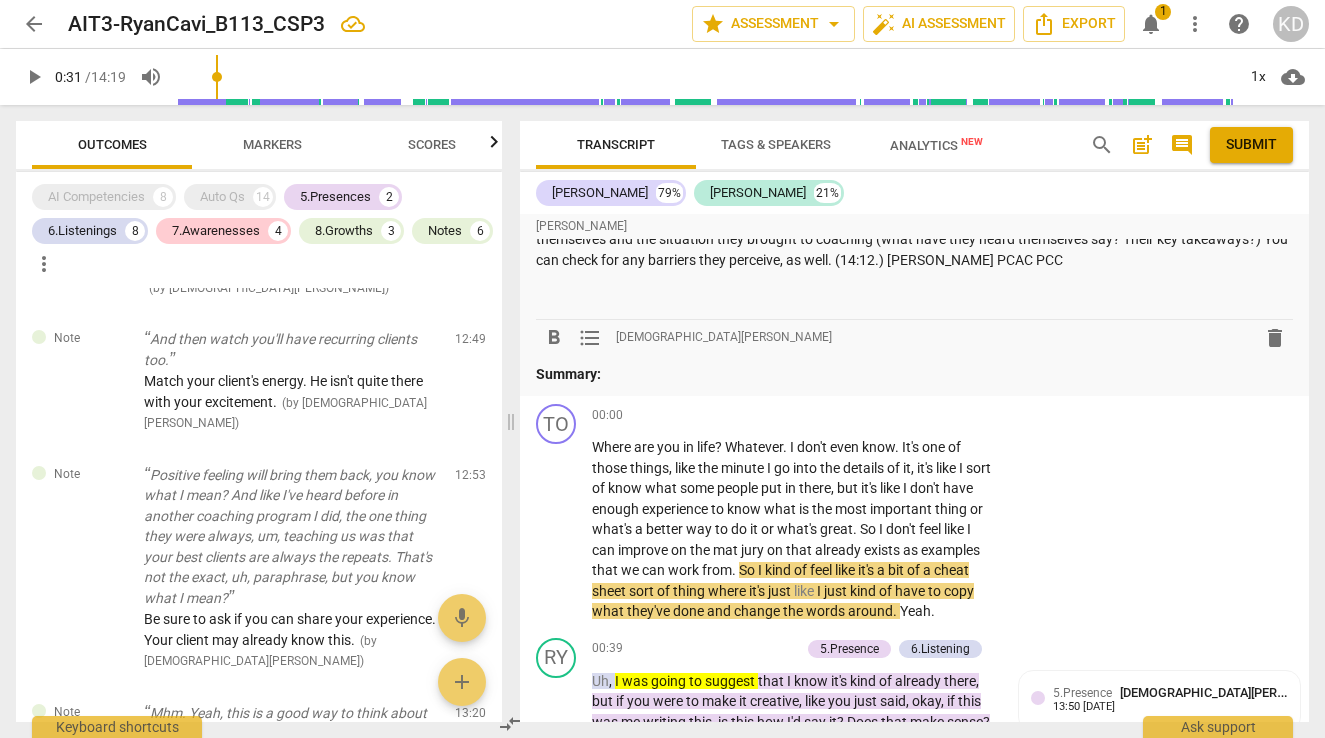 scroll, scrollTop: 1534, scrollLeft: 0, axis: vertical 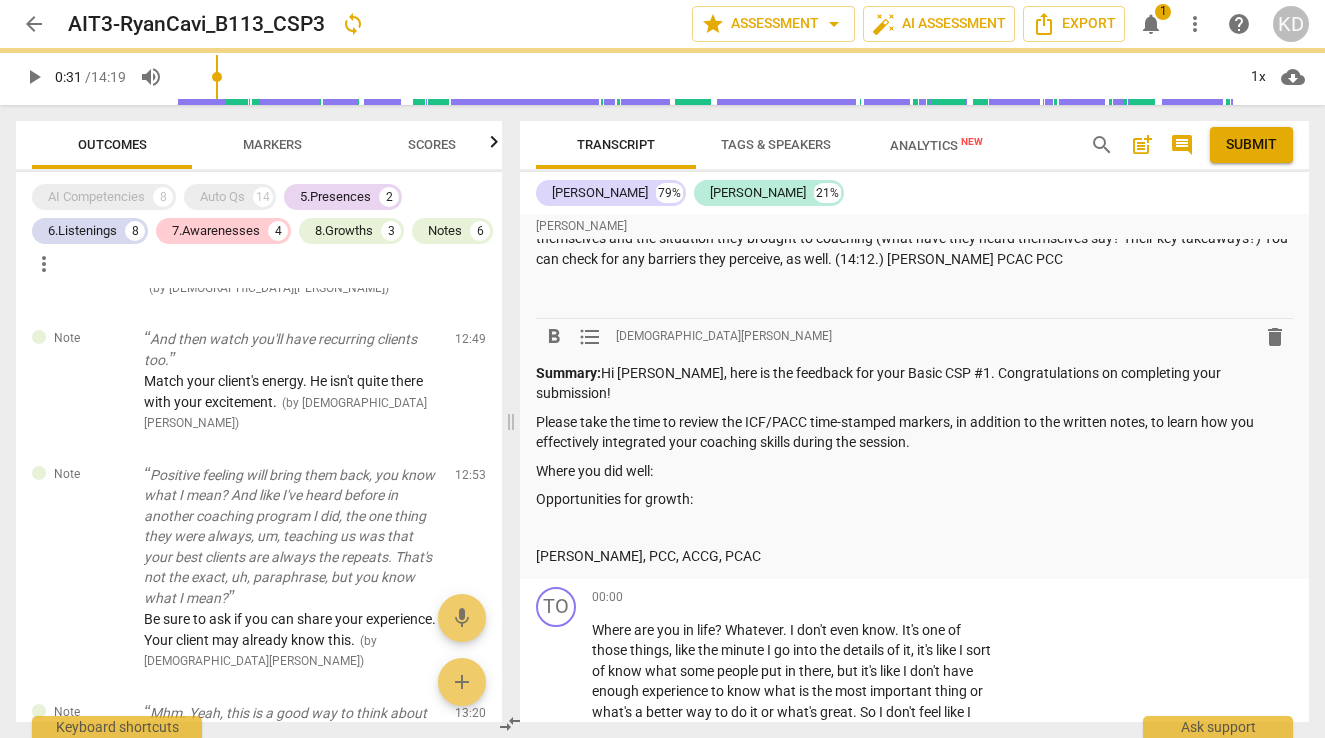 type on "32" 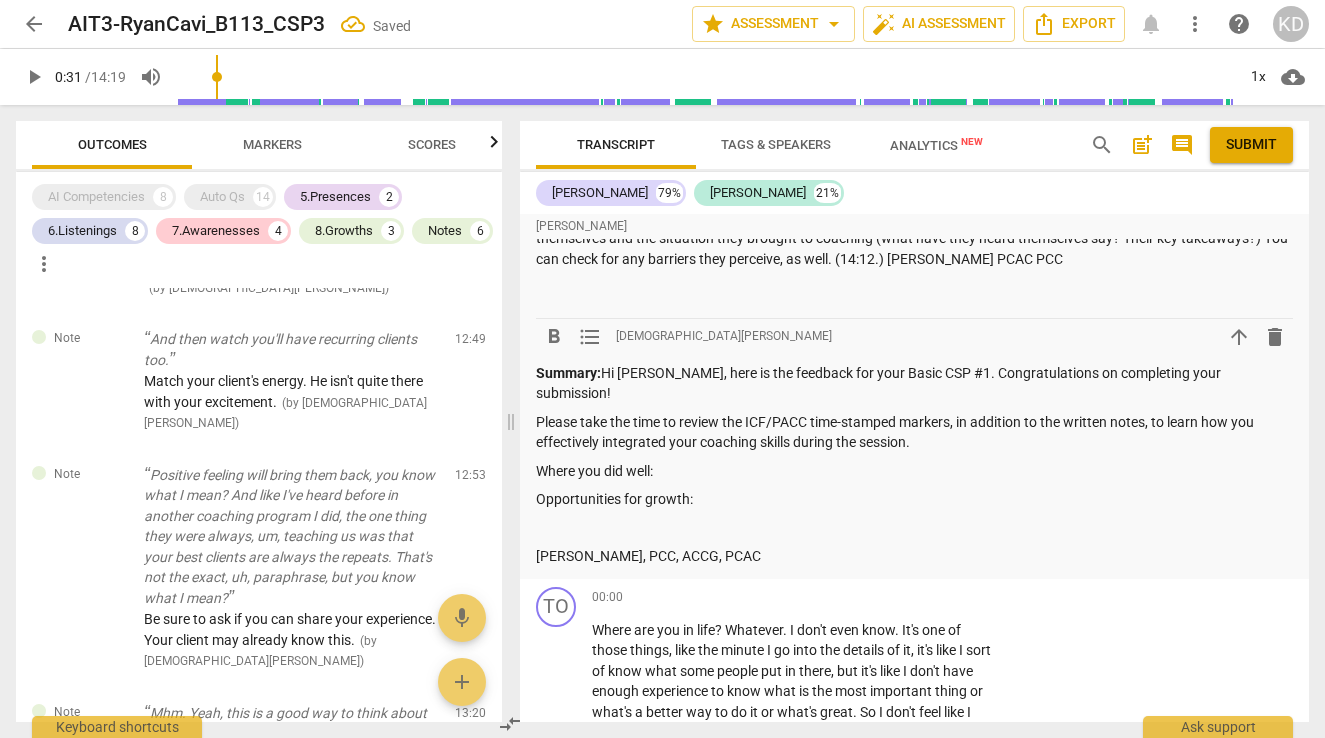 click on "Summary:   Hi [PERSON_NAME], here is the feedback for your Basic CSP #1. Congratulations on completing your submission!" at bounding box center [914, 383] 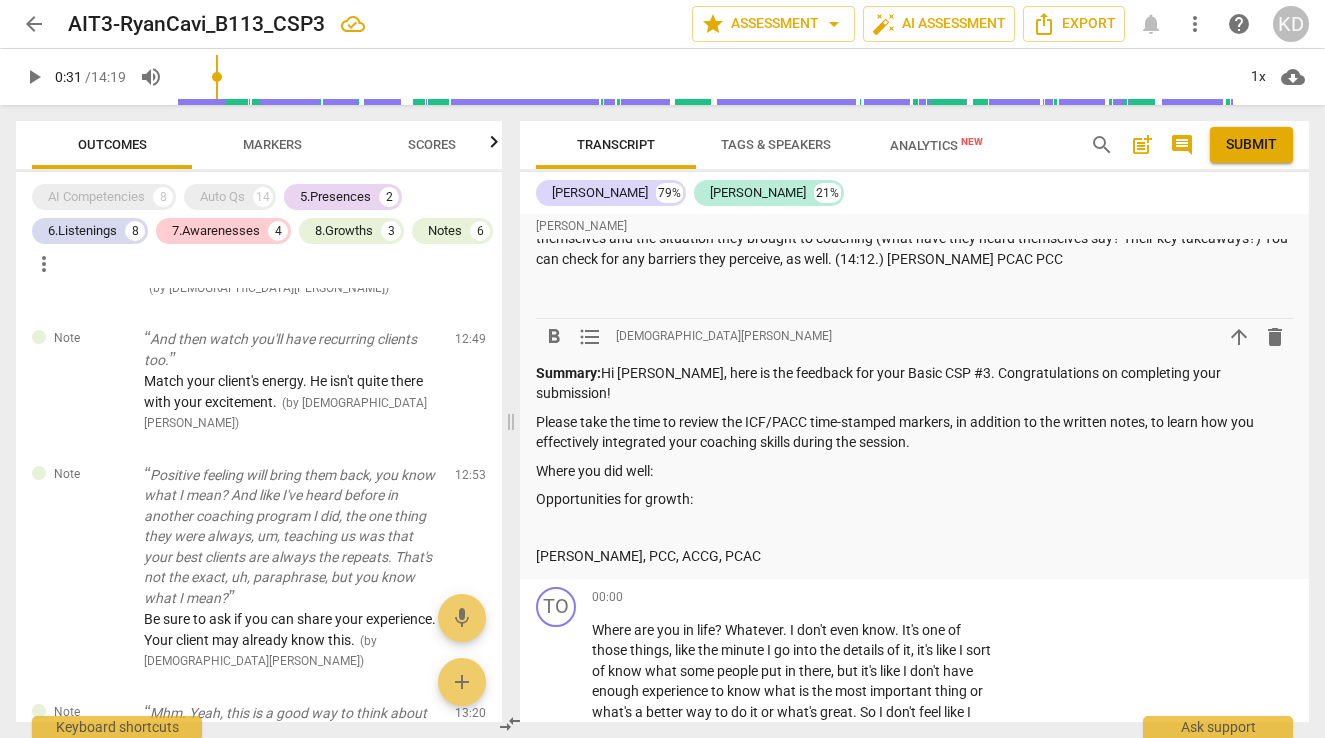 click on "Summary:   Hi [PERSON_NAME], here is the feedback for your Basic CSP #3. Congratulations on completing your submission!  Please take the time to review the ICF/PACC time-stamped markers, in addition to the written notes, to learn how you effectively integrated your coaching skills during the session.  Where you did well: Opportunities for growth: [PERSON_NAME], PCC, ACCG, PCAC" at bounding box center [914, 465] 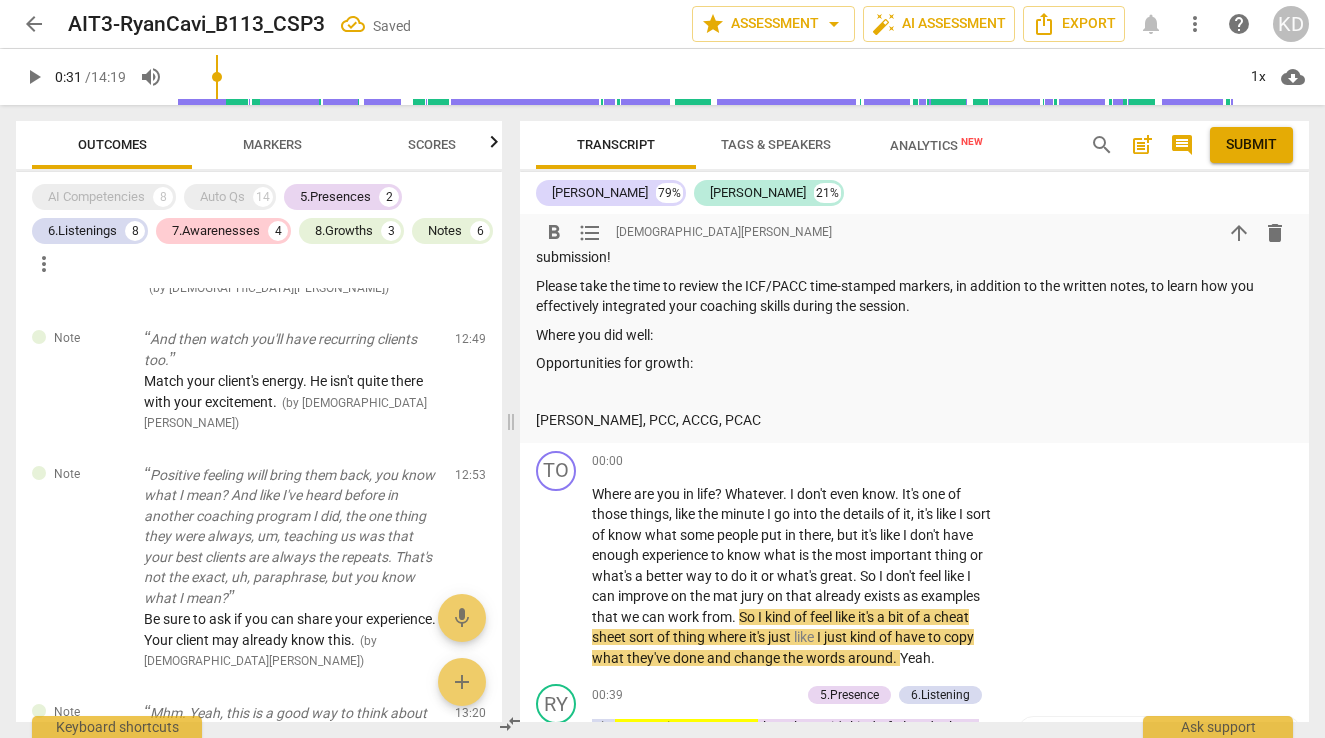 scroll, scrollTop: 1673, scrollLeft: 0, axis: vertical 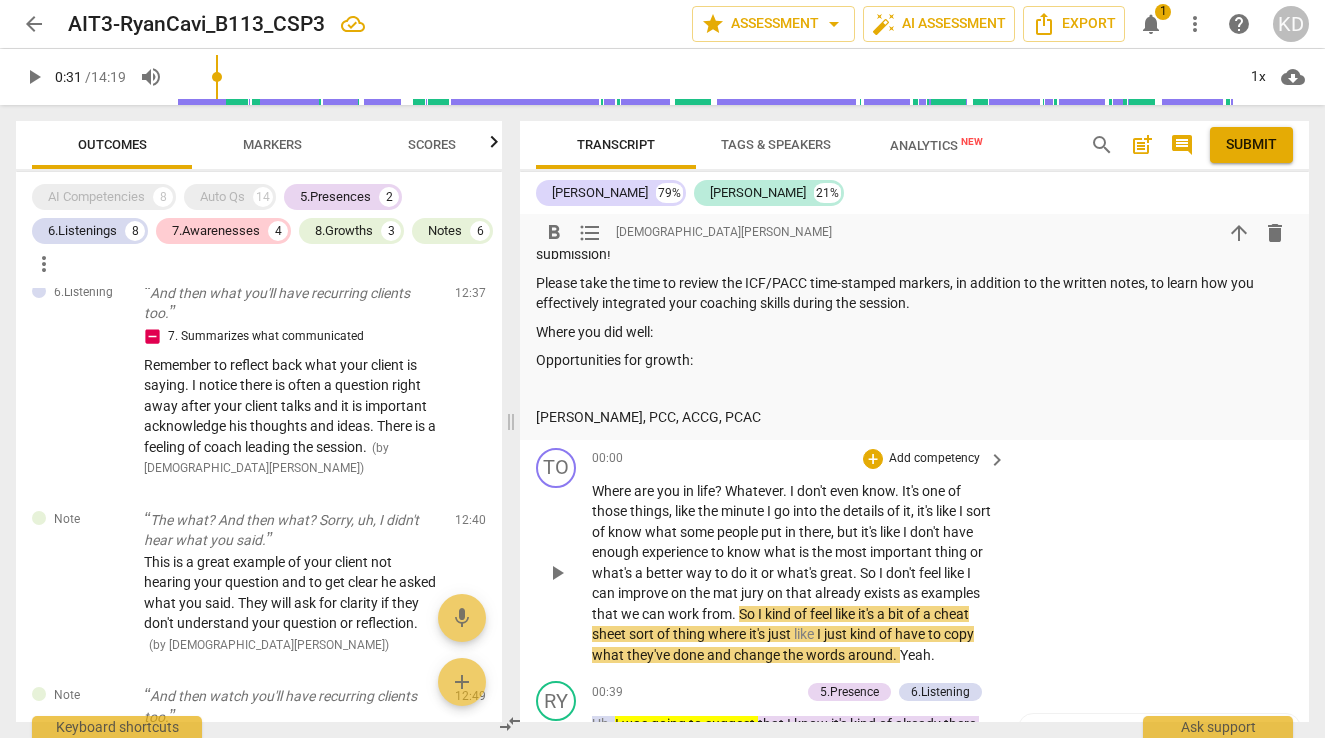 click on "play_arrow pause" at bounding box center (566, 574) 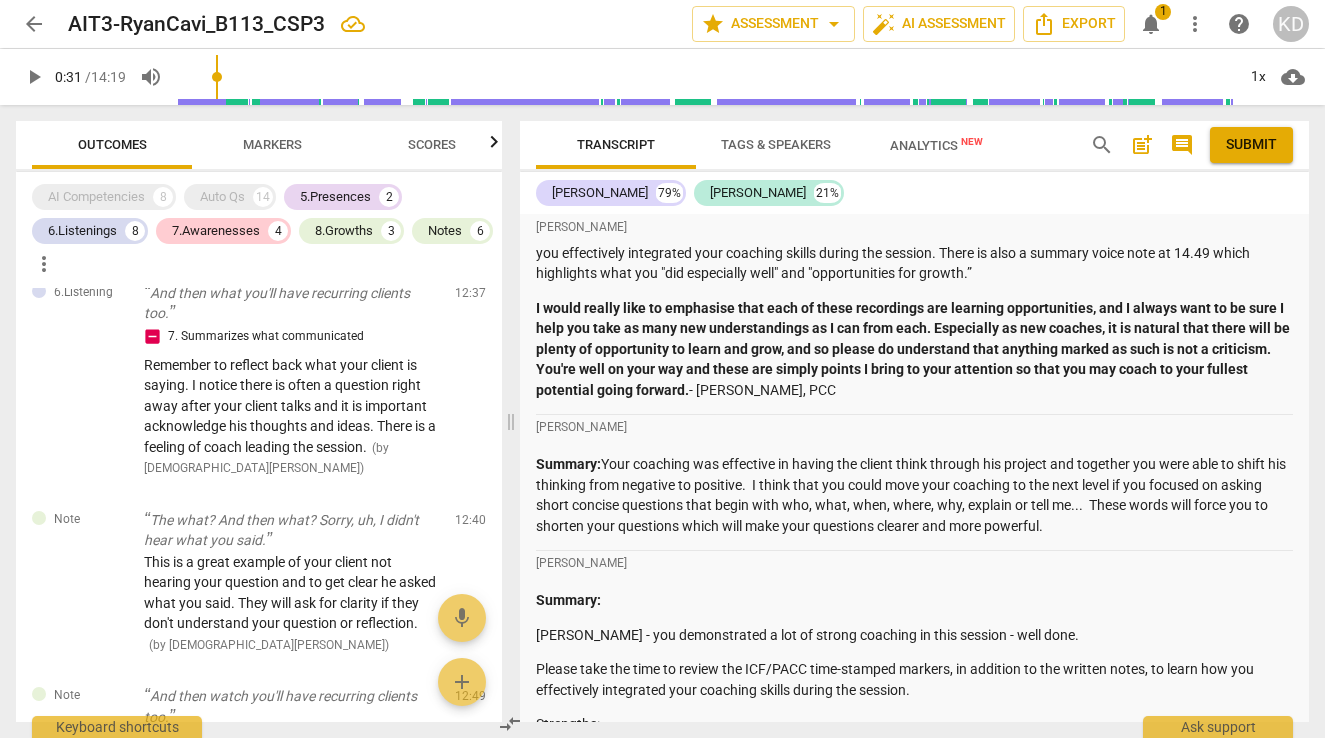 scroll, scrollTop: 632, scrollLeft: 0, axis: vertical 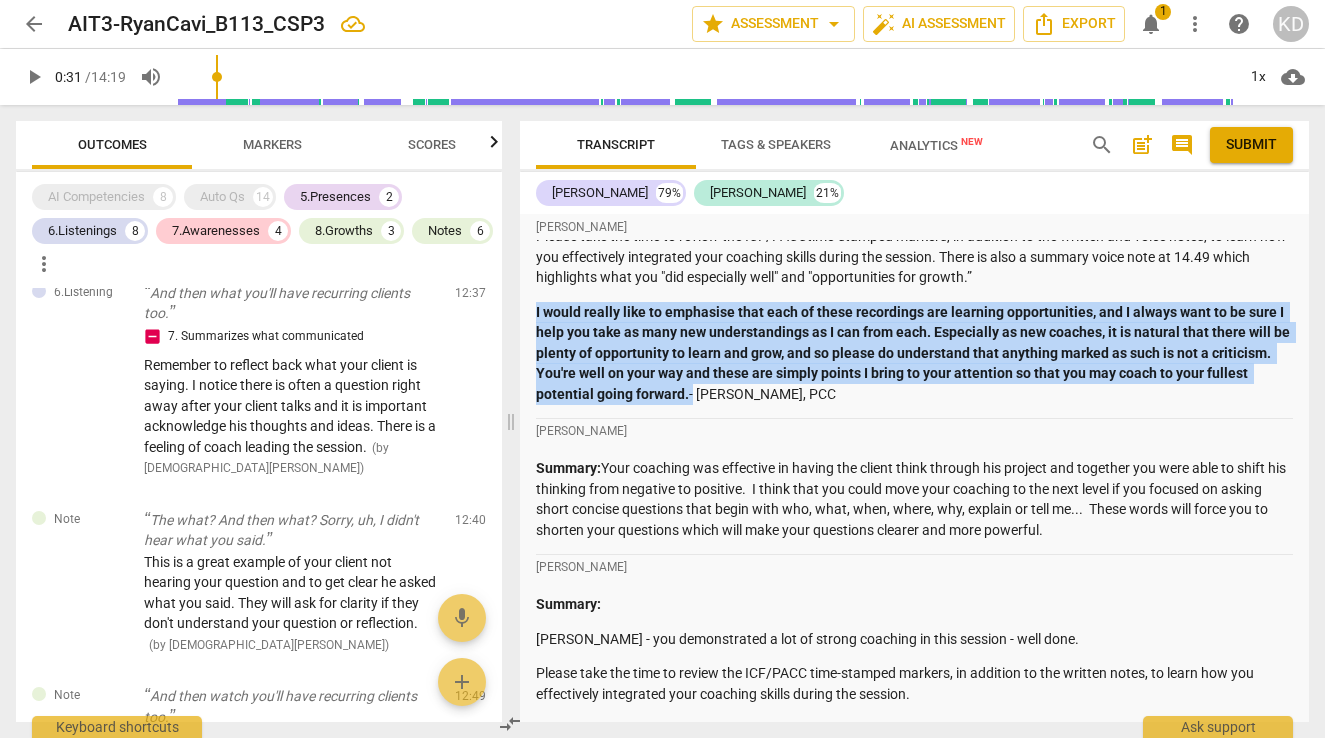 drag, startPoint x: 536, startPoint y: 313, endPoint x: 733, endPoint y: 385, distance: 209.74509 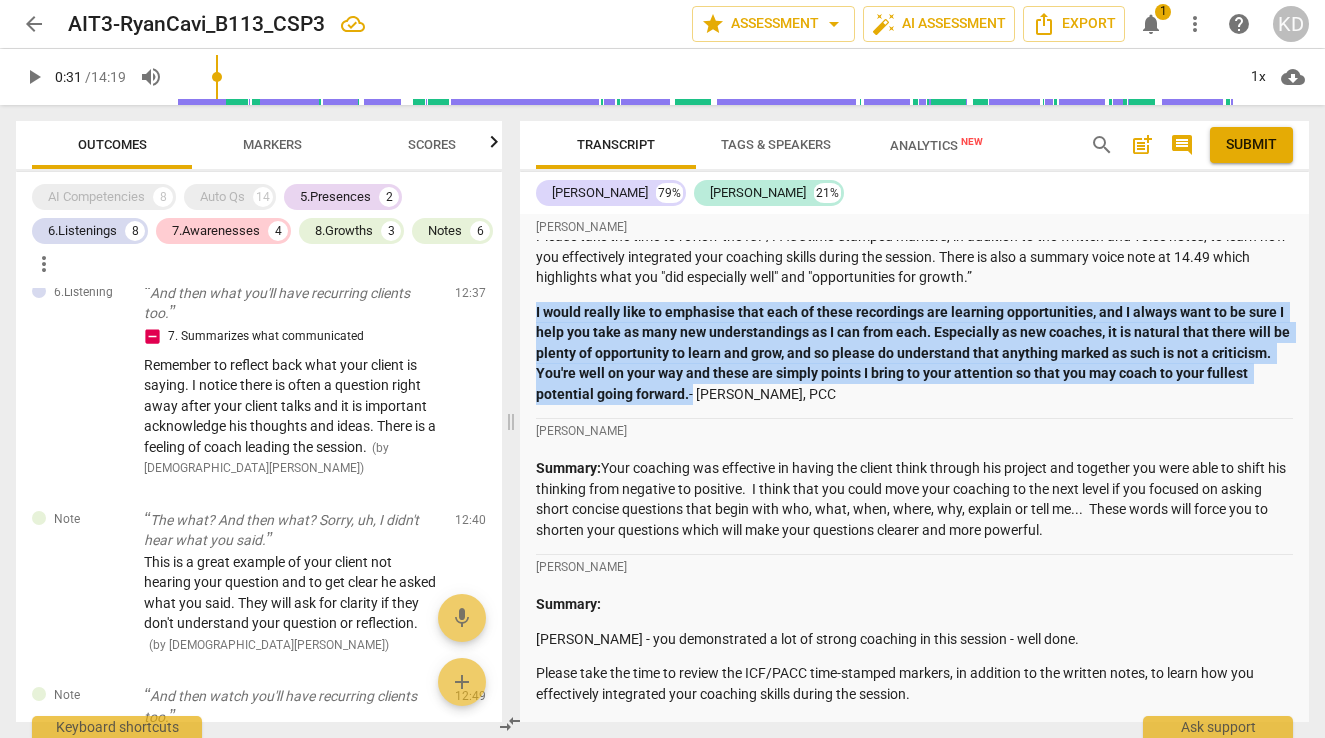 click on "I would really like to emphasise that each of these recordings are learning opportunities, and I always want to be sure I help you take as many new understandings as I can from each. Especially as new coaches, it is natural that there will be plenty of opportunity to learn and grow, and so please do understand that anything marked as such is not a criticism. You're well on your way and these are simply points I bring to your attention so that you may coach to your fullest potential going forward.  - [PERSON_NAME], PCC" at bounding box center [914, 353] 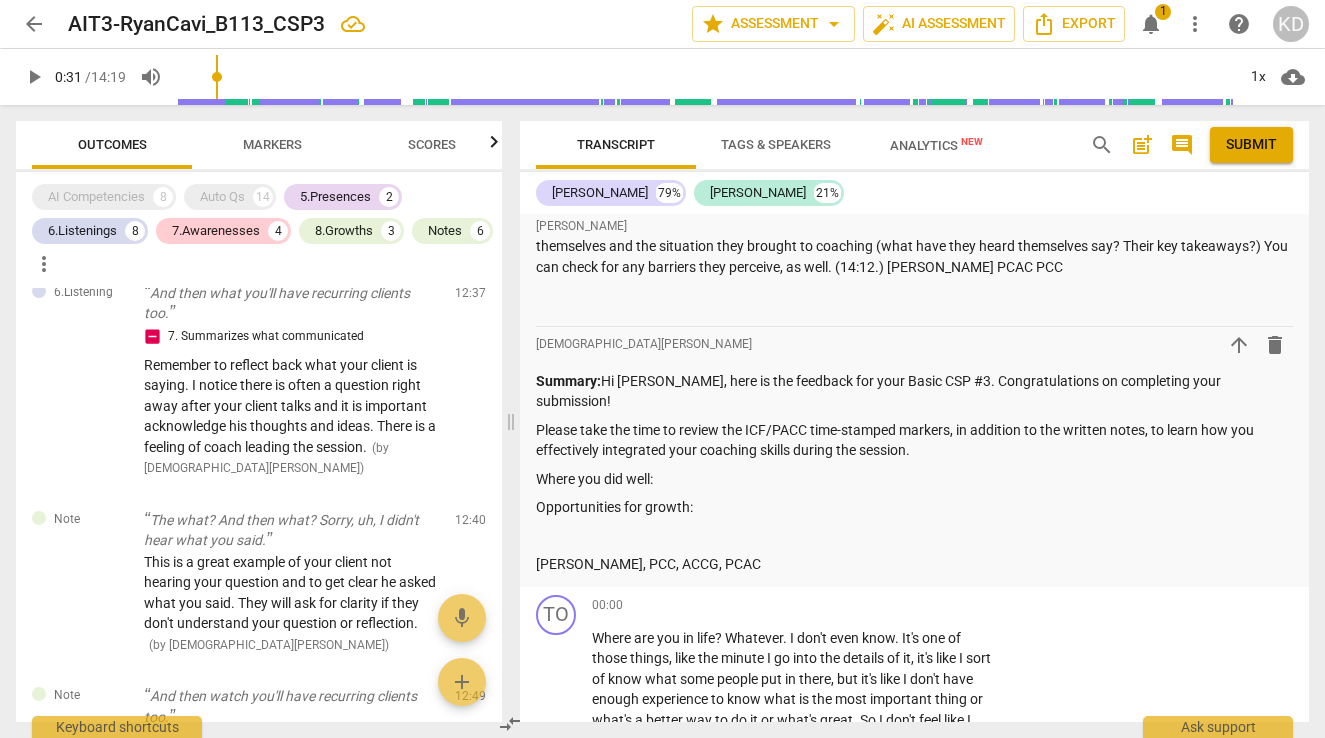scroll, scrollTop: 1517, scrollLeft: 0, axis: vertical 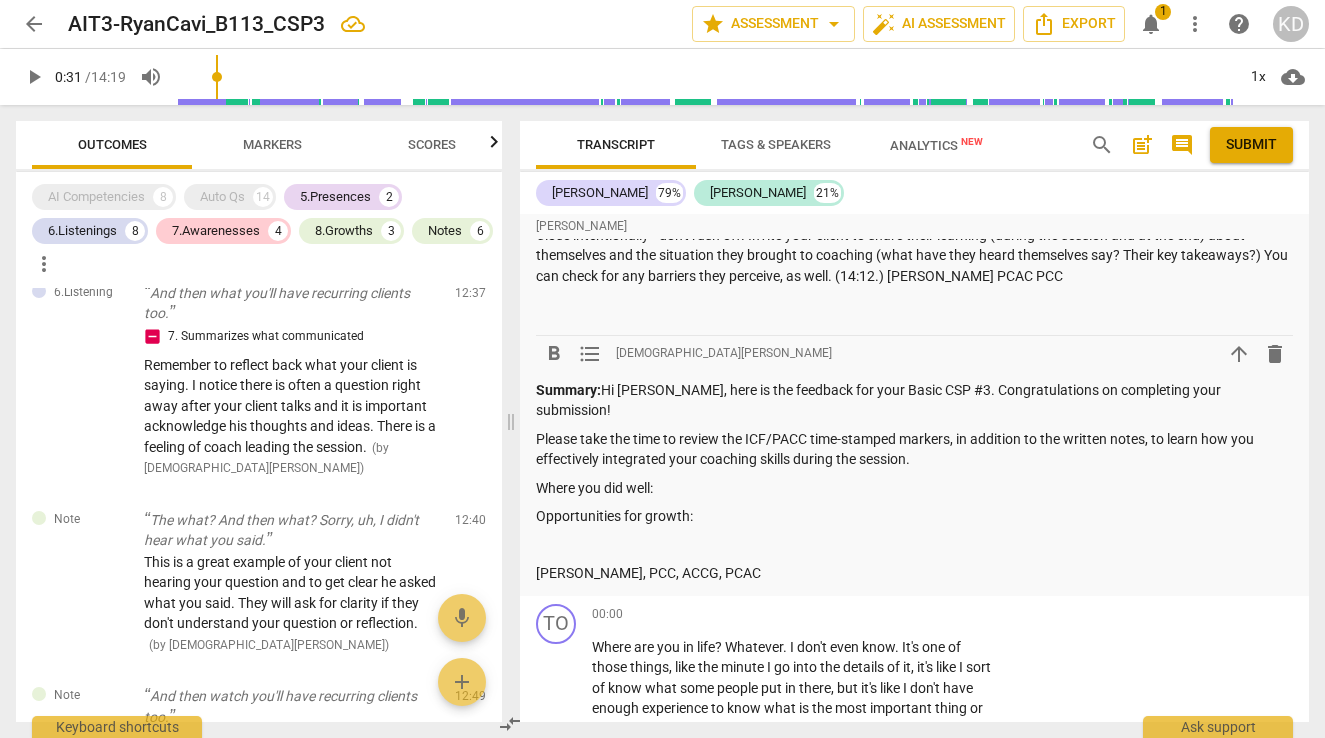 click on "Please take the time to review the ICF/PACC time-stamped markers, in addition to the written notes, to learn how you effectively integrated your coaching skills during the session." at bounding box center (914, 449) 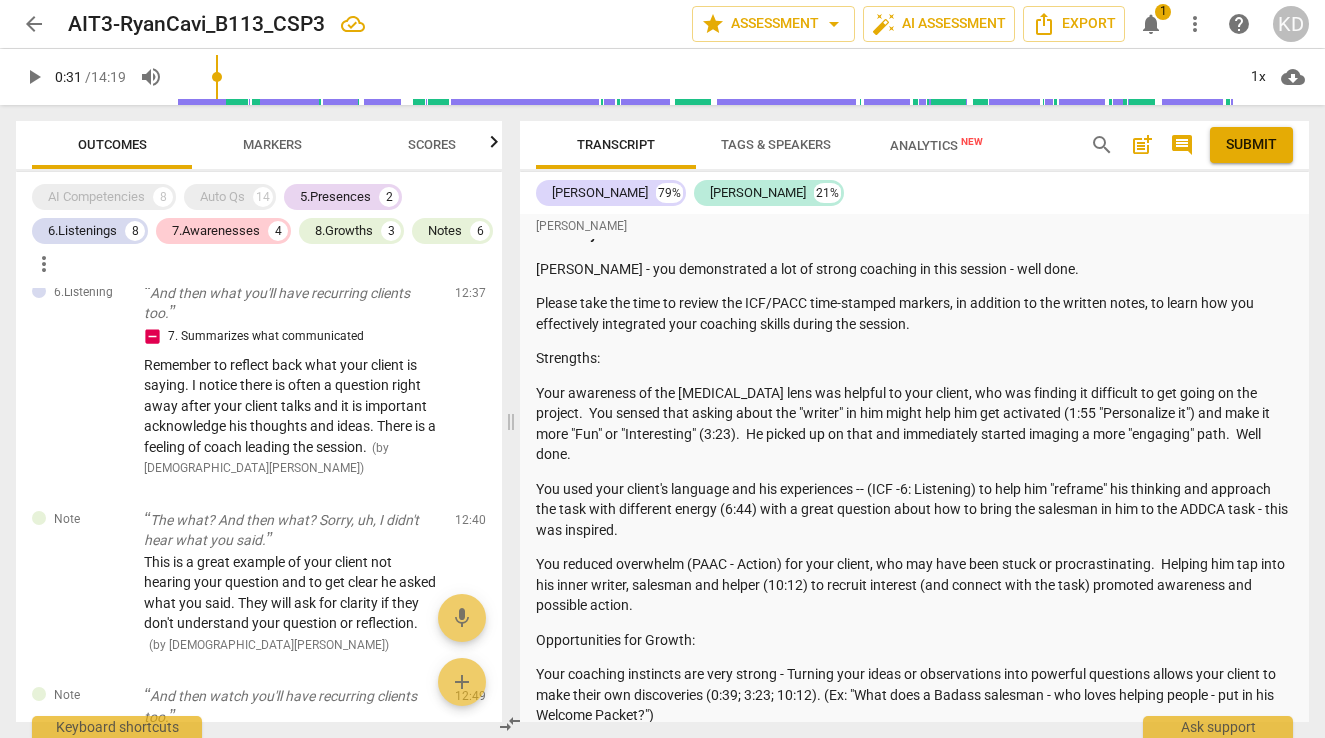 scroll, scrollTop: 1001, scrollLeft: 0, axis: vertical 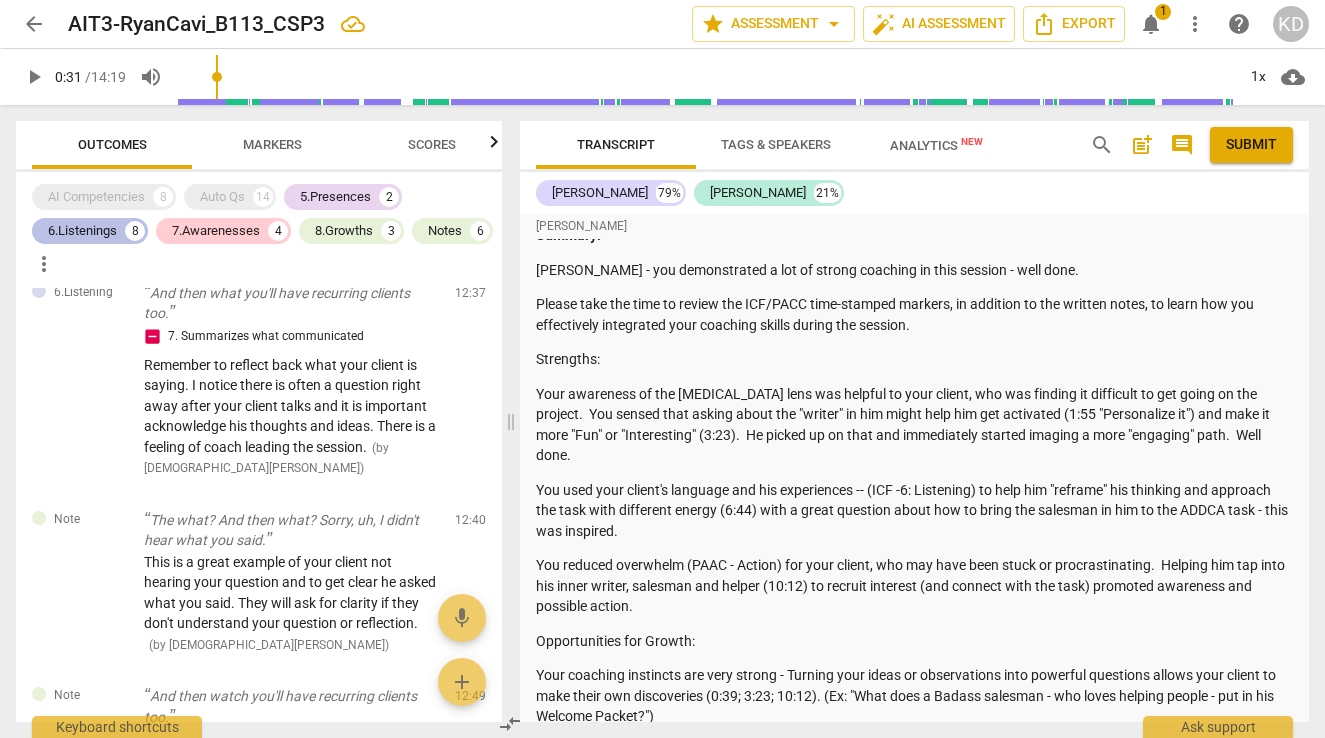 click on "6.Listenings" at bounding box center (82, 231) 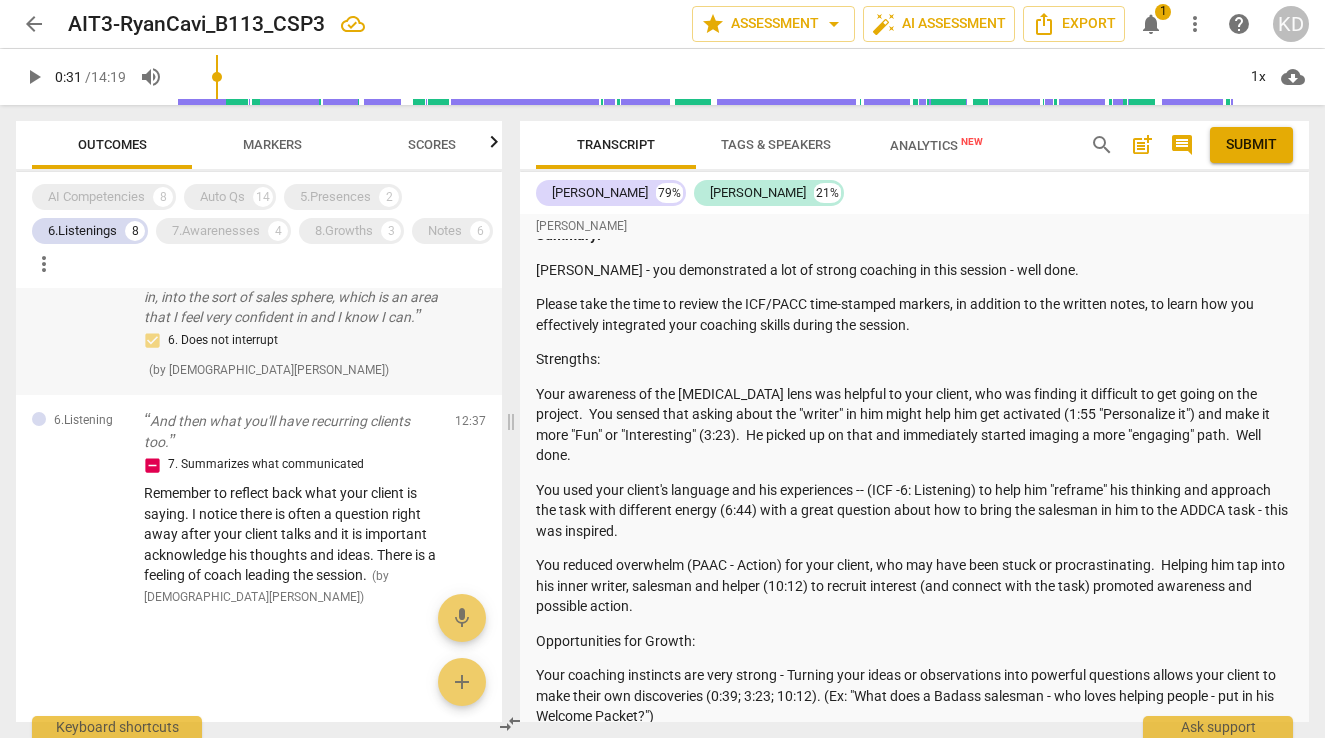 scroll, scrollTop: 2222, scrollLeft: 0, axis: vertical 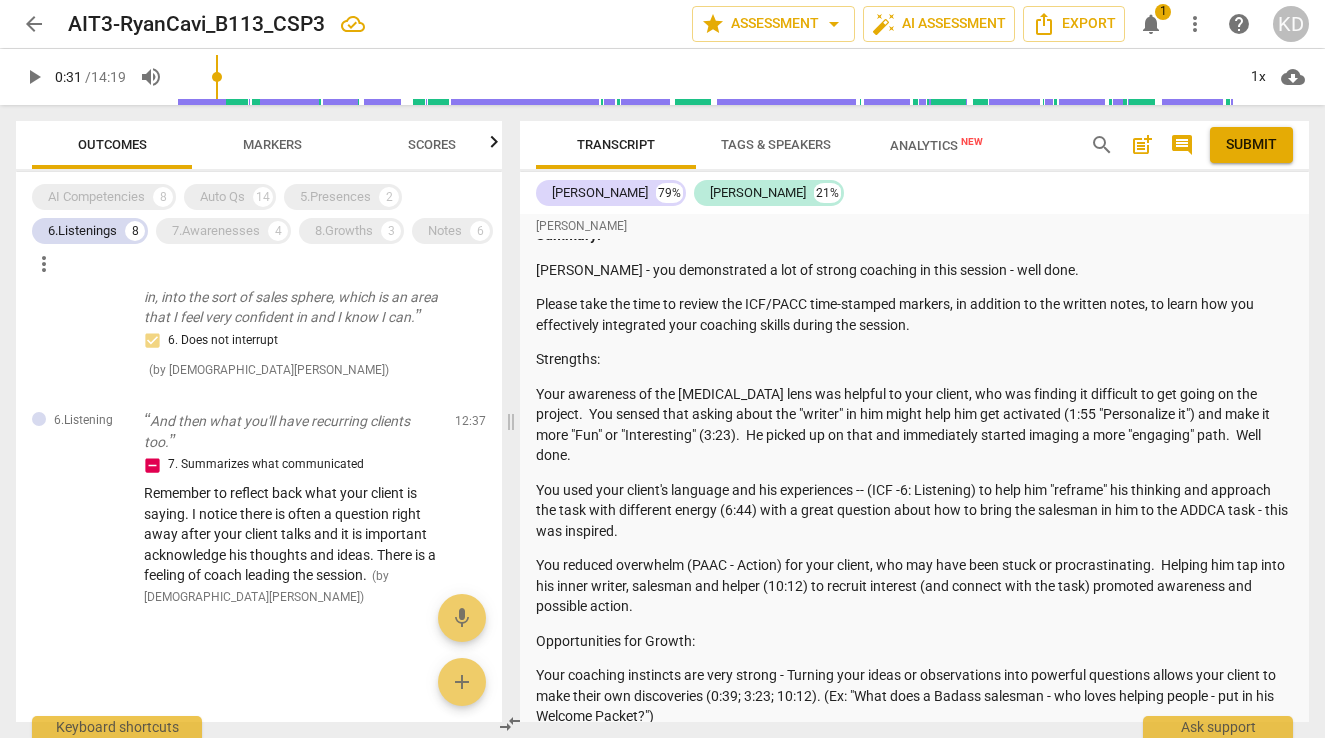 click at bounding box center [259, 639] 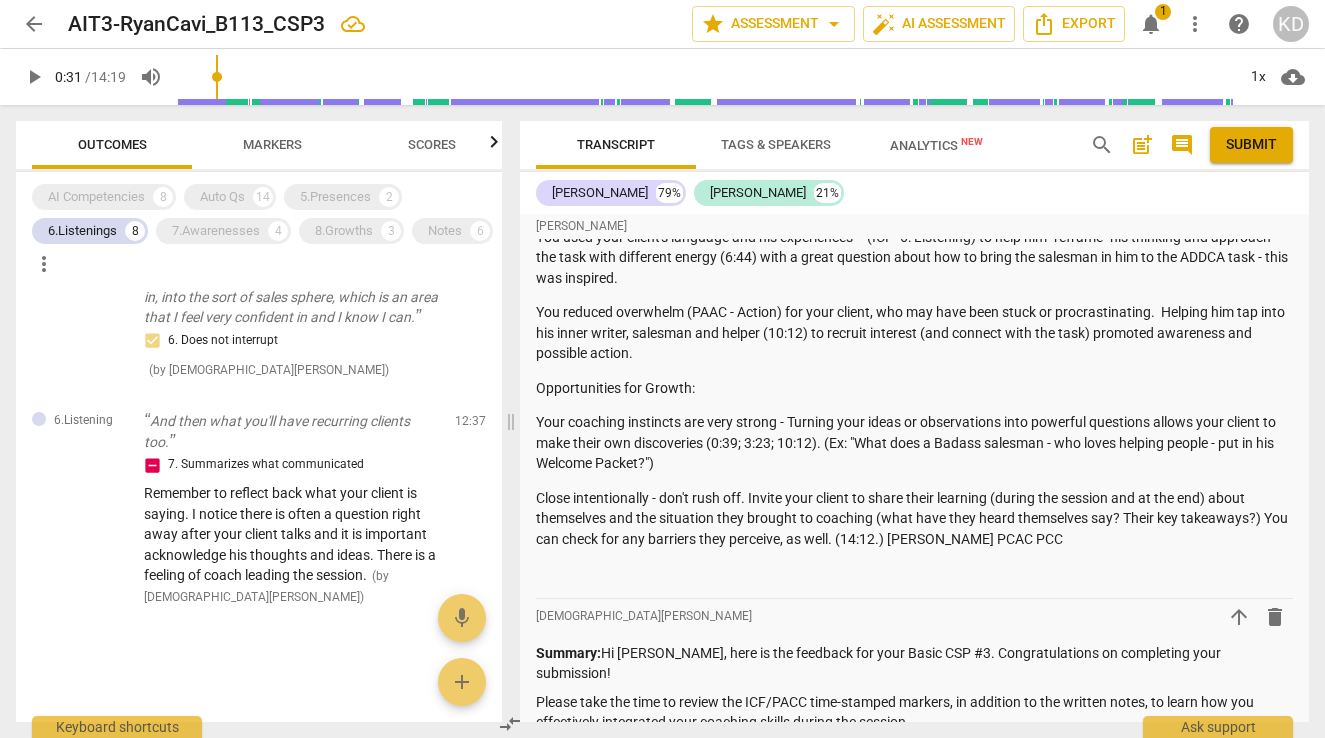 scroll, scrollTop: 1256, scrollLeft: 0, axis: vertical 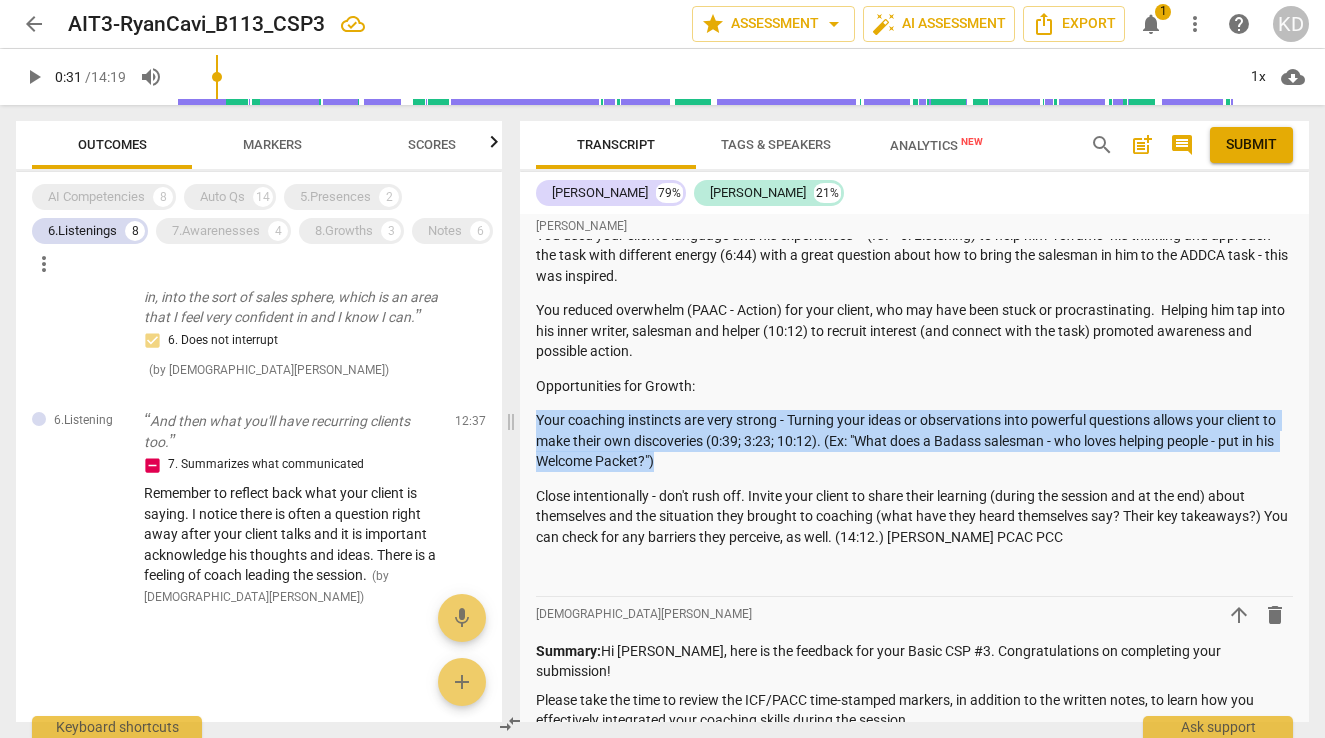 drag, startPoint x: 537, startPoint y: 398, endPoint x: 713, endPoint y: 440, distance: 180.94199 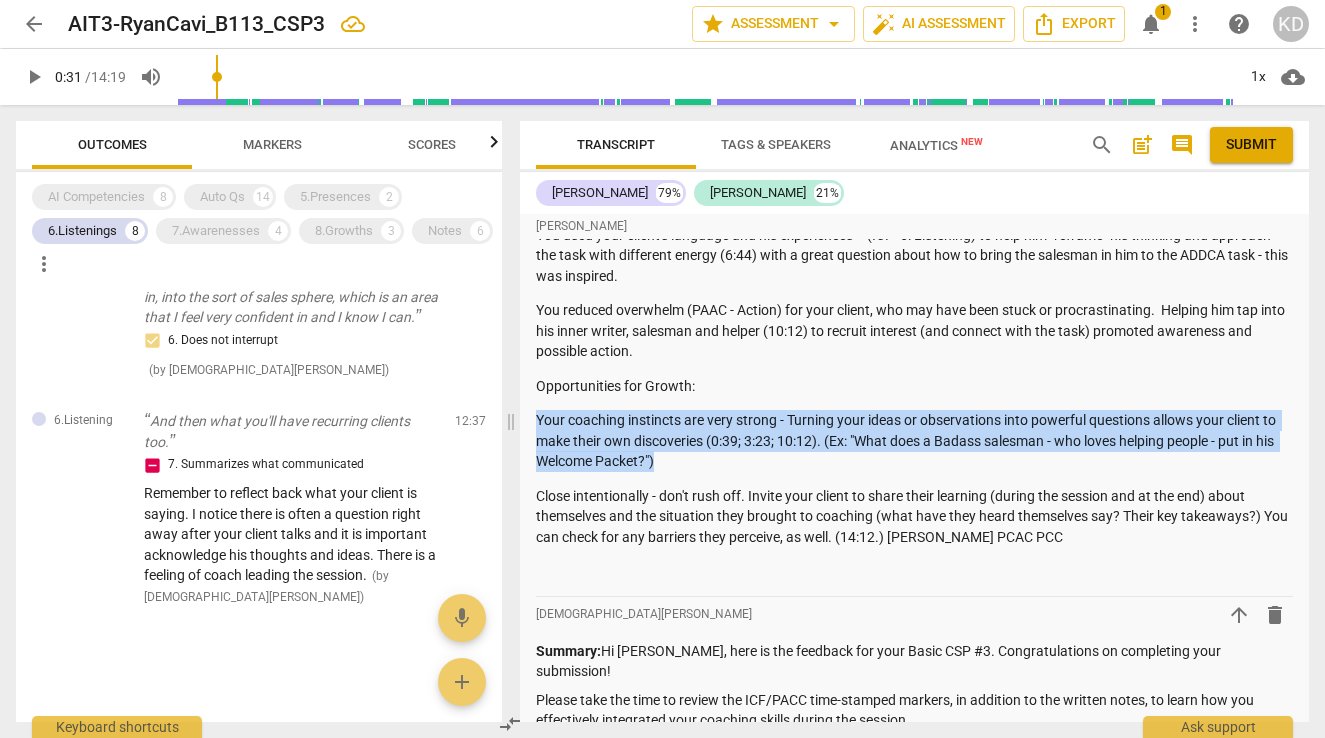 click on "Your coaching instincts are very strong - Turning your ideas or observations into powerful questions allows your client to make their own discoveries (0:39; 3:23; 10:12). (Ex: "What does a Badass salesman - who loves helping people - put in his Welcome Packet?")" at bounding box center [914, 441] 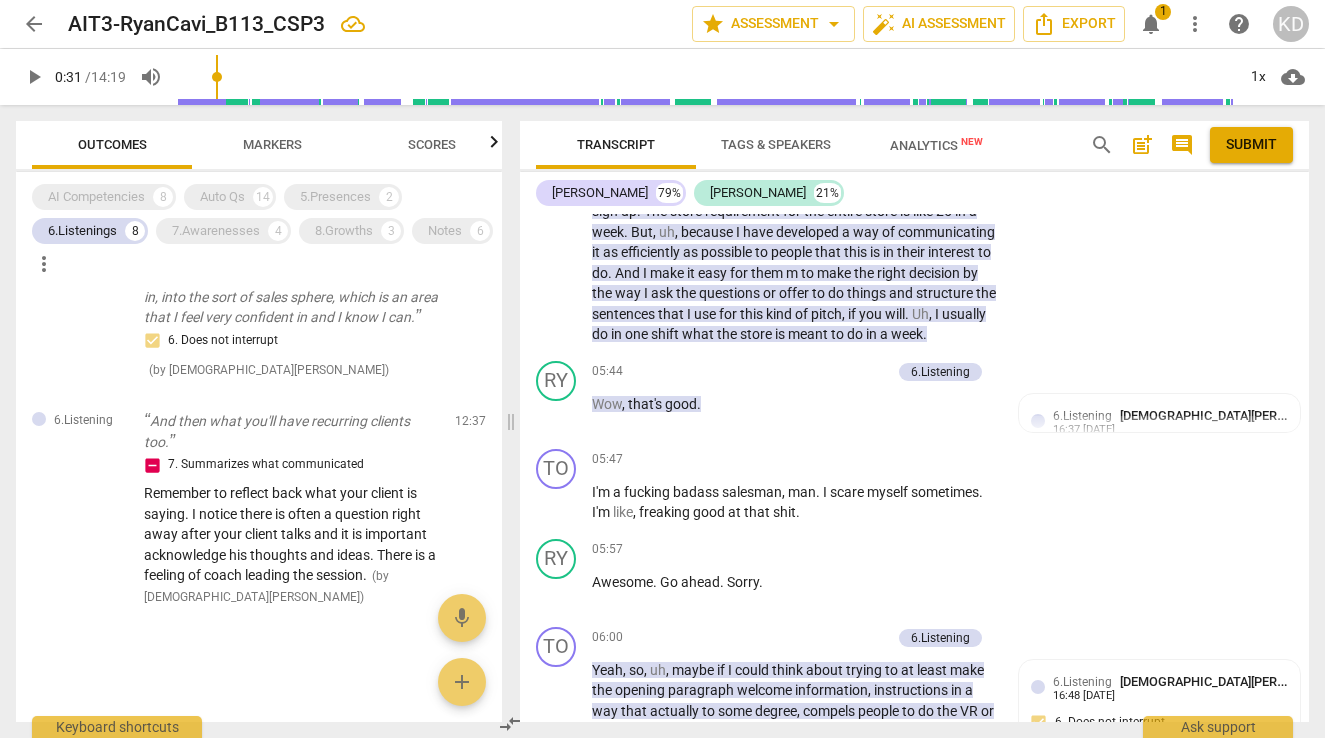 scroll, scrollTop: 3793, scrollLeft: 0, axis: vertical 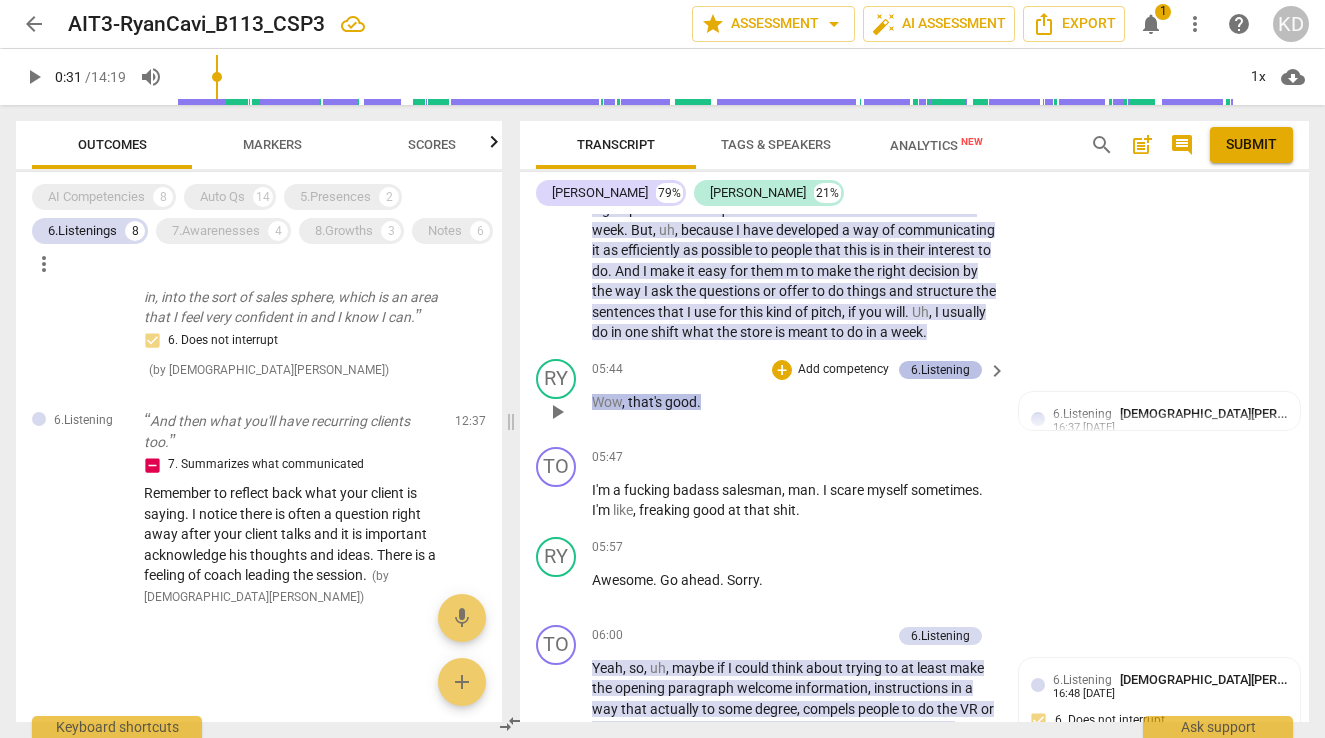 click on "6.Listening" at bounding box center [940, 370] 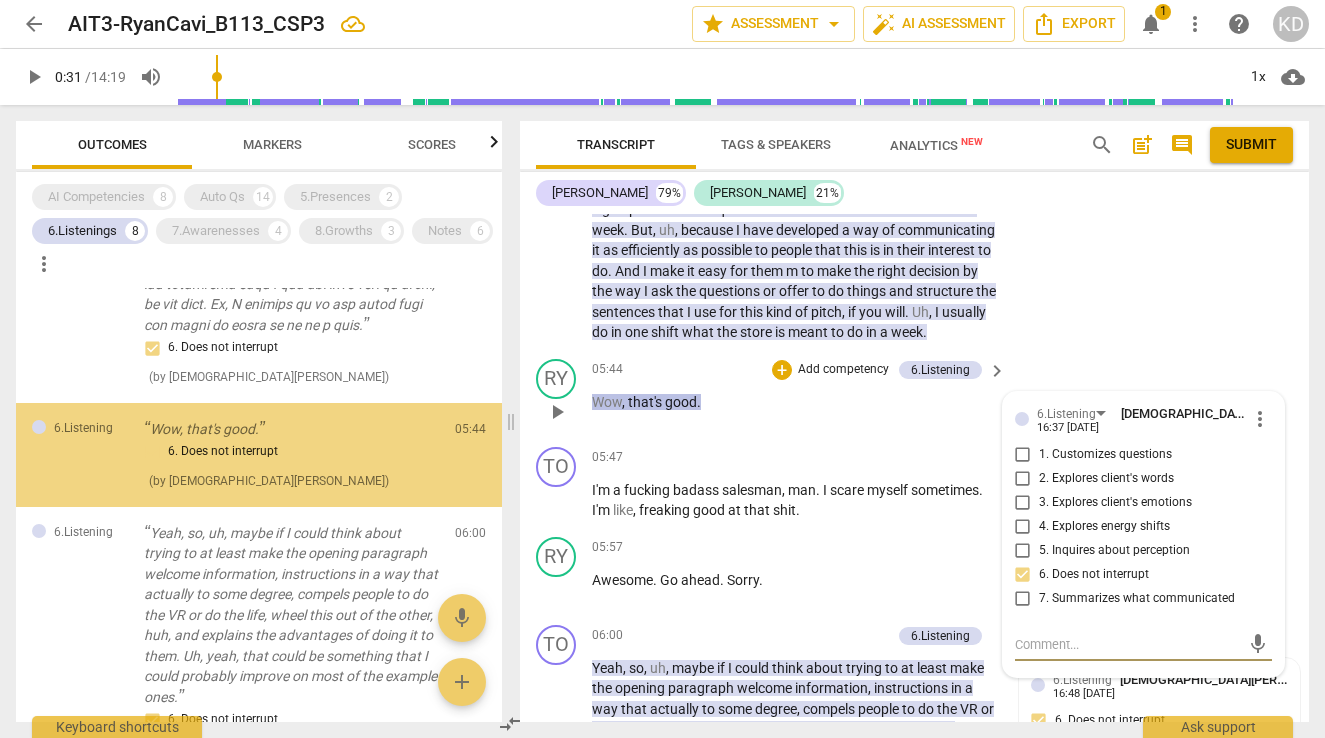 scroll, scrollTop: 783, scrollLeft: 0, axis: vertical 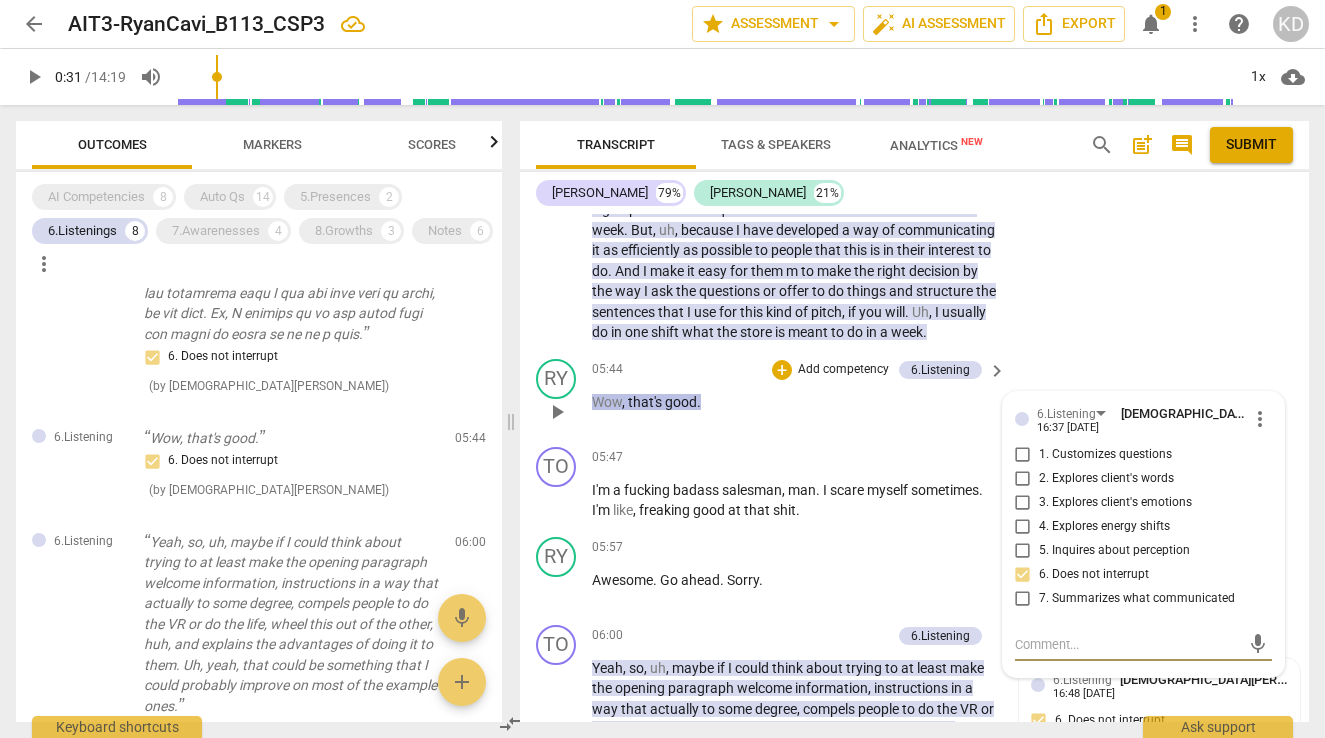 type on "T" 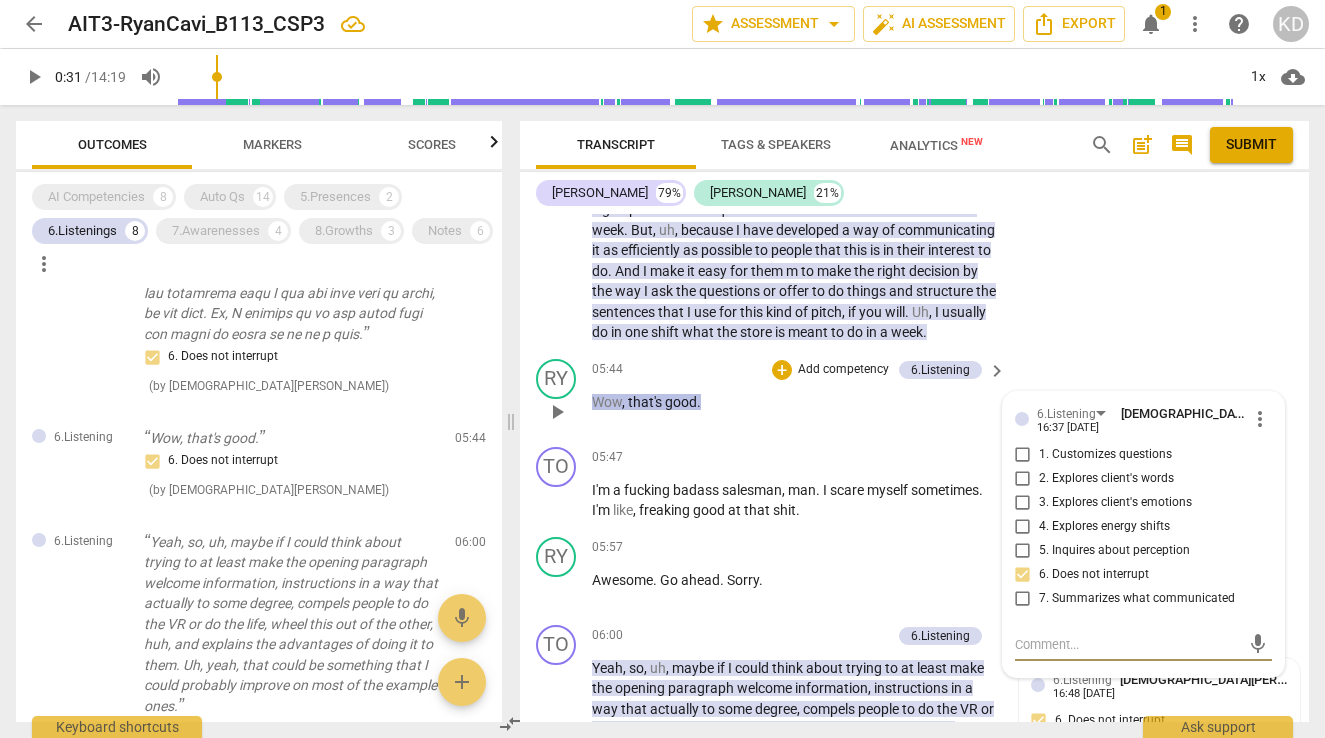 type on "T" 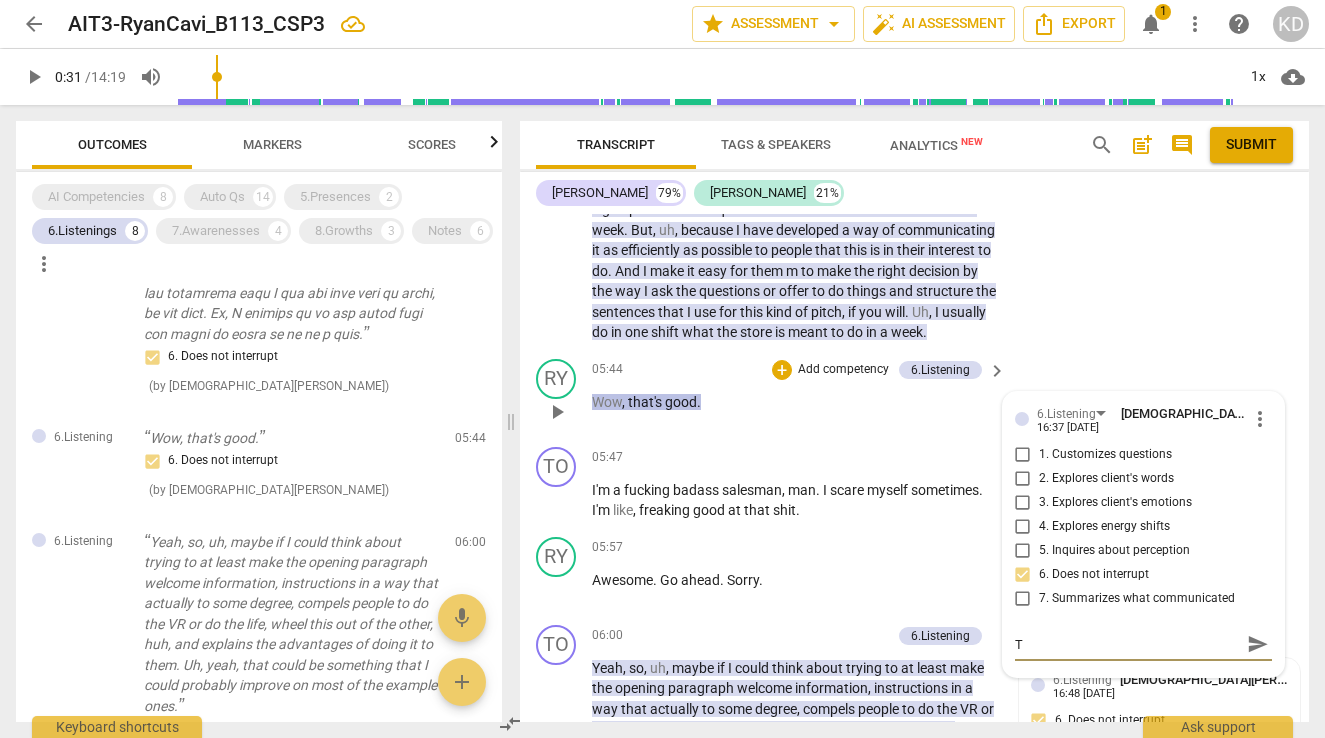 type on "Th" 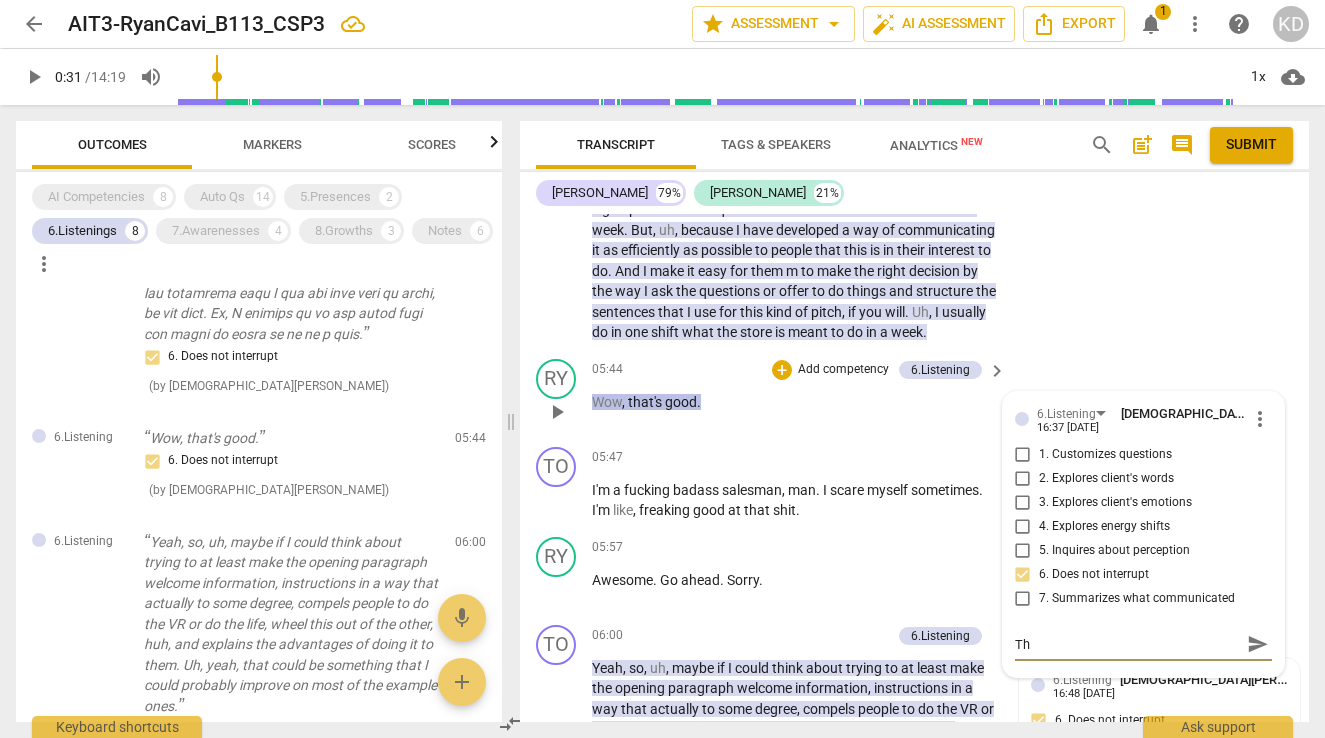 type on "The" 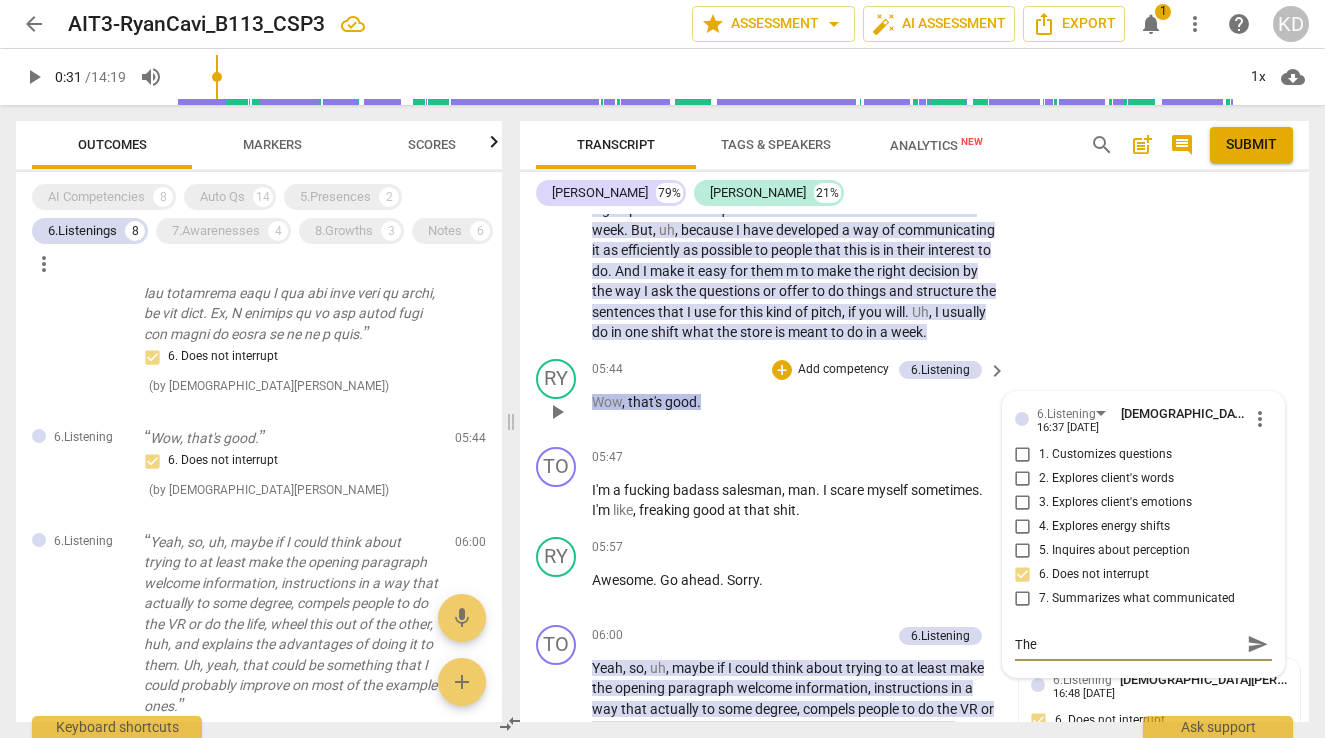 type on "Ther" 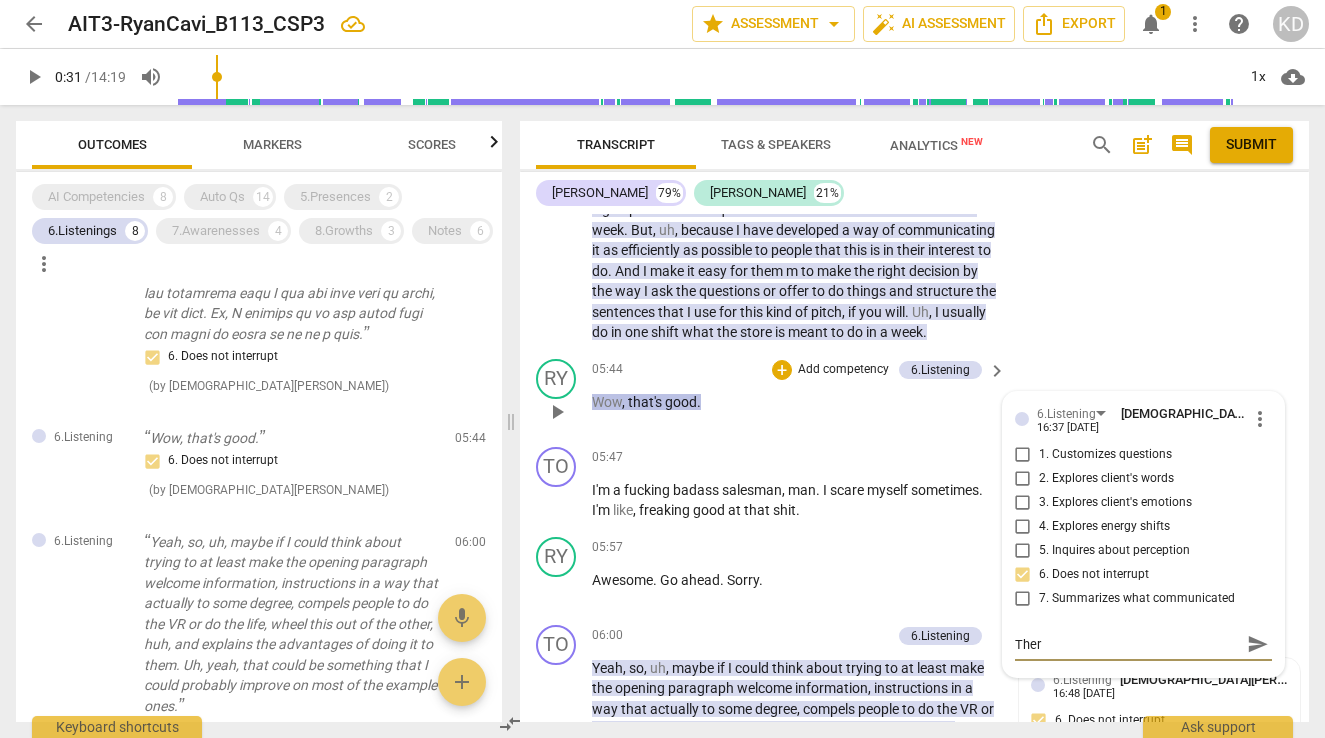 type on "There" 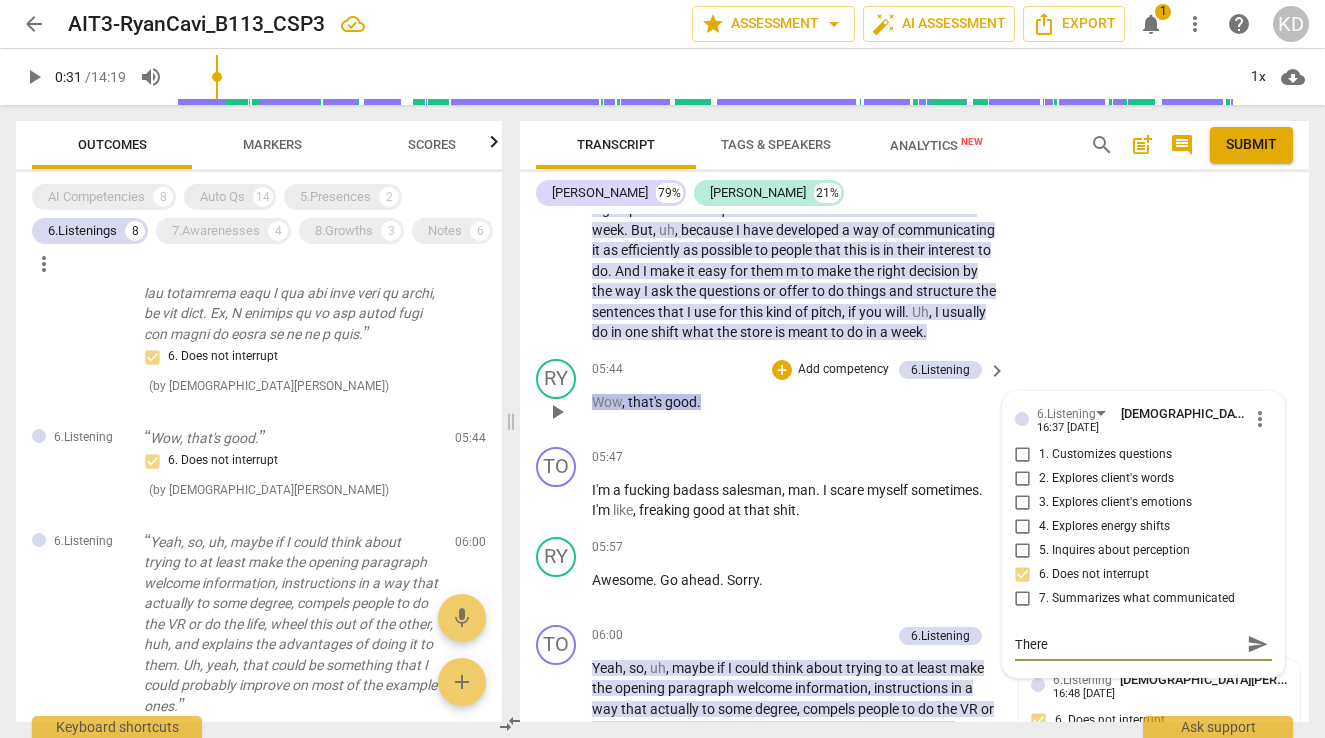 type on "There" 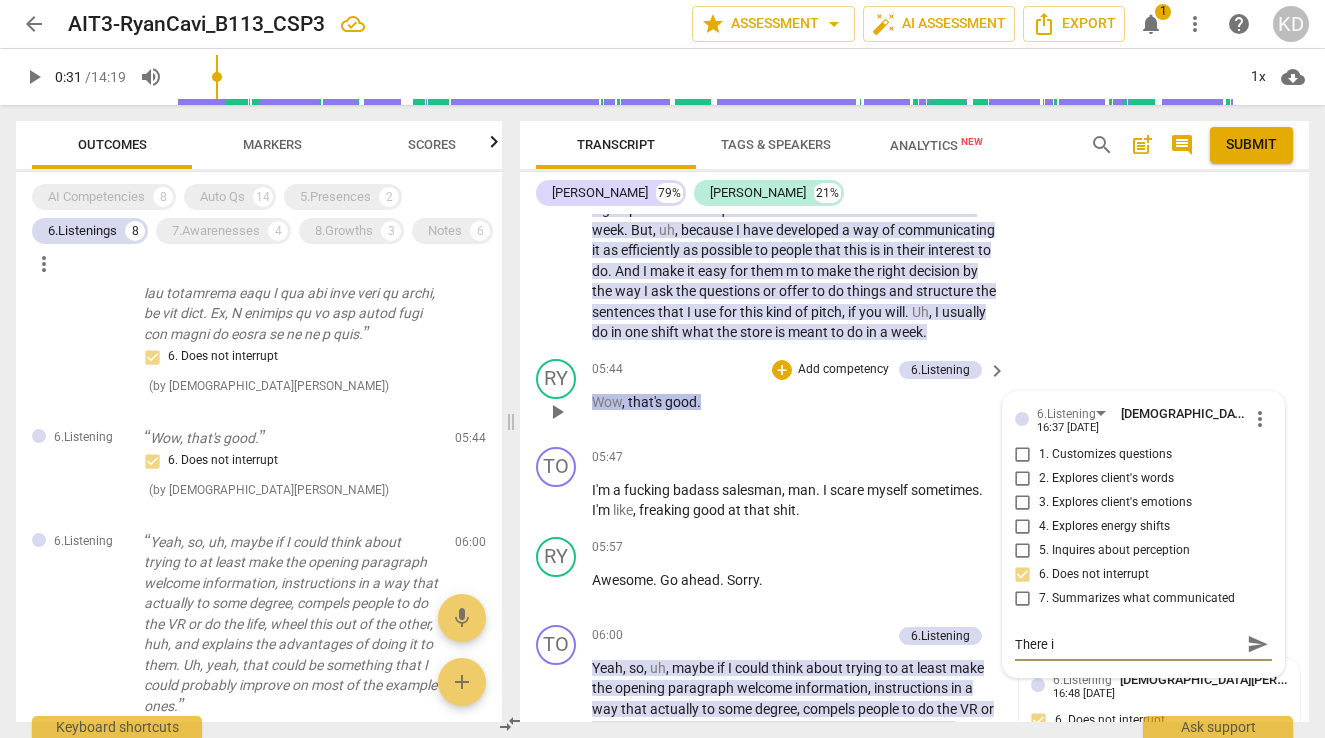 type on "There is" 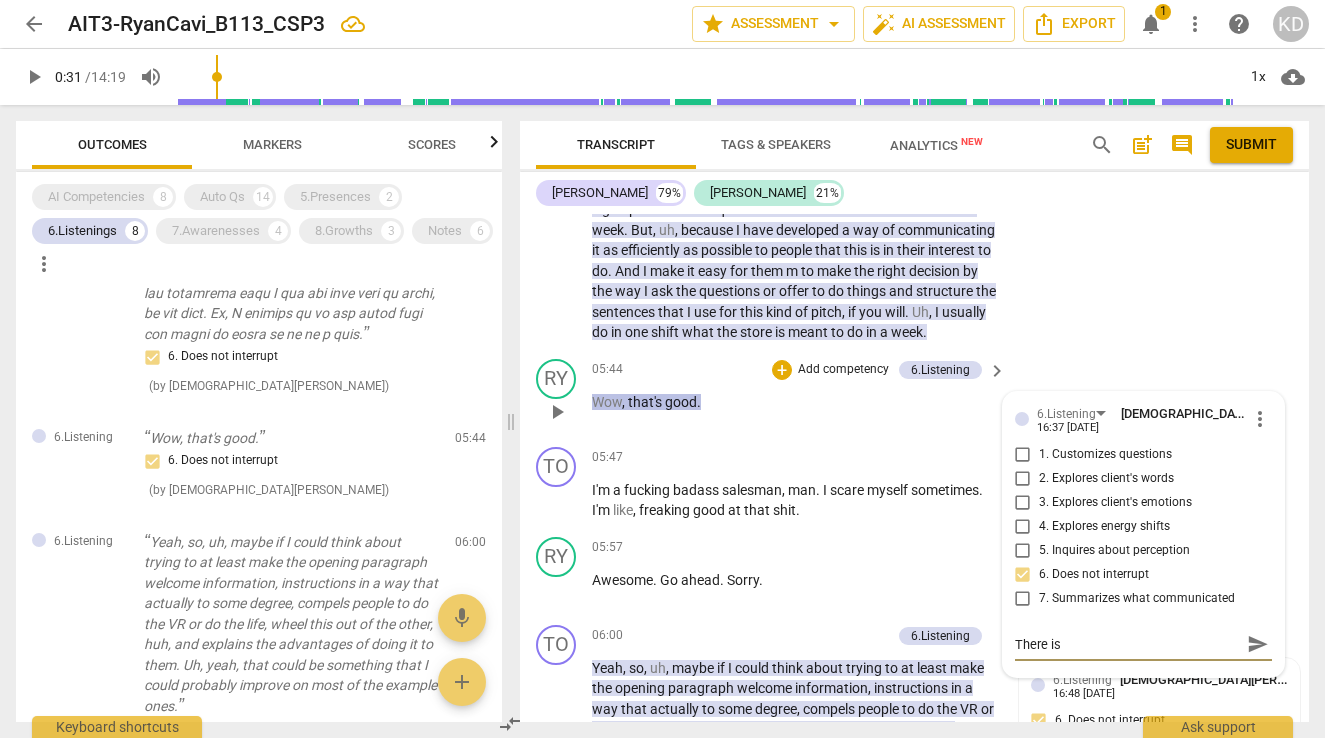 type on "There is" 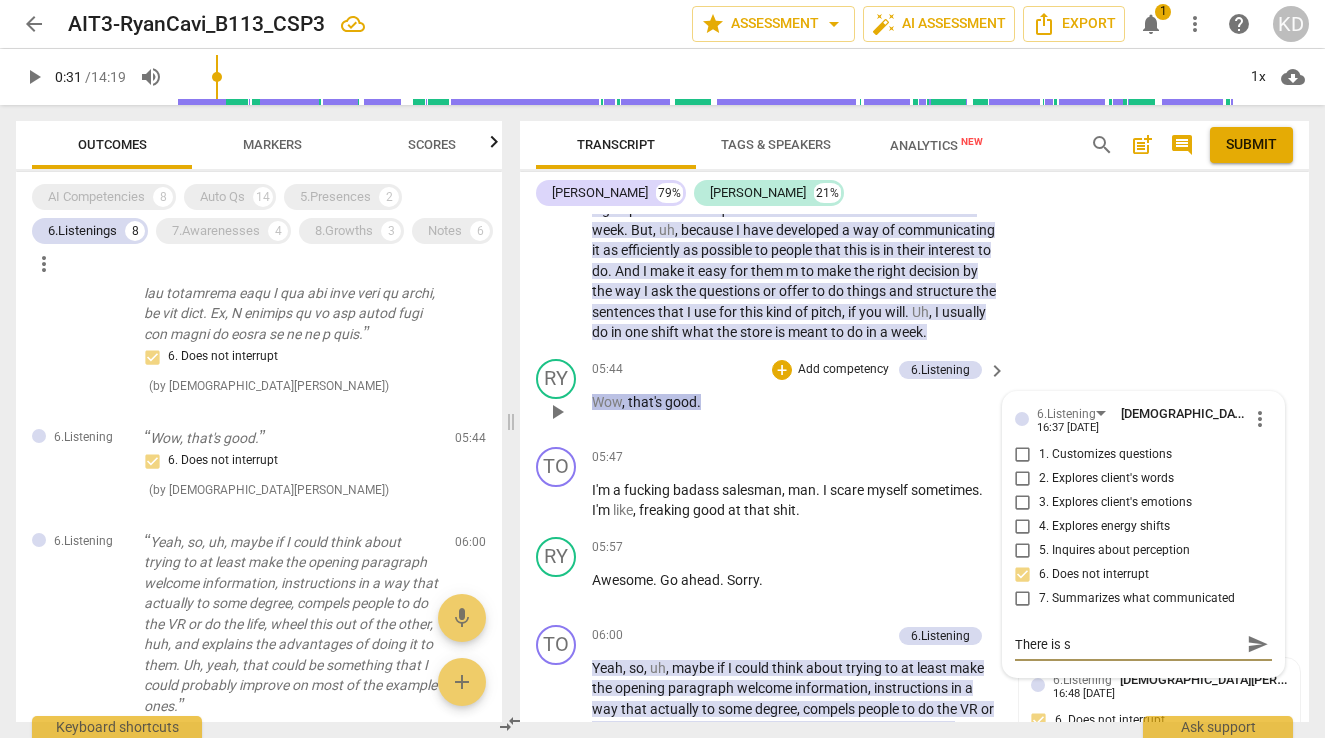 type on "There is so" 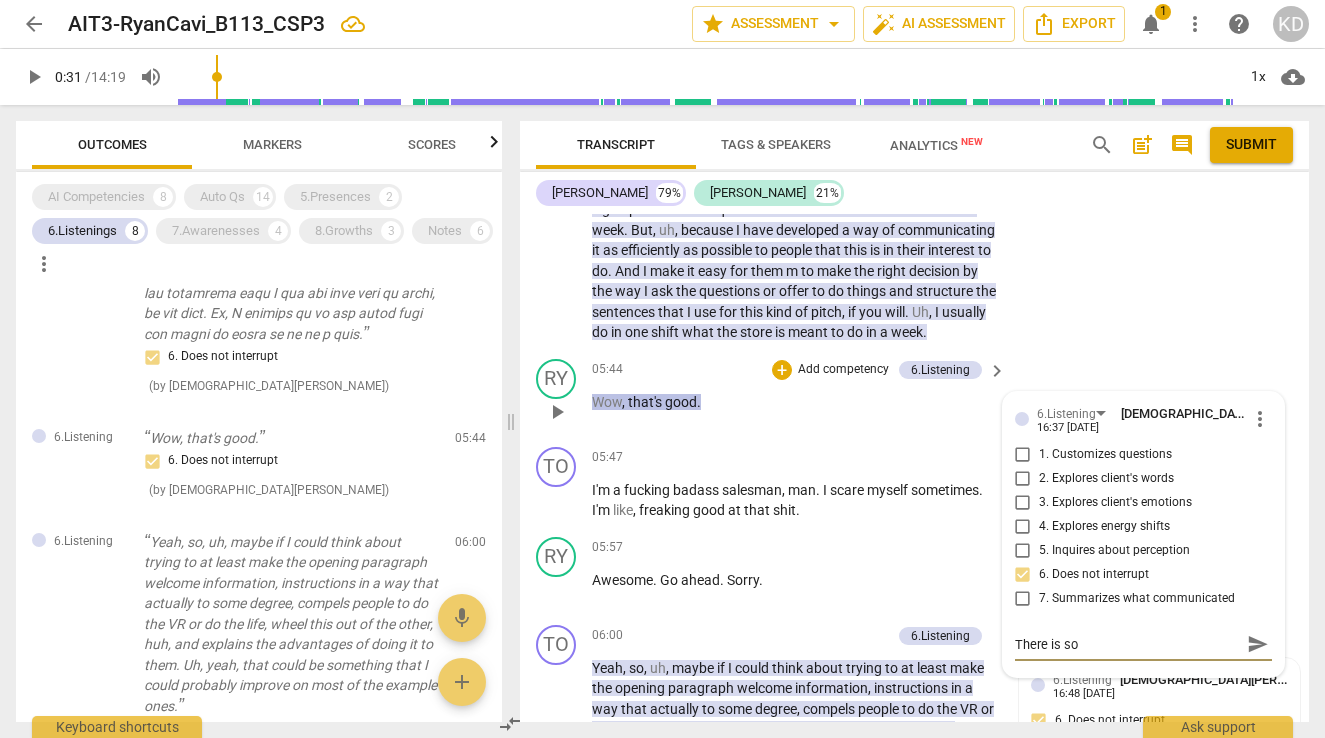 type on "There is so" 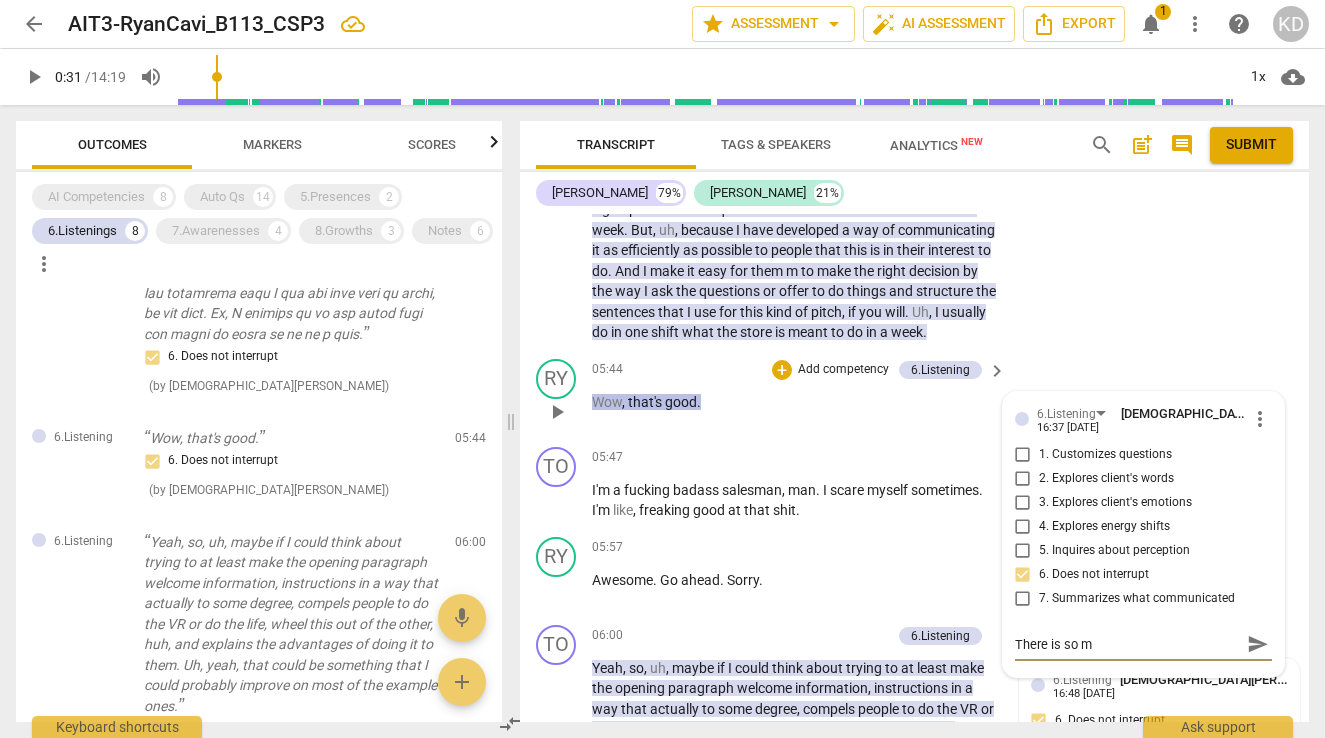 type on "There is so mu" 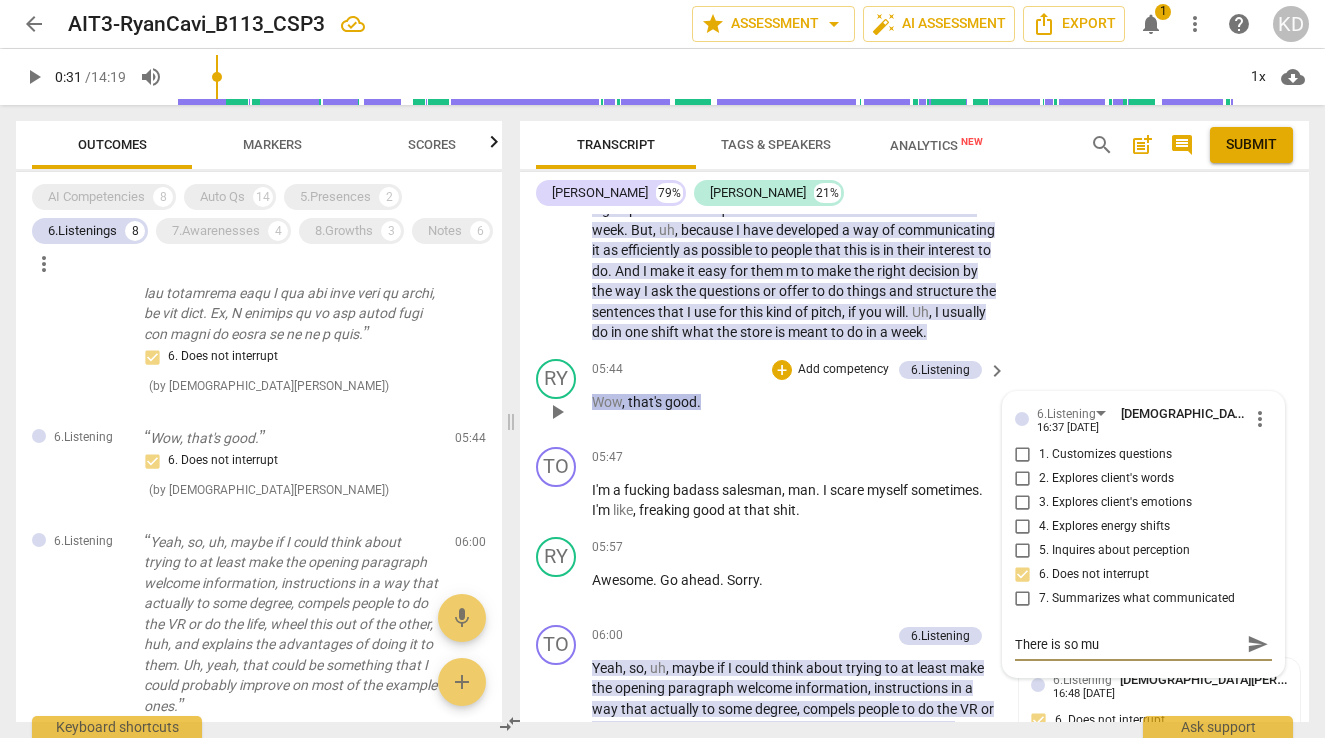 type on "There is so muc" 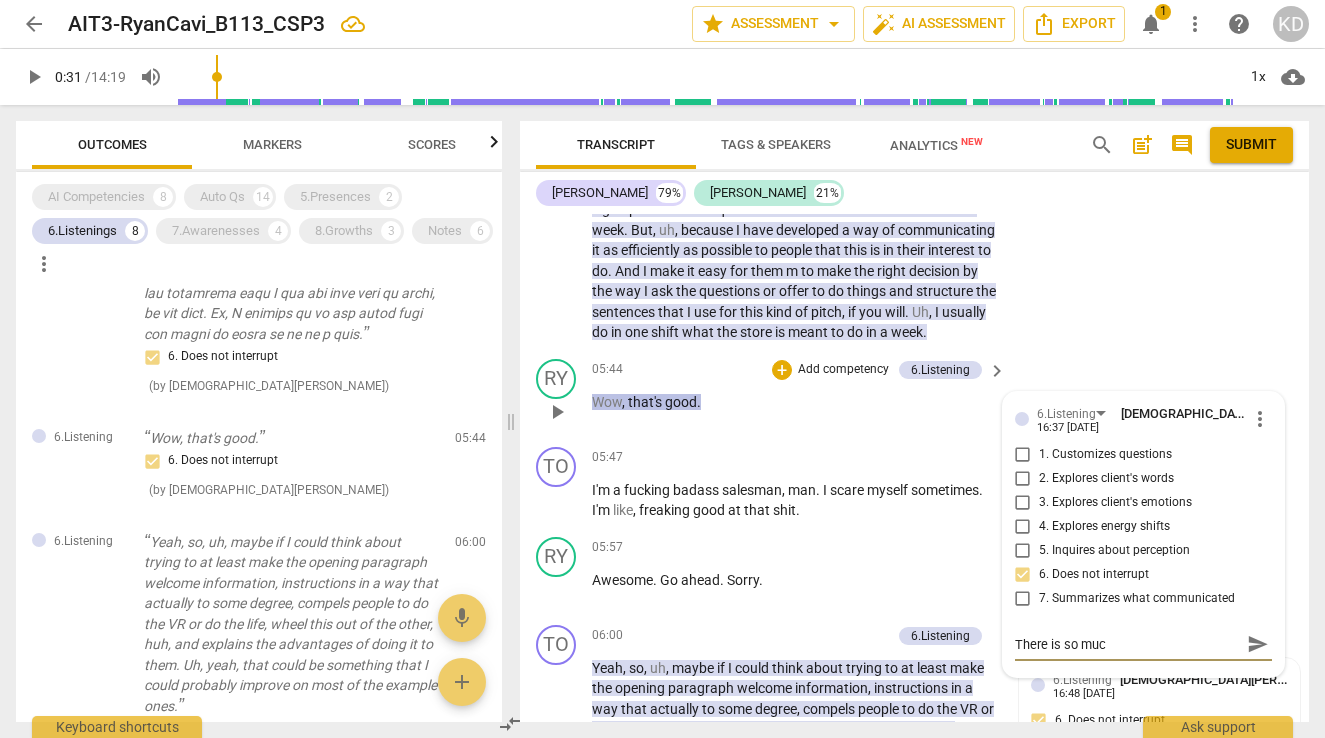 type on "There is so much" 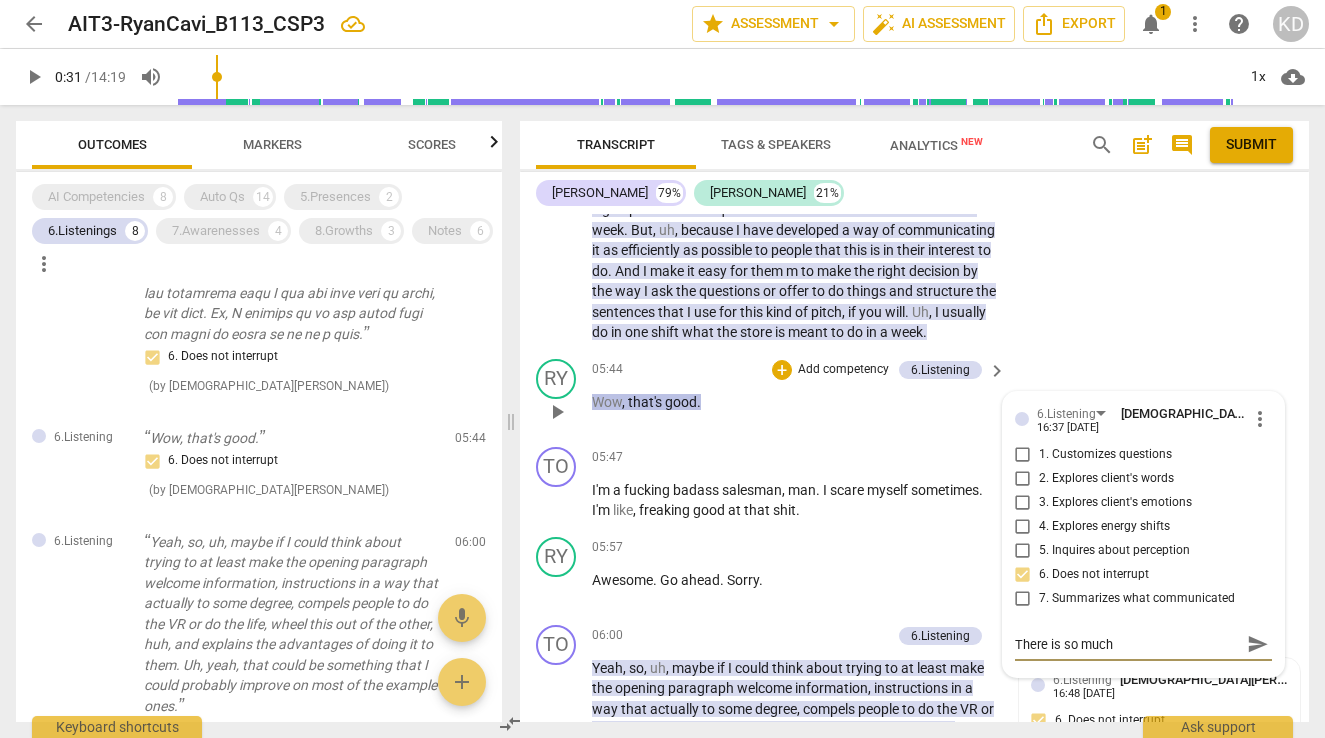 type on "There is so much" 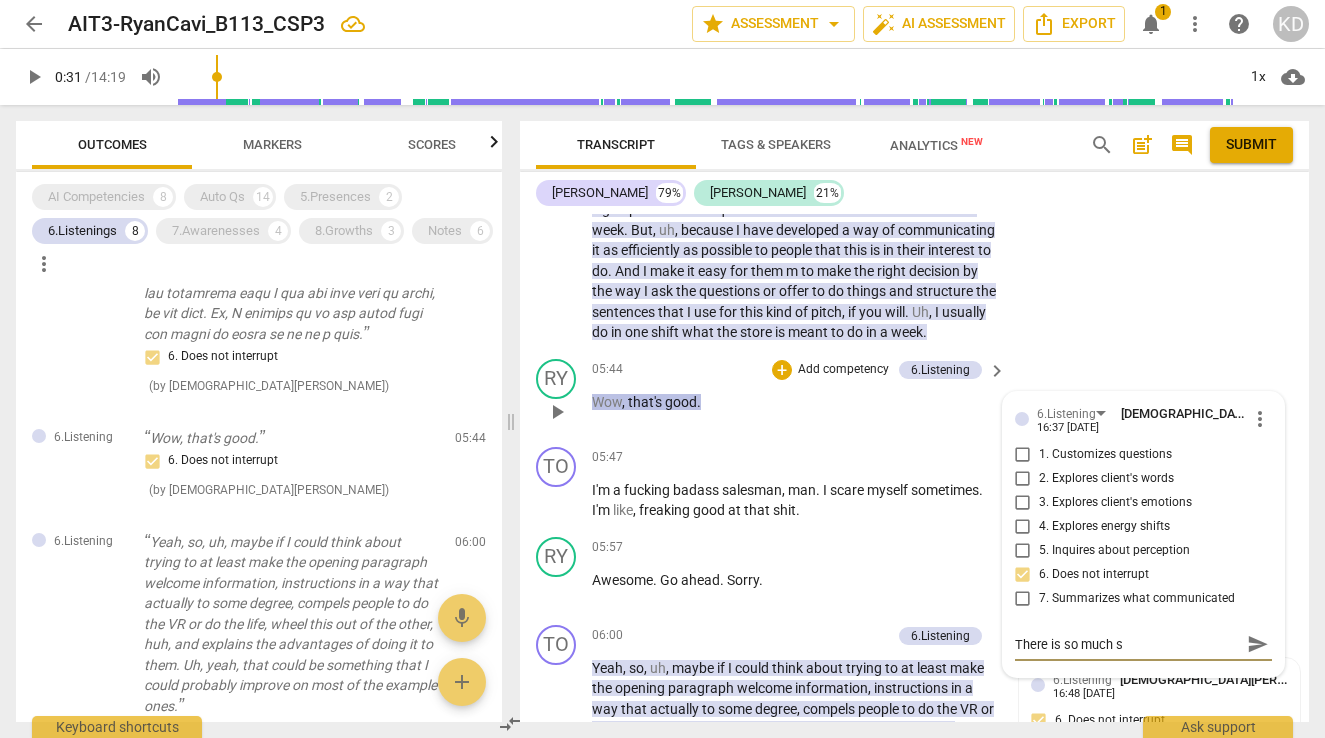 type on "There is so much sp" 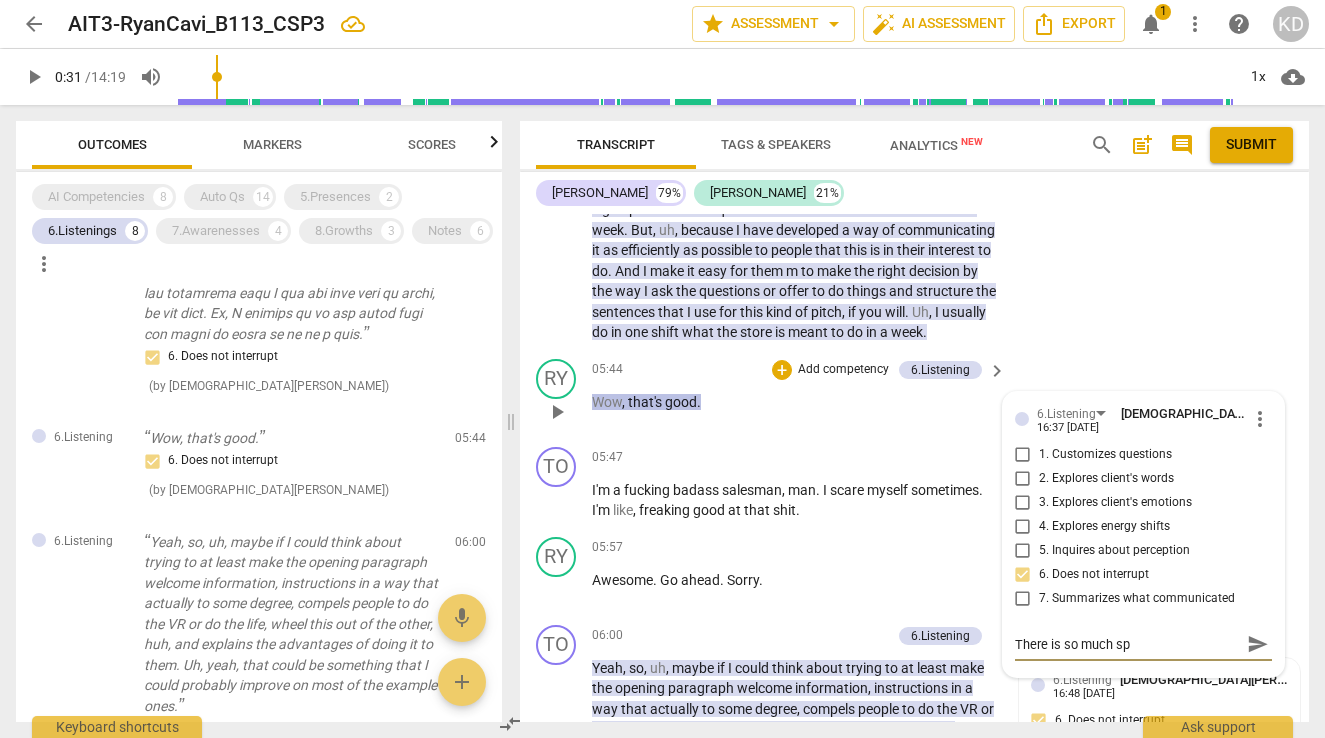 type on "There is so much spa" 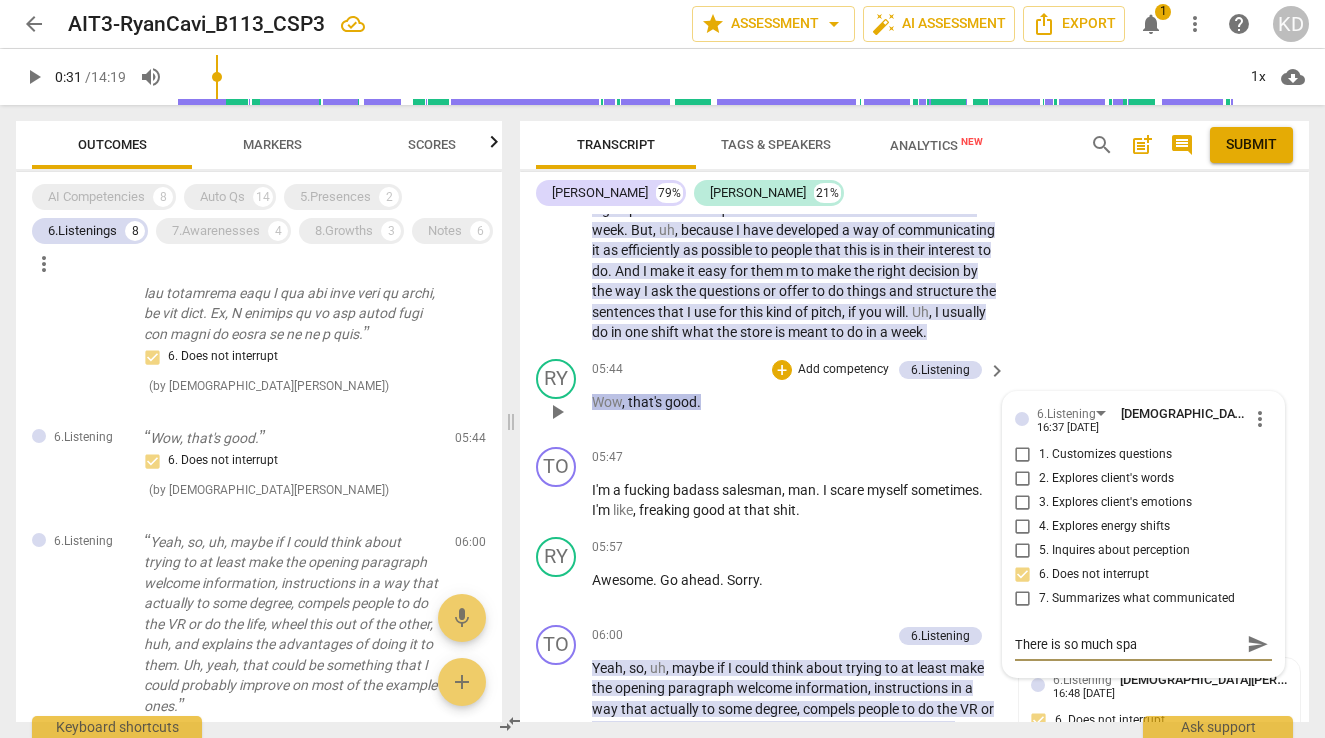 type on "There is so much spac" 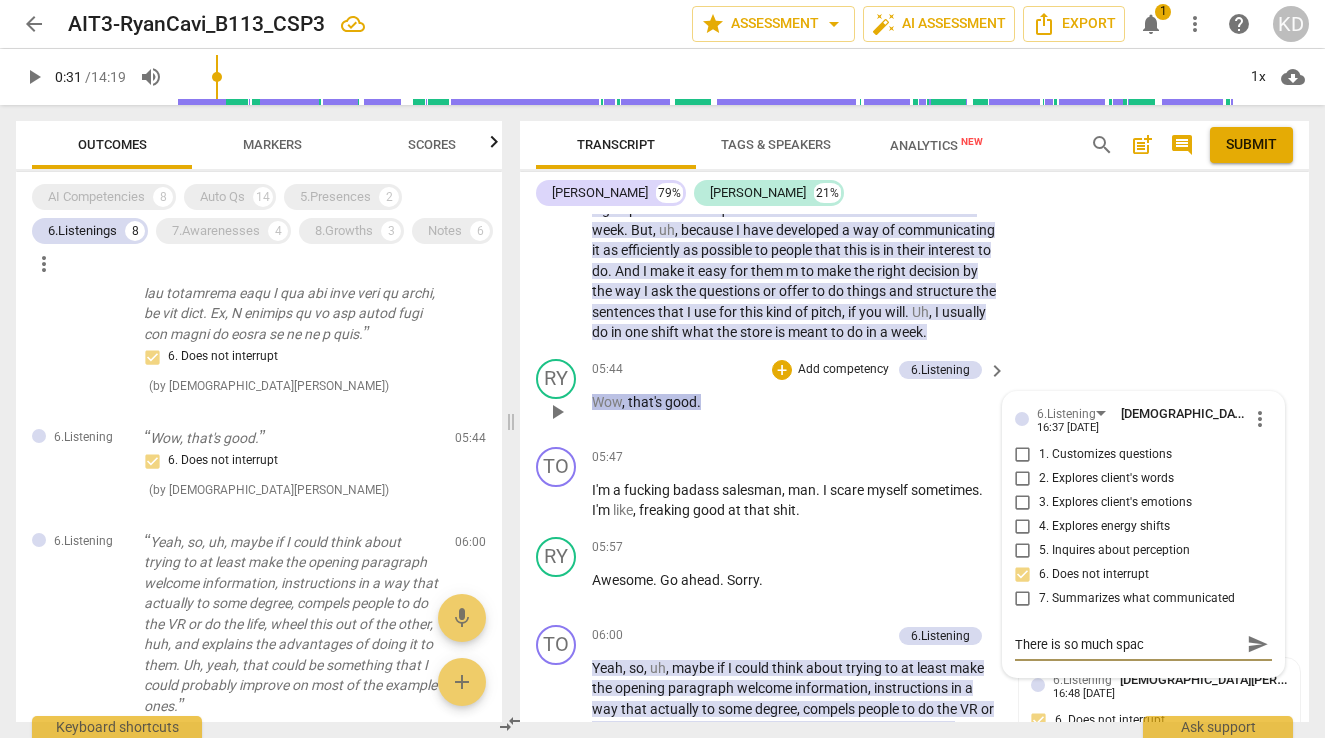 type on "There is so much space" 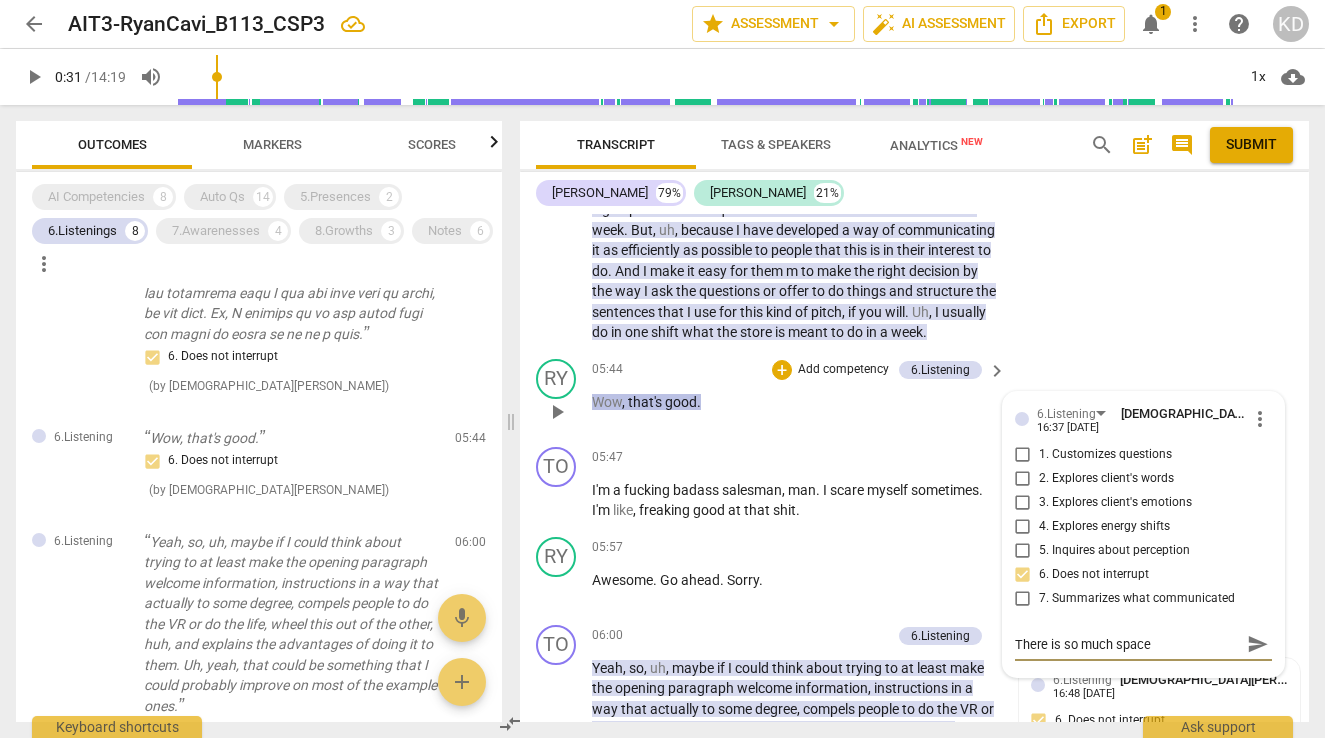 type on "There is so much space" 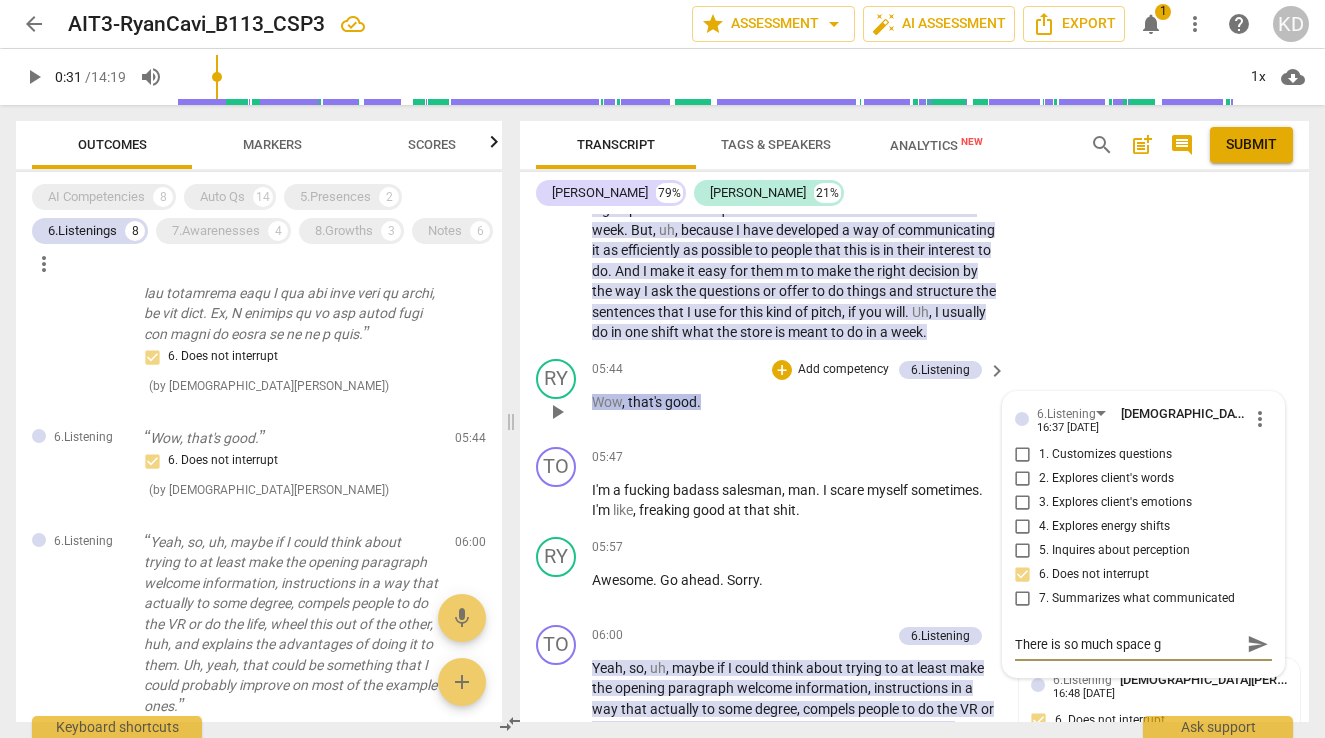 type on "There is so much space gi" 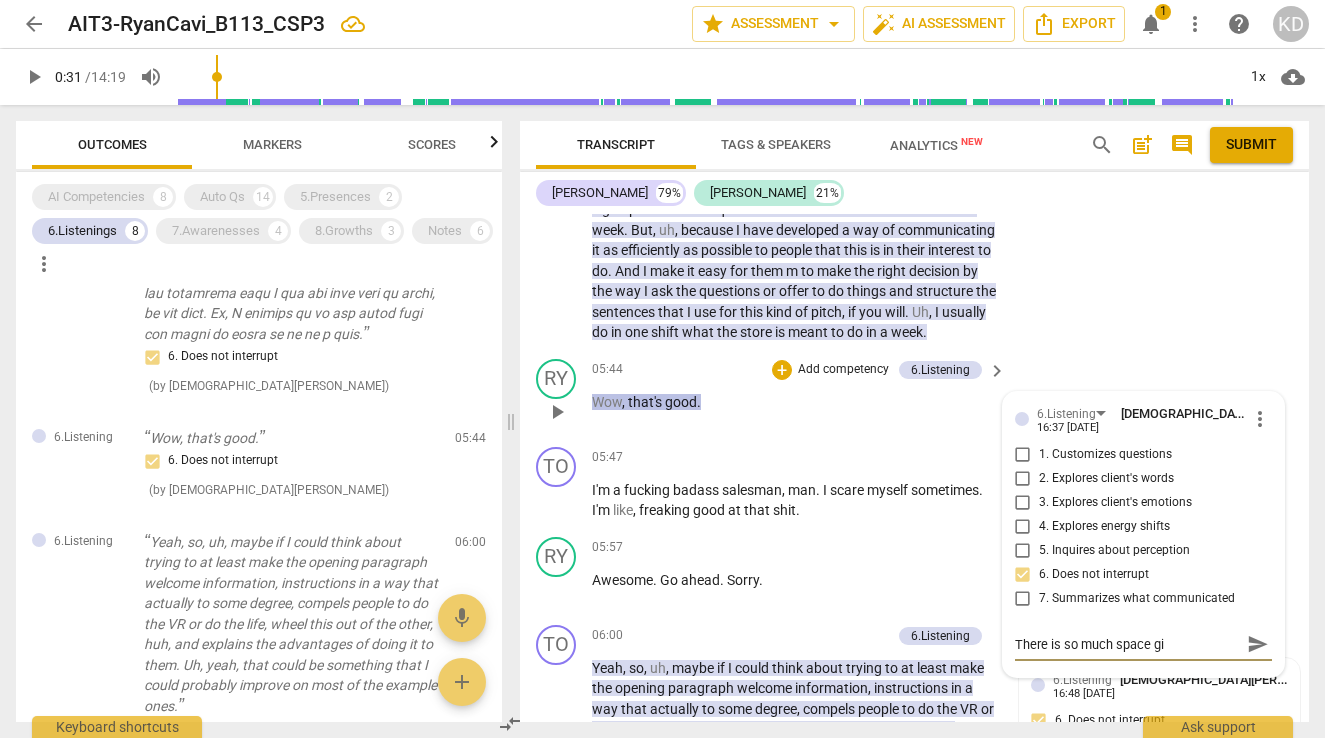 type on "There is so much space giv" 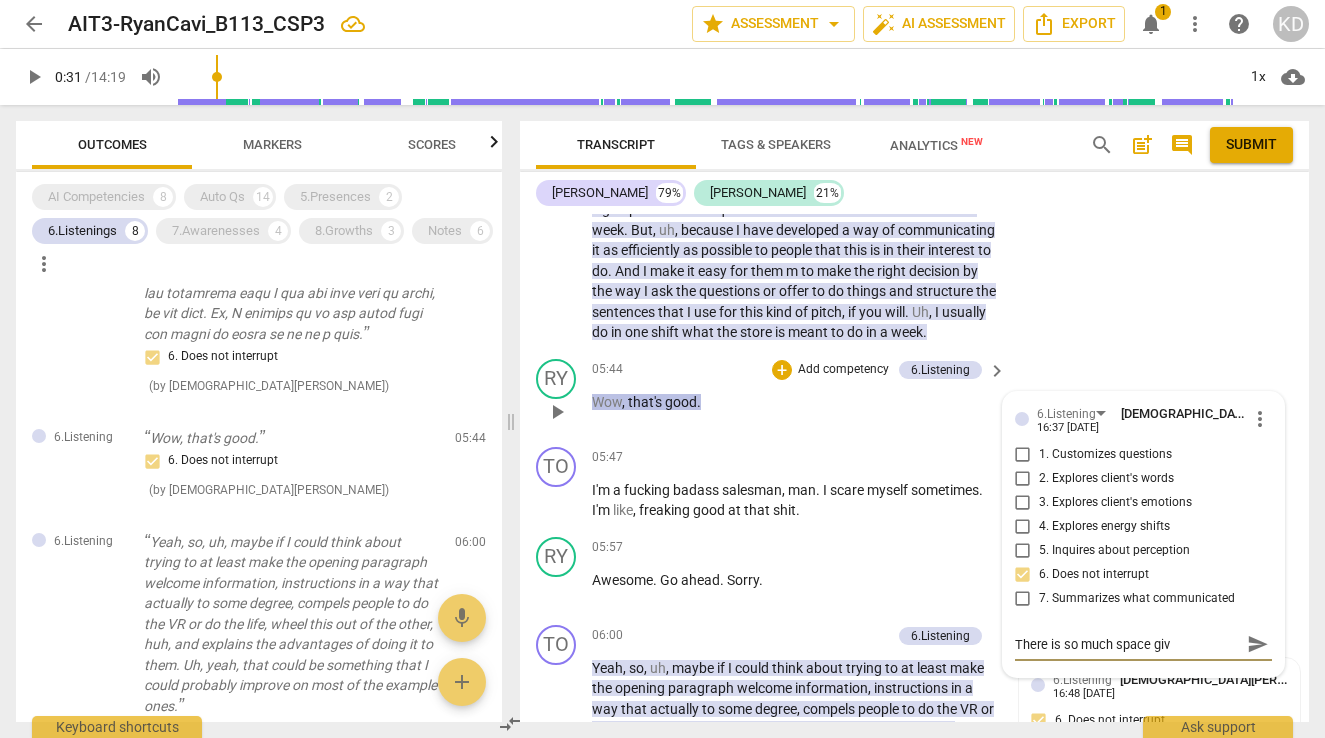 type on "There is so much space give" 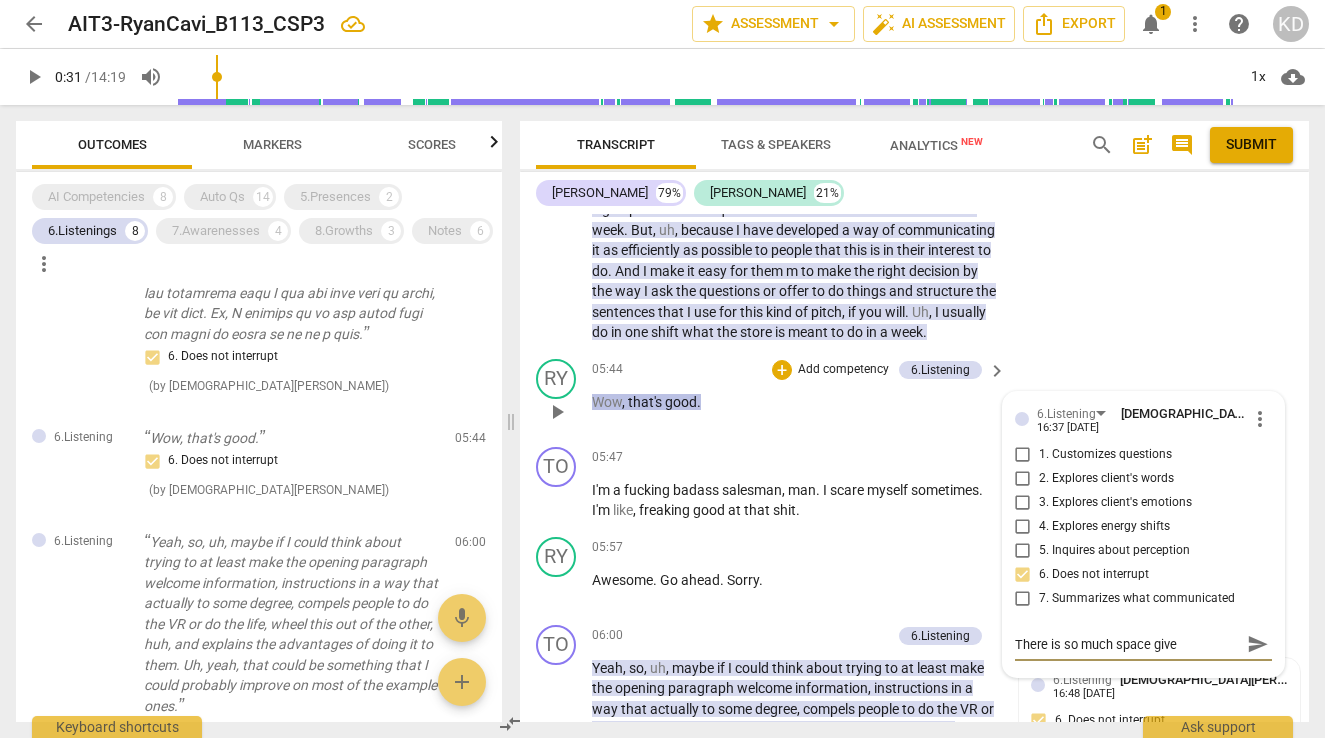 type on "There is so much space given" 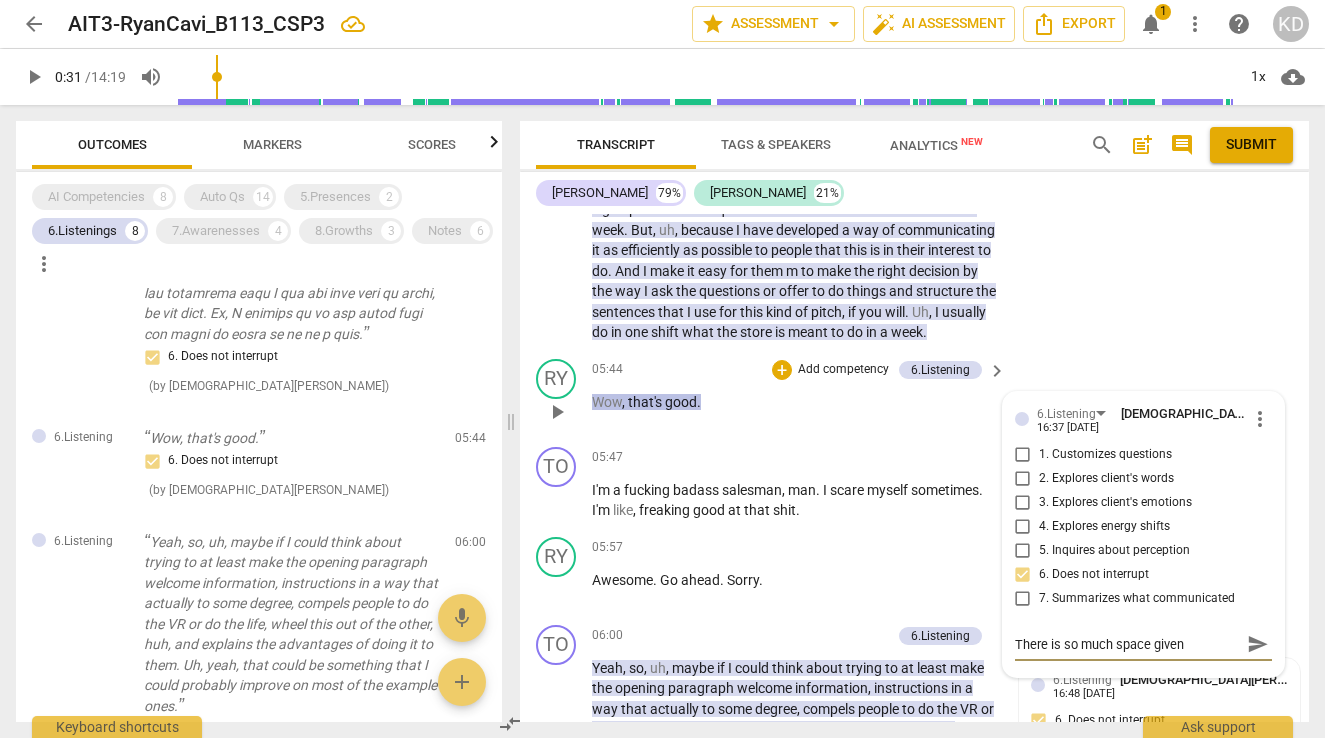 type on "There is so much space given" 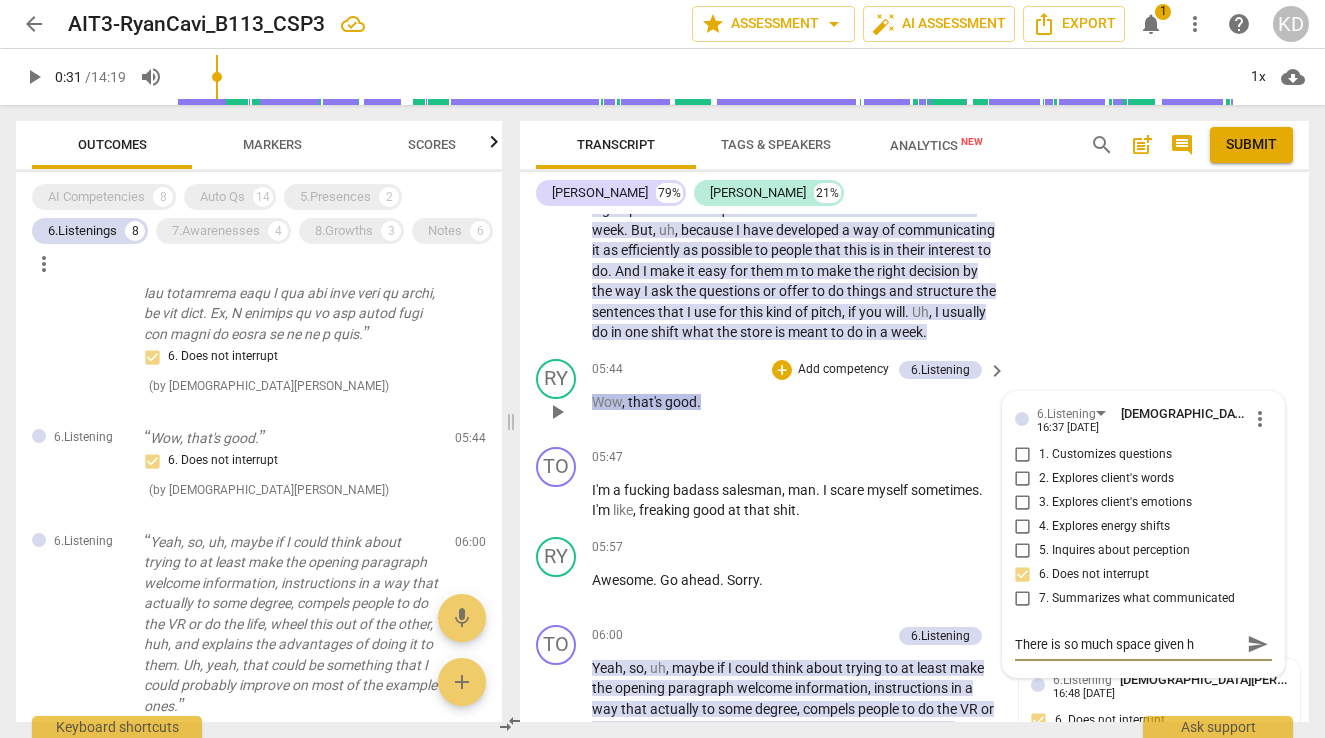 type on "There is so much space given he" 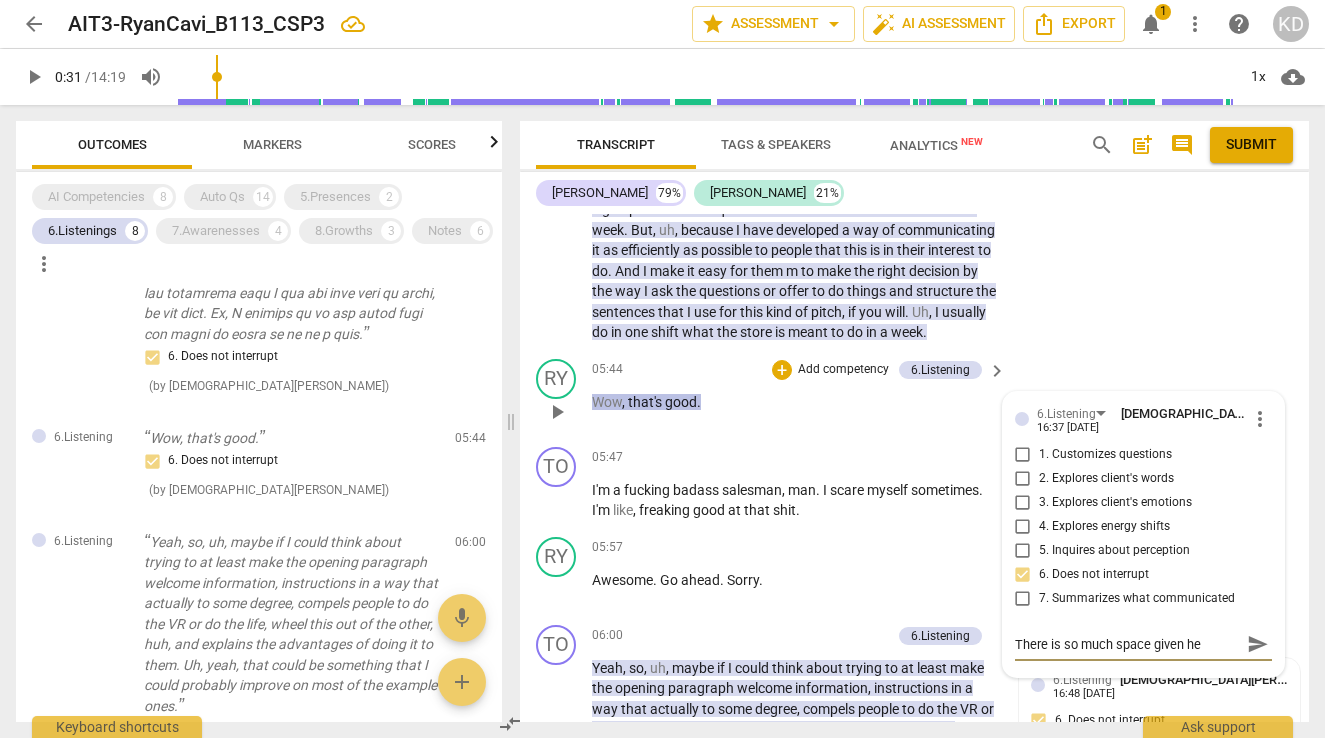 type on "There is so much space given her" 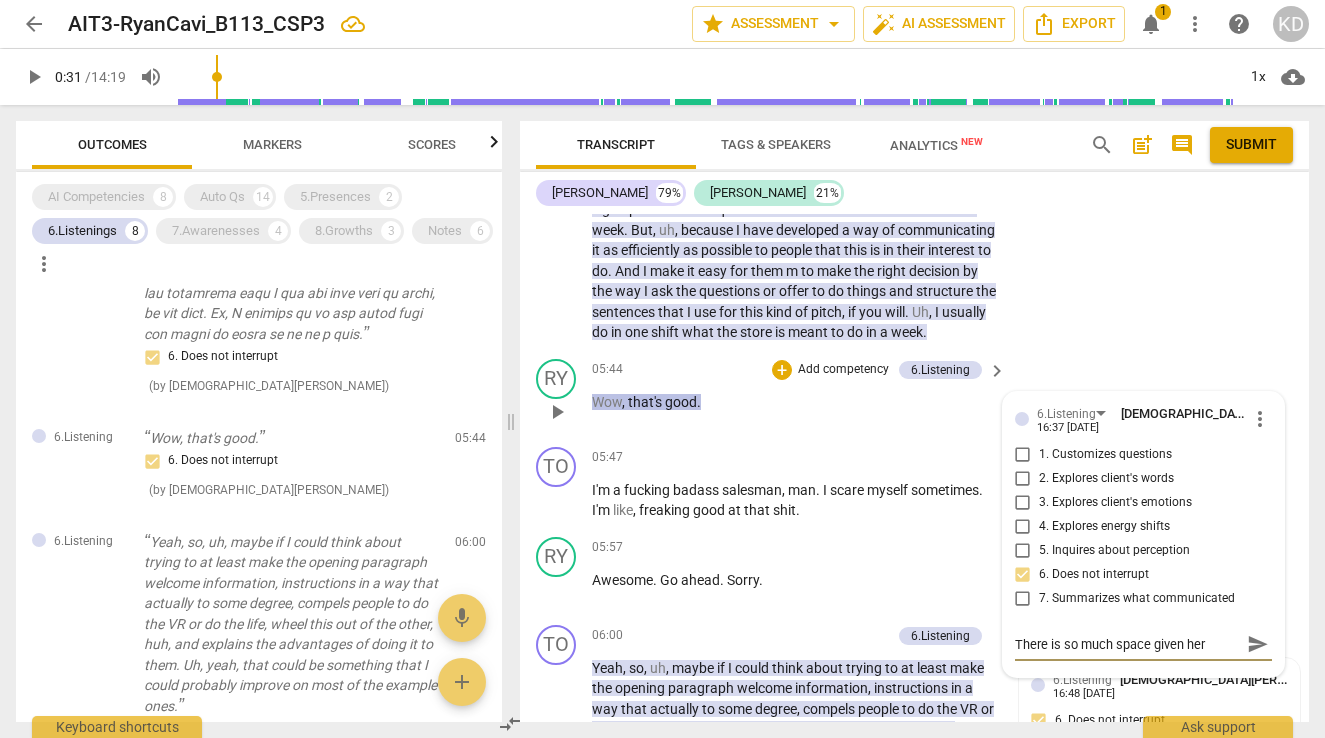 type on "There is so much space given here" 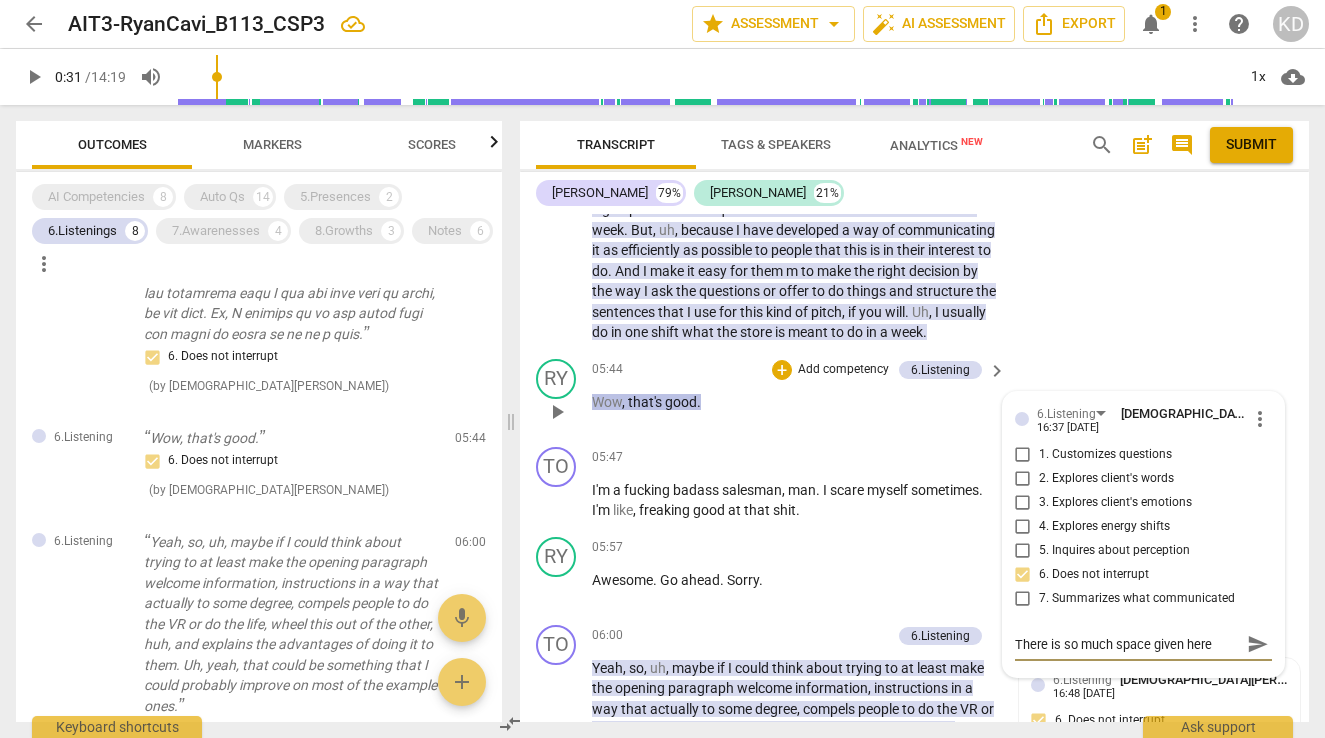 type on "There is so much space given here" 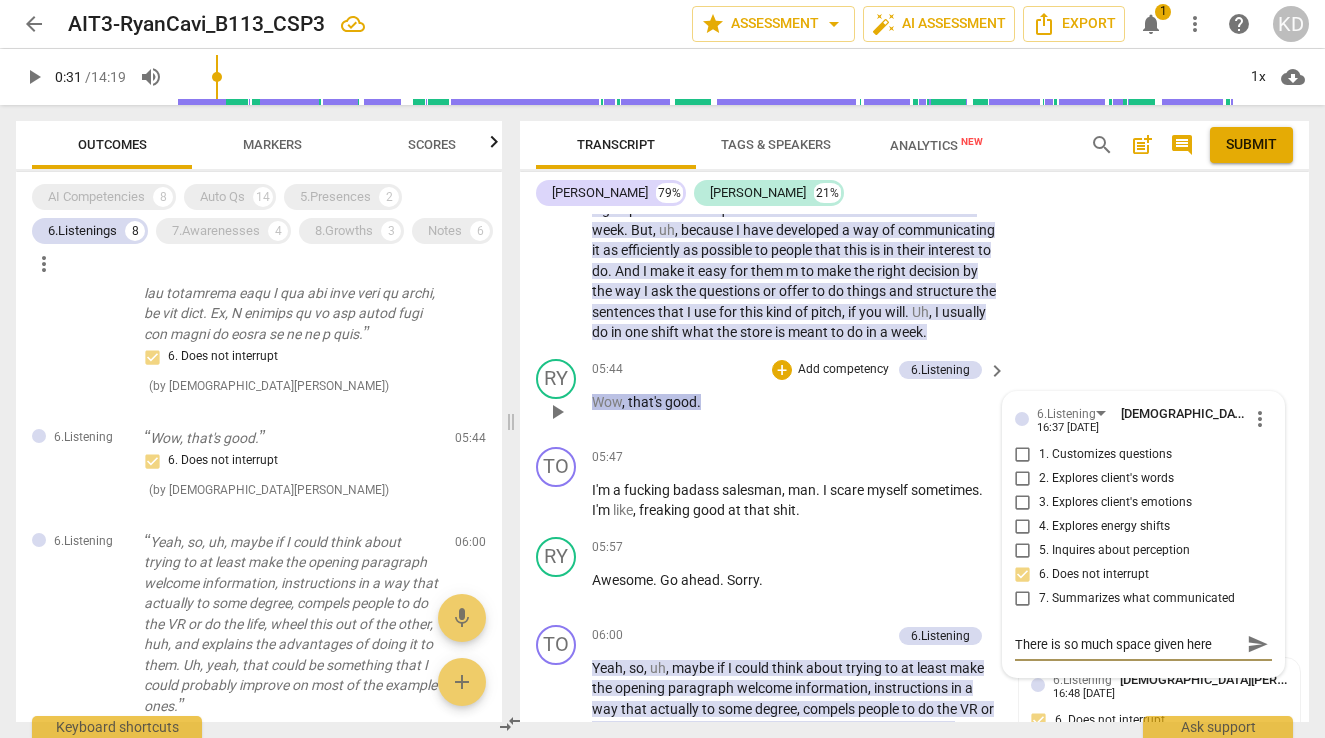 type on "There is so much space given here" 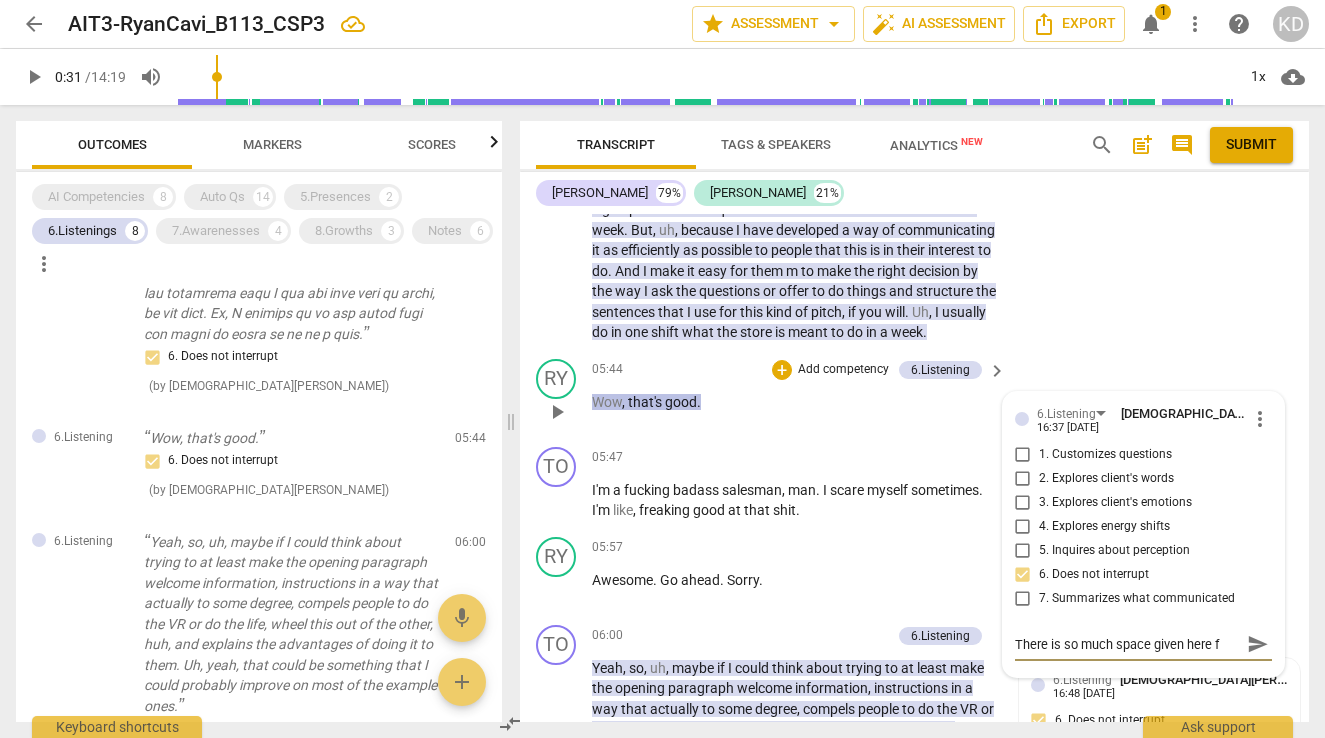 type on "There is so much space given here fo" 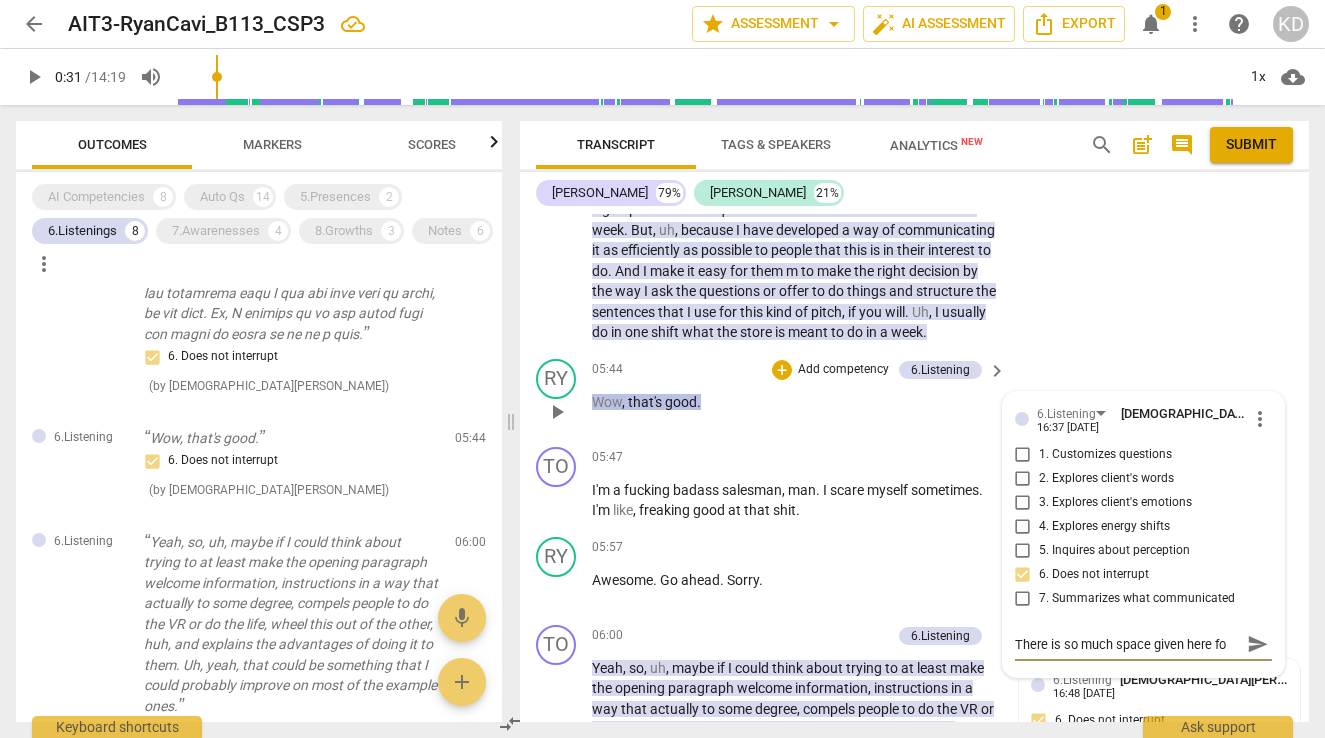 type on "There is so much space given here for" 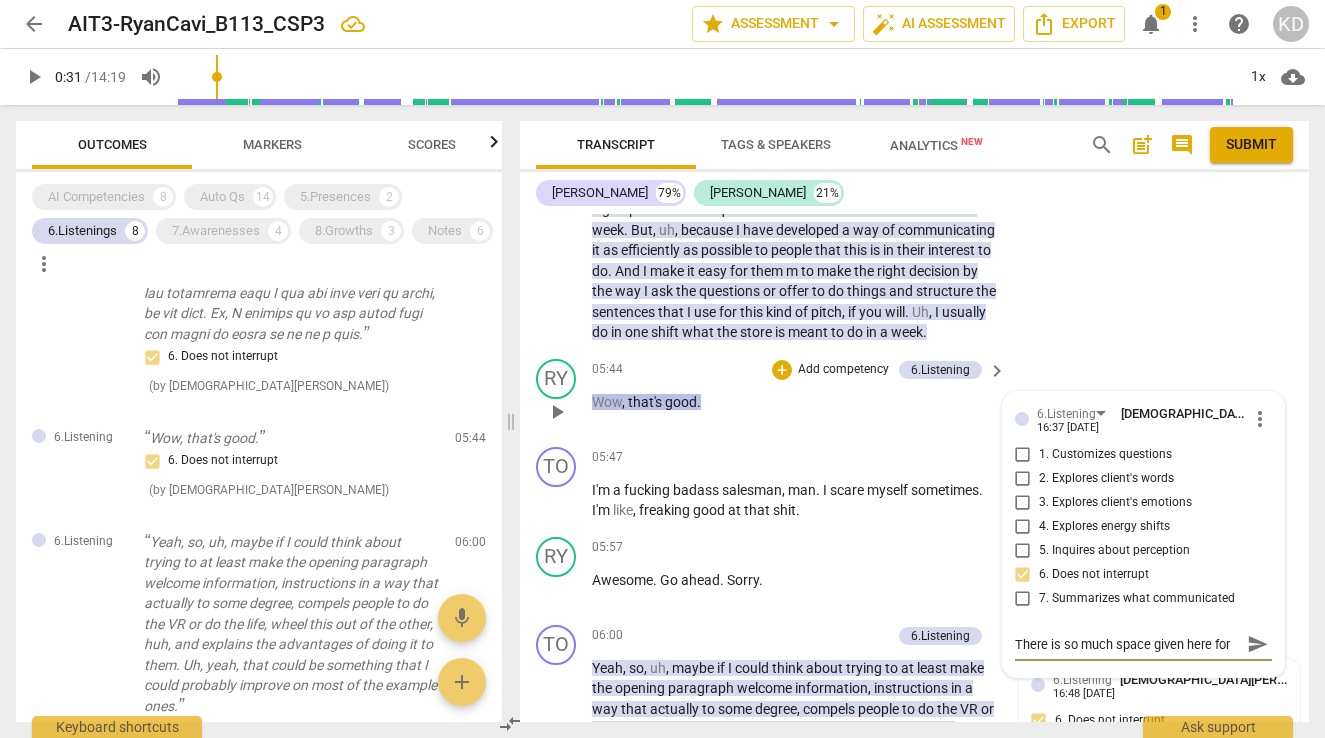type on "There is so much space given here for" 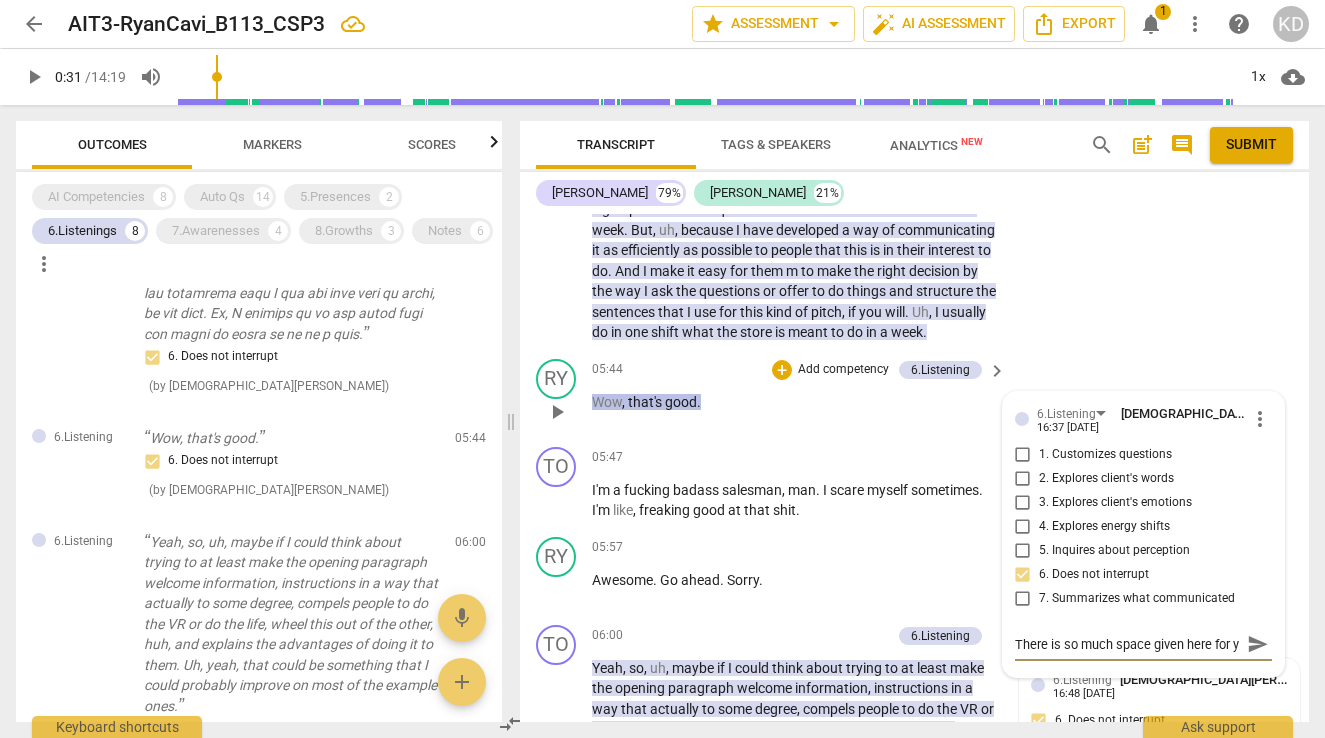 type on "There is so much space given here for yo" 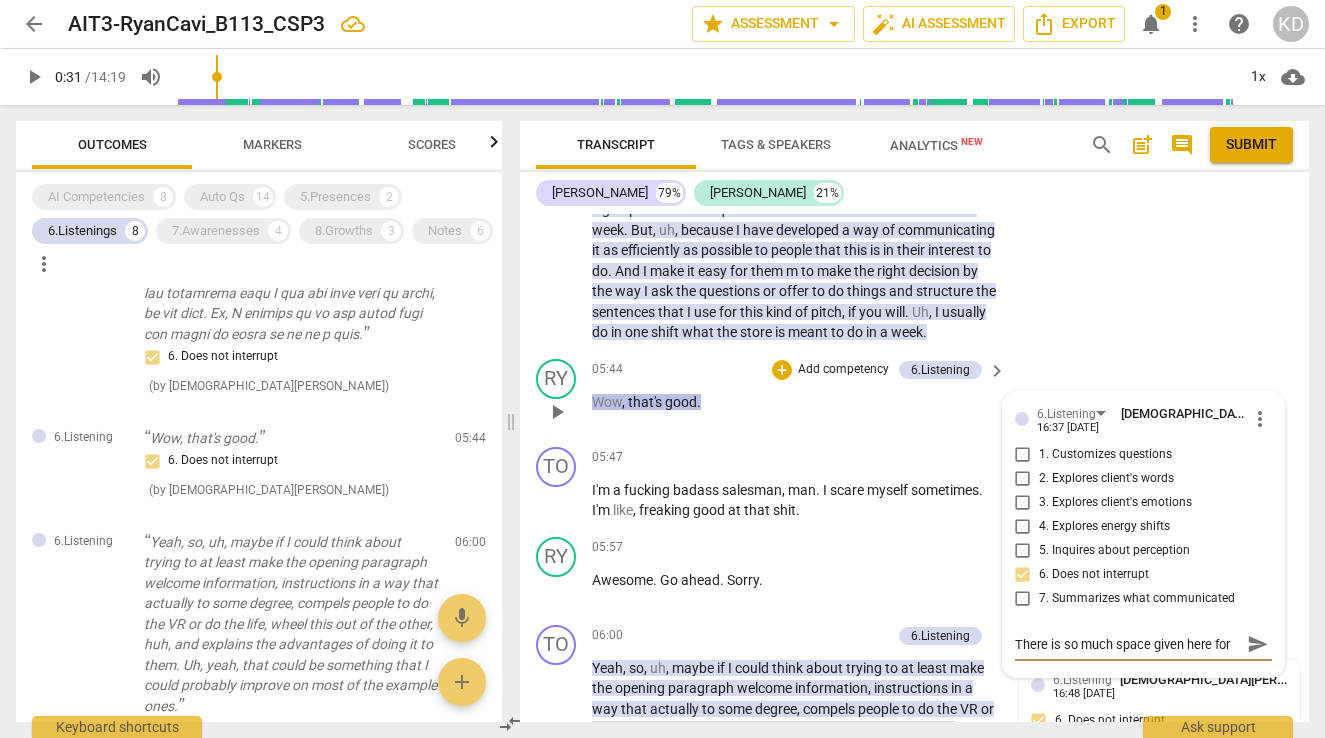scroll, scrollTop: 17, scrollLeft: 0, axis: vertical 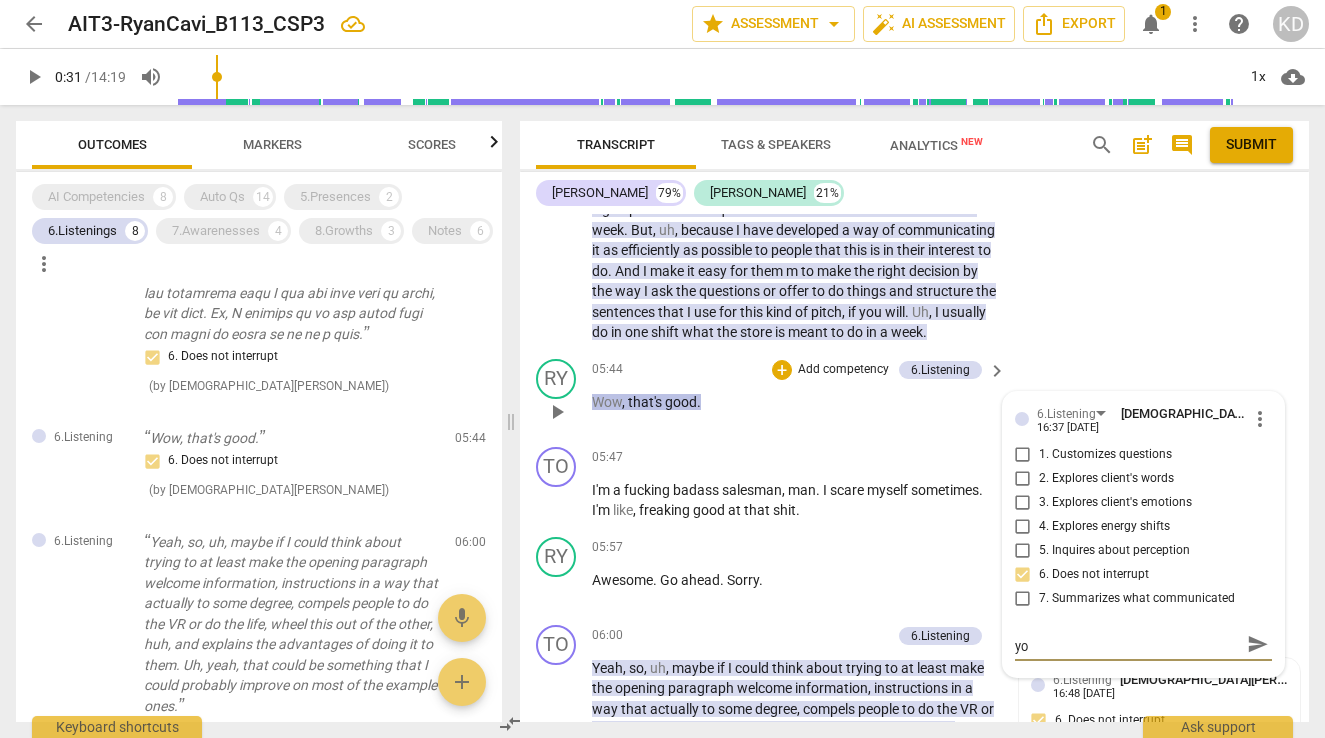 type on "There is so much space given here for you" 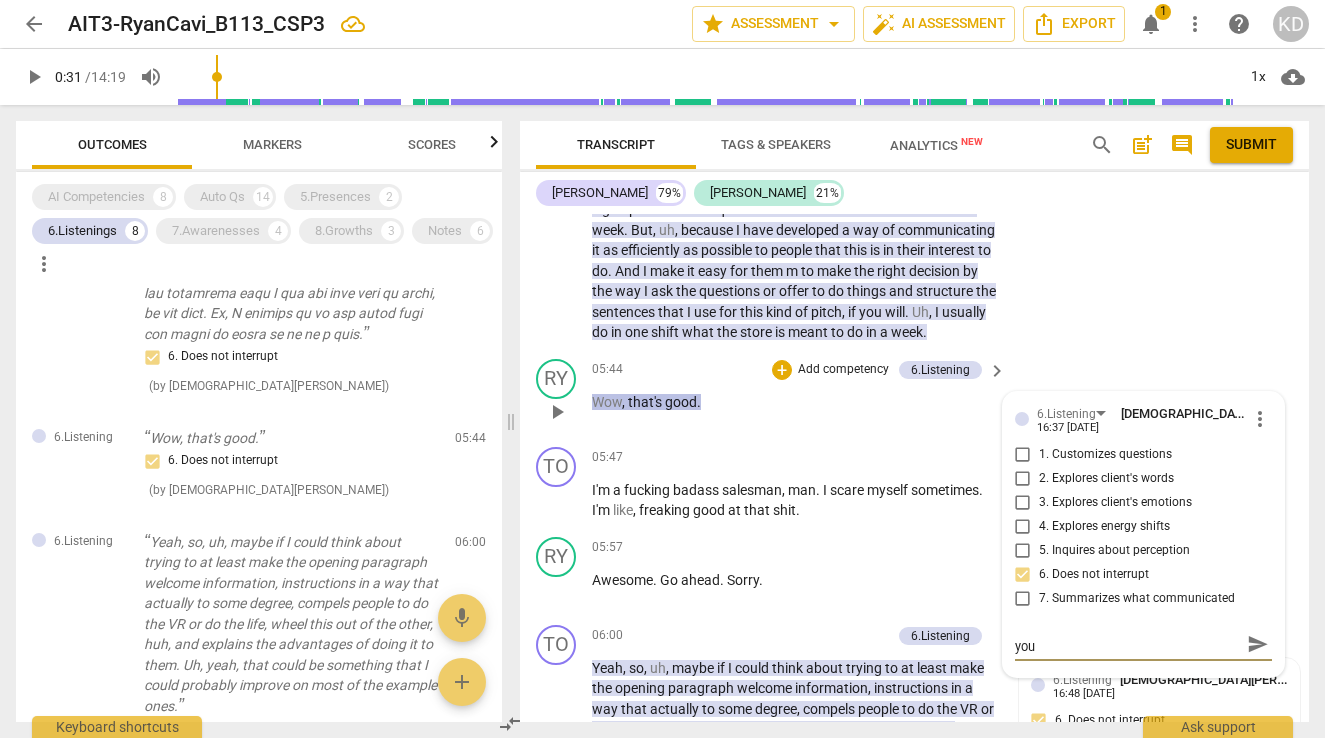 type on "There is so much space given here for your" 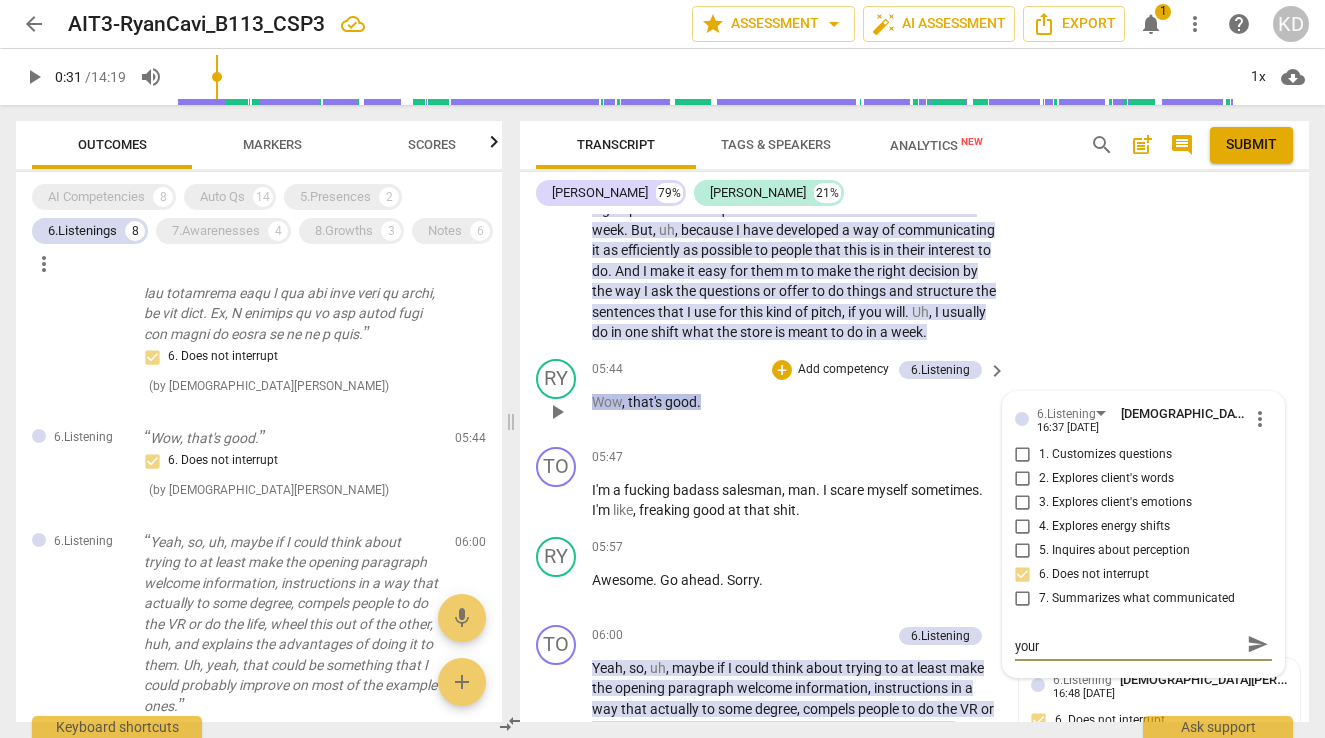 type on "There is so much space given here for your" 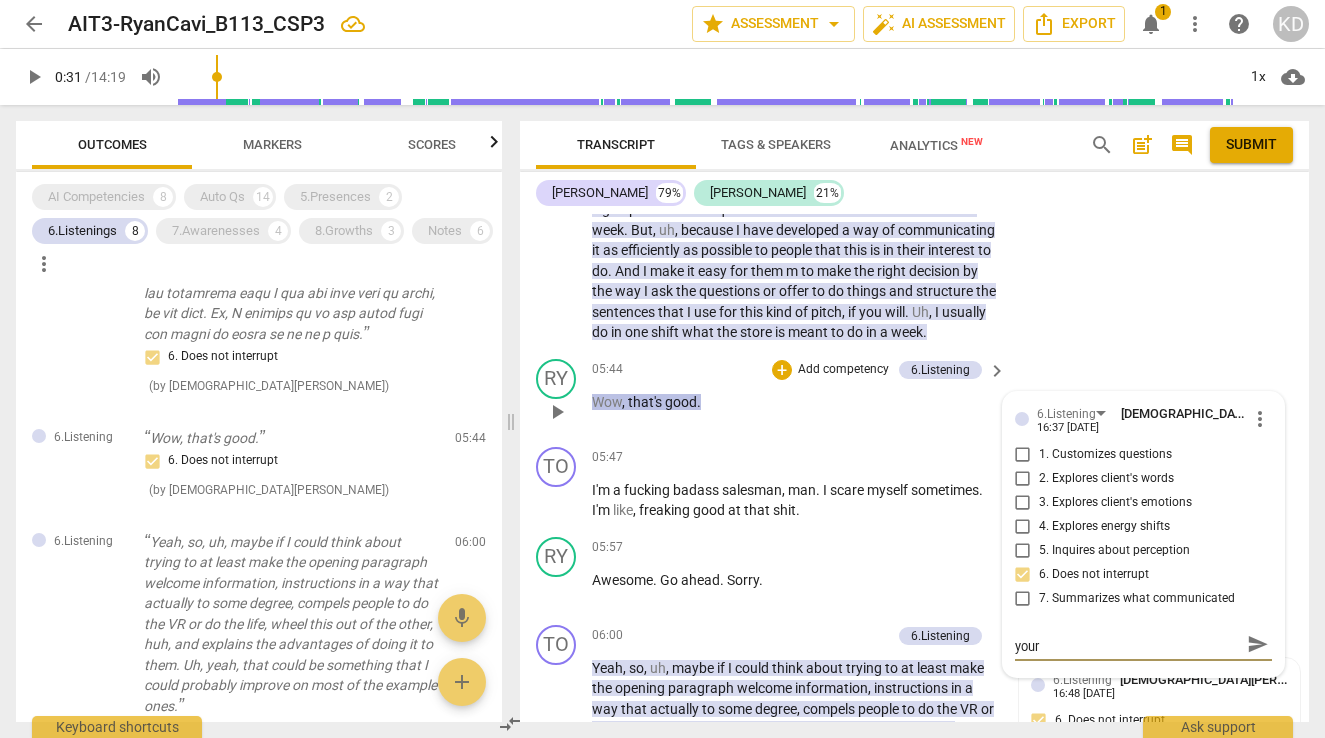 type on "There is so much space given here for your" 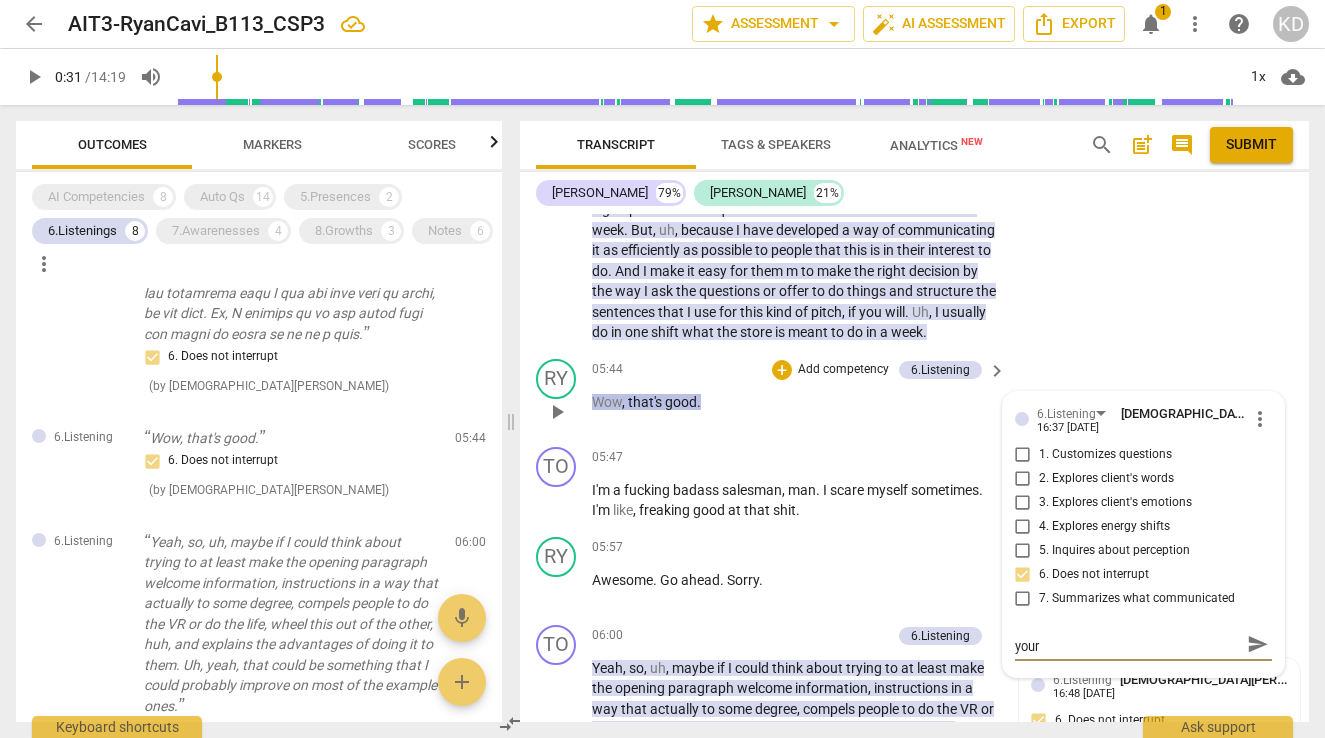type on "There is so much space given here for your c" 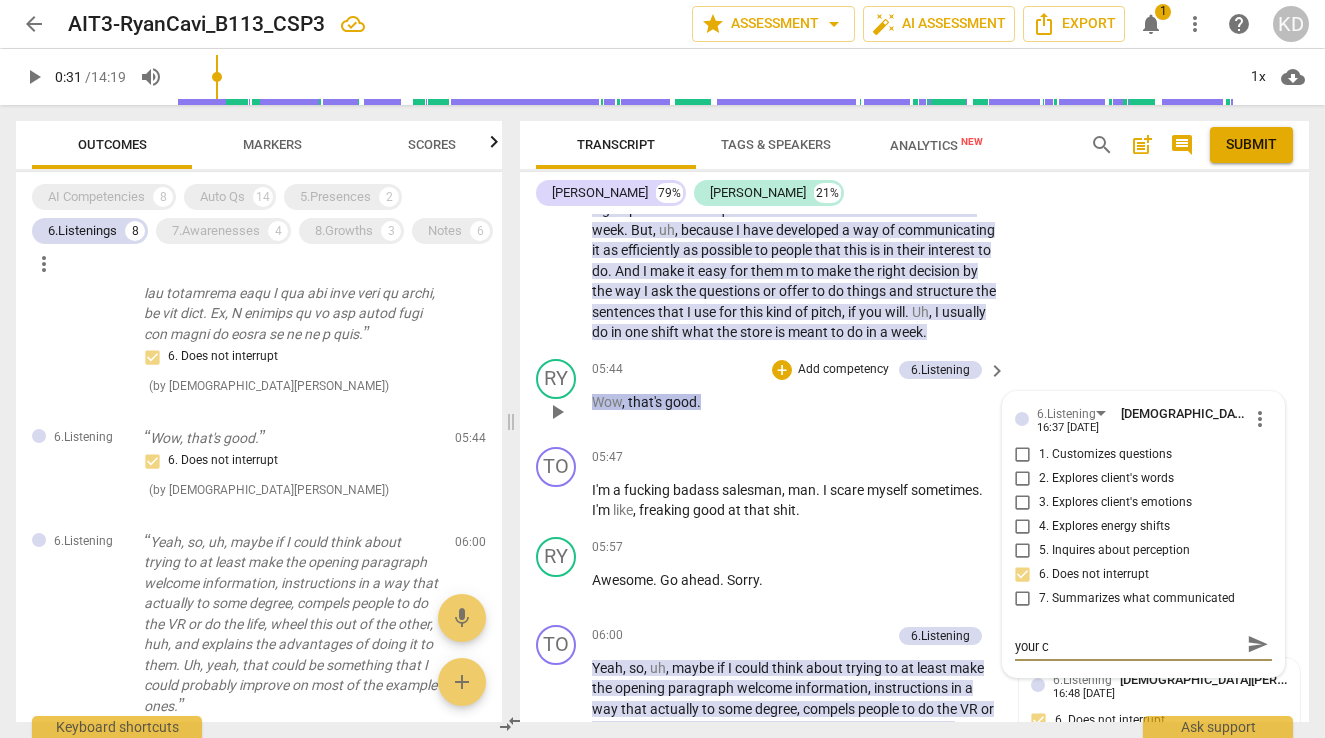 type on "There is so much space given here for your cl" 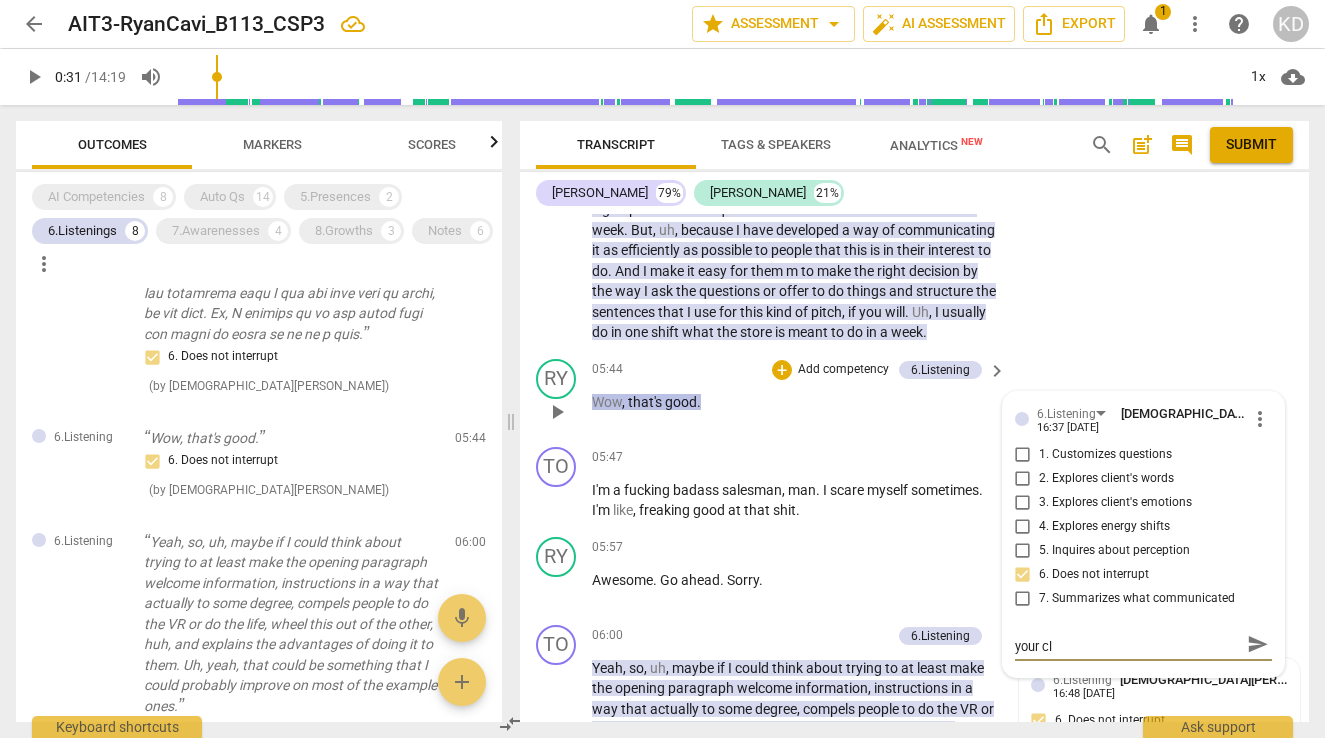 scroll, scrollTop: 0, scrollLeft: 0, axis: both 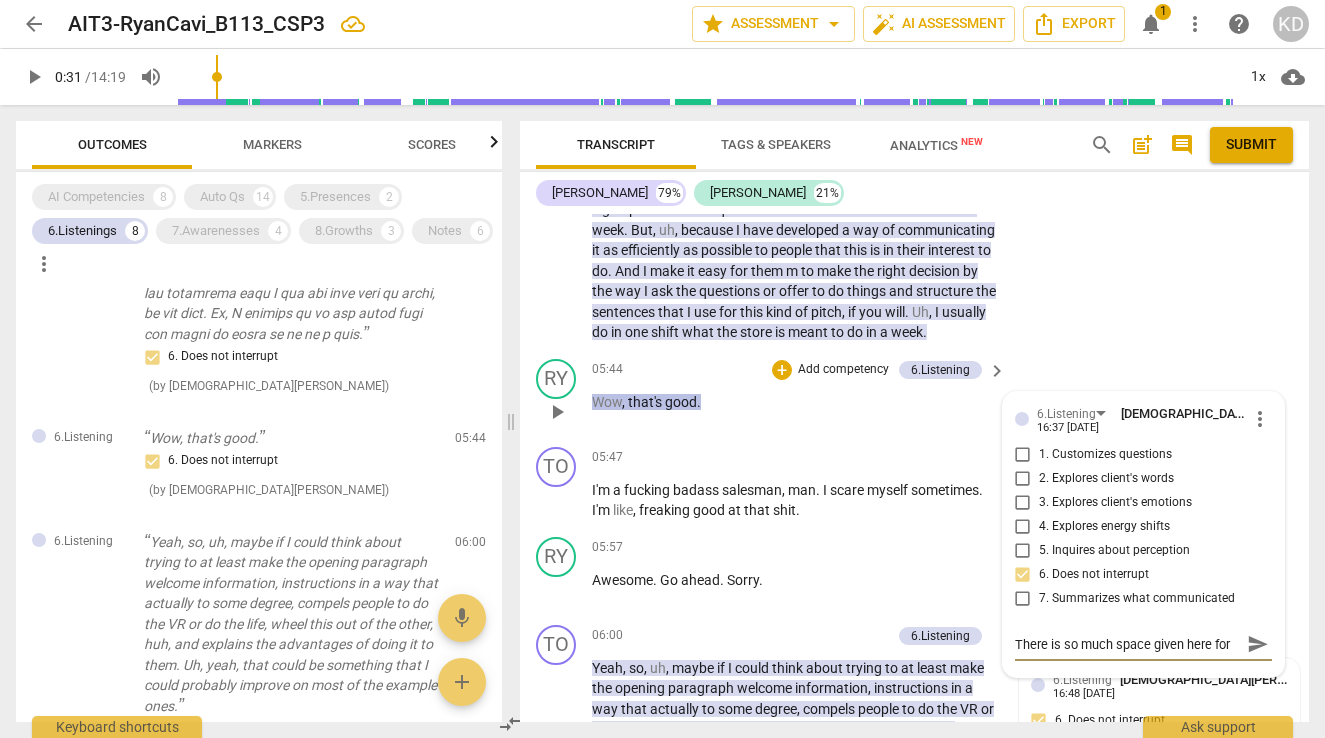 type on "There is so much space given here for your cli" 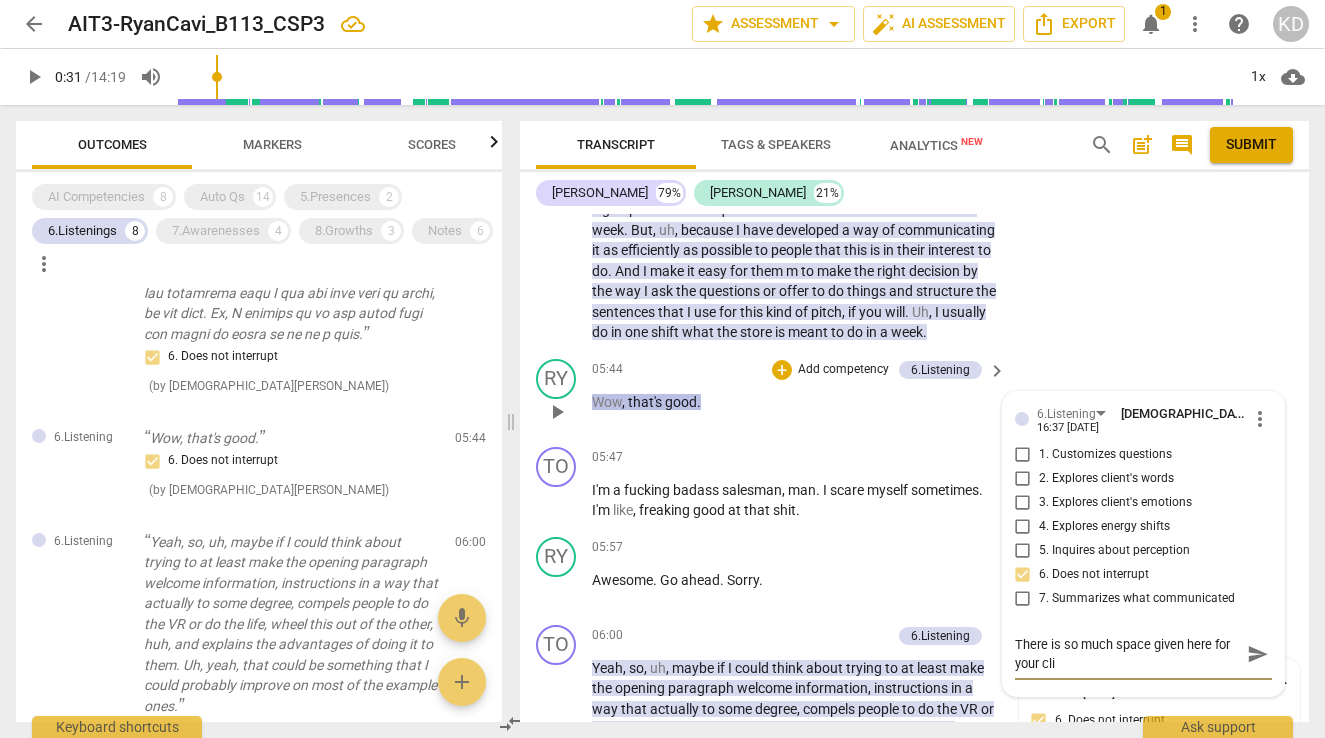 type on "There is so much space given here for your clie" 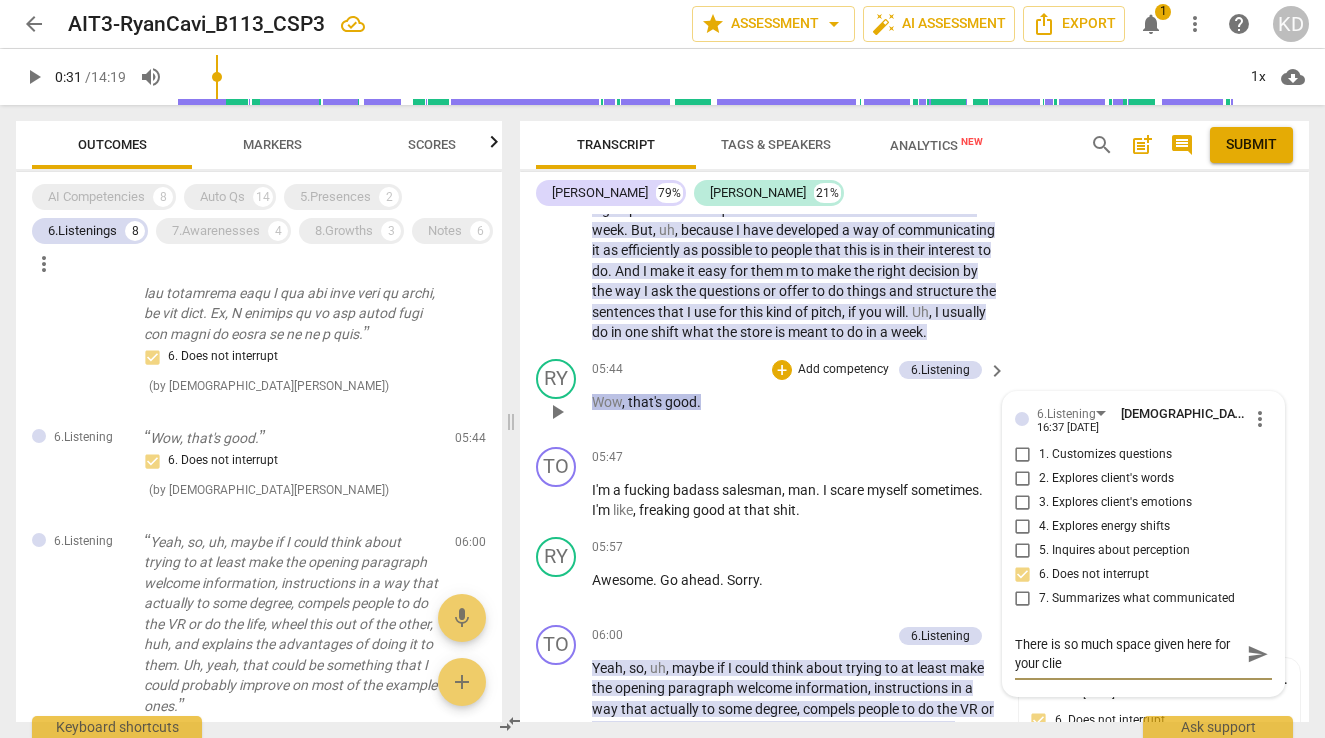 type on "There is so much space given here for your clien" 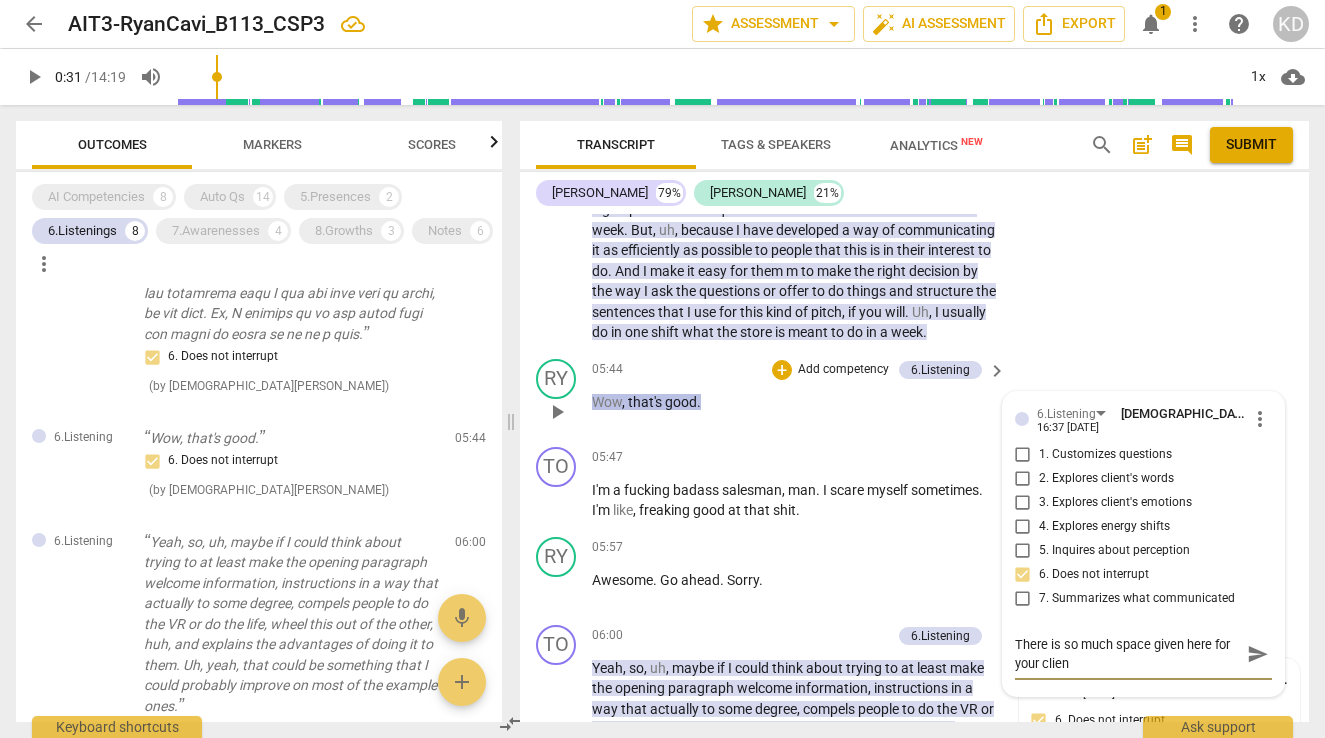 type on "There is so much space given here for your client" 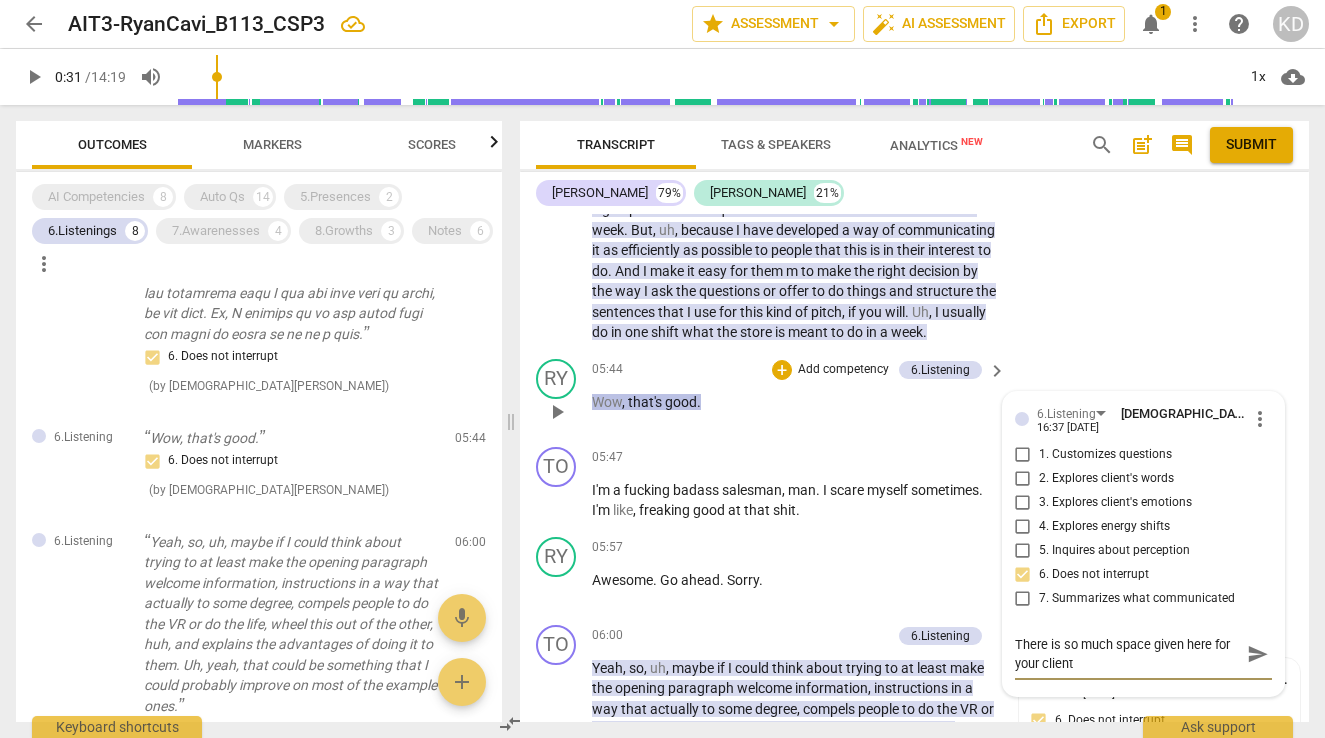 type on "There is so much space given here for your client" 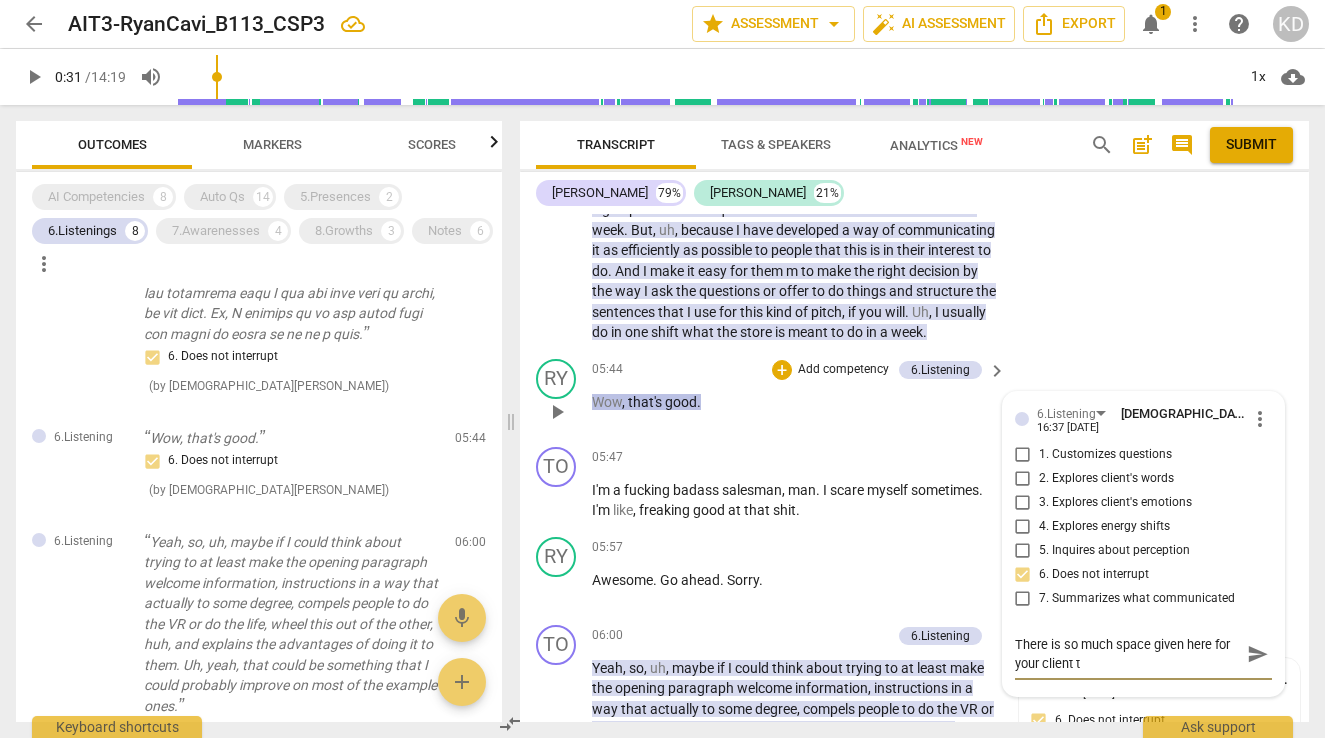 type on "There is so much space given here for your client to" 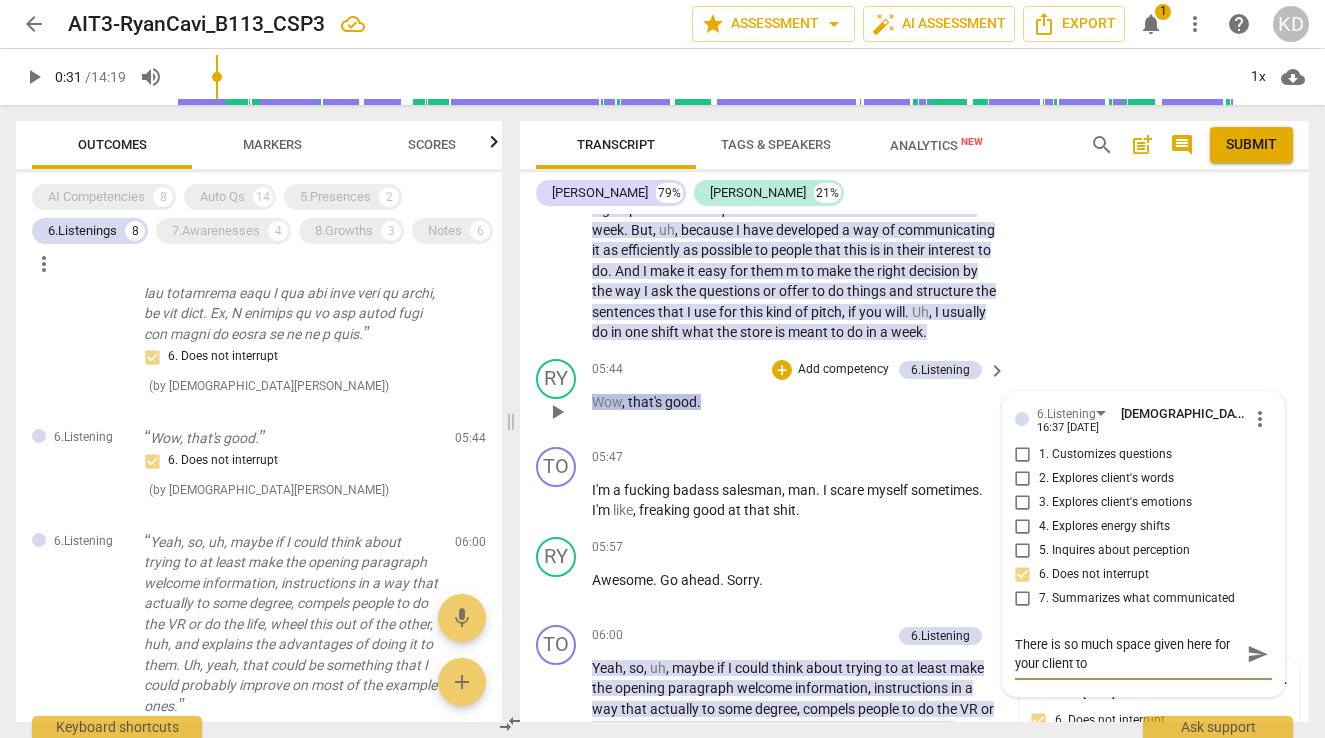 type on "There is so much space given here for your client to" 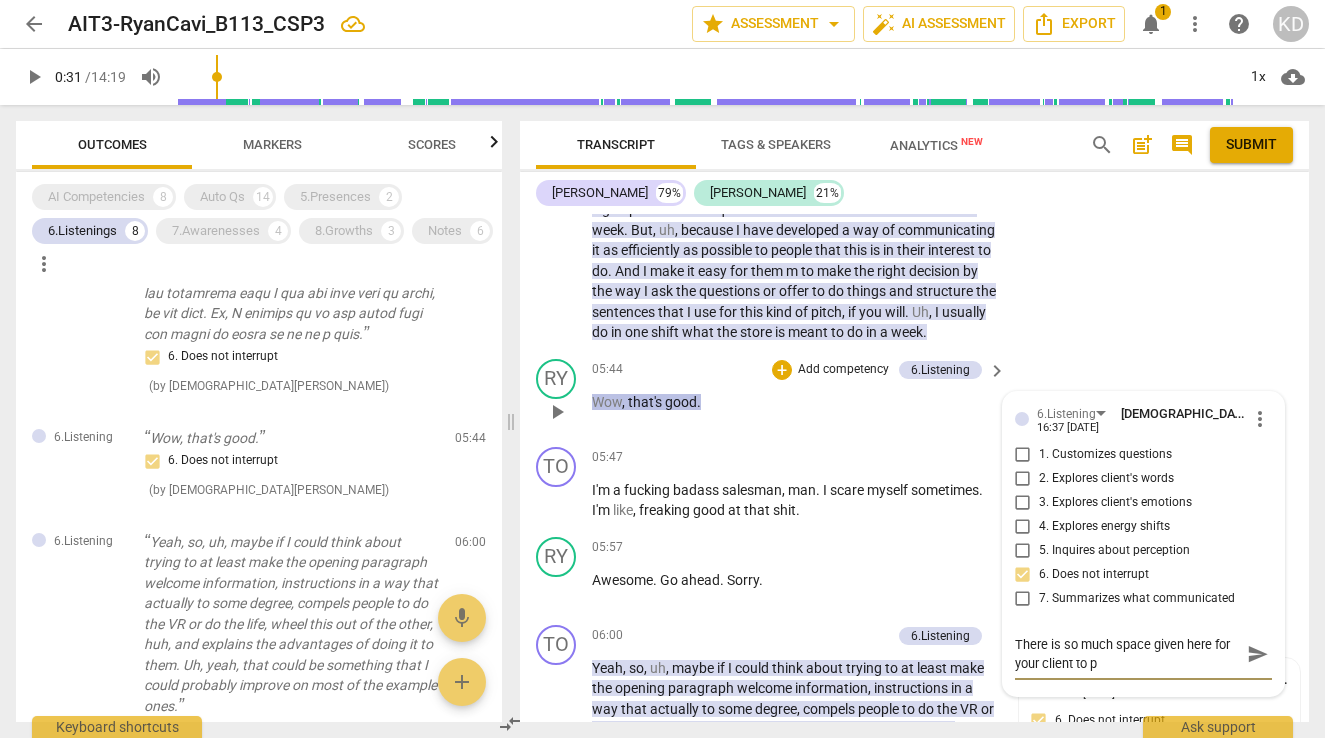 type on "There is so much space given here for your client to pr" 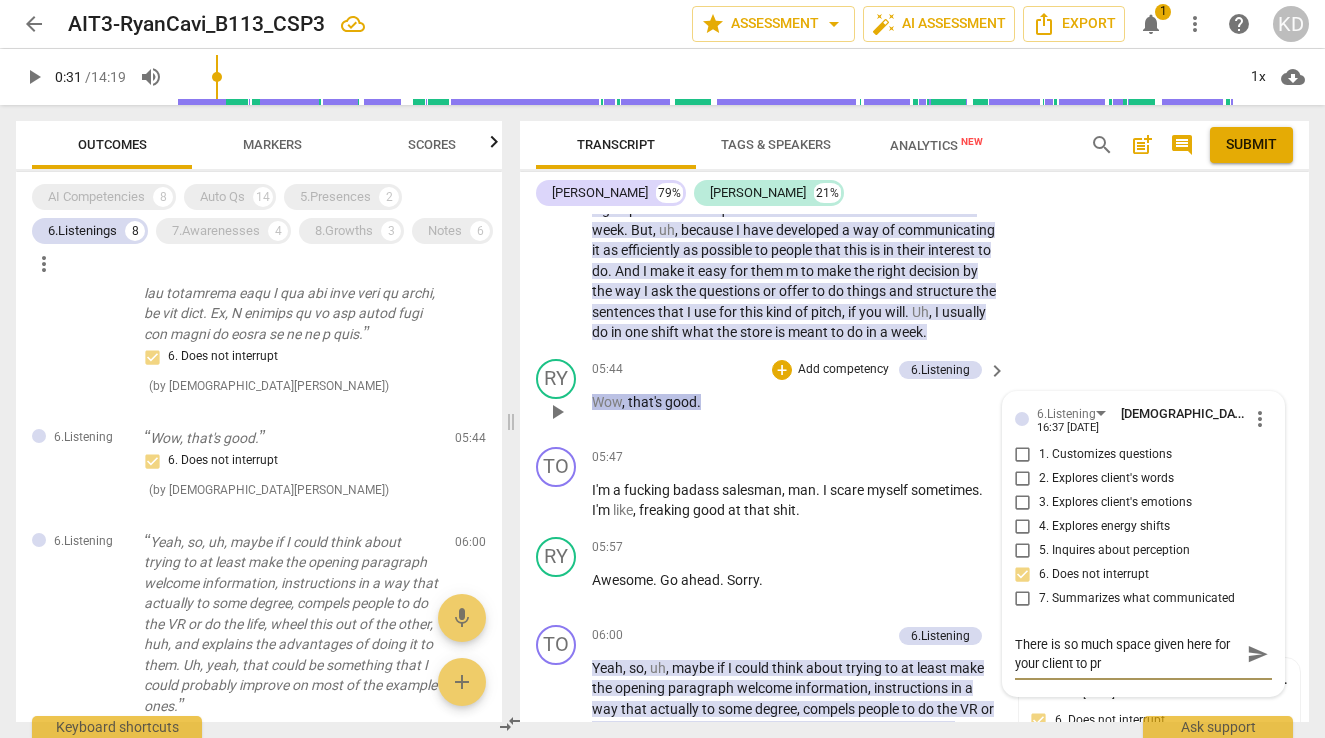 type on "There is so much space given here for your client to pro" 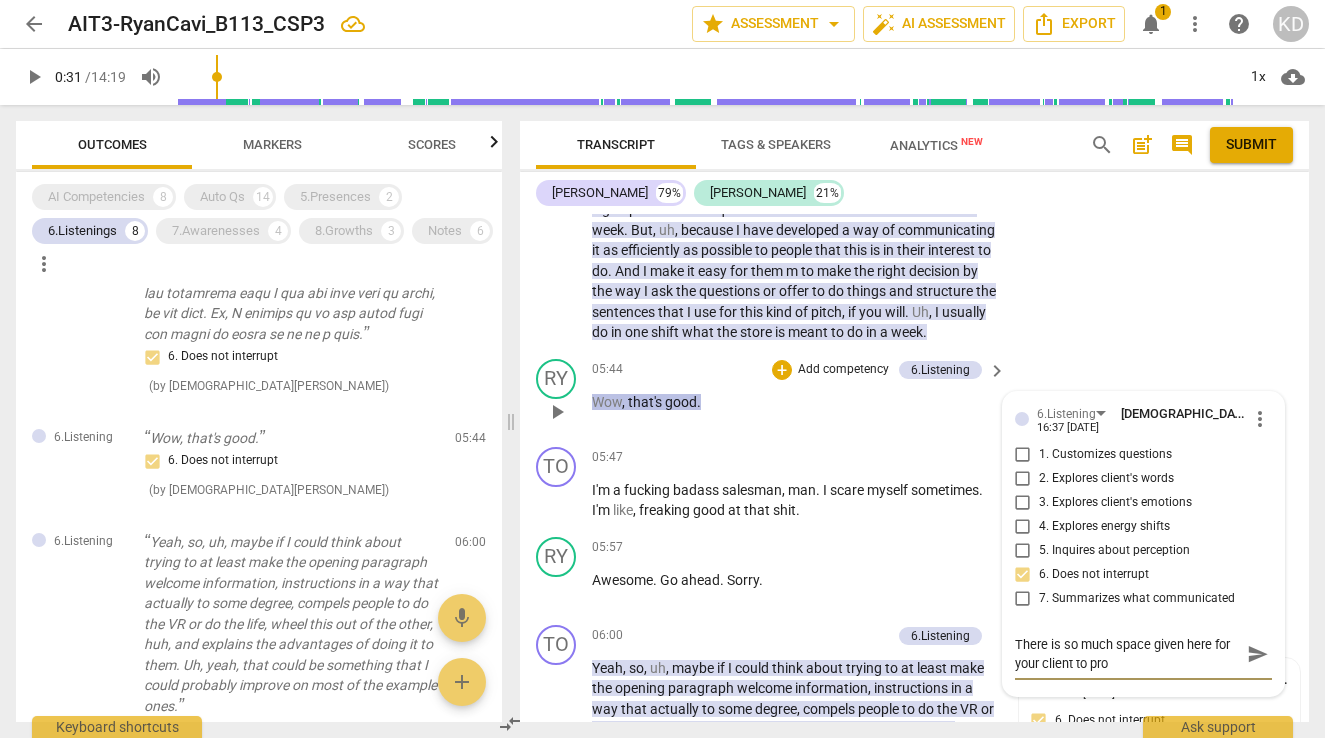 type on "There is so much space given here for your client to proc" 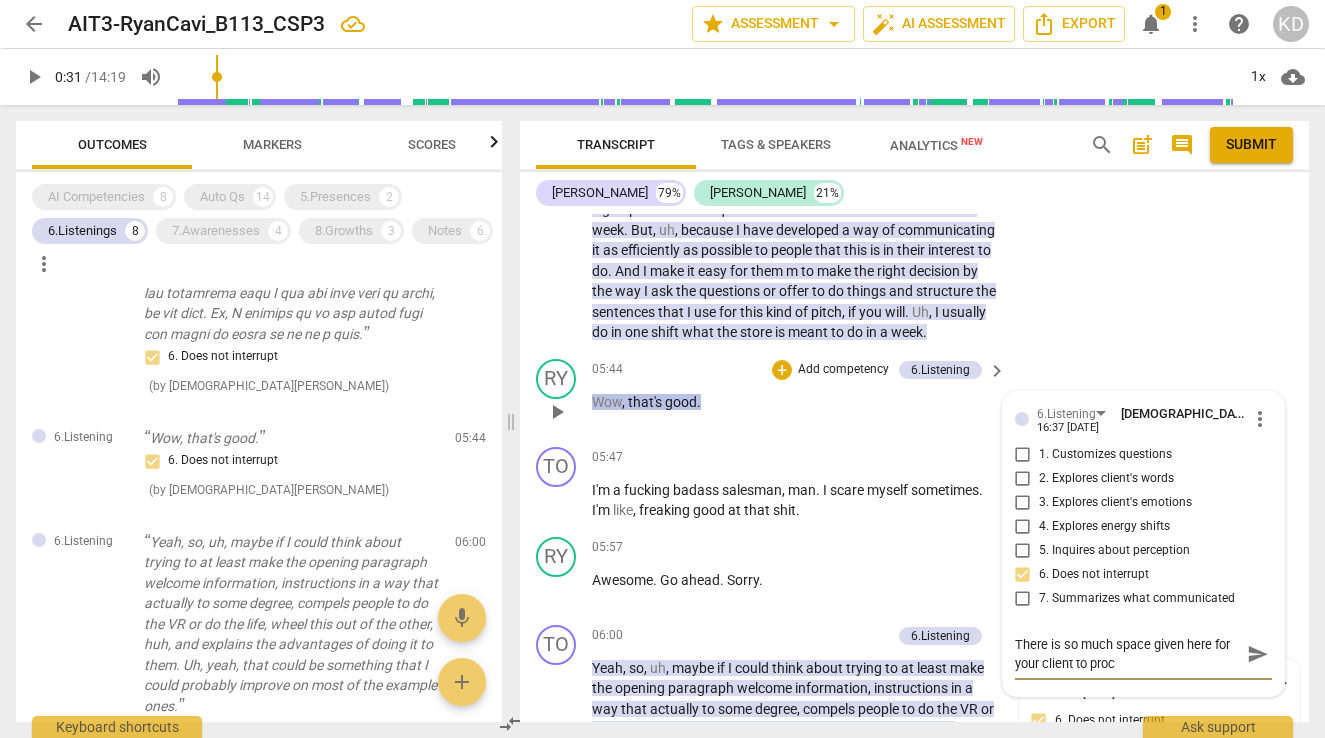 type on "There is so much space given here for your client to proce" 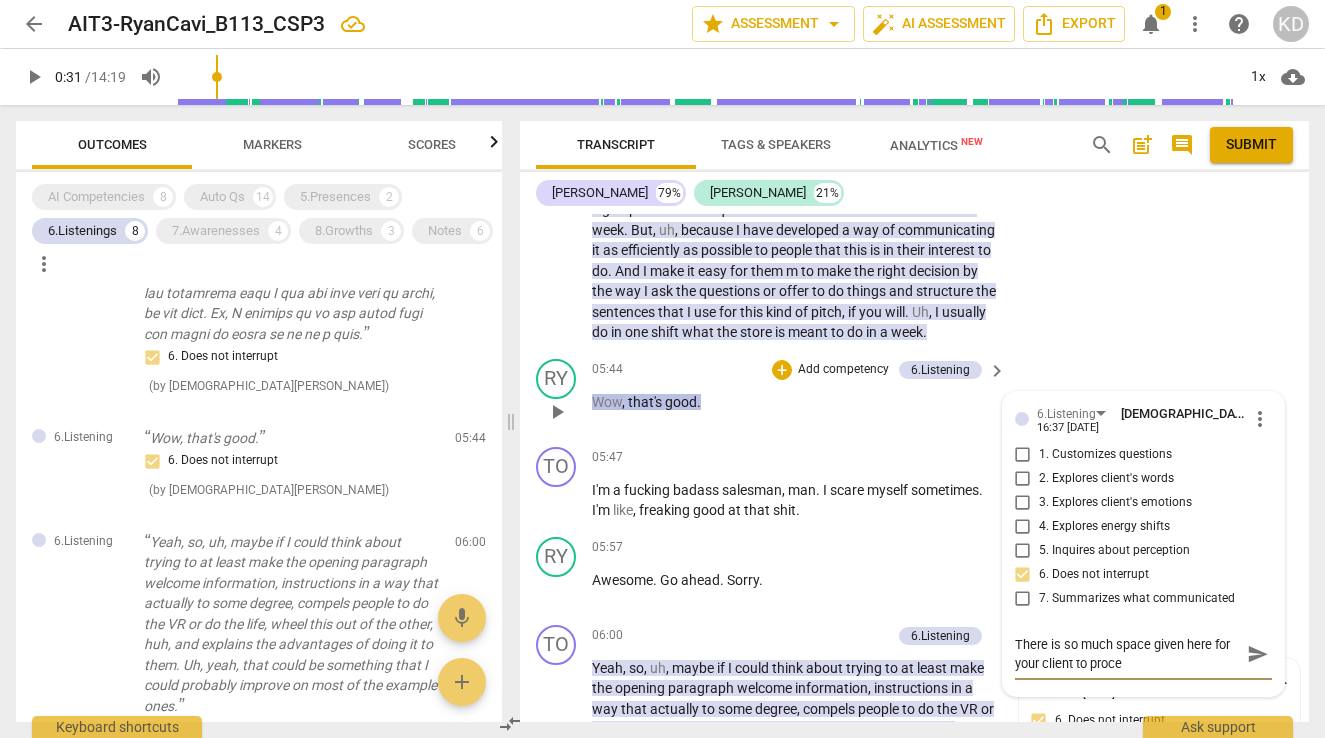 type on "There is so much space given here for your client to proces" 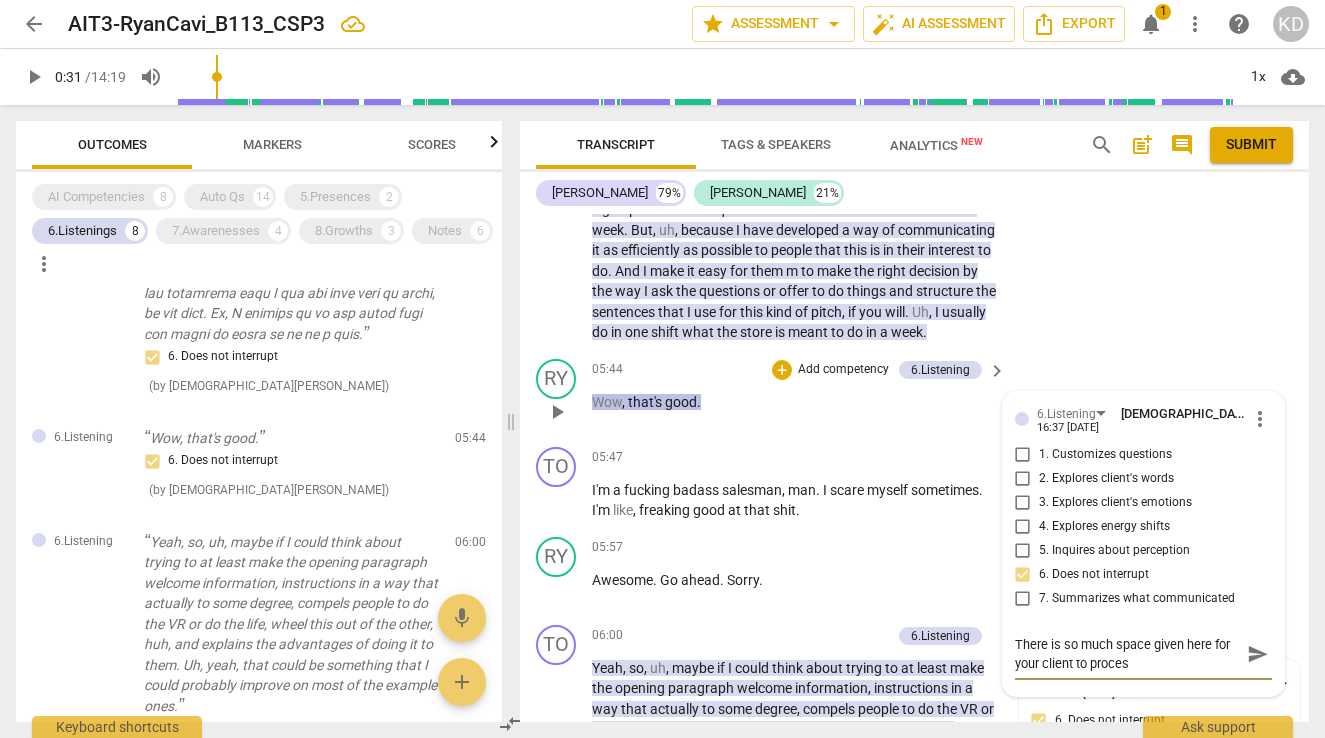 type on "There is so much space given here for your client to process" 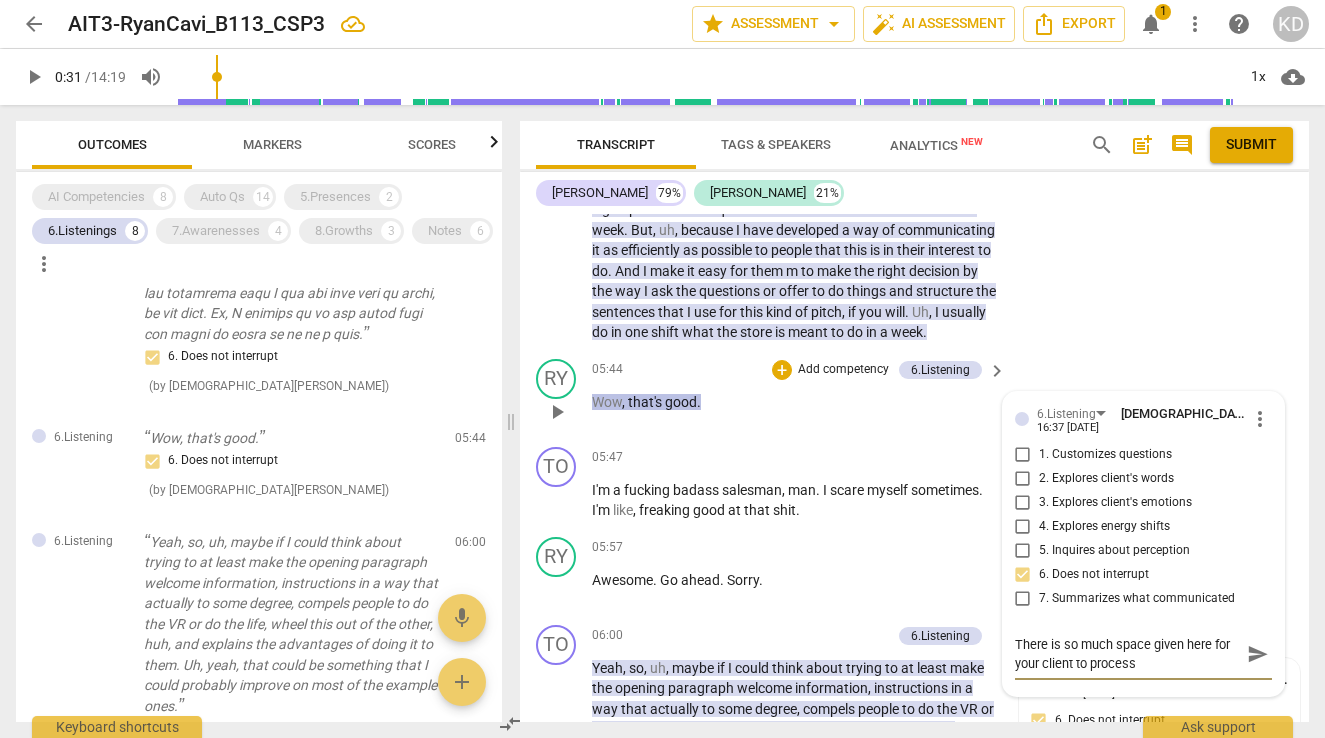 type on "There is so much space given here for your client to process." 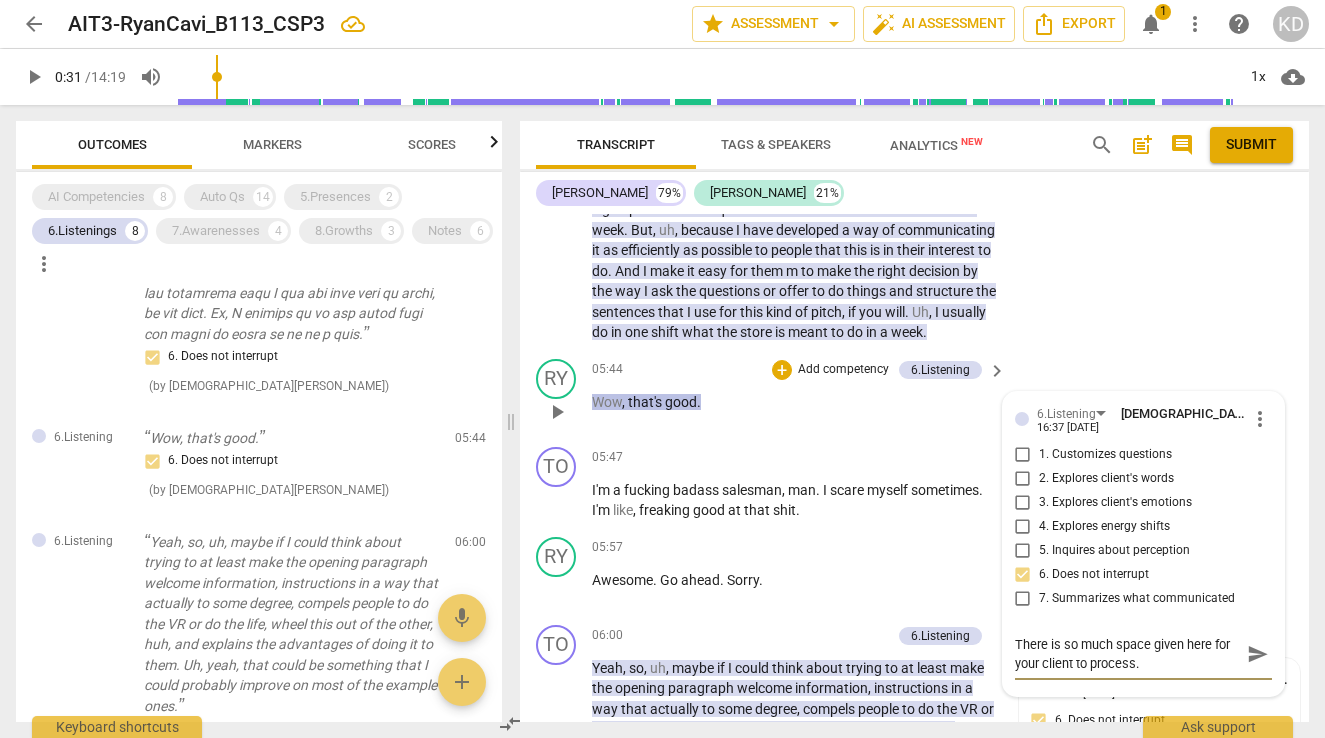 type on "There is so much space given here for your client to process." 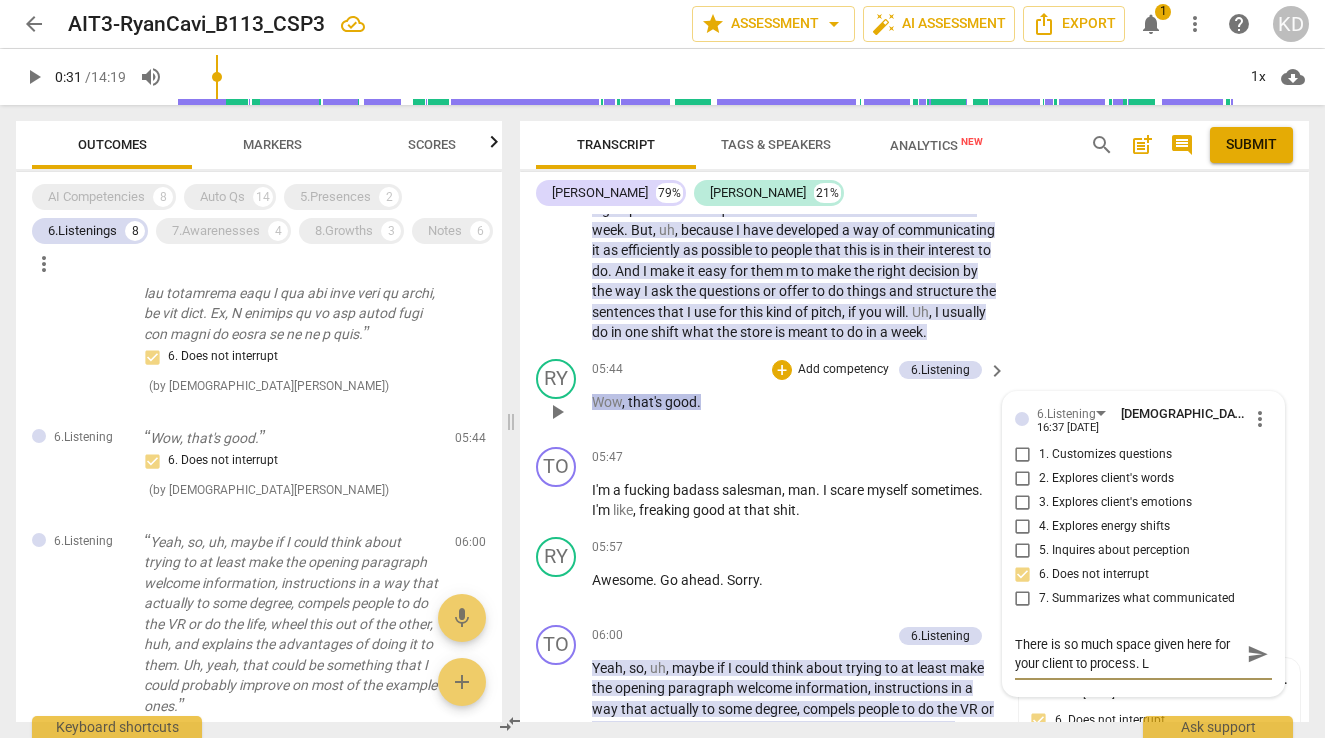 type on "There is so much space given here for your client to process. Li" 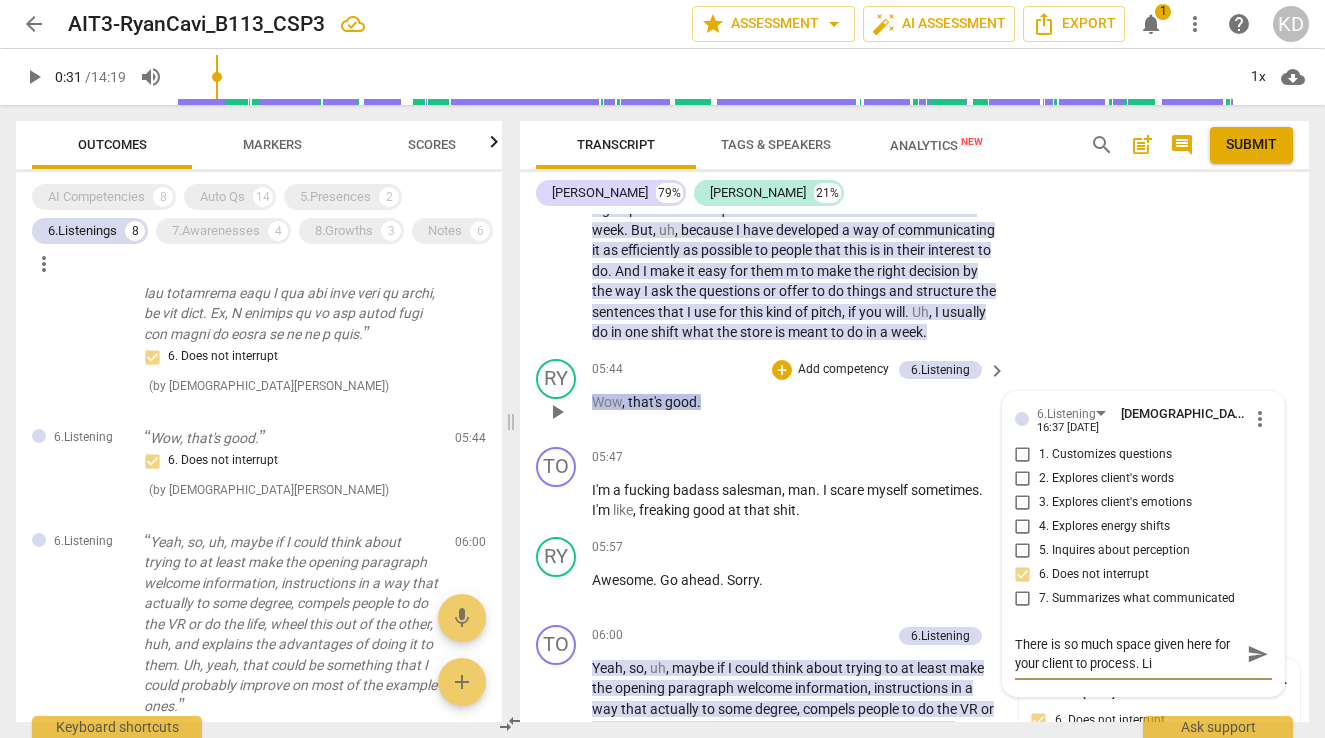 type on "There is so much space given here for your client to process. Lis" 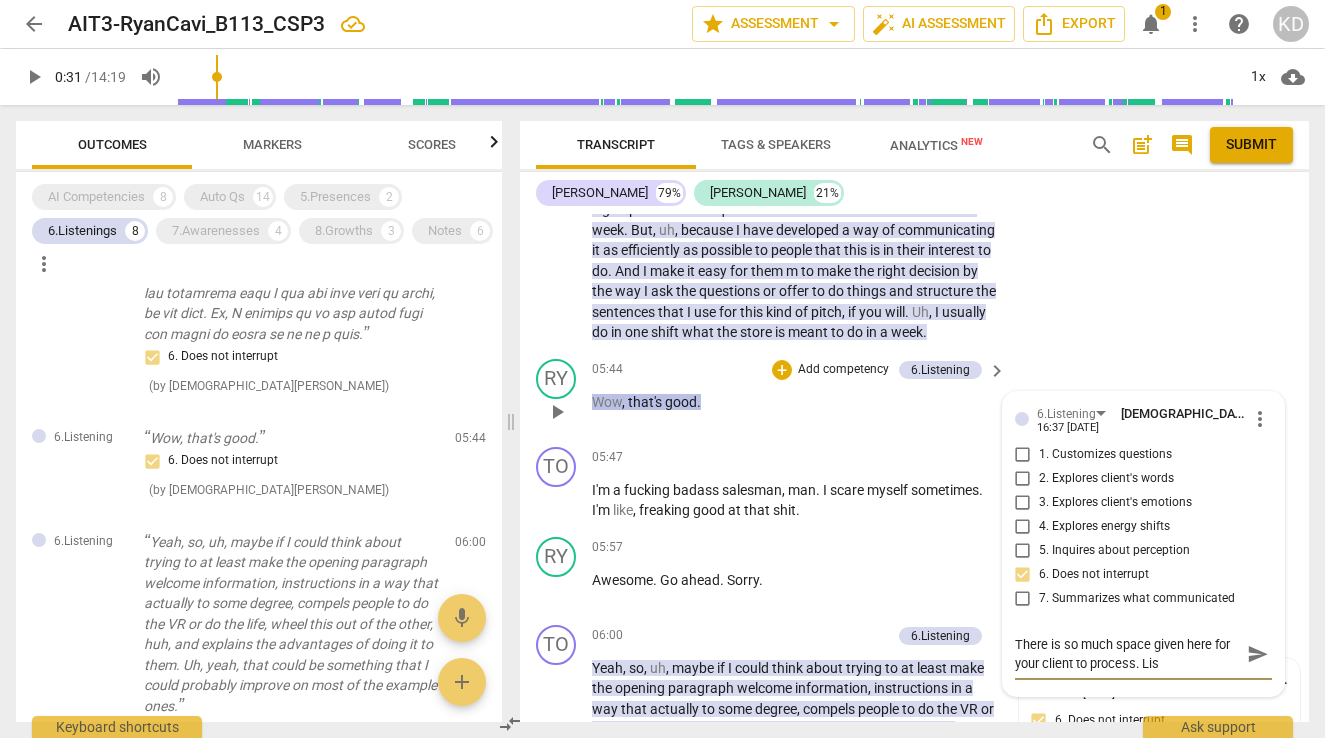type on "There is so much space given here for your client to process. List" 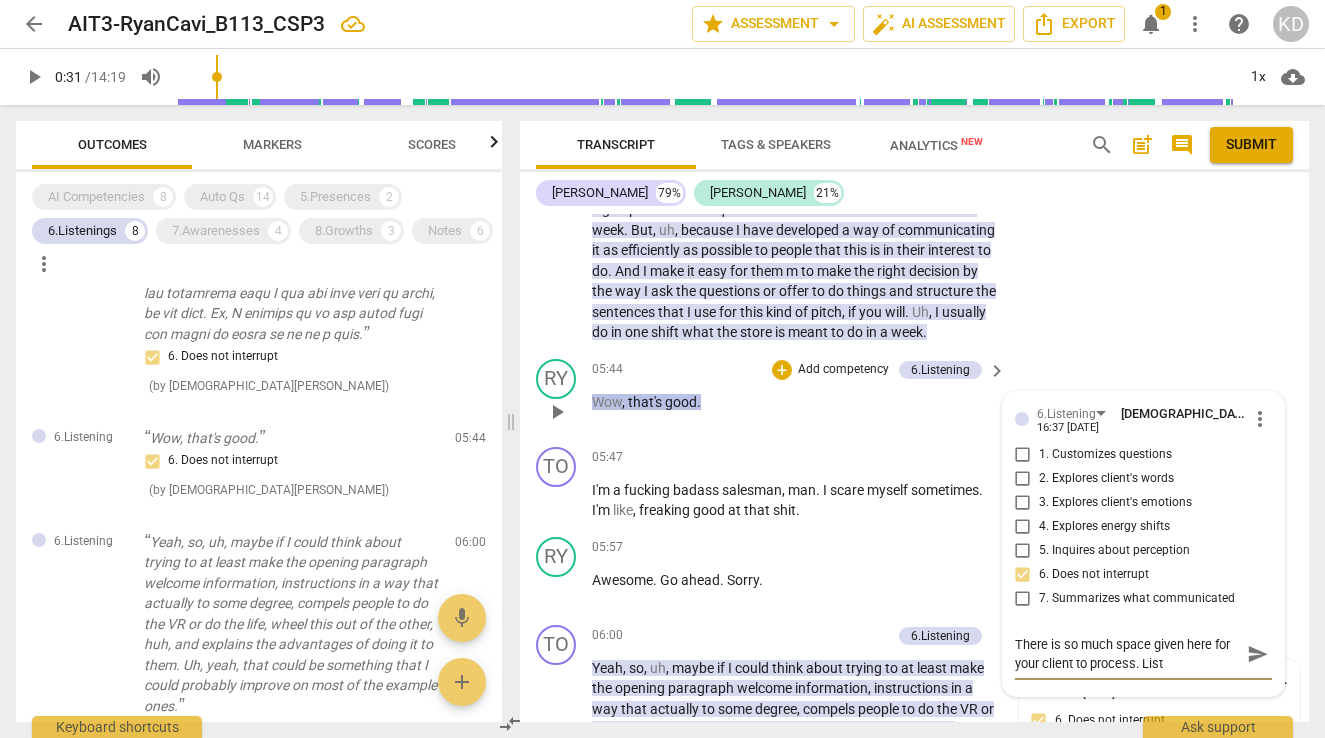 type on "There is so much space given here for your client to process. Liste" 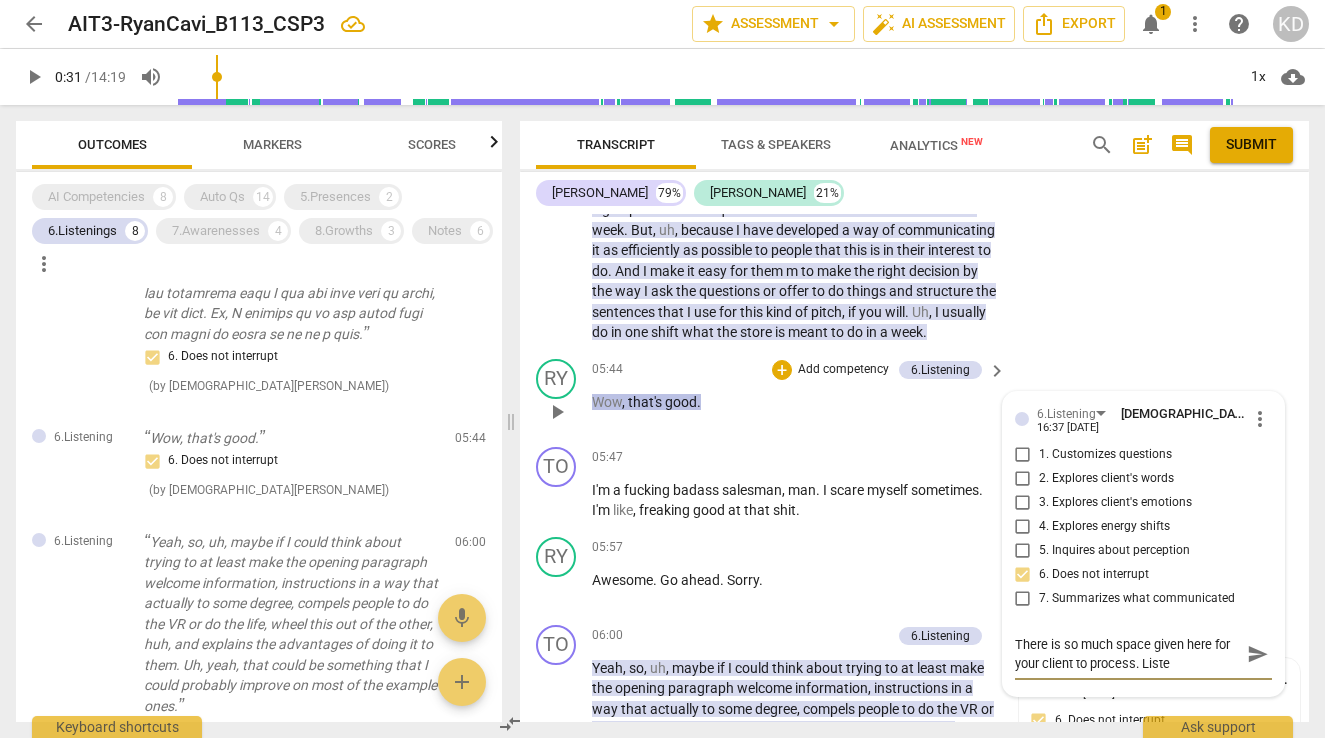 type on "There is so much space given here for your client to process. Listen" 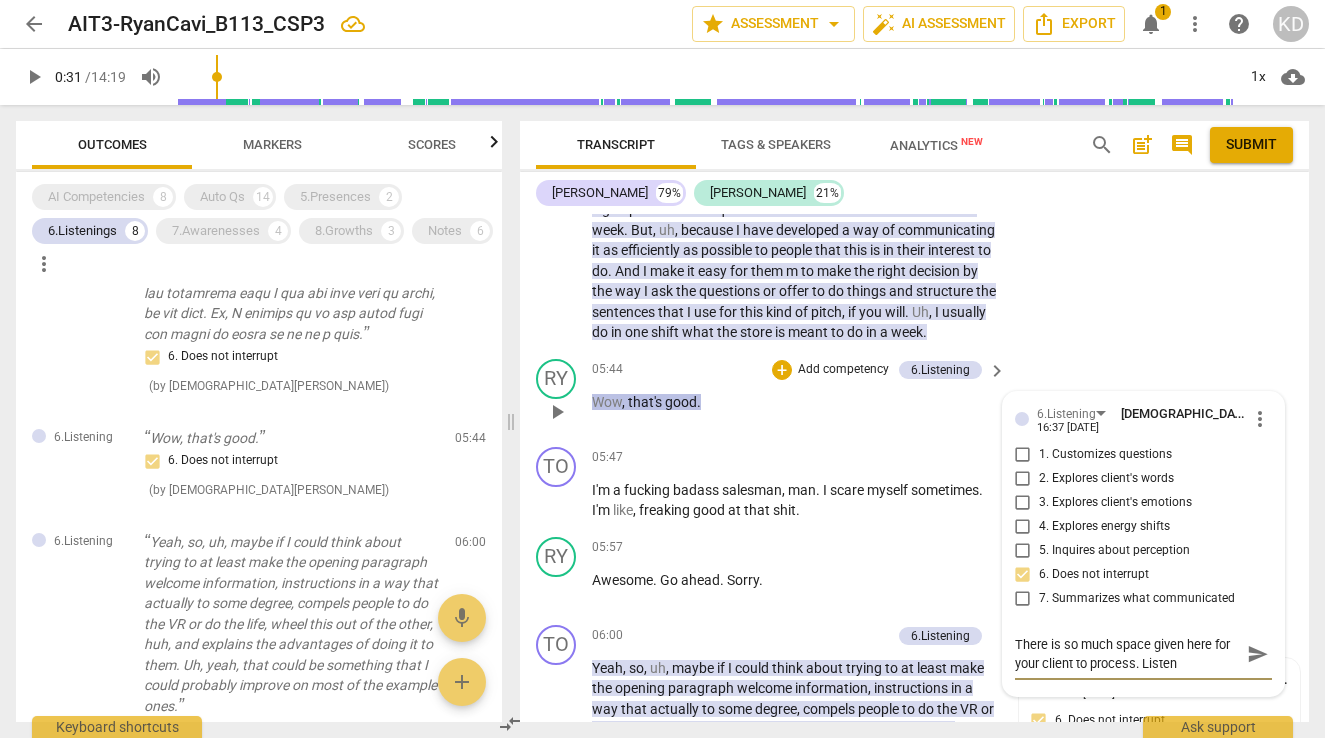 type on "There is so much space given here for your client to process. Listeni" 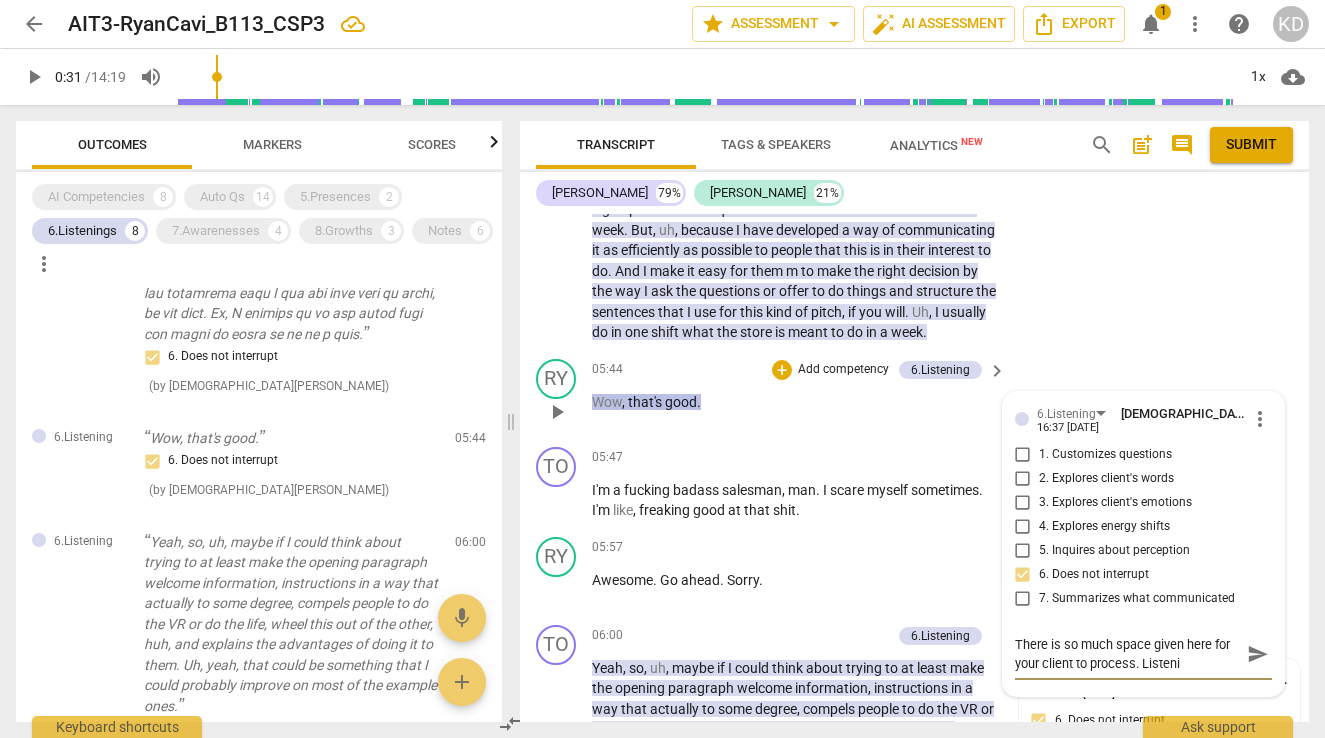 type on "There is so much space given here for your client to process. Listenin" 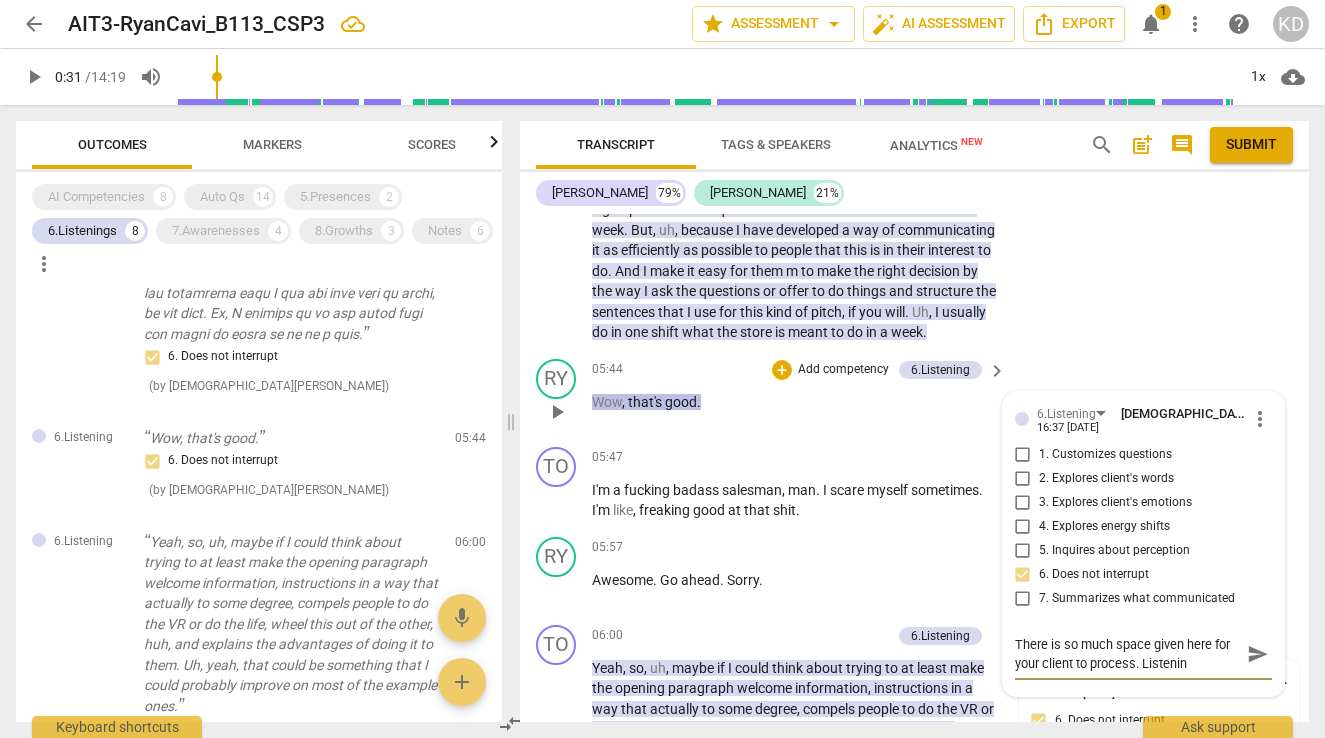 type on "There is so much space given here for your client to process. Listening" 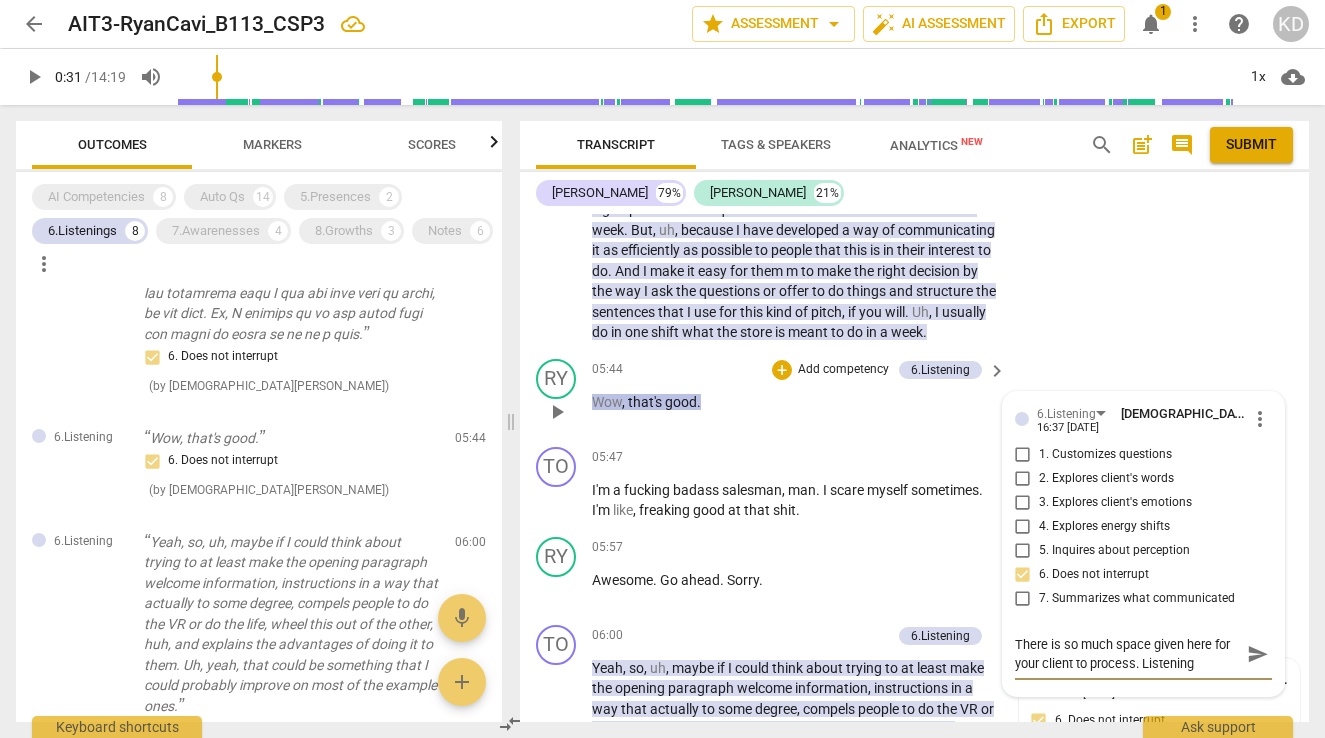 type on "There is so much space given here for your client to process. Listening" 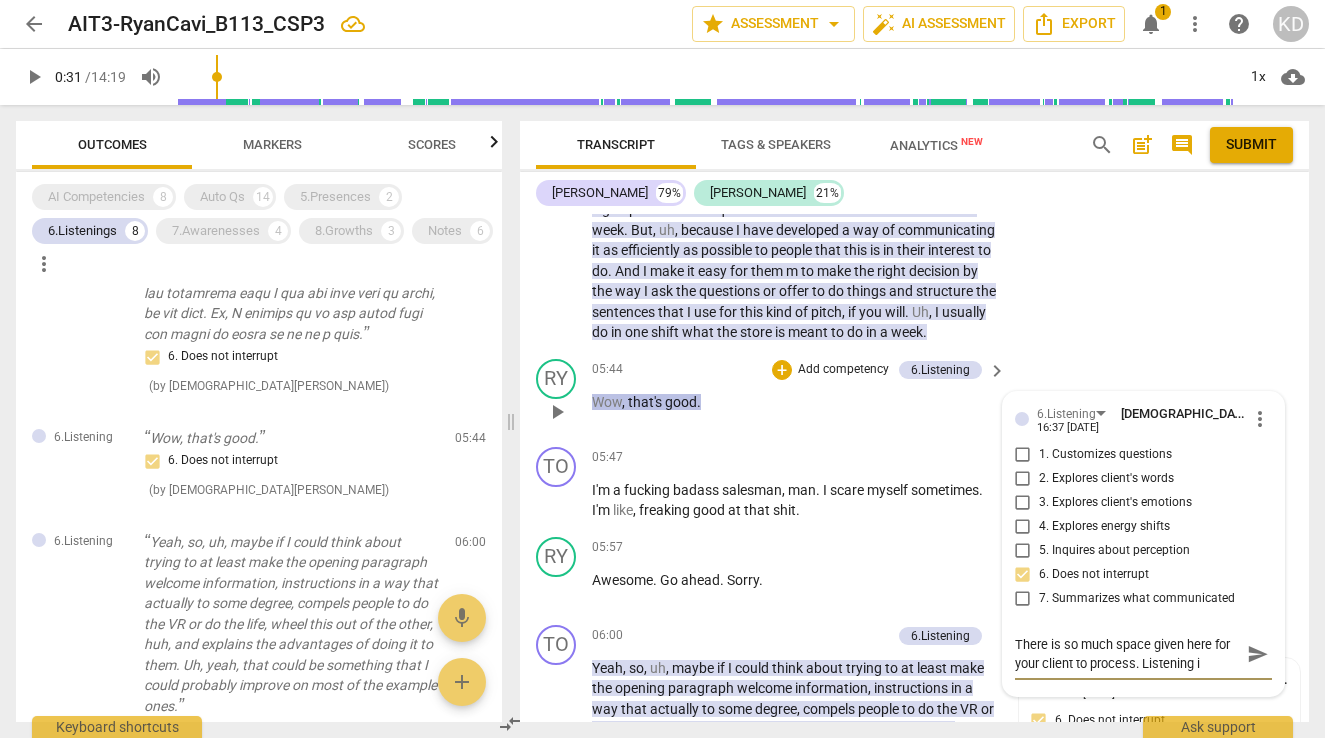 type on "There is so much space given here for your client to process. Listening is" 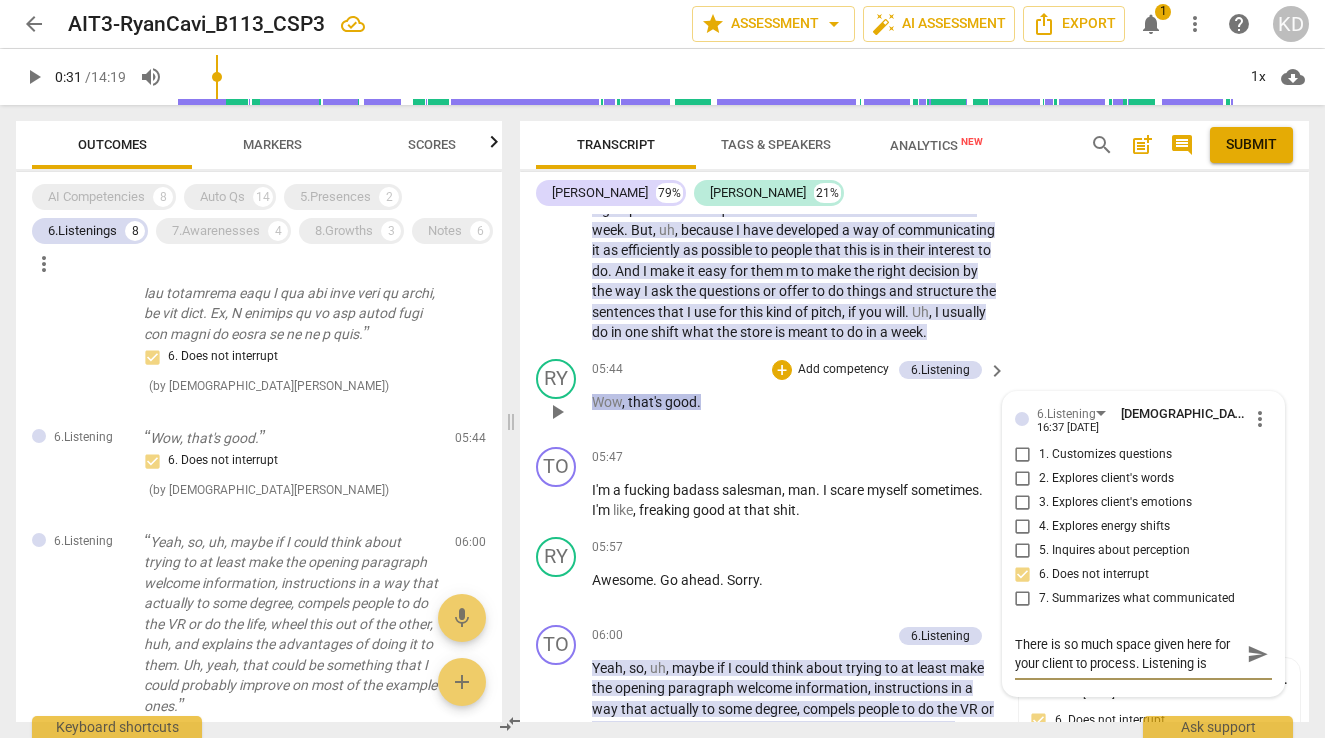 type on "There is so much space given here for your client to process. Listening is" 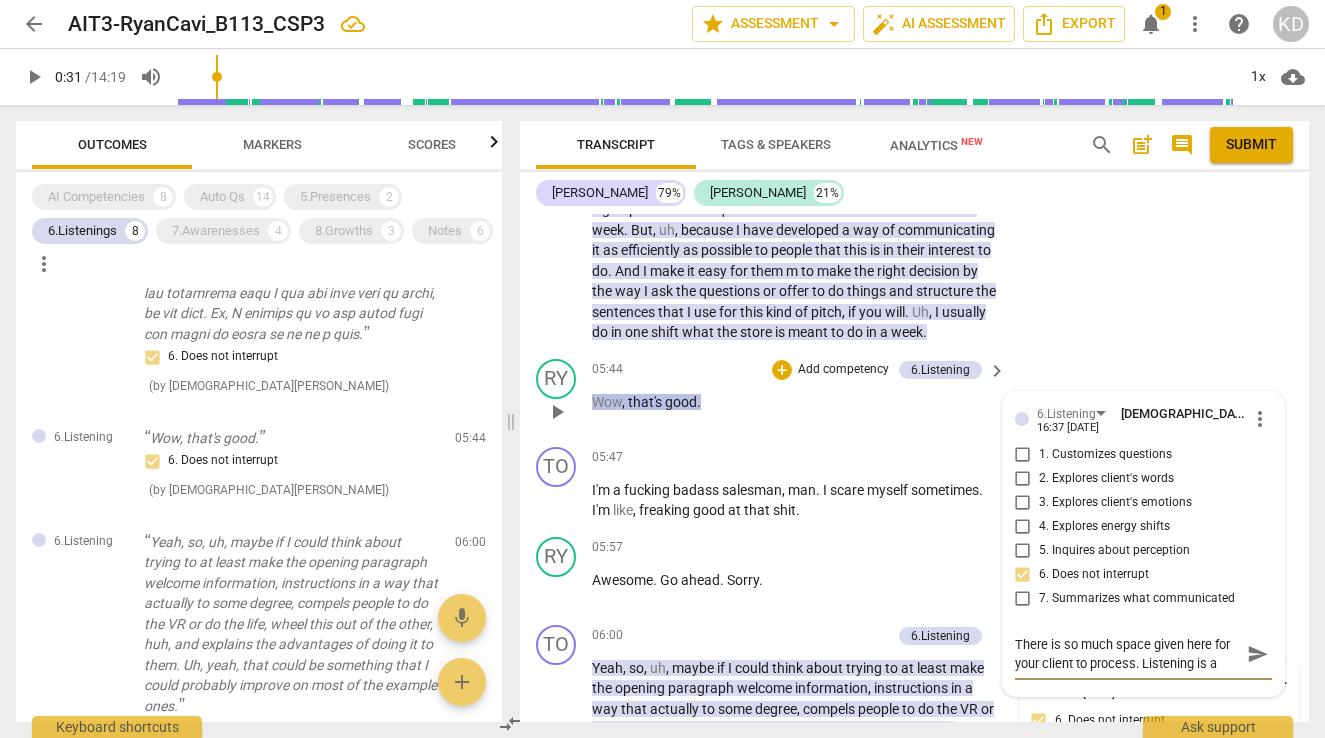 type on "There is so much space given here for your client to process. Listening is a" 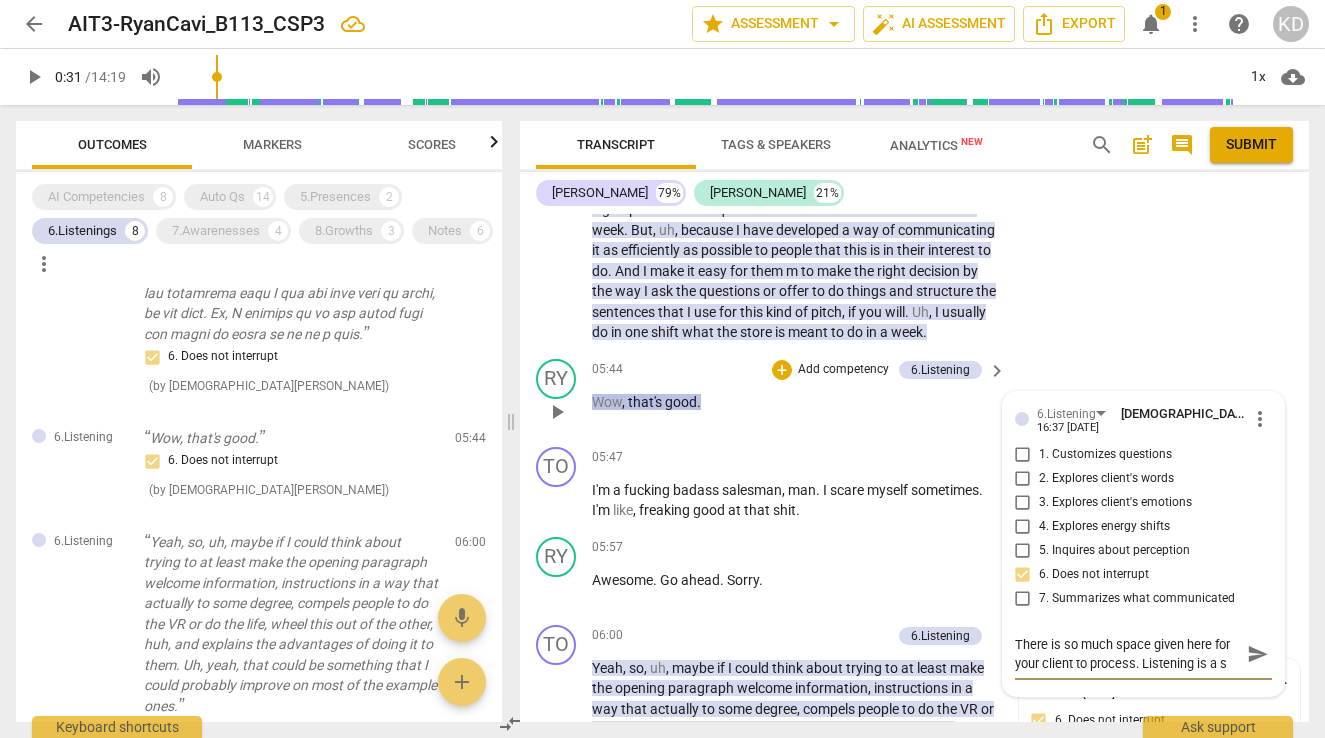 type on "There is so much space given here for your client to process. Listening is a st" 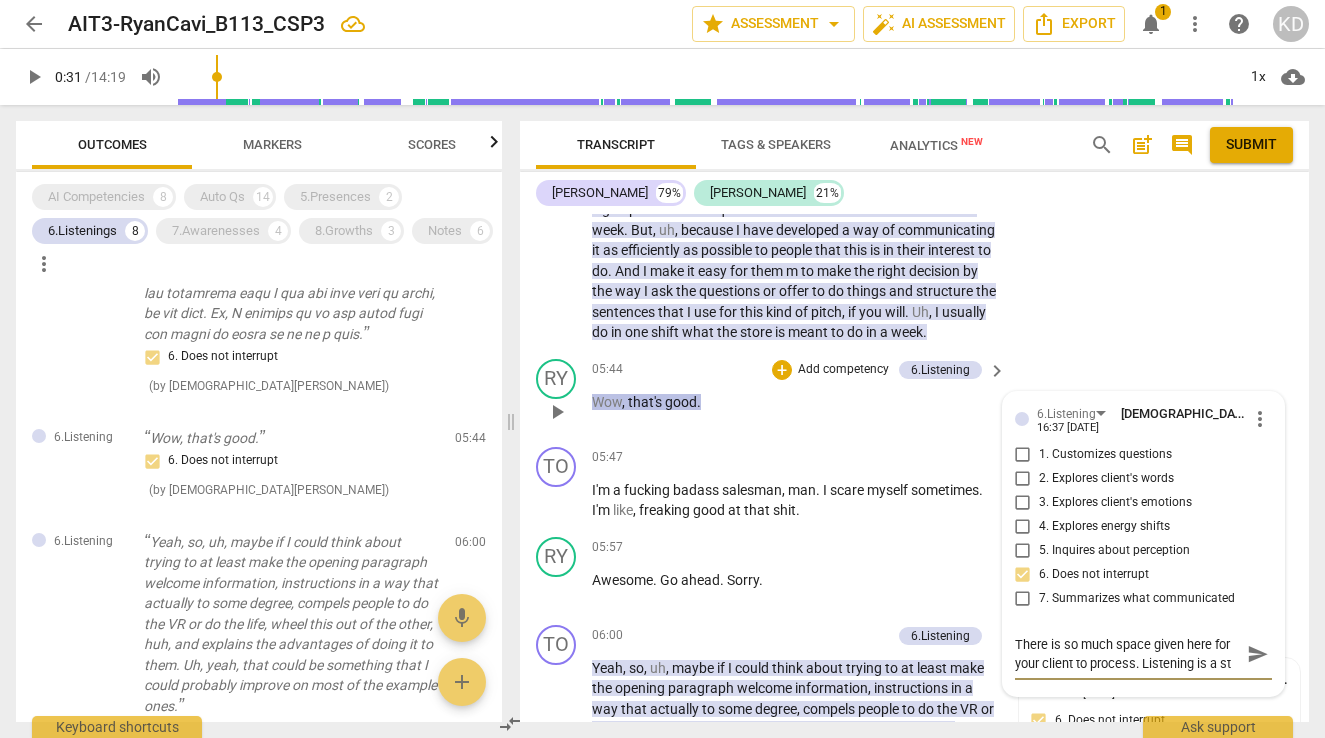 type on "There is so much space given here for your client to process. Listening is a str" 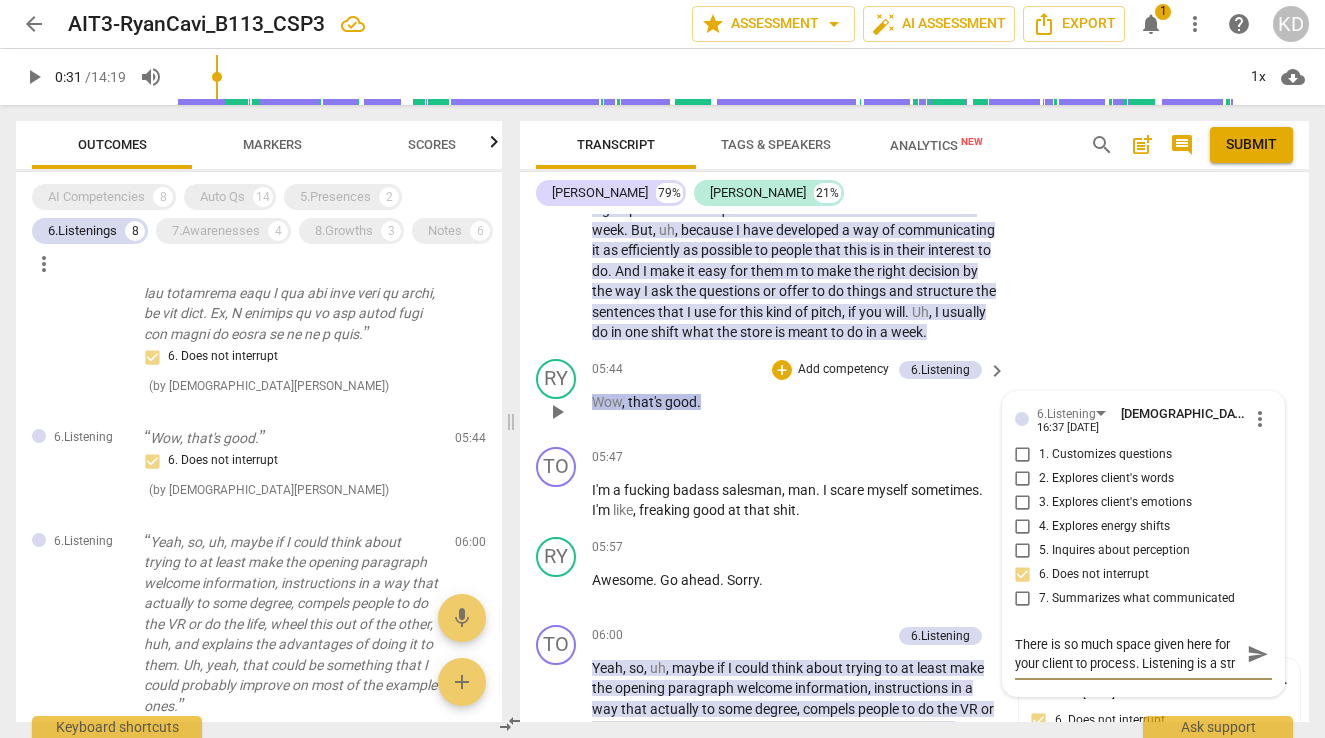 type on "There is so much space given here for your client to process. Listening is a stro" 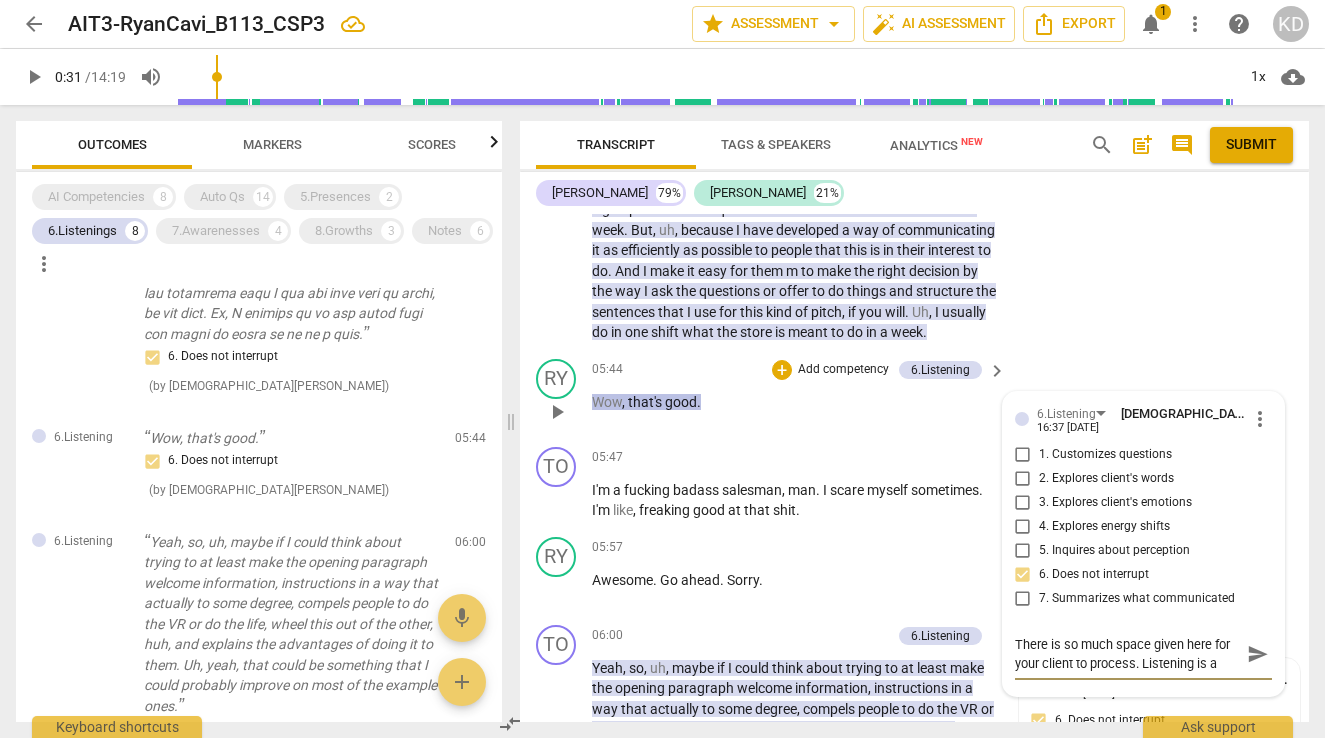 scroll, scrollTop: 17, scrollLeft: 0, axis: vertical 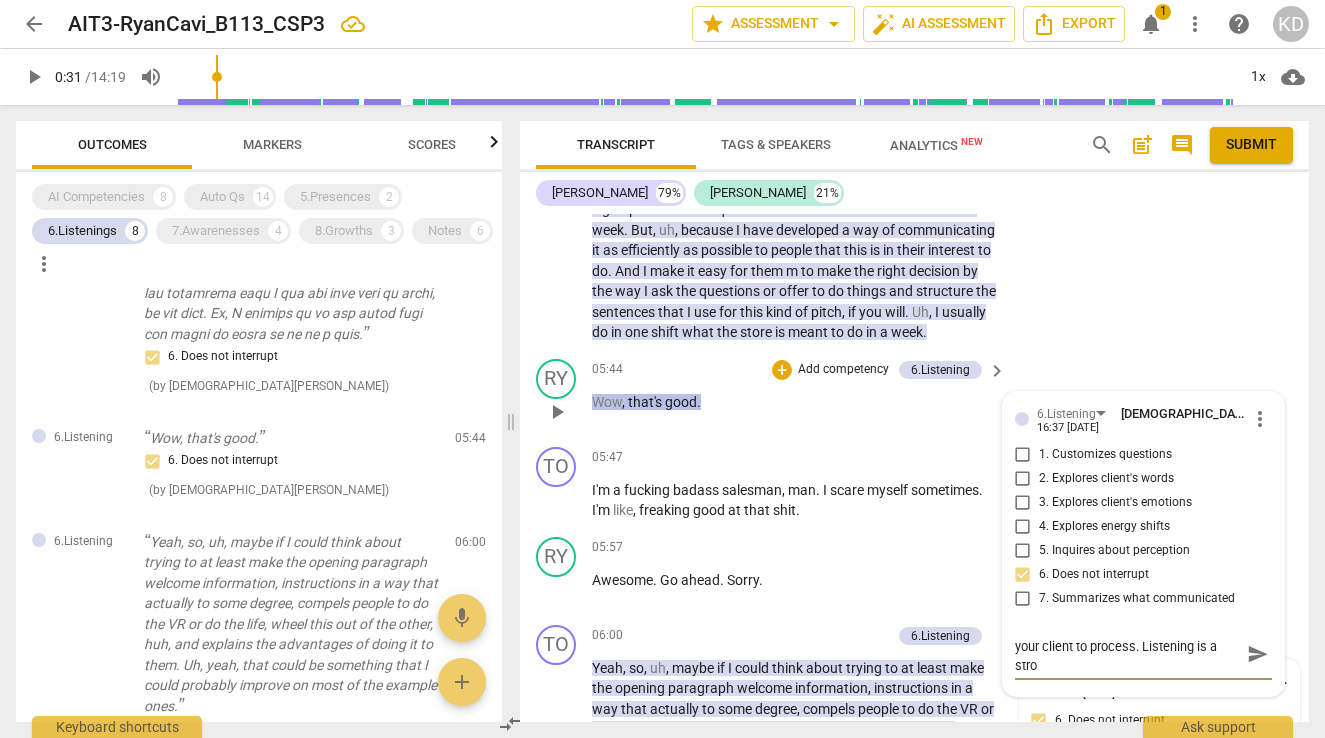 type on "There is so much space given here for your client to process. Listening is a stron" 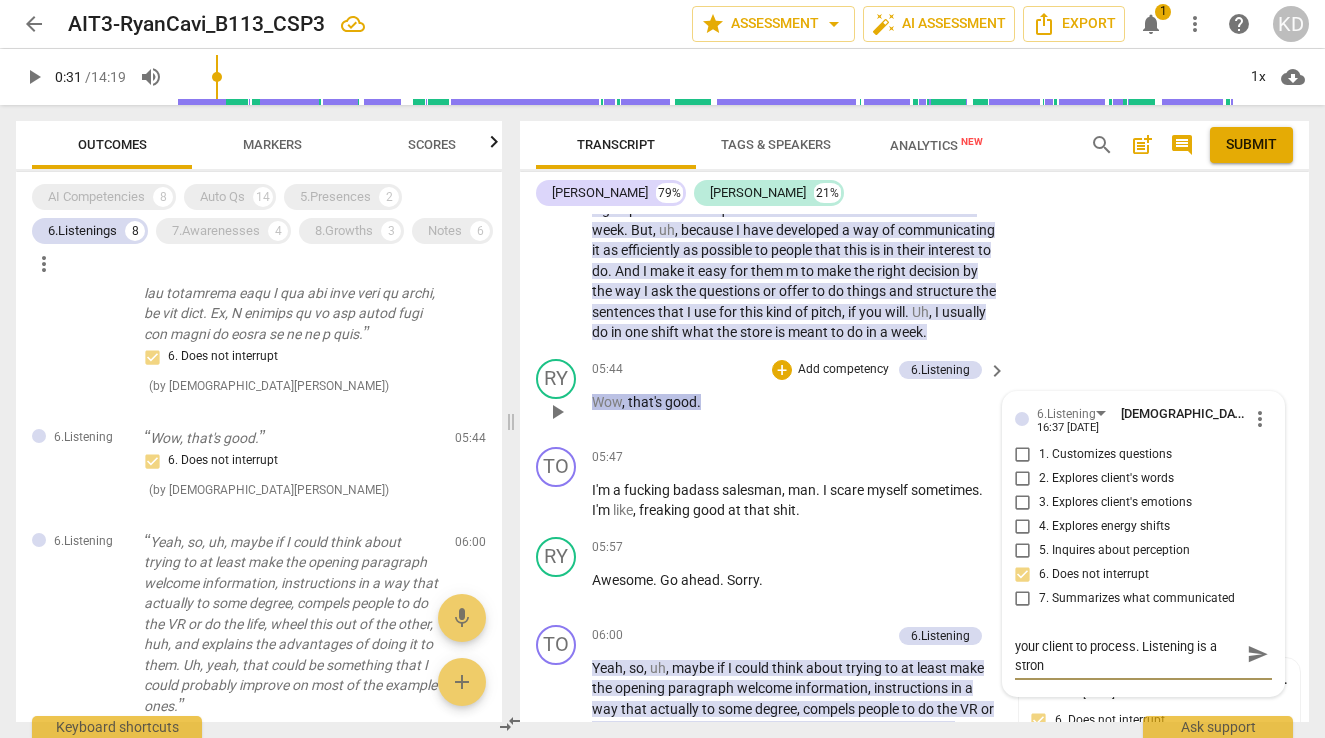 type on "There is so much space given here for your client to process. Listening is a strong" 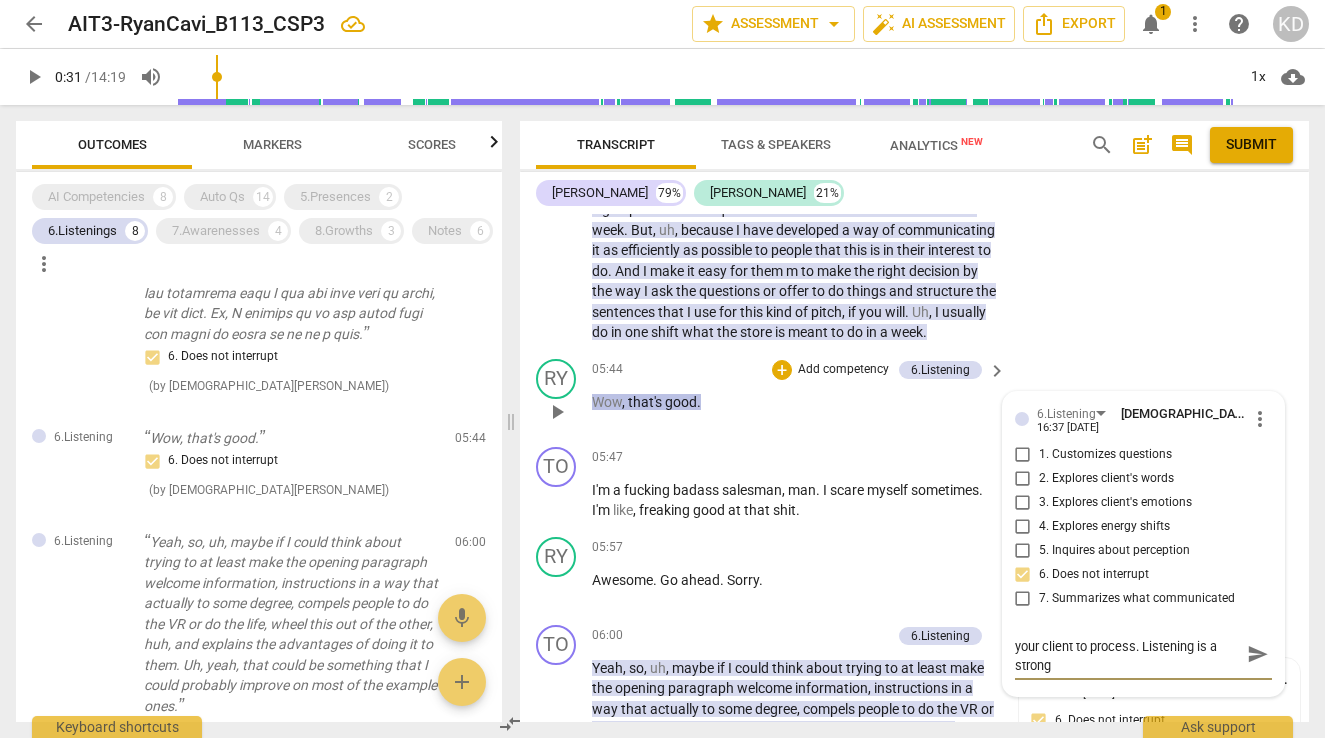 type on "There is so much space given here for your client to process. Listening is a strong" 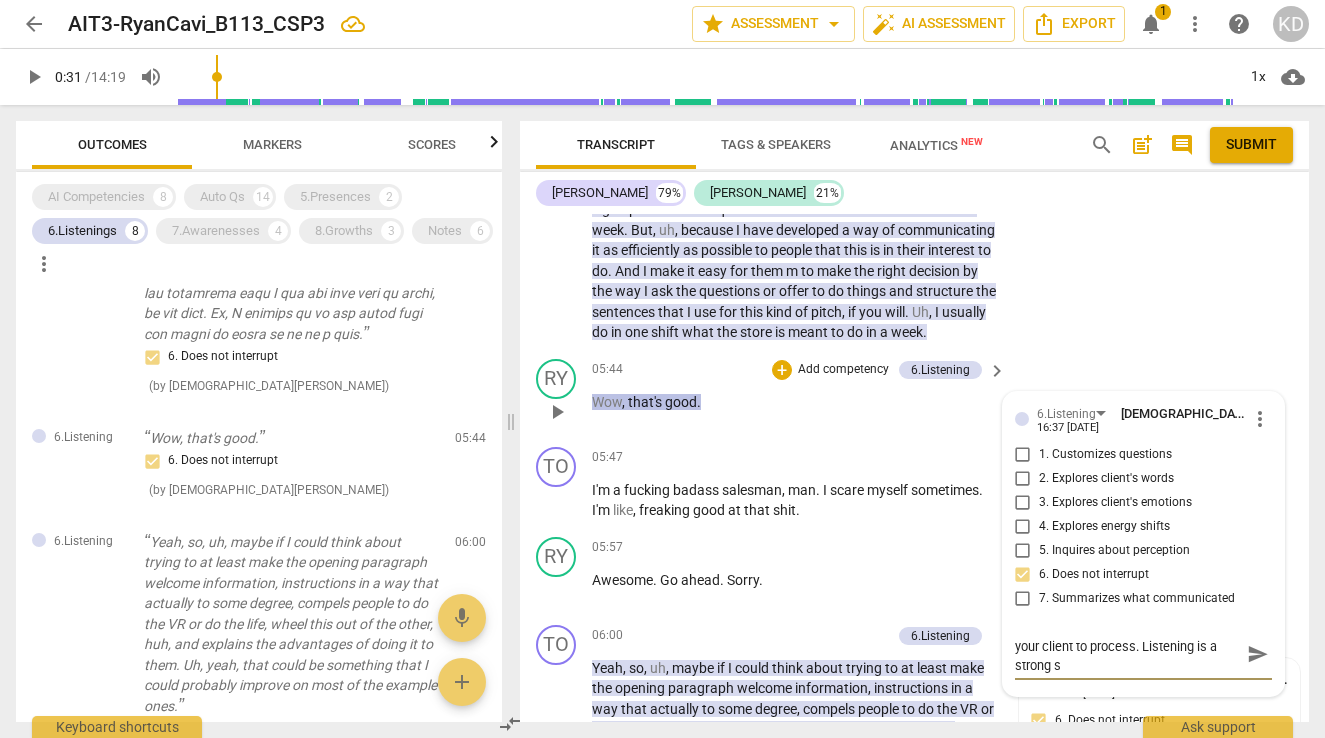 type on "There is so much space given here for your client to process. Listening is a strong sk" 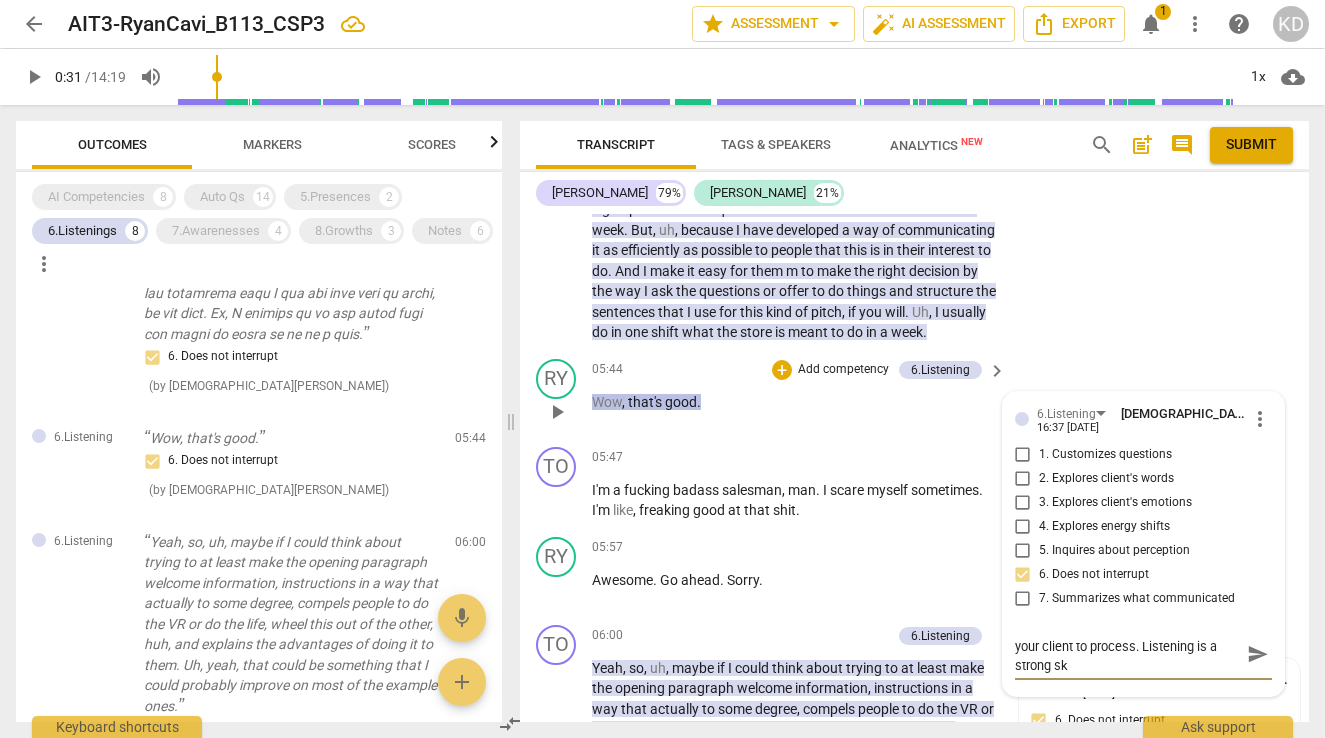 type on "There is so much space given here for your client to process. Listening is a strong ski" 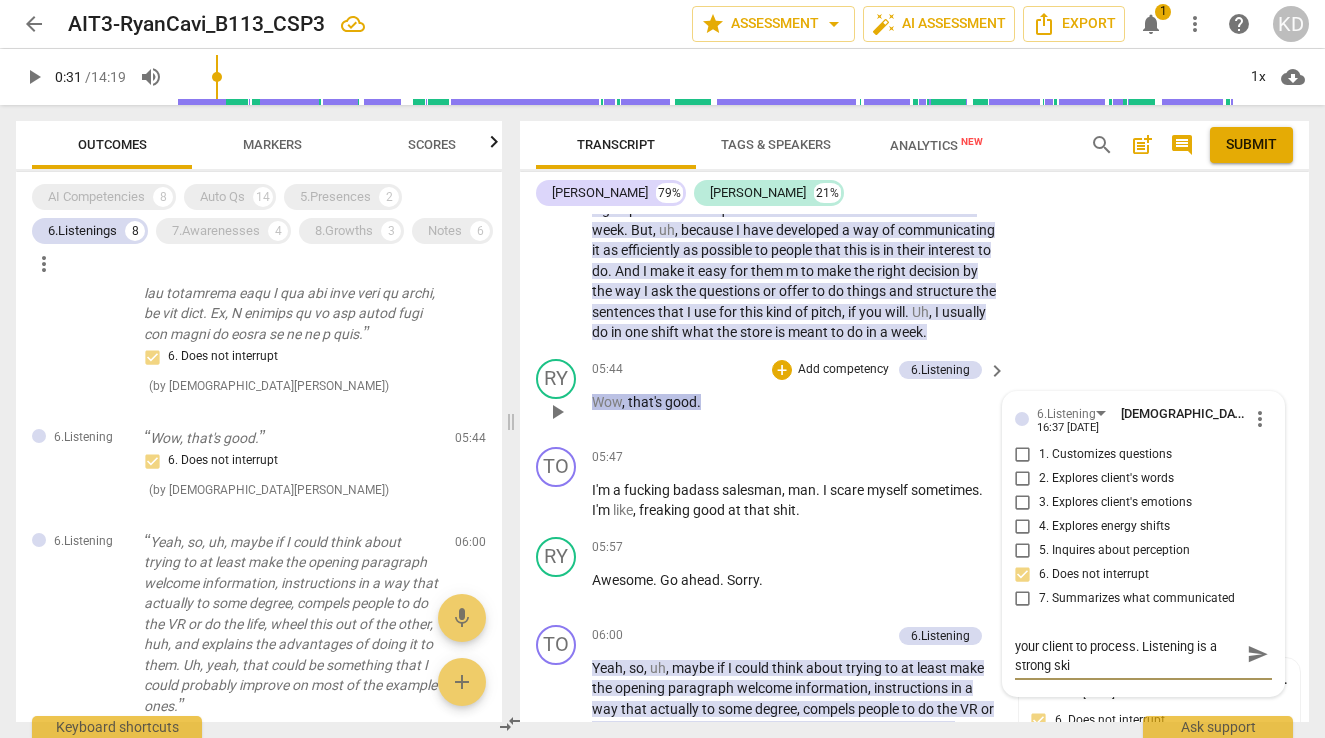 type on "There is so much space given here for your client to process. Listening is a strong skil" 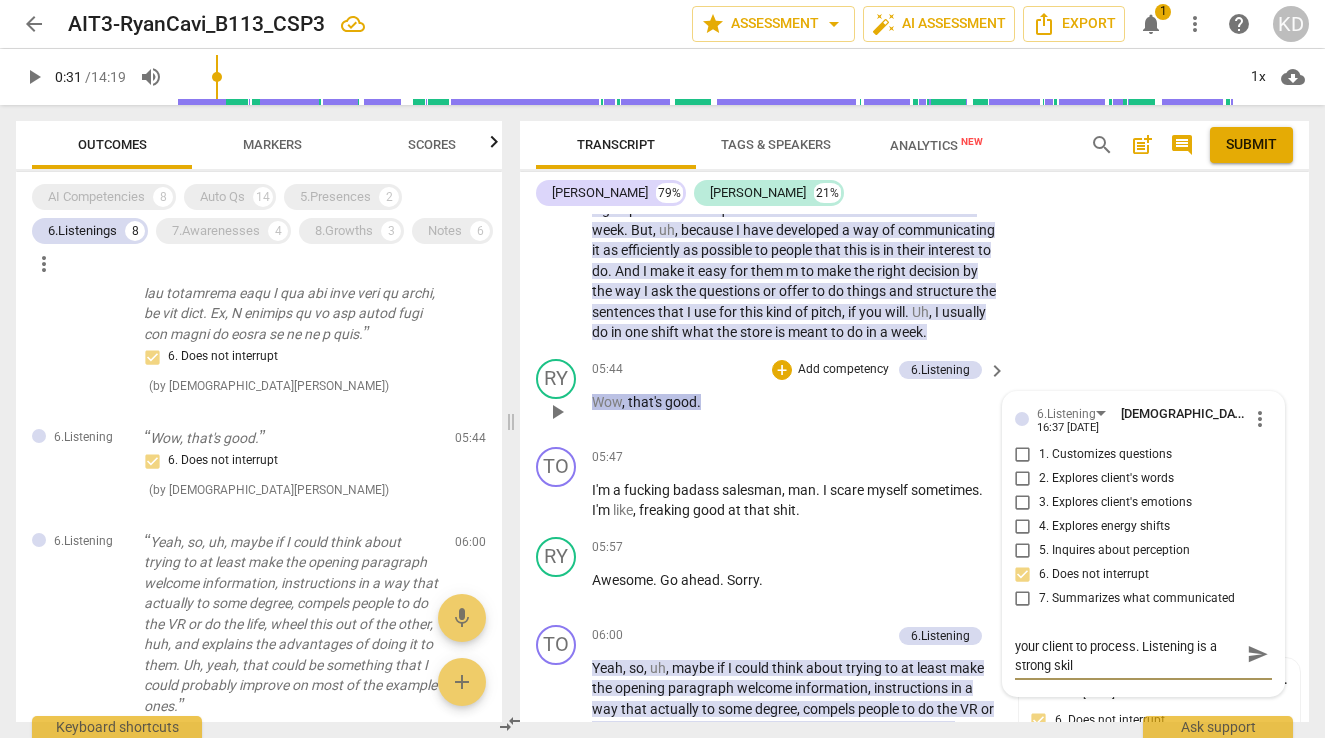type on "There is so much space given here for your client to process. Listening is a strong skill" 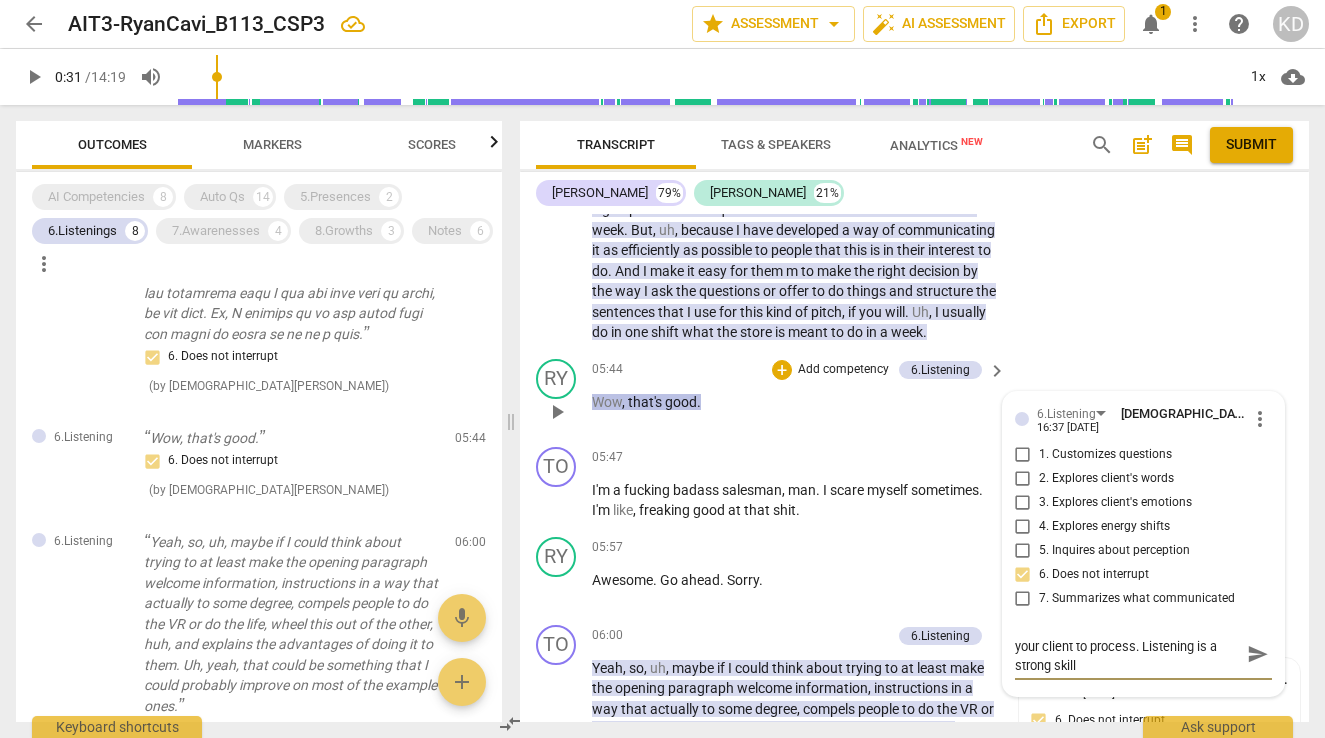 type on "There is so much space given here for your client to process. Listening is a strong skill" 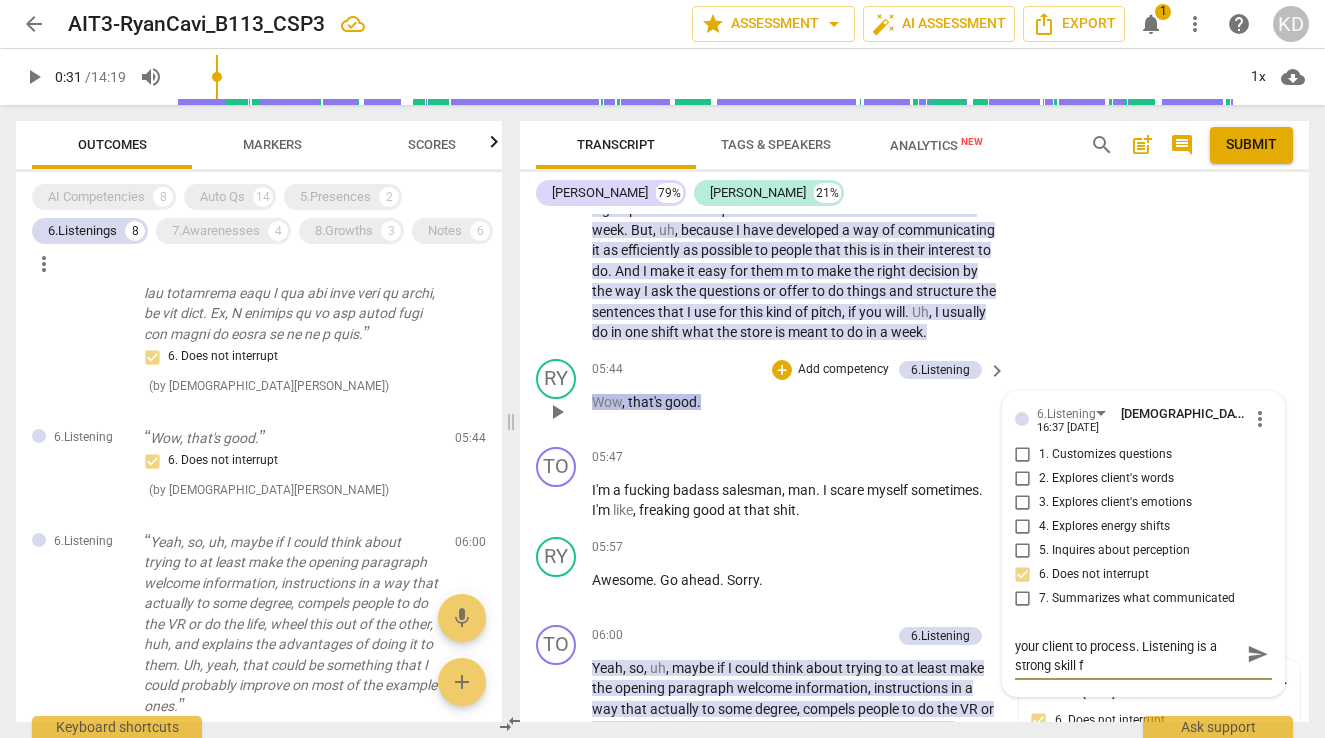 type on "There is so much space given here for your client to process. Listening is a strong skill fo" 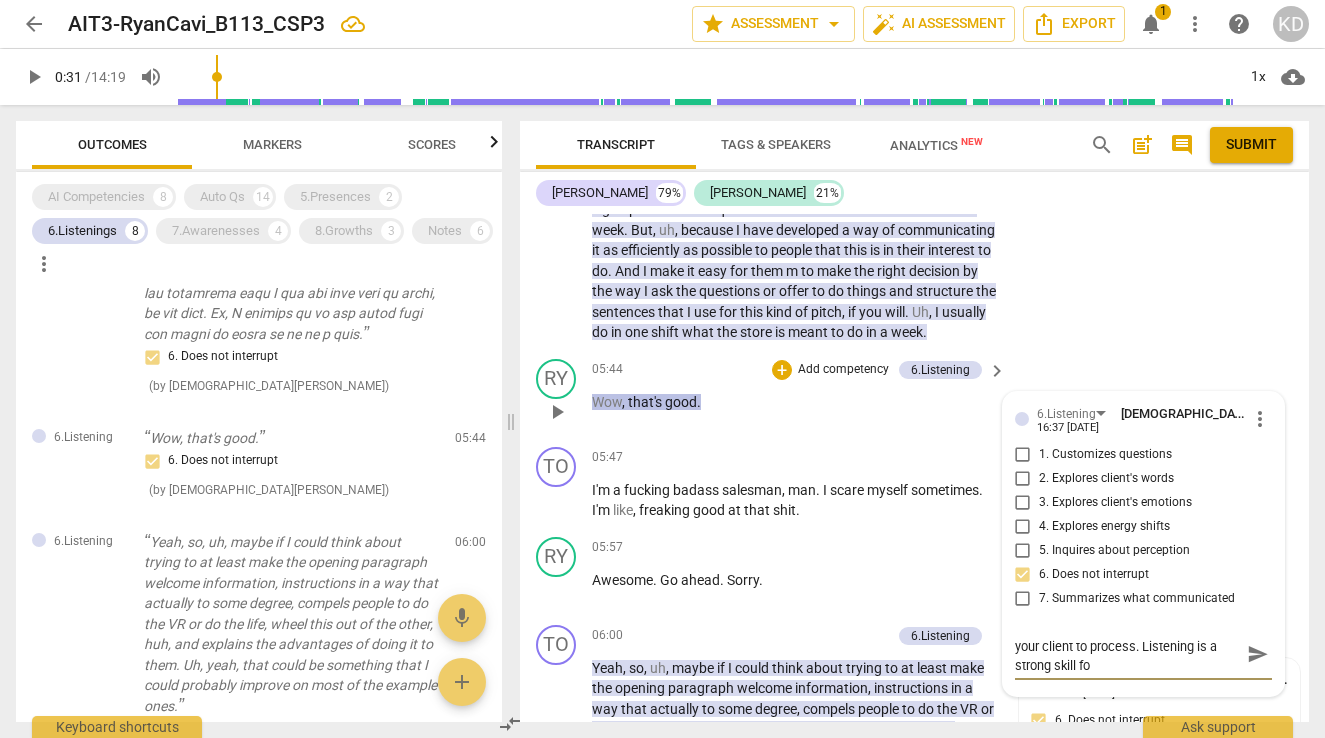 scroll, scrollTop: 0, scrollLeft: 0, axis: both 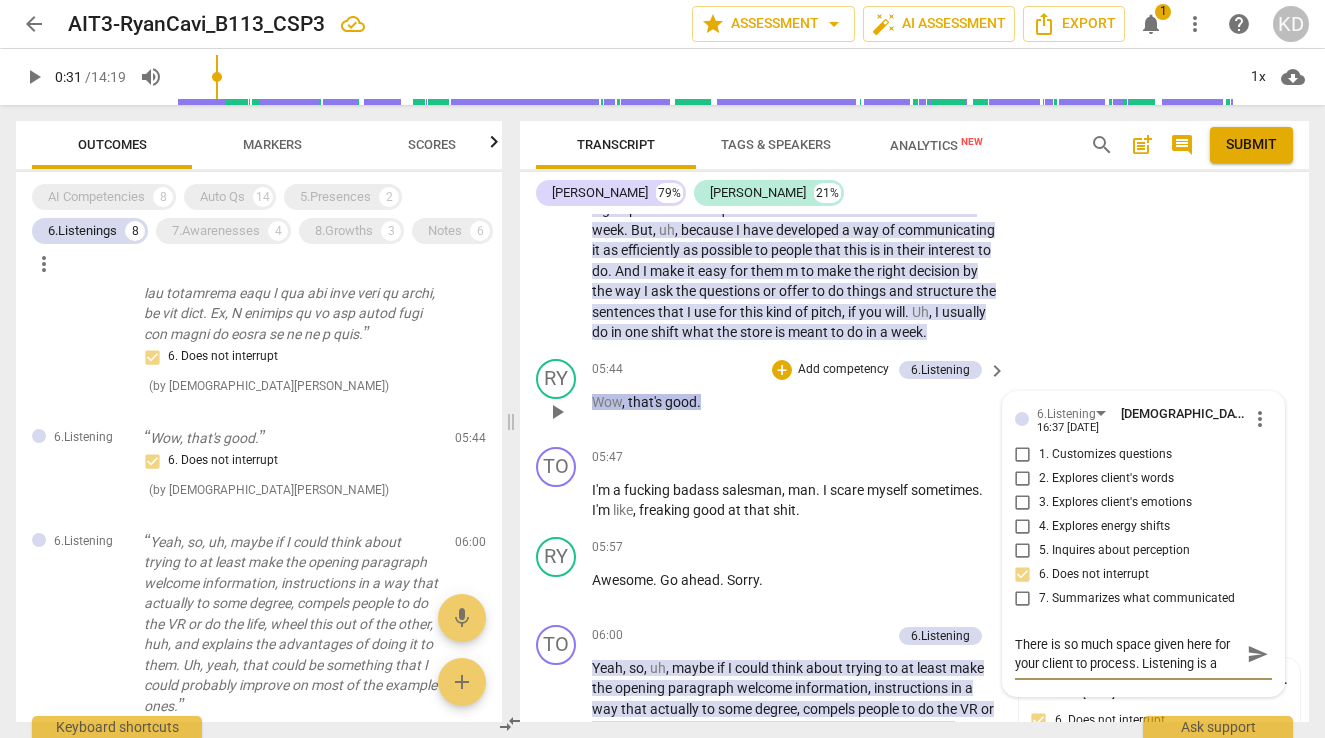 type on "There is so much space given here for your client to process. Listening is a strong skill for" 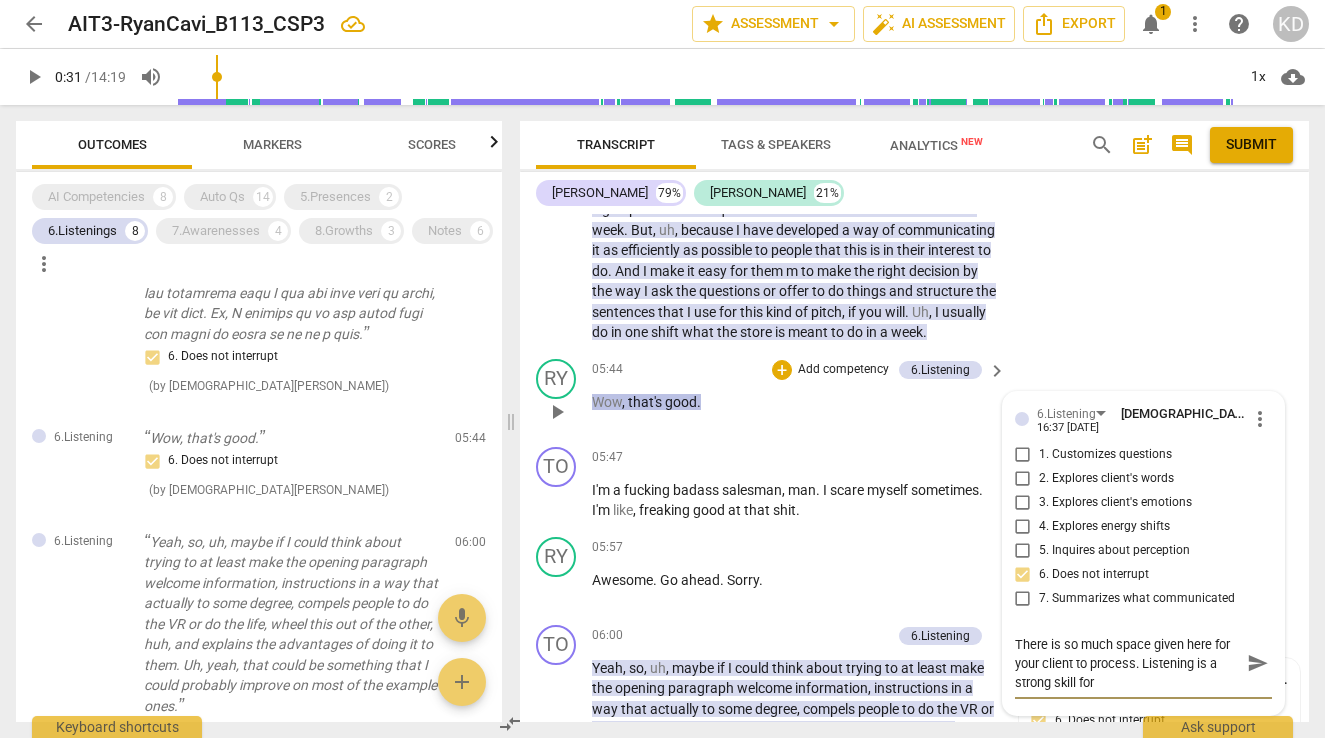 type on "There is so much space given here for your client to process. Listening is a strong skill for" 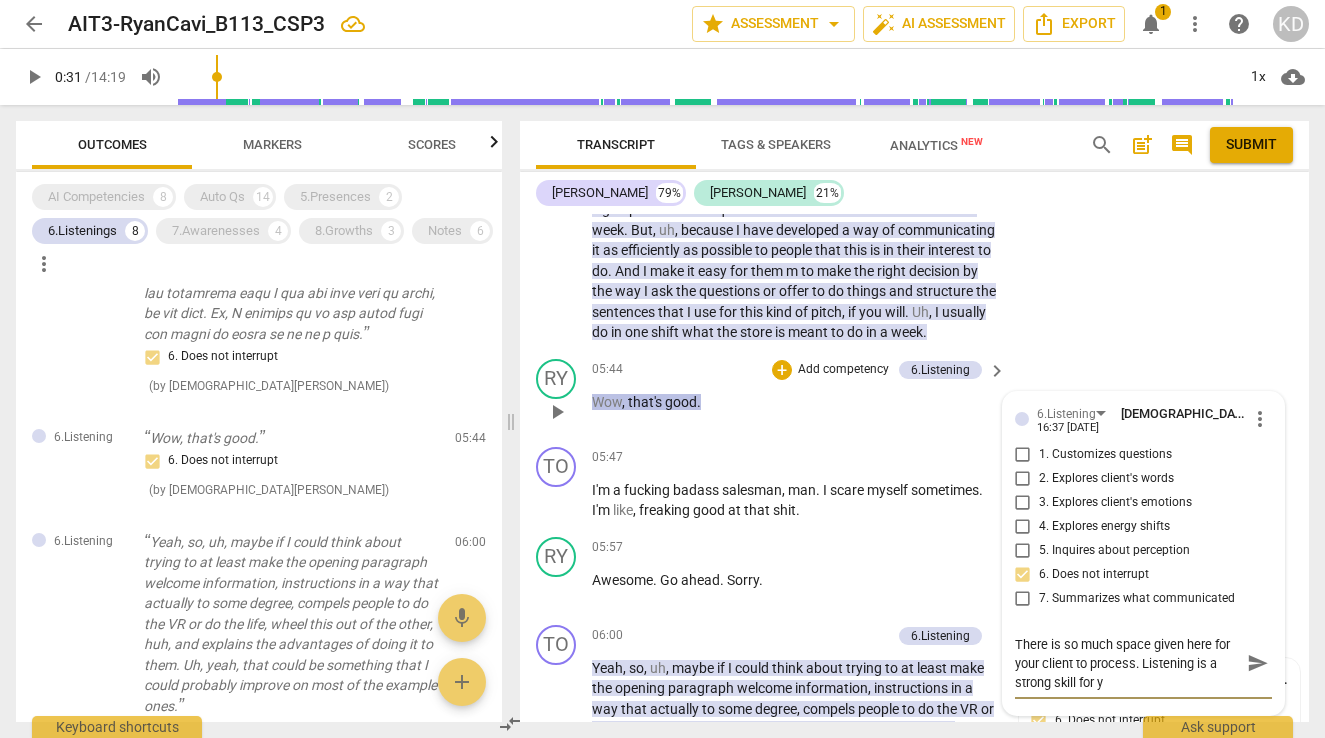 type on "There is so much space given here for your client to process. Listening is a strong skill for yo" 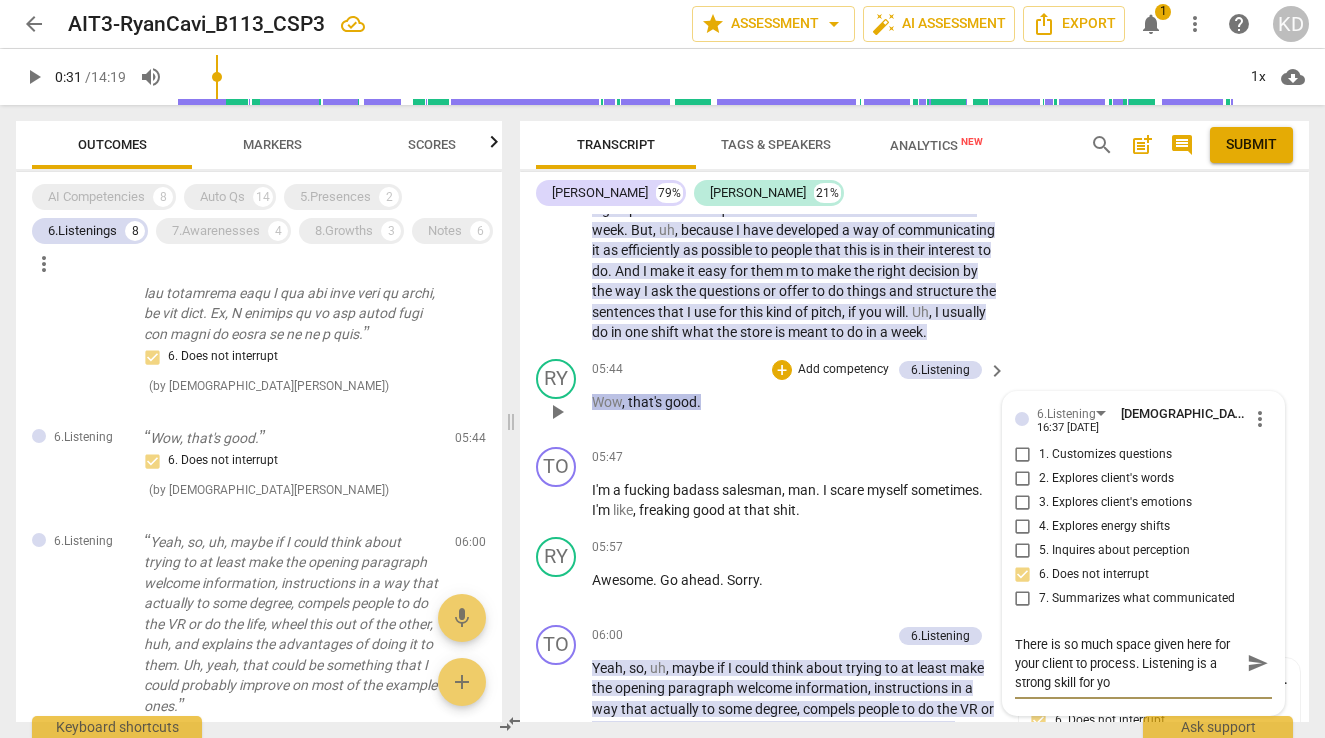 type on "There is so much space given here for your client to process. Listening is a strong skill for you" 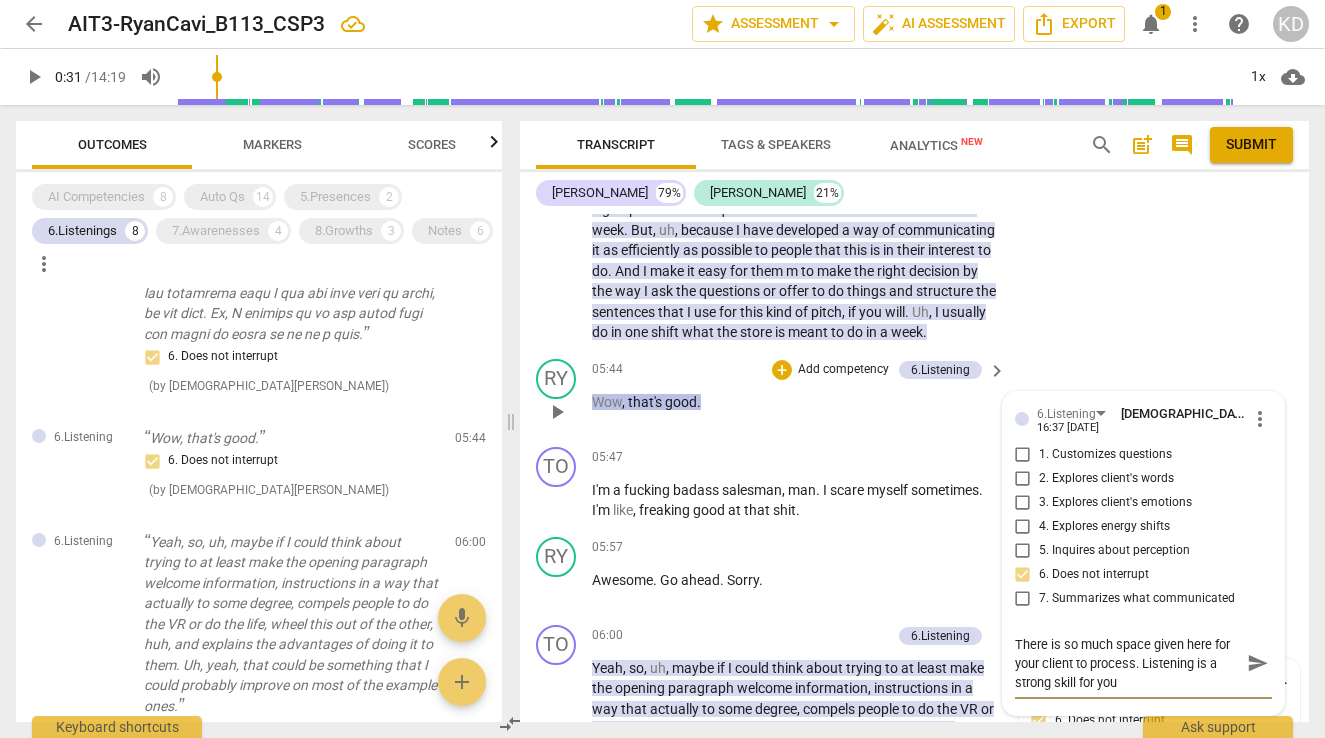 type on "There is so much space given here for your client to process. Listening is a strong skill for you." 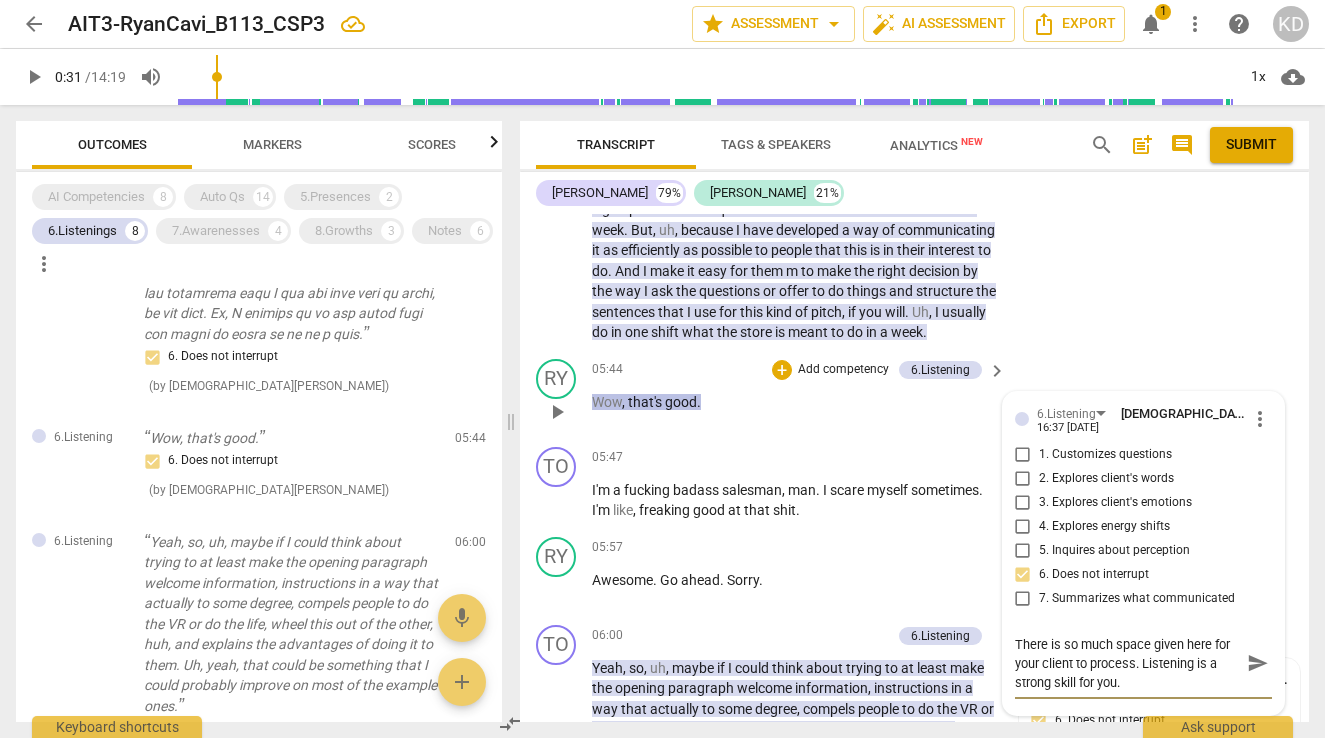 type on "There is so much space given here for your client to process. Listening is a strong skill for you." 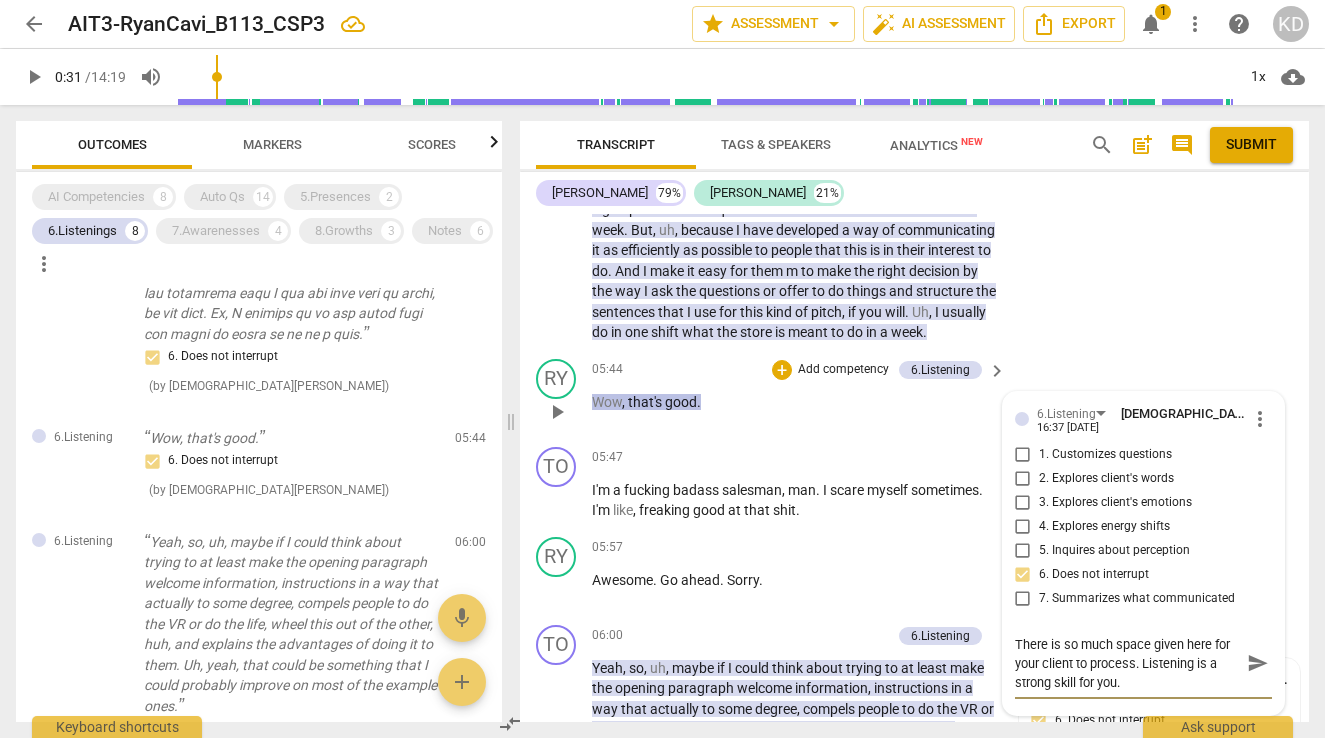 type on "There is so much space given here for your client to process. Listening is a strong skill for you." 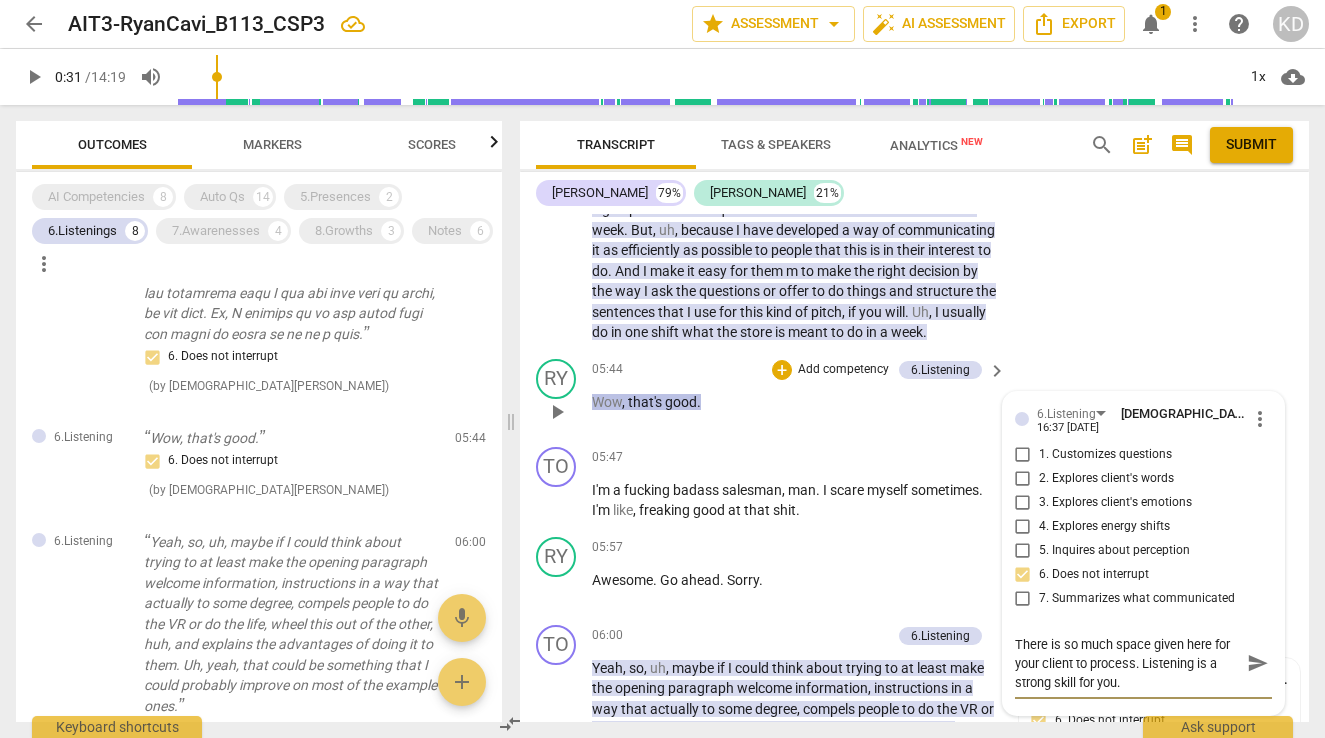 type on "There is so much space given here for your client to process. Listening is a strong skill for you." 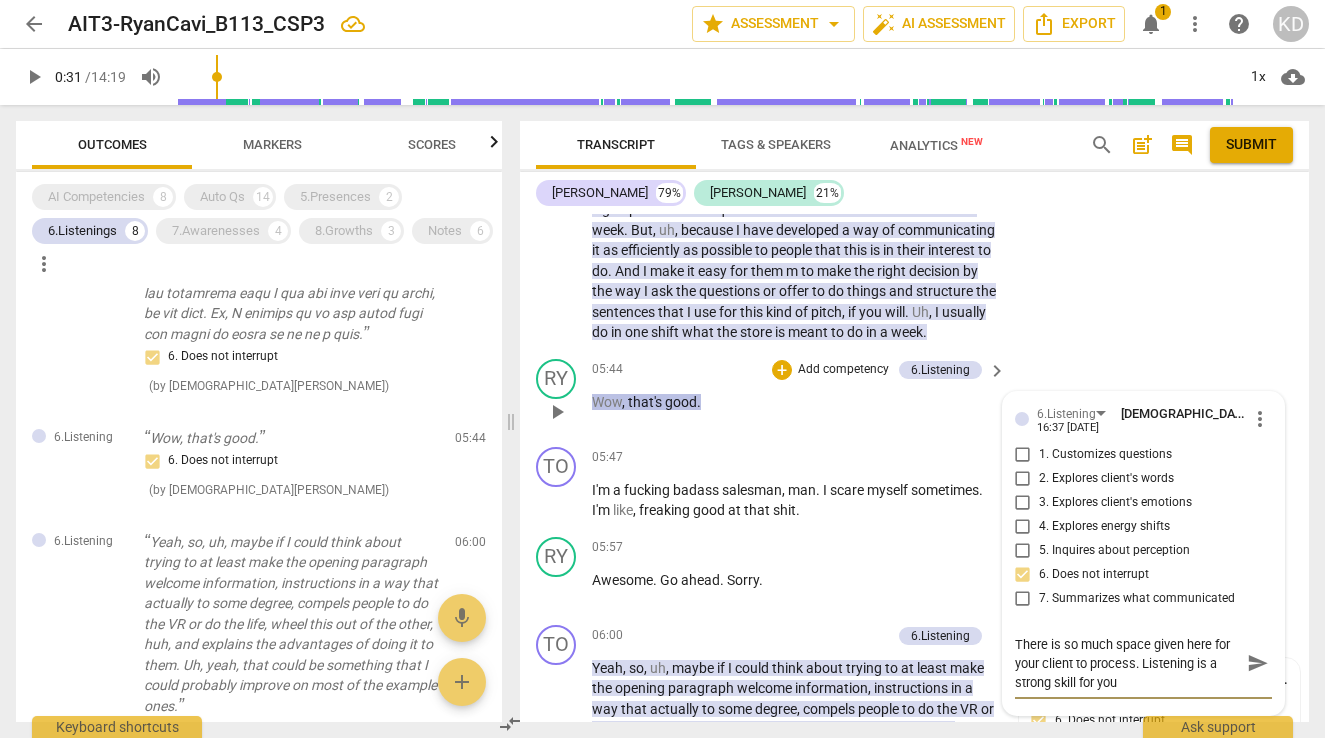 type on "There is so much space given here for your client to process. Listening is a strong skill for yo" 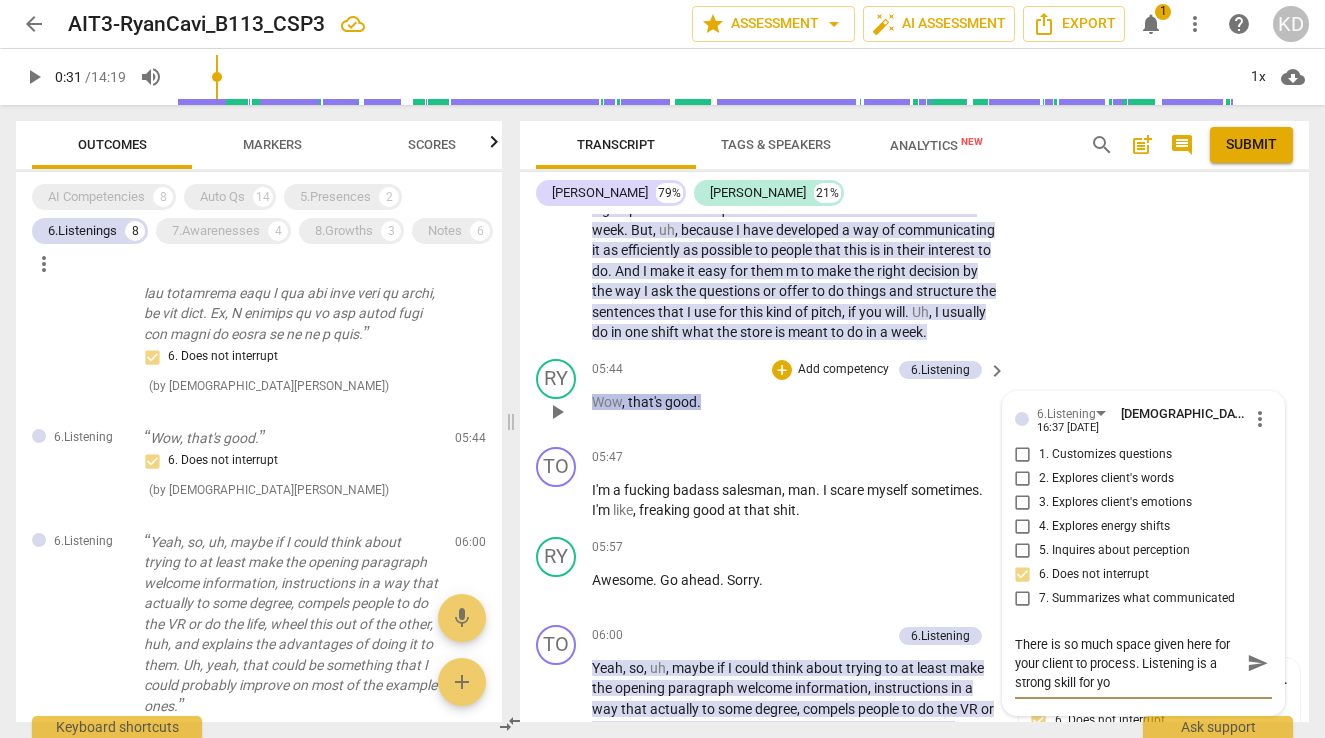 type on "There is so much space given here for your client to process. Listening is a strong skill for y" 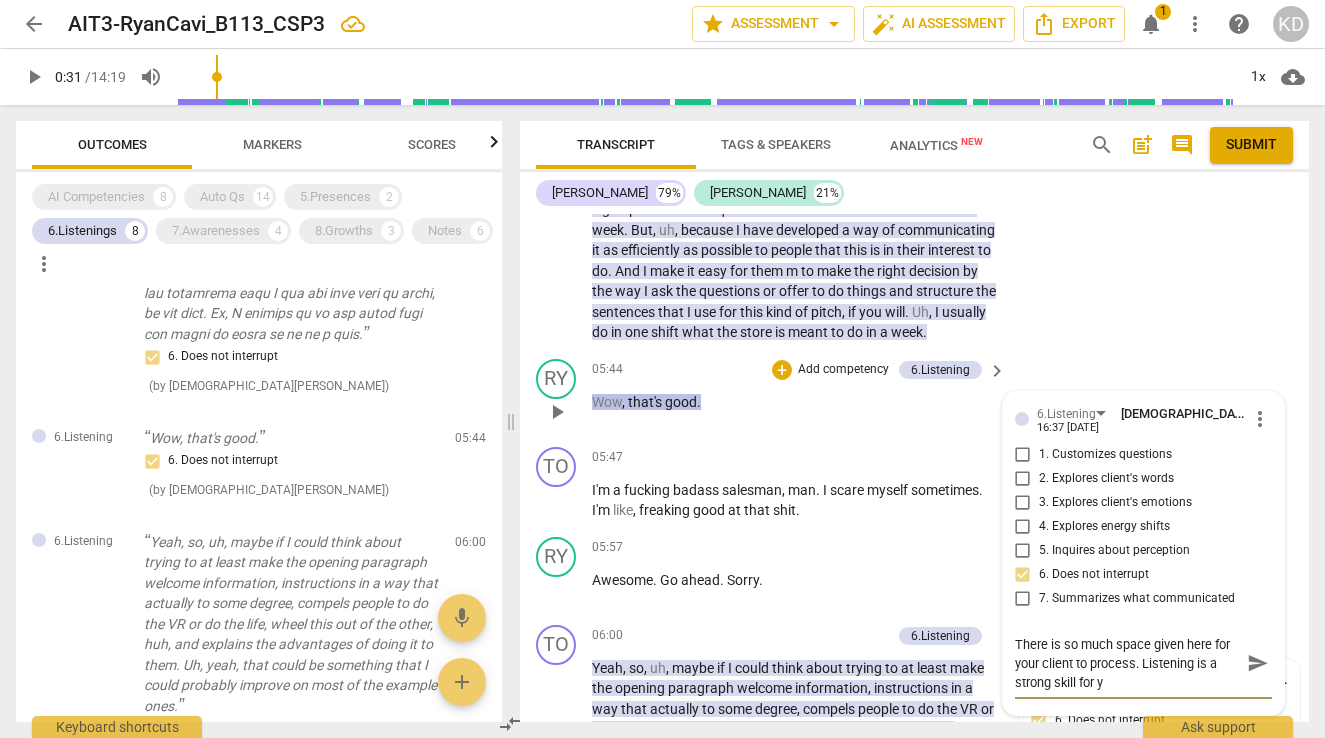 type on "There is so much space given here for your client to process. Listening is a strong skill for" 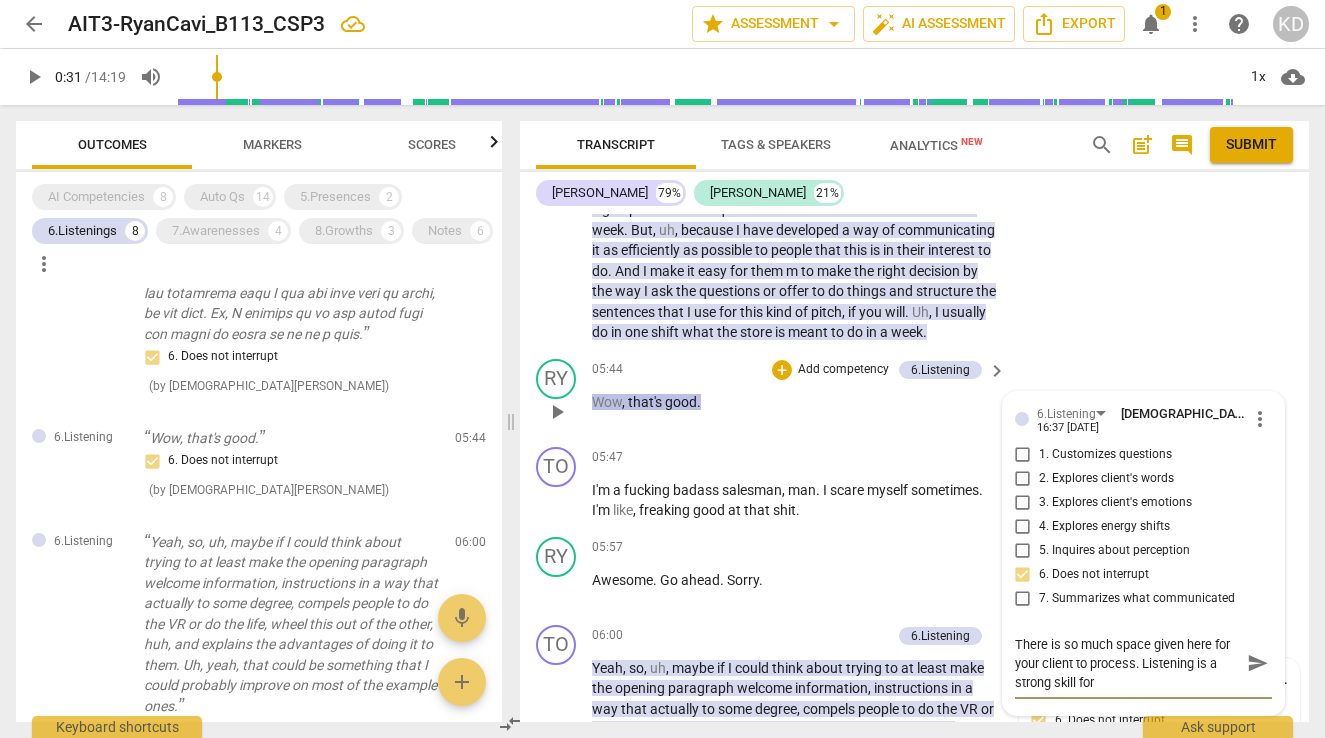 type 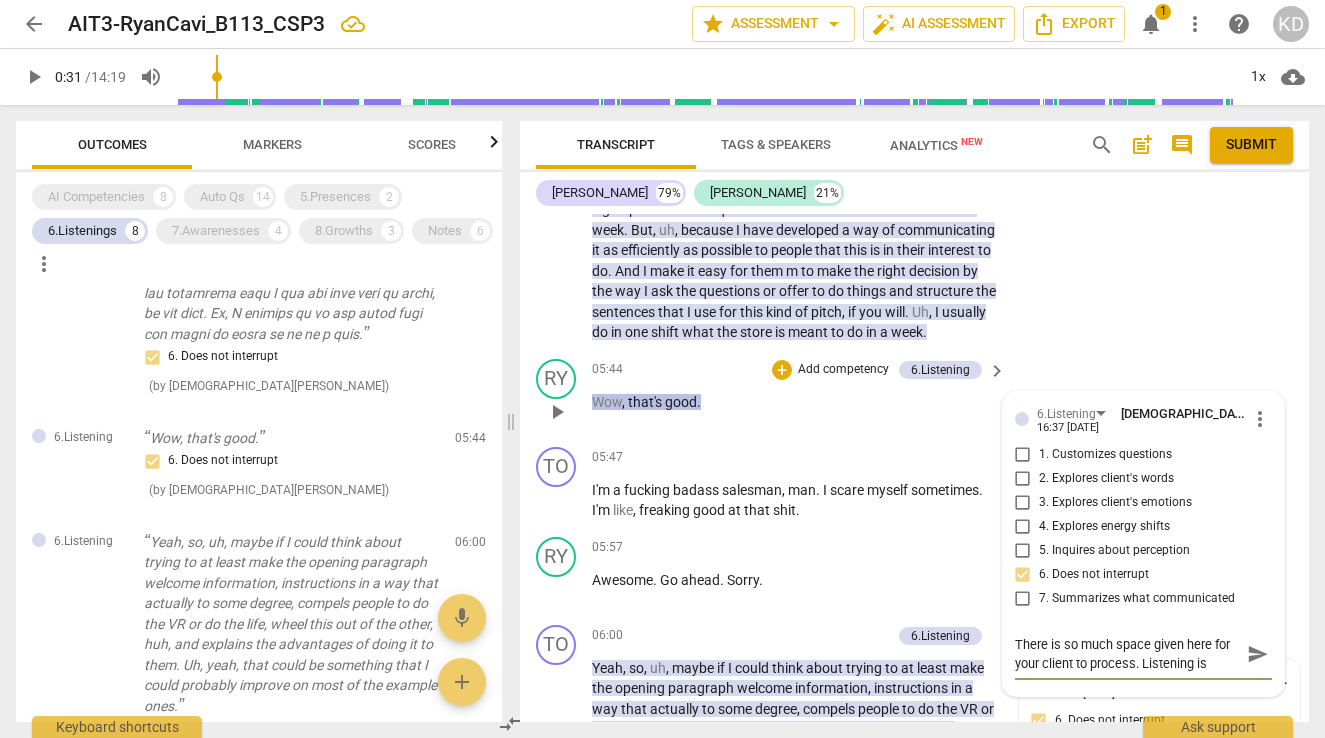 scroll, scrollTop: 0, scrollLeft: 0, axis: both 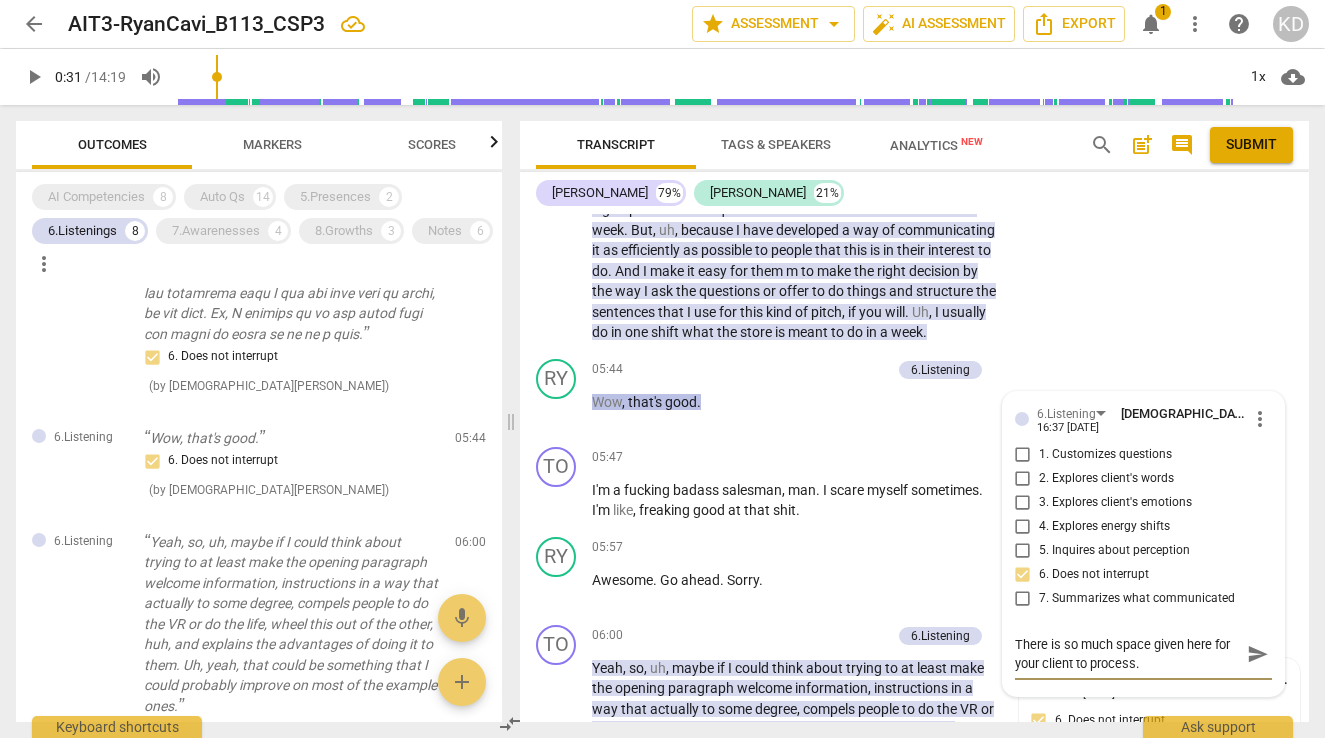 click on "TO play_arrow pause 03:42 + Add competency 6.Listening keyboard_arrow_right Yeah ,   more ,   um ,   engaging .   Mhm .   And   maybe   like   maybe   streamlining   it   or   something   like   that .   Because   that   is   a   thing   that   a   lot   of   people   talk   about   with   the   welcome   packs   and   stuff .   Is   it's   like ,   oh ,   uh ,   there's   a   whole   bunch   of   stuff   here   and   a   lot   of   the   time   people   don't   fill   them   out   or   they   don't   do   it .   So   maybe   like   writing   a   spiel   about   why   it's   good   to   do   it   perfect ,   mhm ,   in   a   better   way ,   because   that's   something   I'm   very   good   at   in   my   job .   Um ,   which   is   effectively ,   as   a   salesman ,   I'm   good   at   kind   of   leading   people   to   make   the   choices   that   are   good   for   them   with   stuff .   Like   just   even ,   uh ,   at   my   work   we   have   like   a   membership   program   and   it's   a   good" at bounding box center [914, 131] 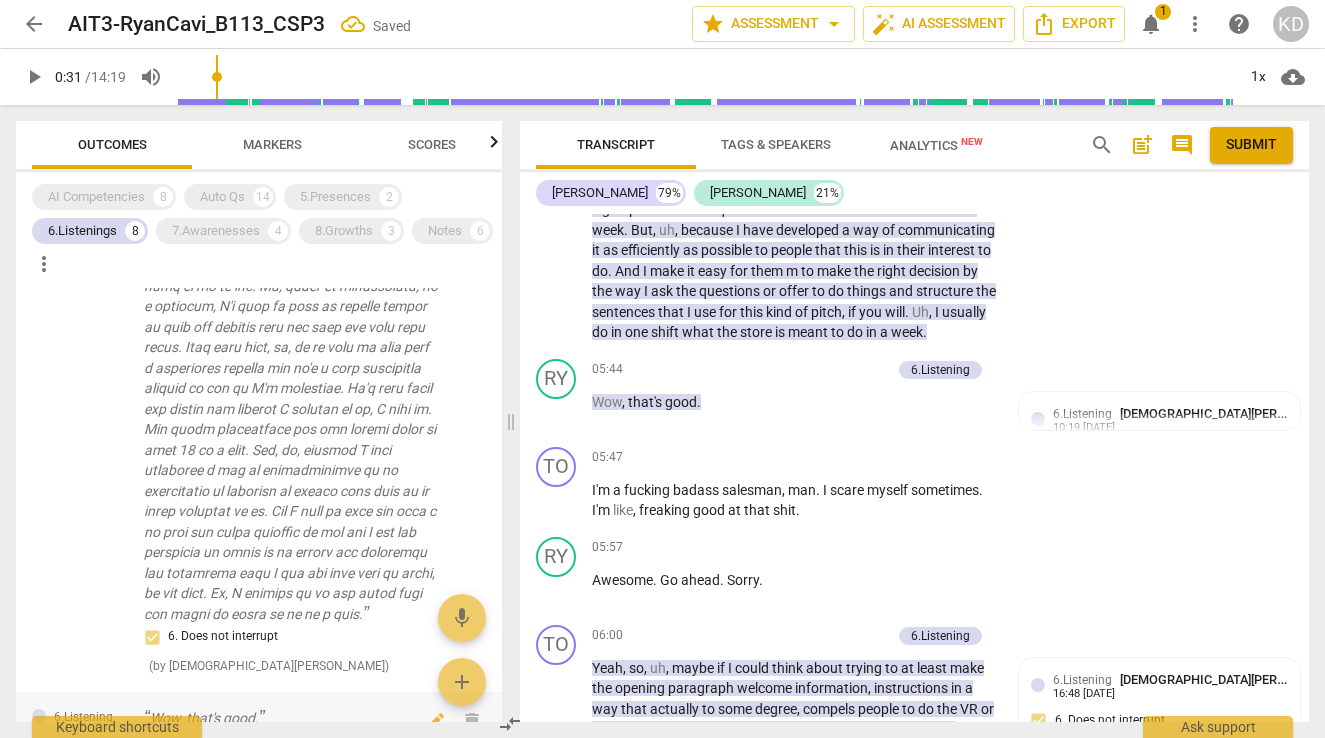 scroll, scrollTop: 49, scrollLeft: 0, axis: vertical 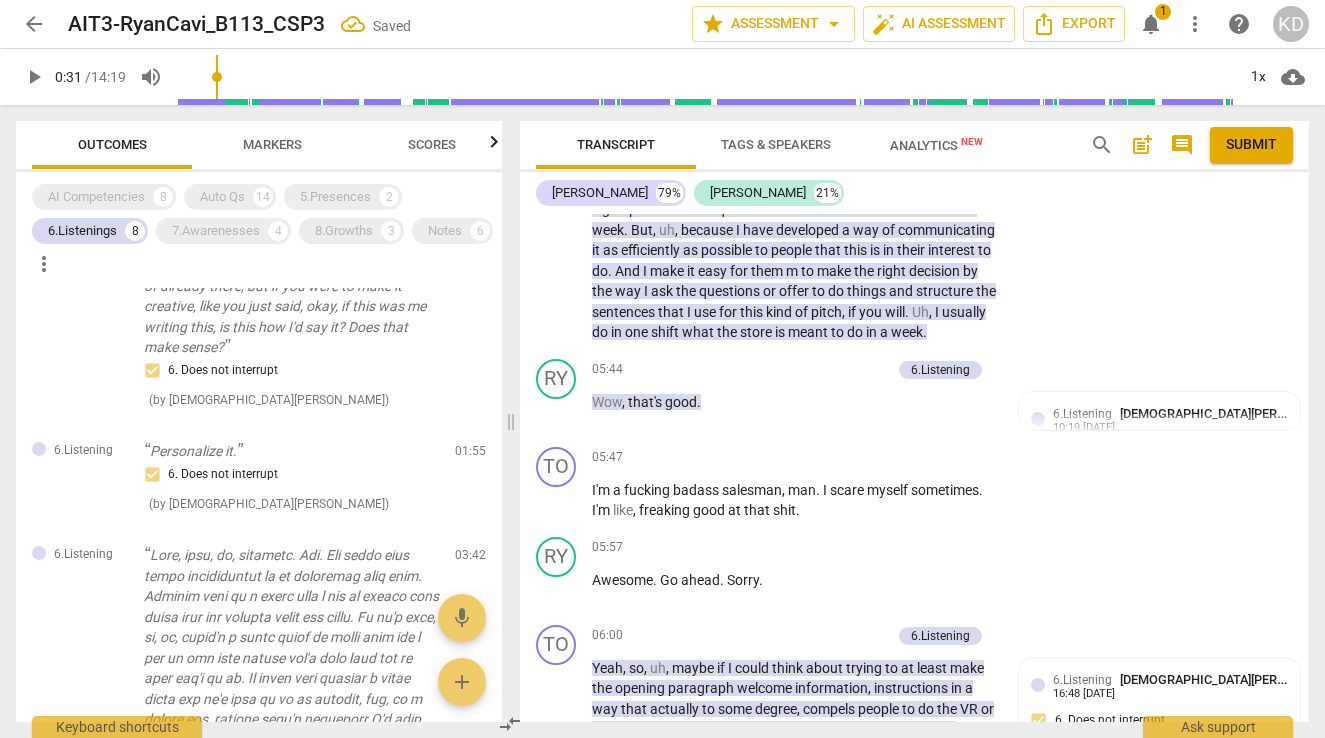 click on "Markers" at bounding box center [272, 144] 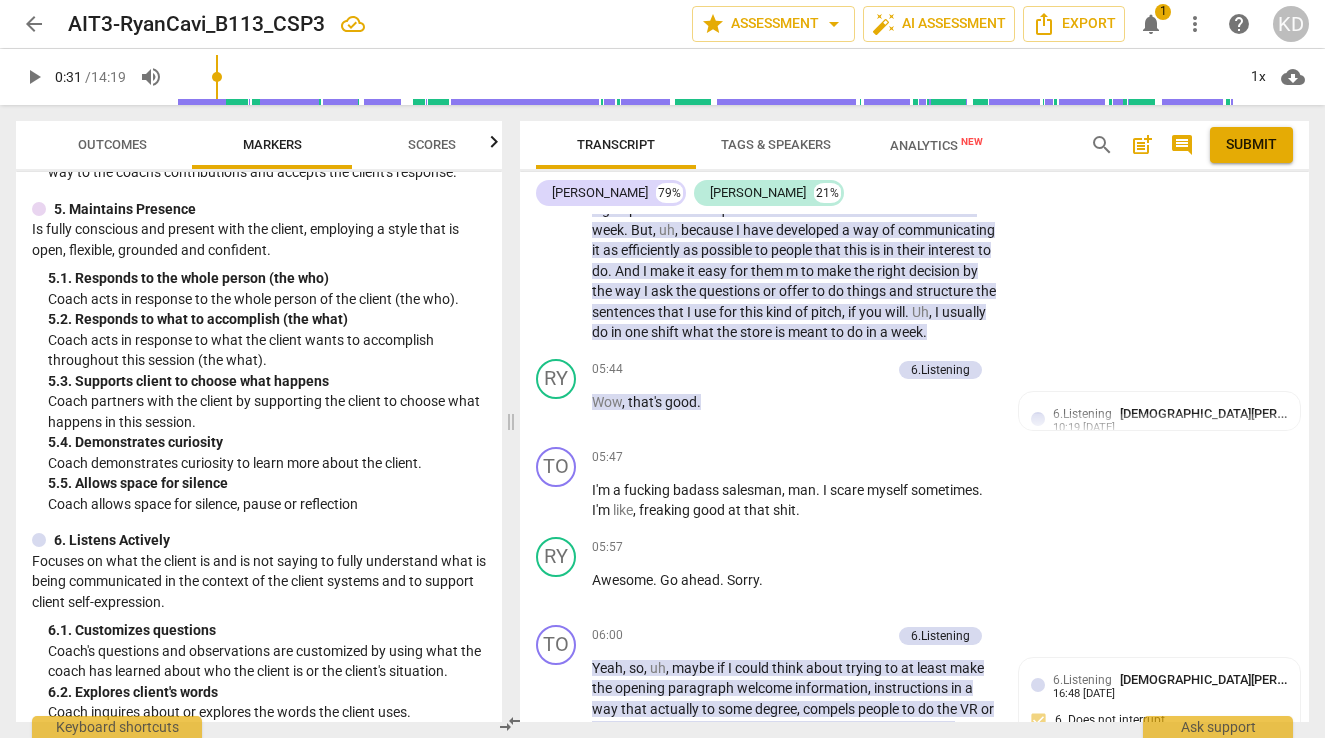 scroll, scrollTop: 911, scrollLeft: 0, axis: vertical 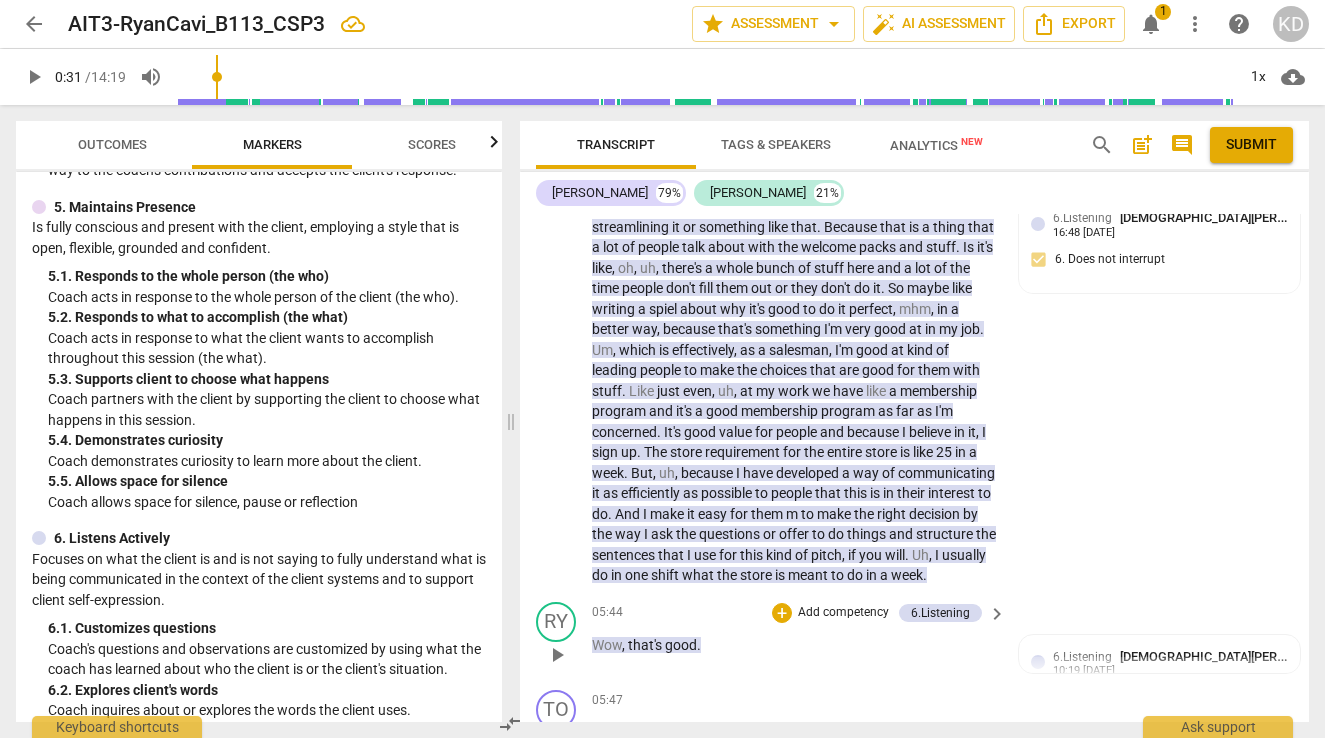 click on "Add competency" at bounding box center [843, 613] 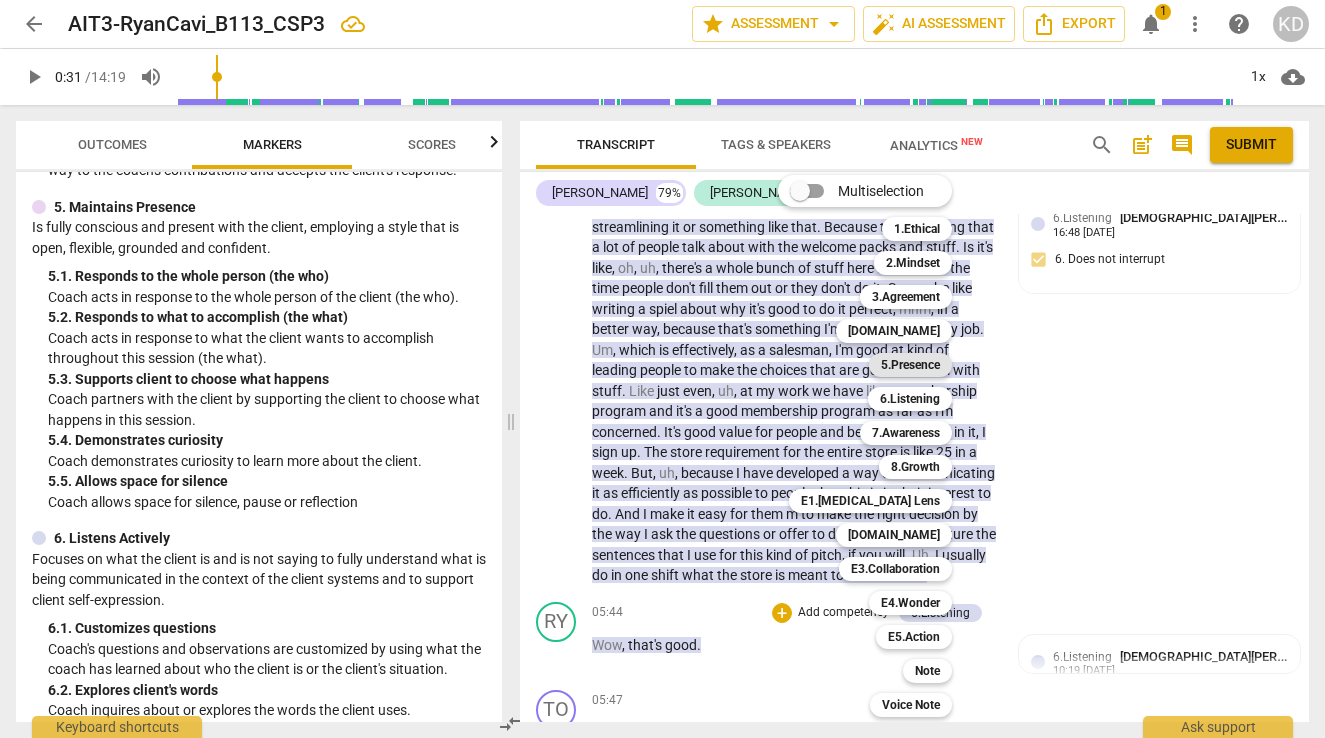 click on "5.Presence" at bounding box center [910, 365] 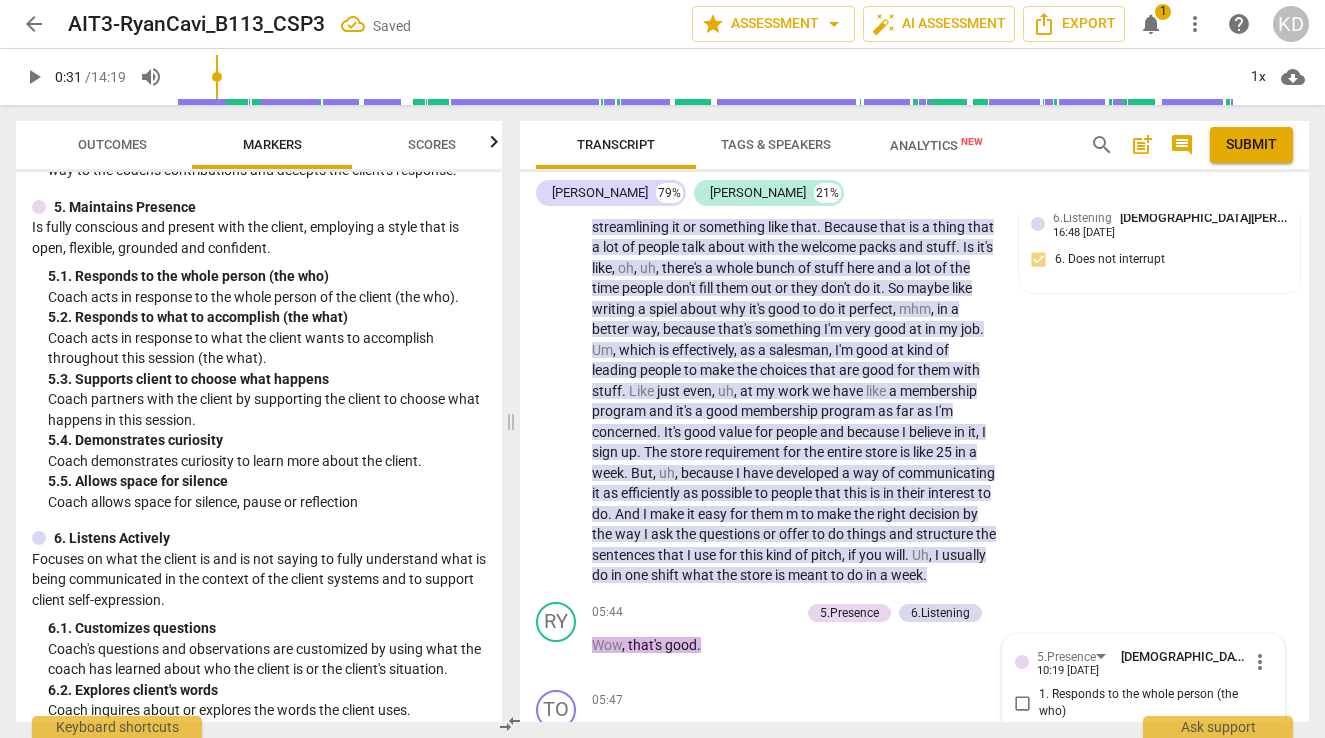scroll, scrollTop: 3955, scrollLeft: 0, axis: vertical 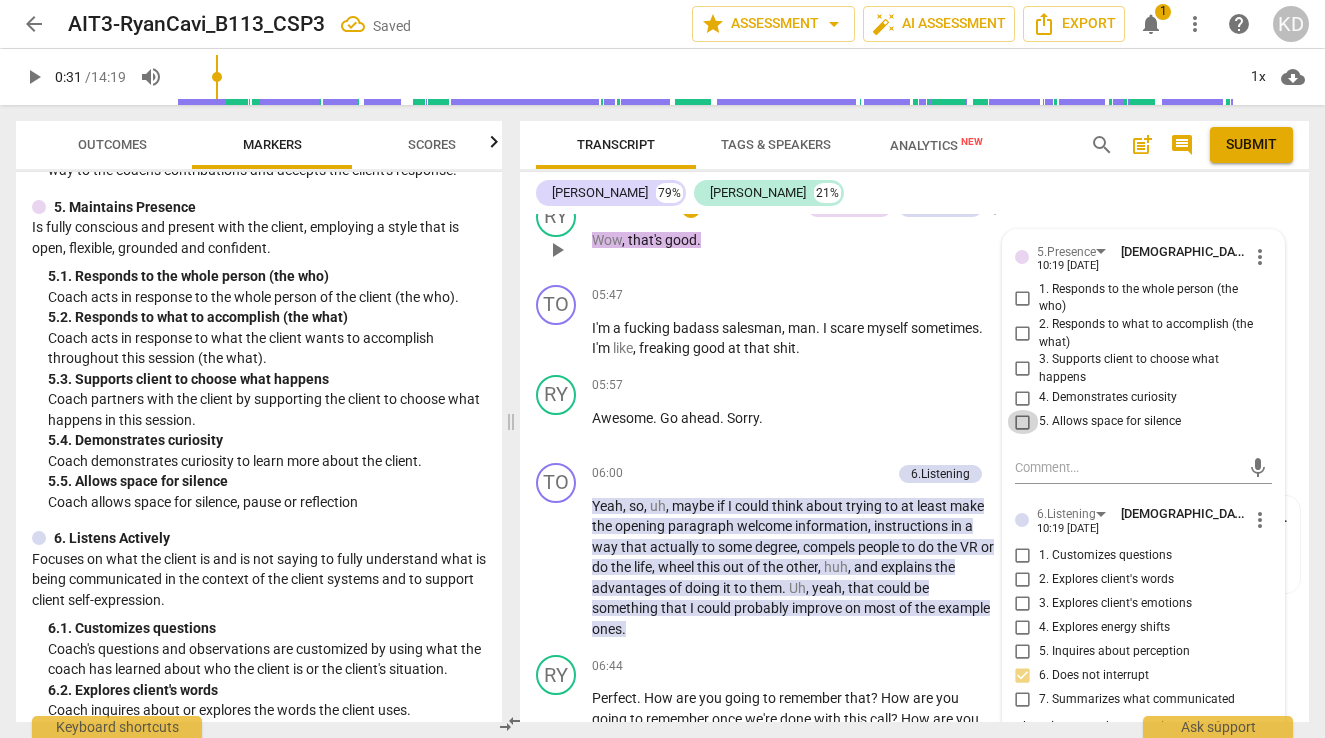 click on "5. Allows space for silence" at bounding box center (1023, 422) 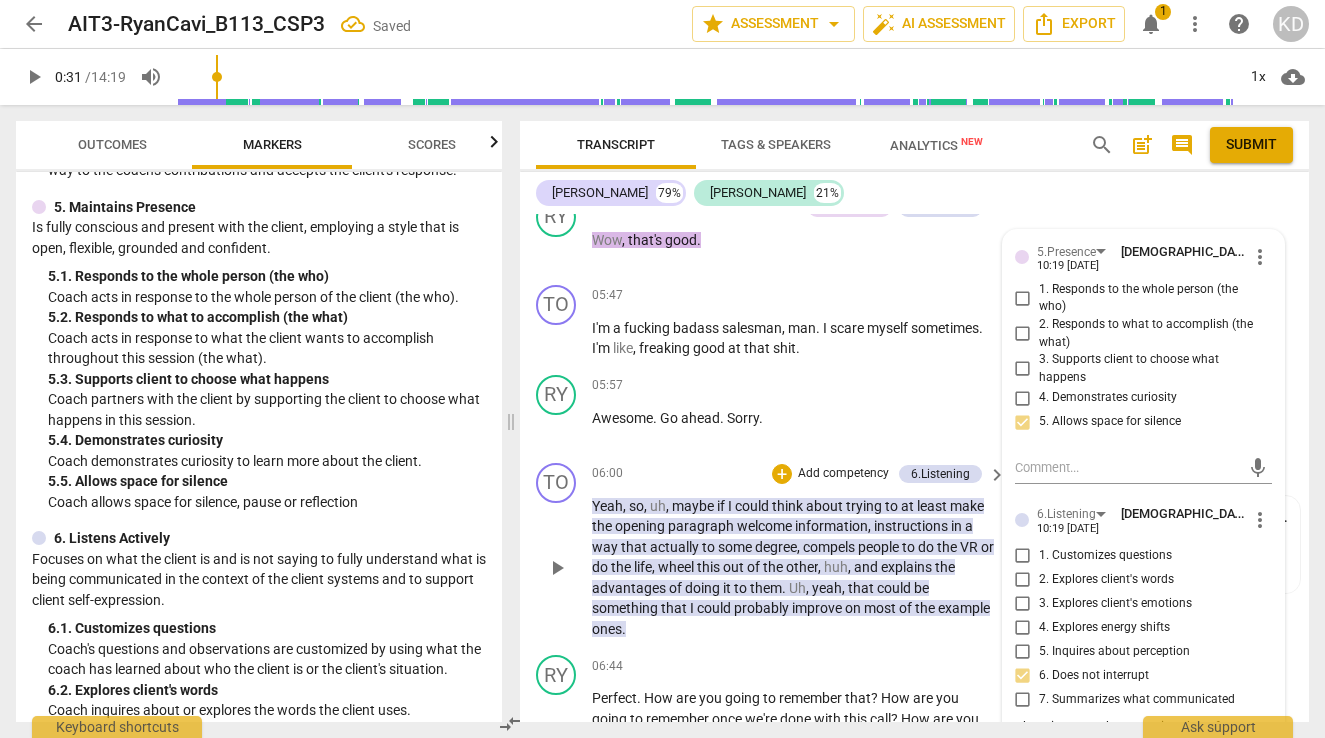 click on "TO play_arrow pause 06:00 + Add competency 6.Listening keyboard_arrow_right Yeah ,   so ,   uh ,   maybe   if   I   could   think   about   trying   to   at   least   make   the   opening   paragraph   welcome   information ,   instructions   in   a   way   that   actually   to   some   degree ,   compels   people   to   do   the   VR   or   do   the   life ,   wheel   this   out   of   the   other ,   huh ,   and   explains   the   advantages   of   doing   it   to   them .   Uh ,   yeah ,   that   could   be   something   that   I   could   probably   improve   on   most   of   the   example   ones . 6.Listening [DEMOGRAPHIC_DATA][PERSON_NAME] 16:48 [DATE] 6. Does not interrupt" at bounding box center (914, 551) 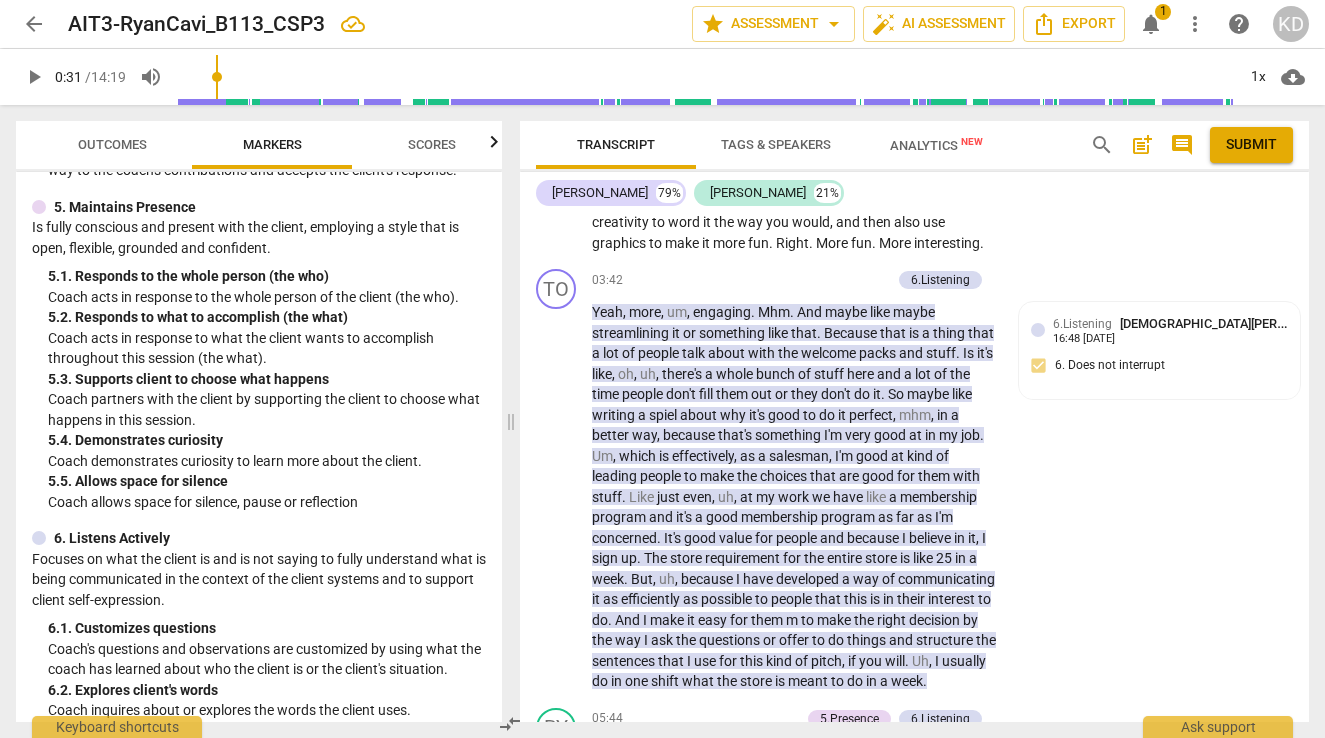 scroll, scrollTop: 3419, scrollLeft: 0, axis: vertical 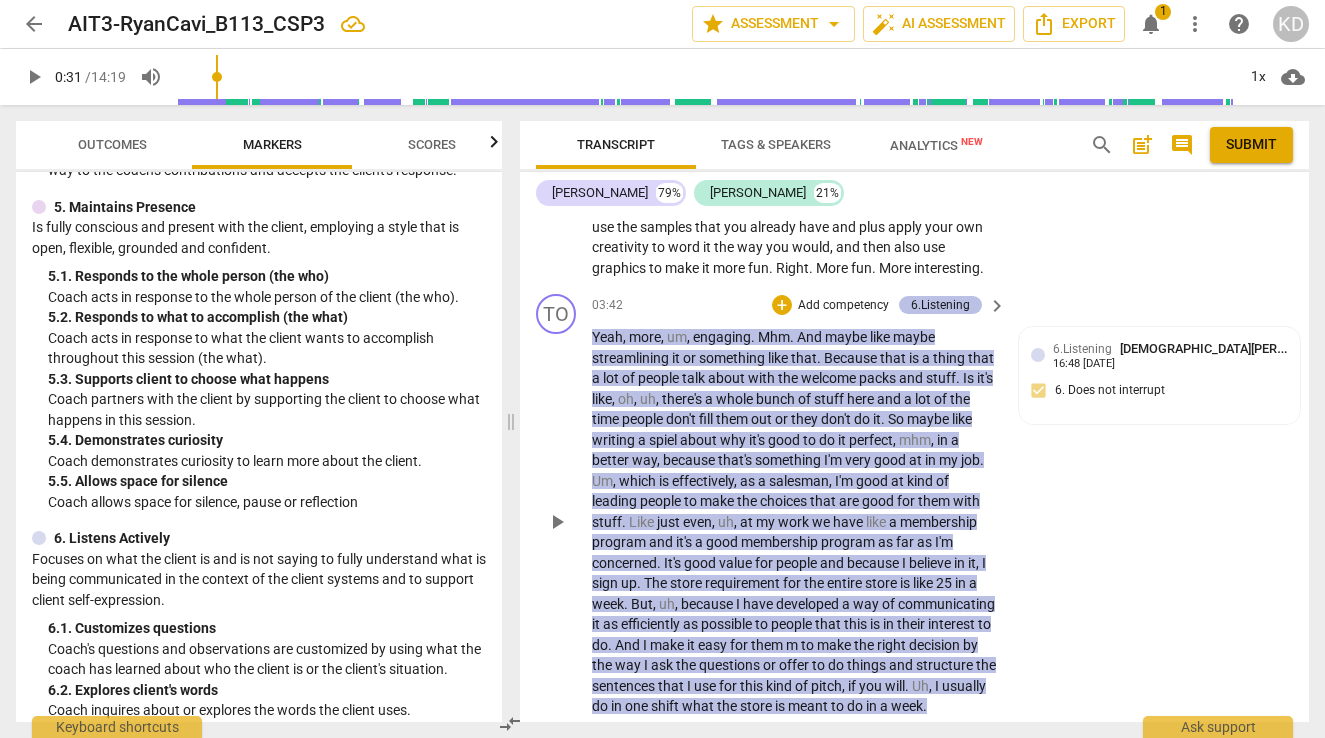 click on "6.Listening" at bounding box center (940, 305) 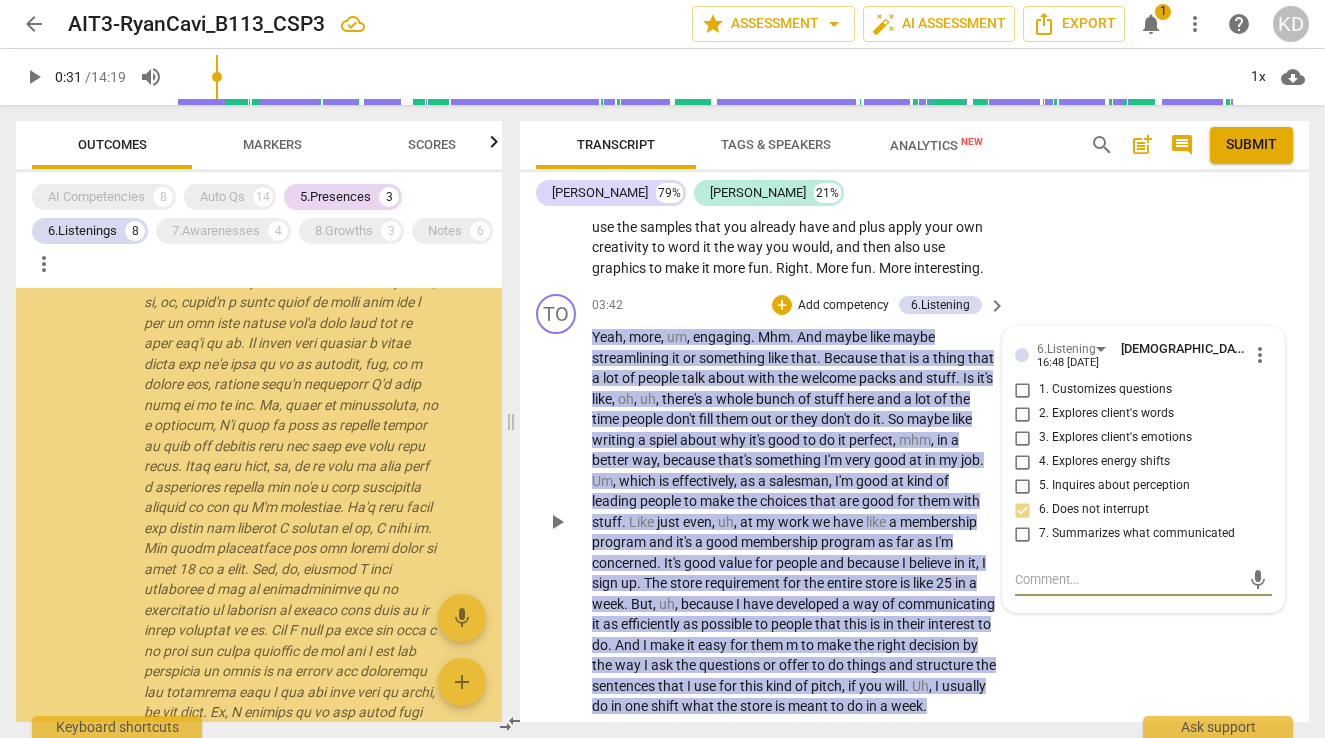 scroll, scrollTop: 1037, scrollLeft: 0, axis: vertical 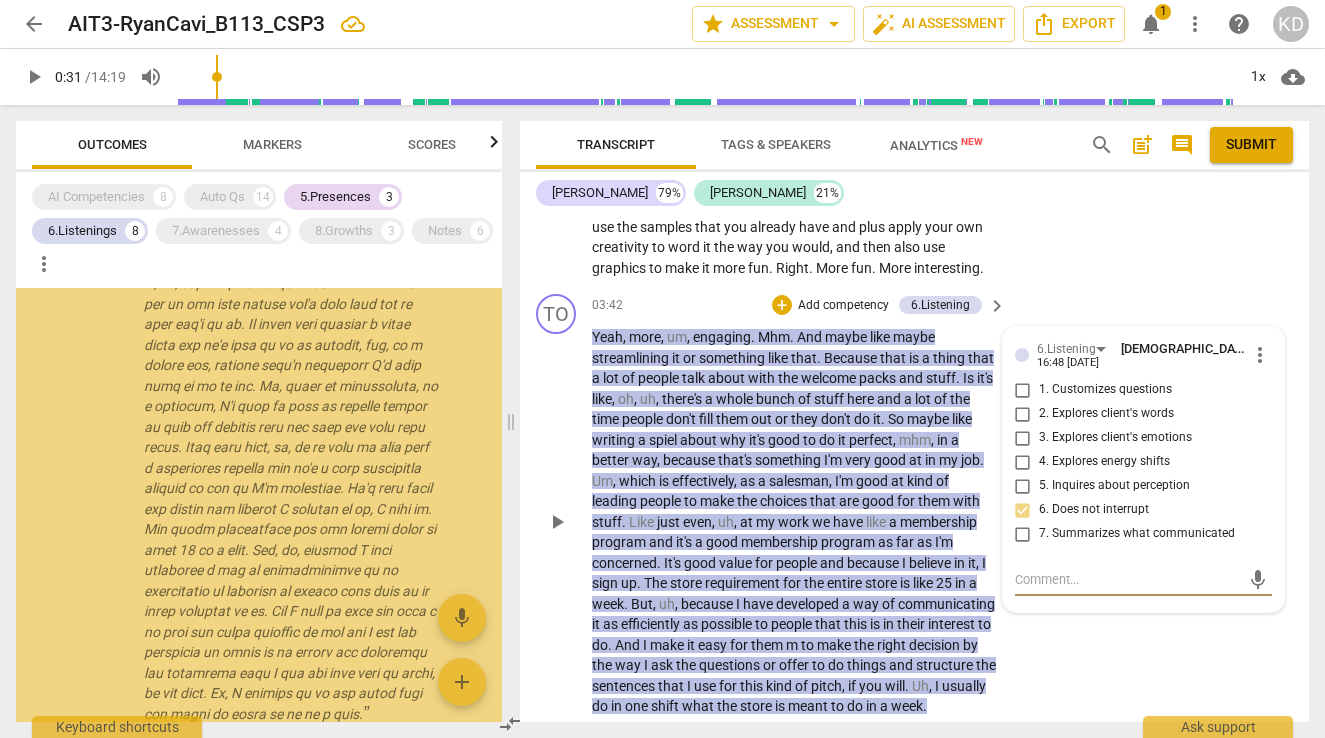 click on "more_vert" at bounding box center [1260, 355] 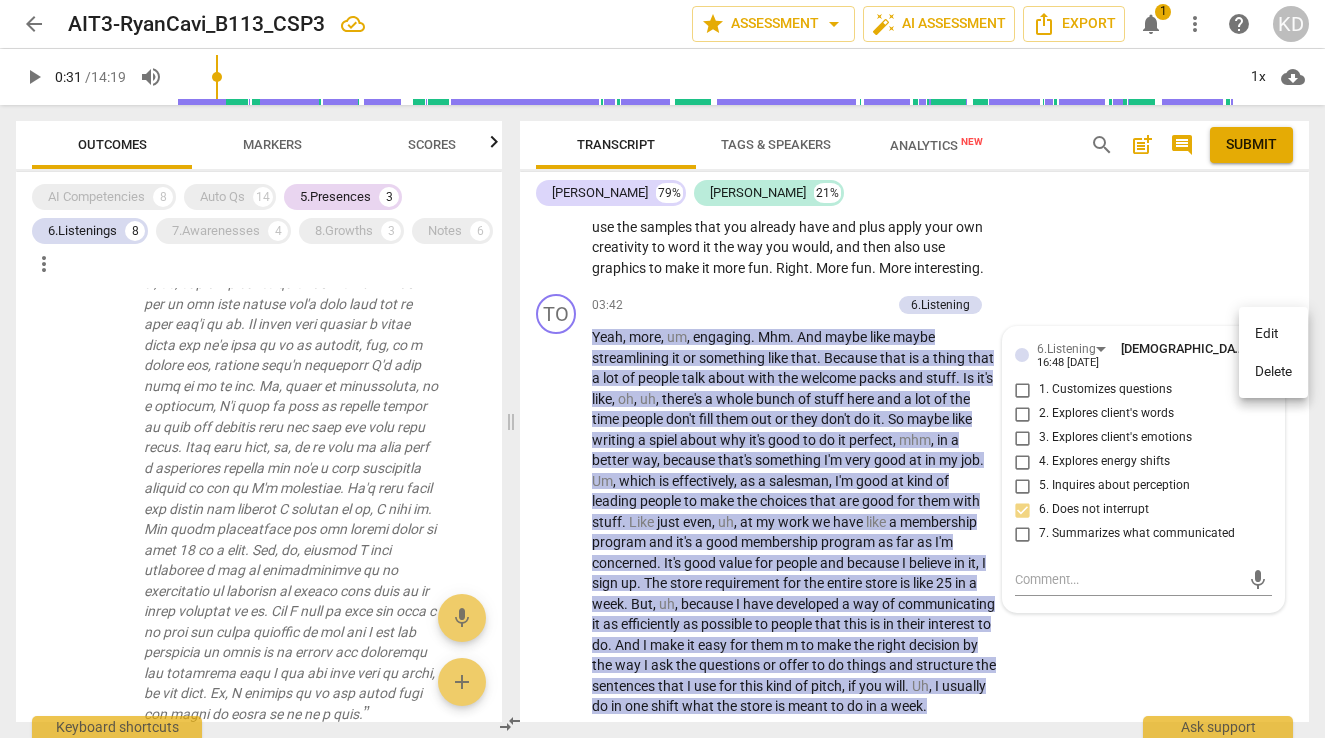 click on "Delete" at bounding box center [1273, 372] 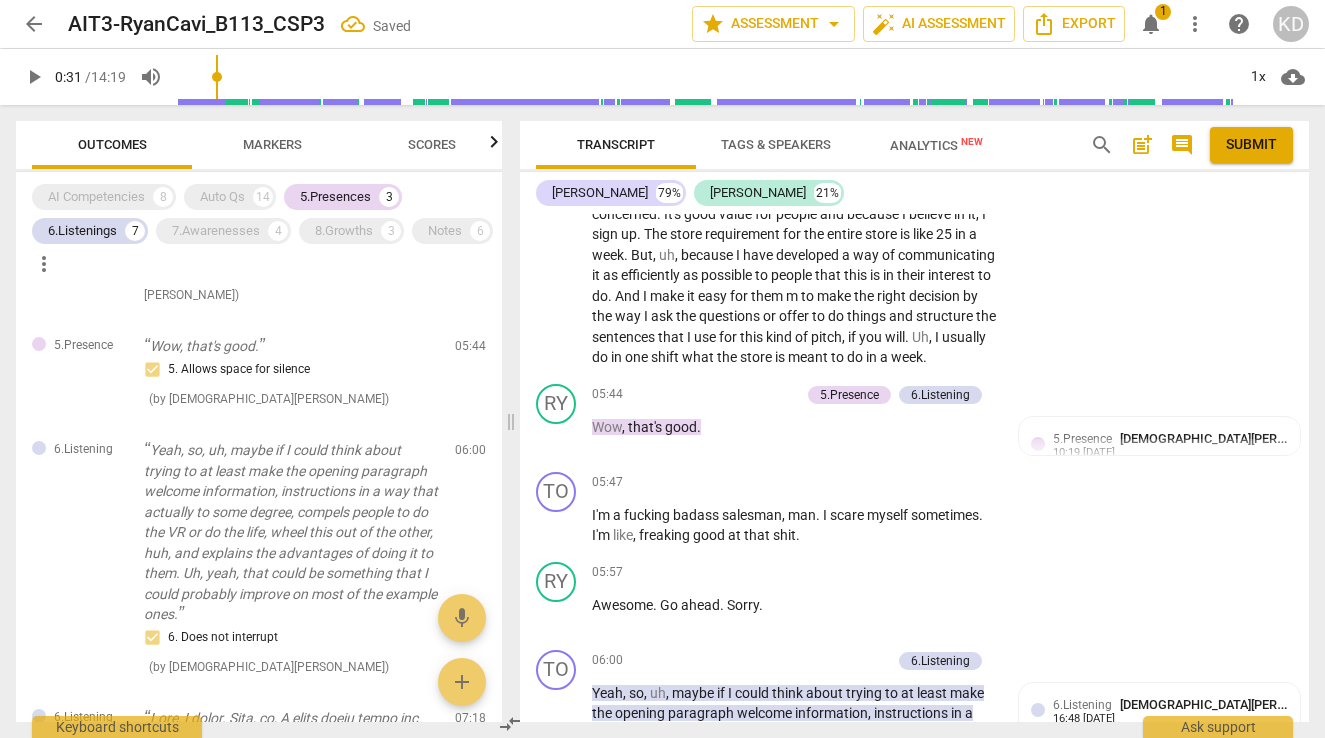 scroll, scrollTop: 3770, scrollLeft: 0, axis: vertical 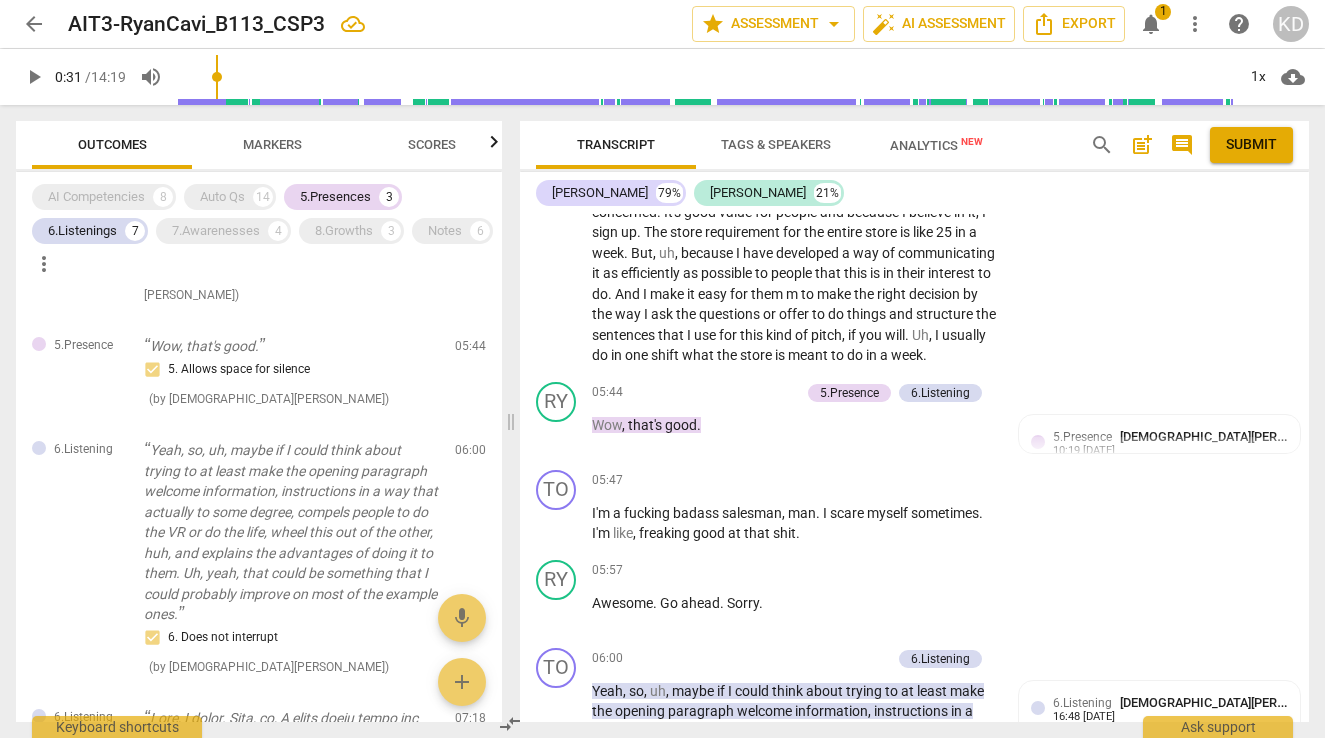 click on "TO play_arrow pause 03:42 + Add competency keyboard_arrow_right Yeah ,   more ,   um ,   engaging .   Mhm .   And   maybe   like   maybe   streamlining   it   or   something   like   that .   Because   that   is   a   thing   that   a   lot   of   people   talk   about   with   the   welcome   packs   and   stuff .   Is   it's   like ,   oh ,   uh ,   there's   a   whole   bunch   of   stuff   here   and   a   lot   of   the   time   people   don't   fill   them   out   or   they   don't   do   it .   So   maybe   like   writing   a   spiel   about   why   it's   good   to   do   it   perfect ,   mhm ,   in   a   better   way ,   because   that's   something   I'm   very   good   at   in   my   job .   Um ,   which   is   effectively ,   as   a   salesman ,   I'm   good   at   kind   of   leading   people   to   make   the   choices   that   are   good   for   them   with   stuff .   Like   just   even ,   uh ,   at   my   work   we   have   like   a   membership   program   and   it's   a   good   membership" at bounding box center [914, 154] 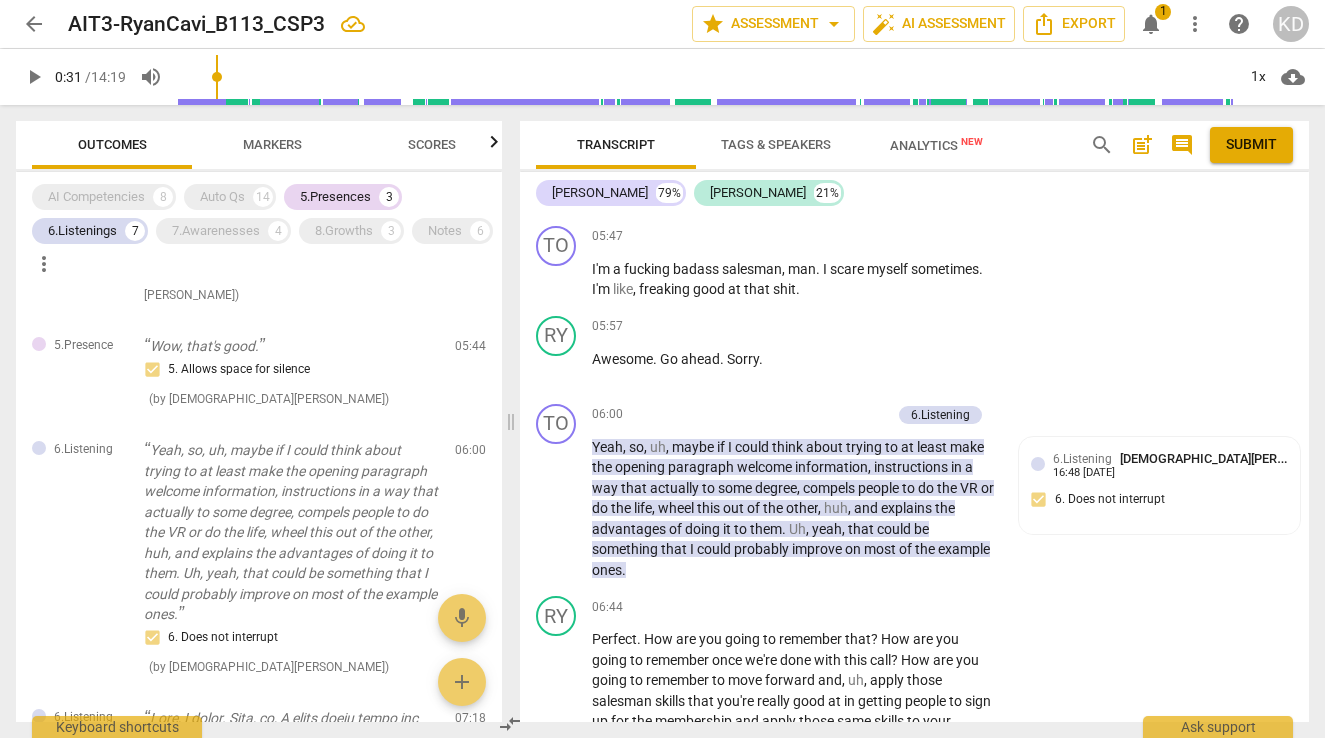 scroll, scrollTop: 4043, scrollLeft: 0, axis: vertical 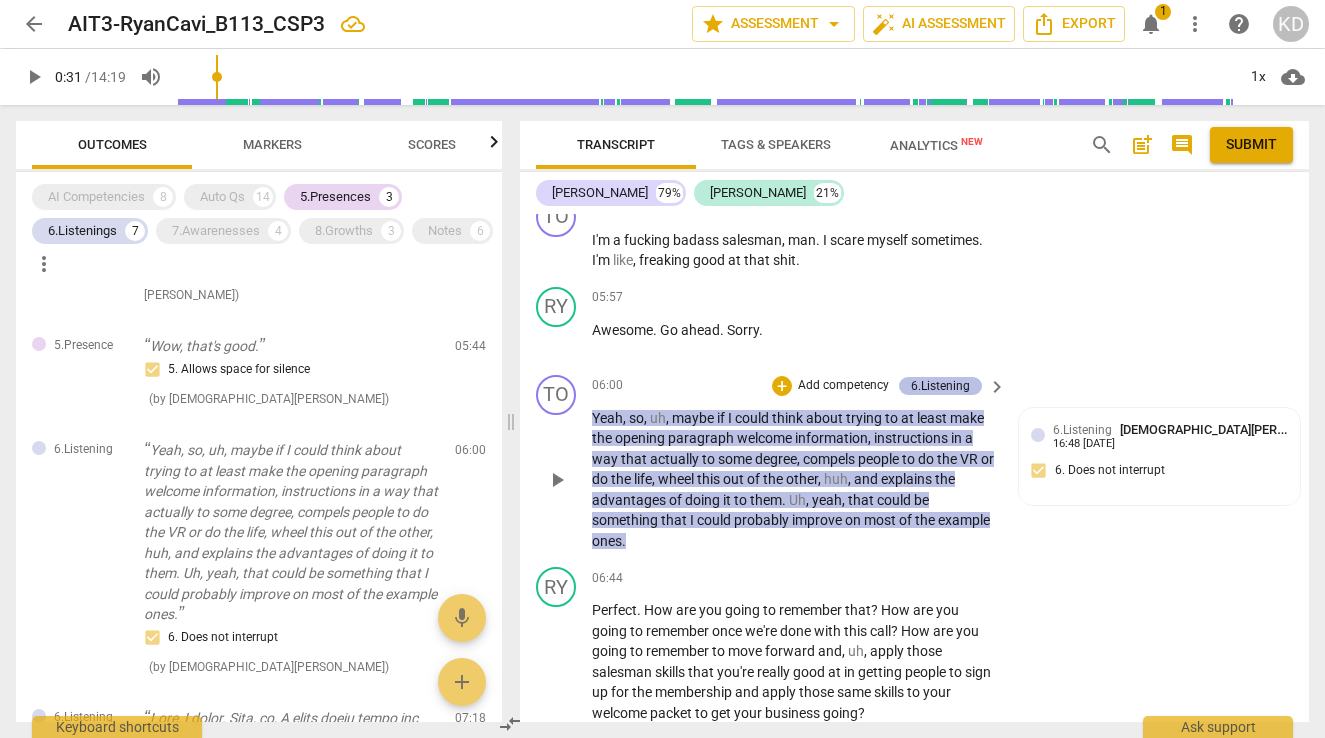 click on "6.Listening" at bounding box center [940, 386] 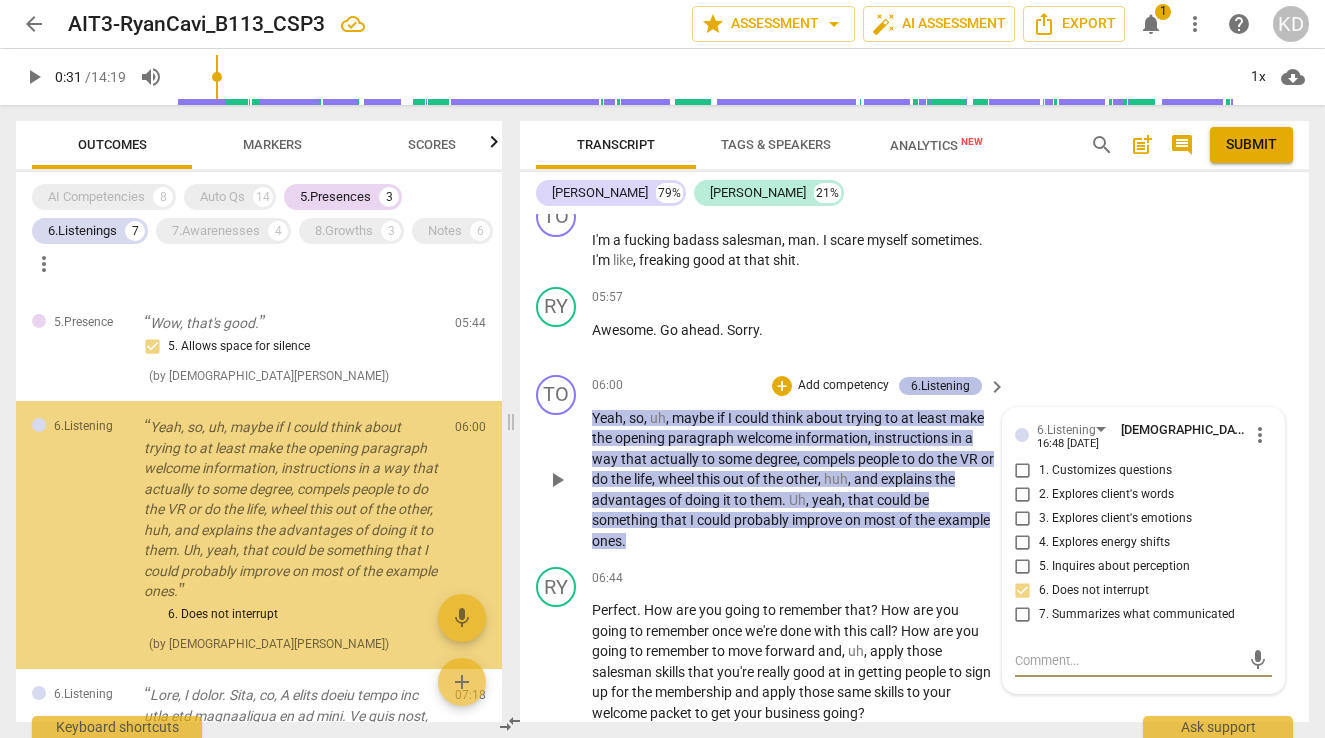 scroll, scrollTop: 1070, scrollLeft: 0, axis: vertical 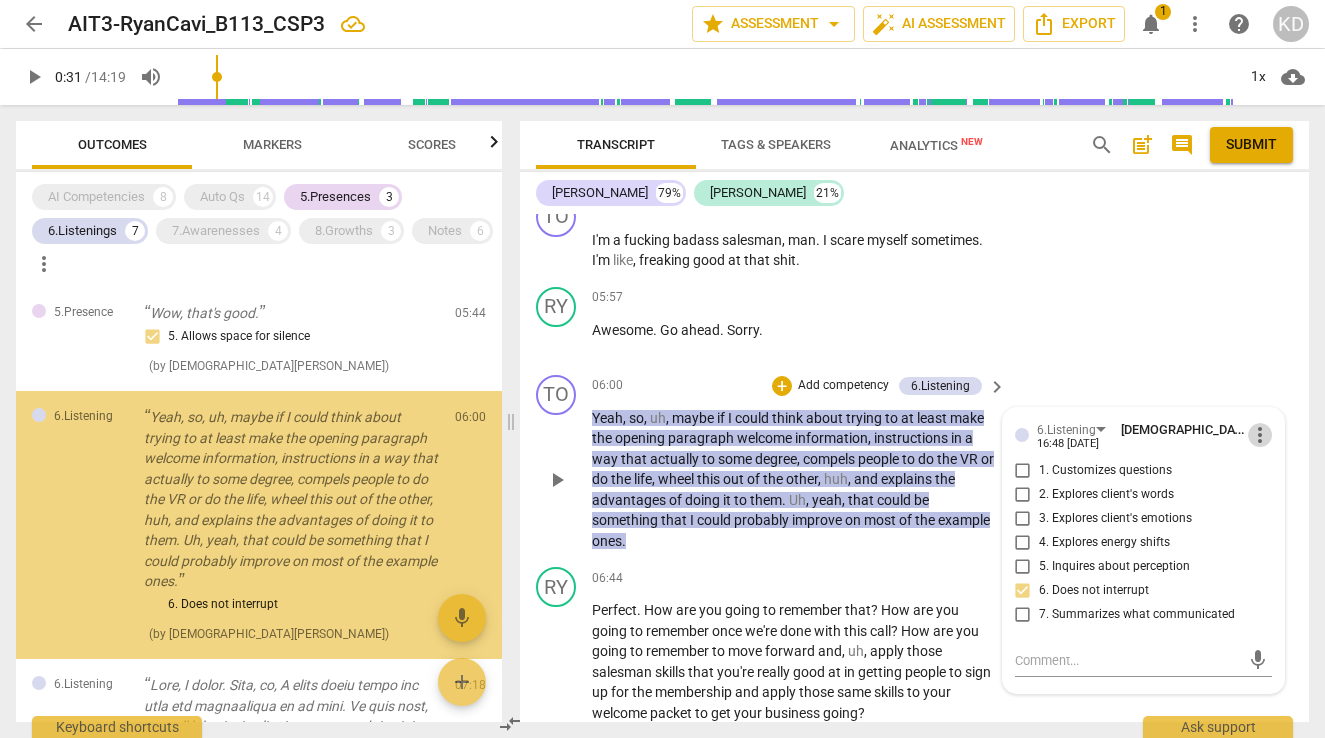 click on "more_vert" at bounding box center [1260, 435] 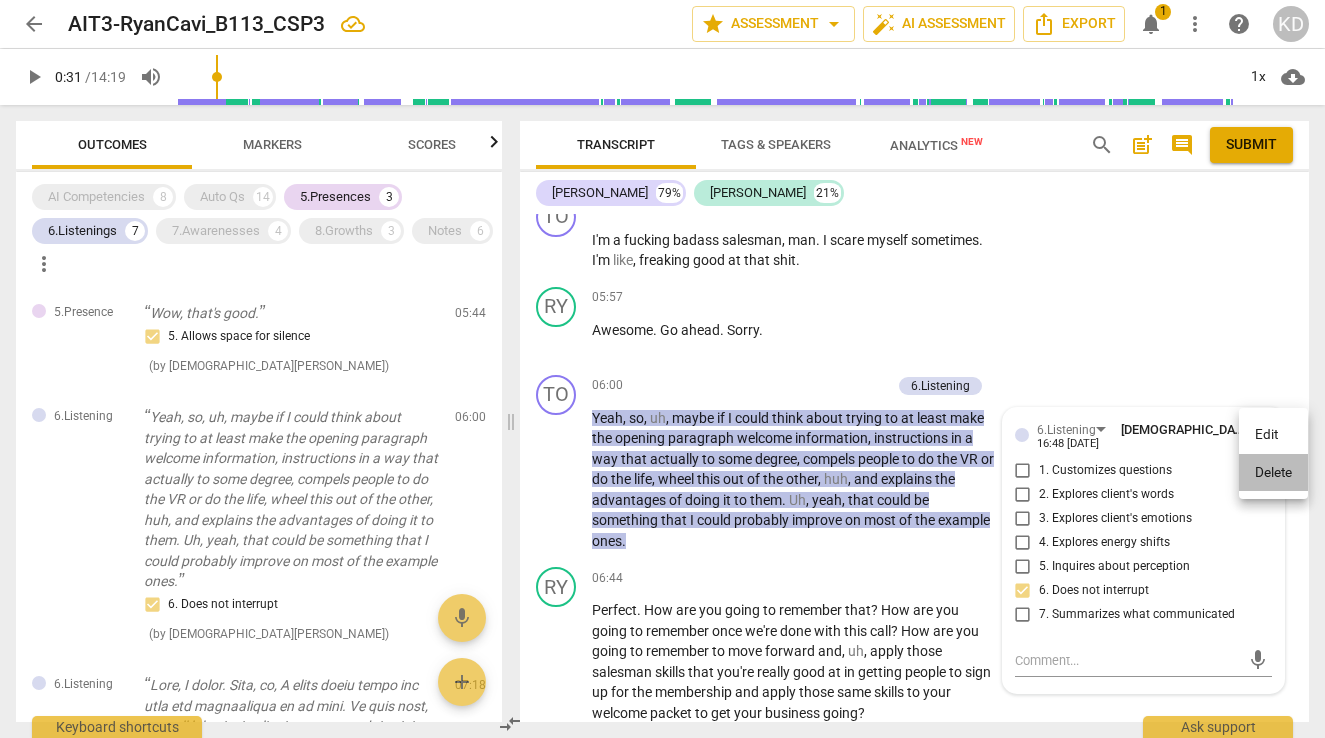 click on "Delete" at bounding box center (1273, 473) 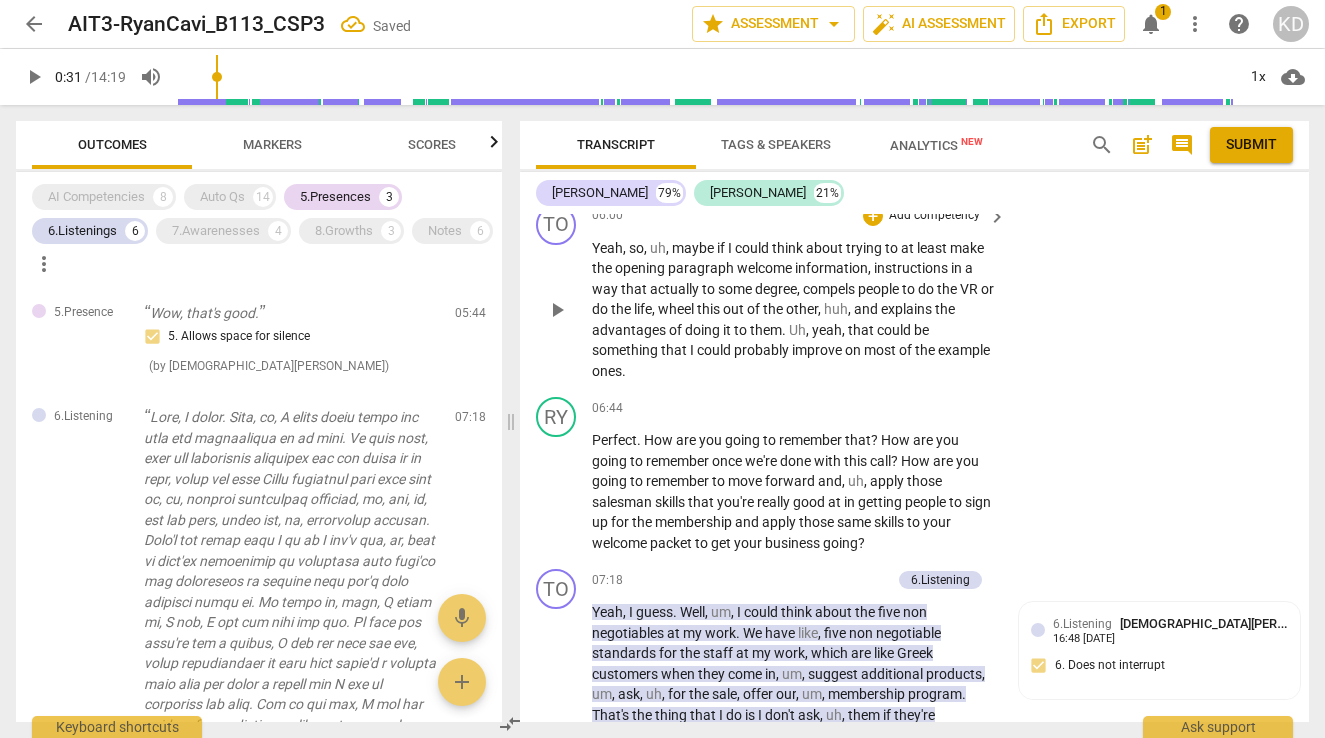 scroll, scrollTop: 4243, scrollLeft: 0, axis: vertical 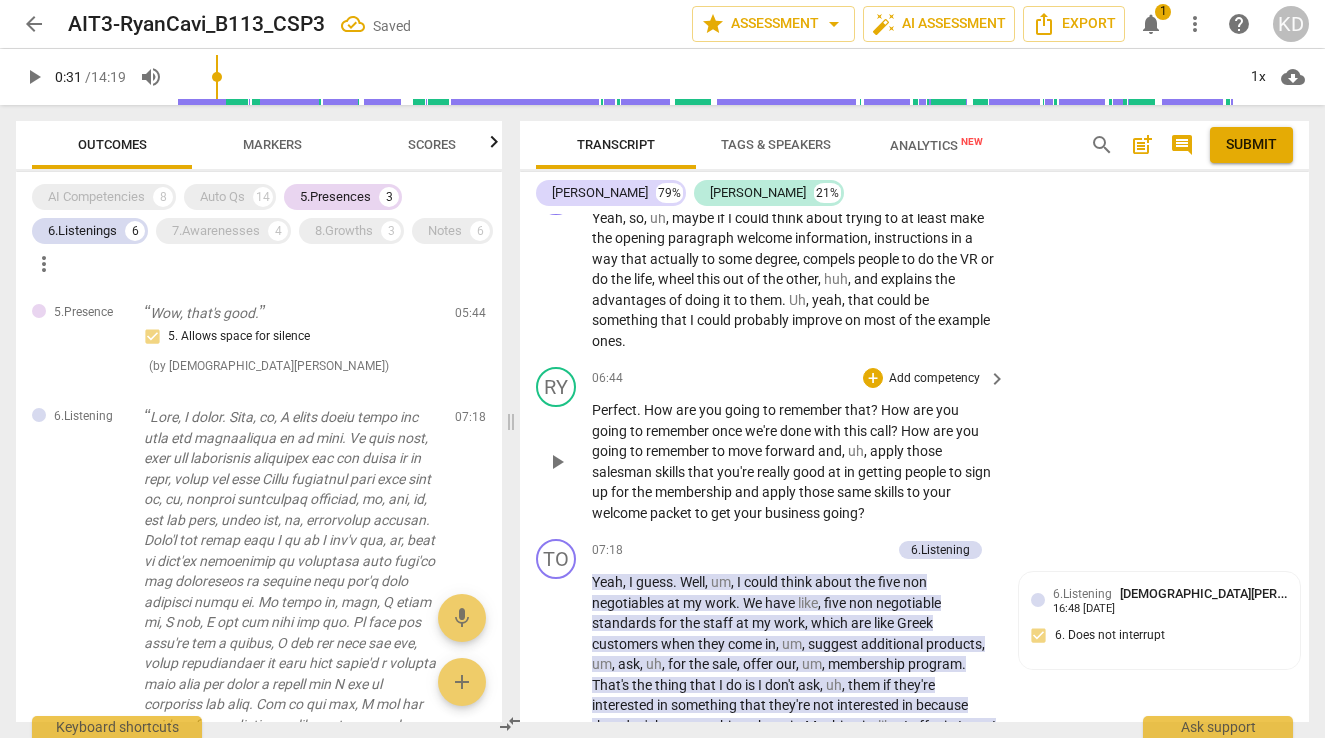 click on "Add competency" at bounding box center (934, 379) 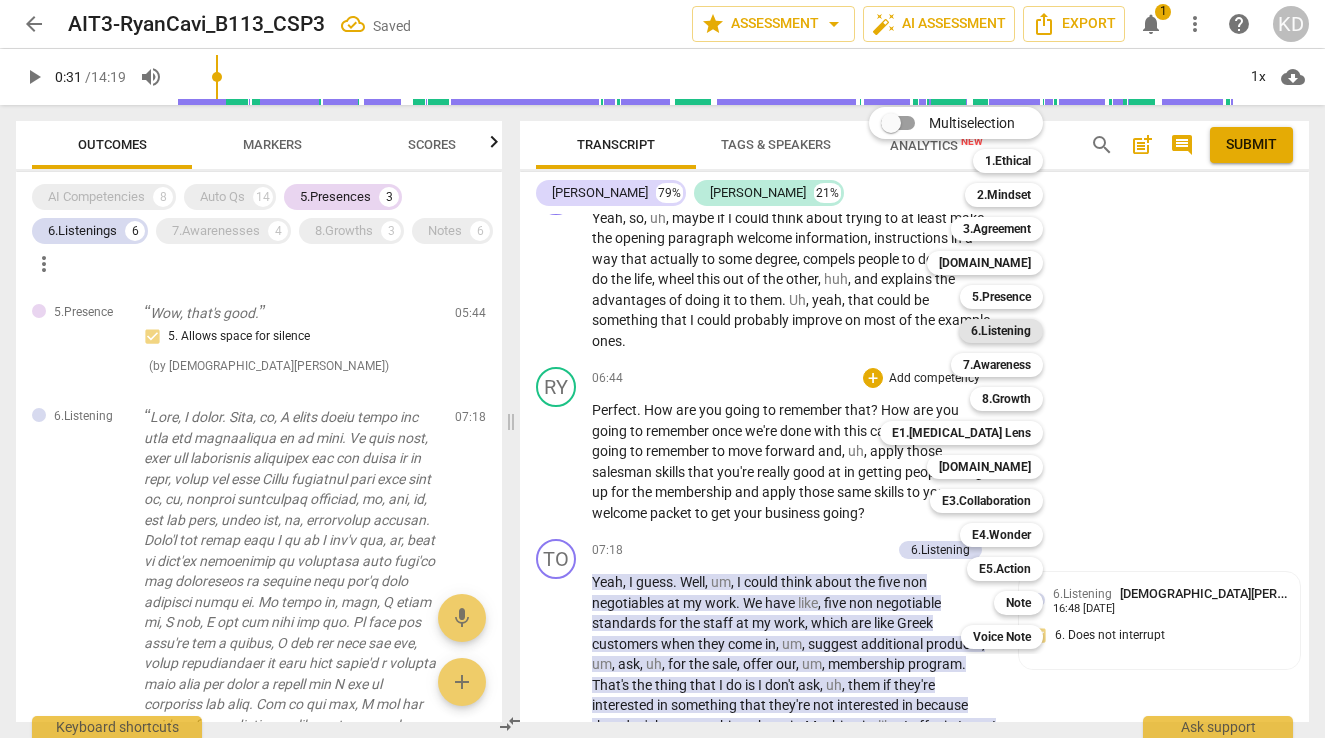 click on "6.Listening" at bounding box center (1001, 331) 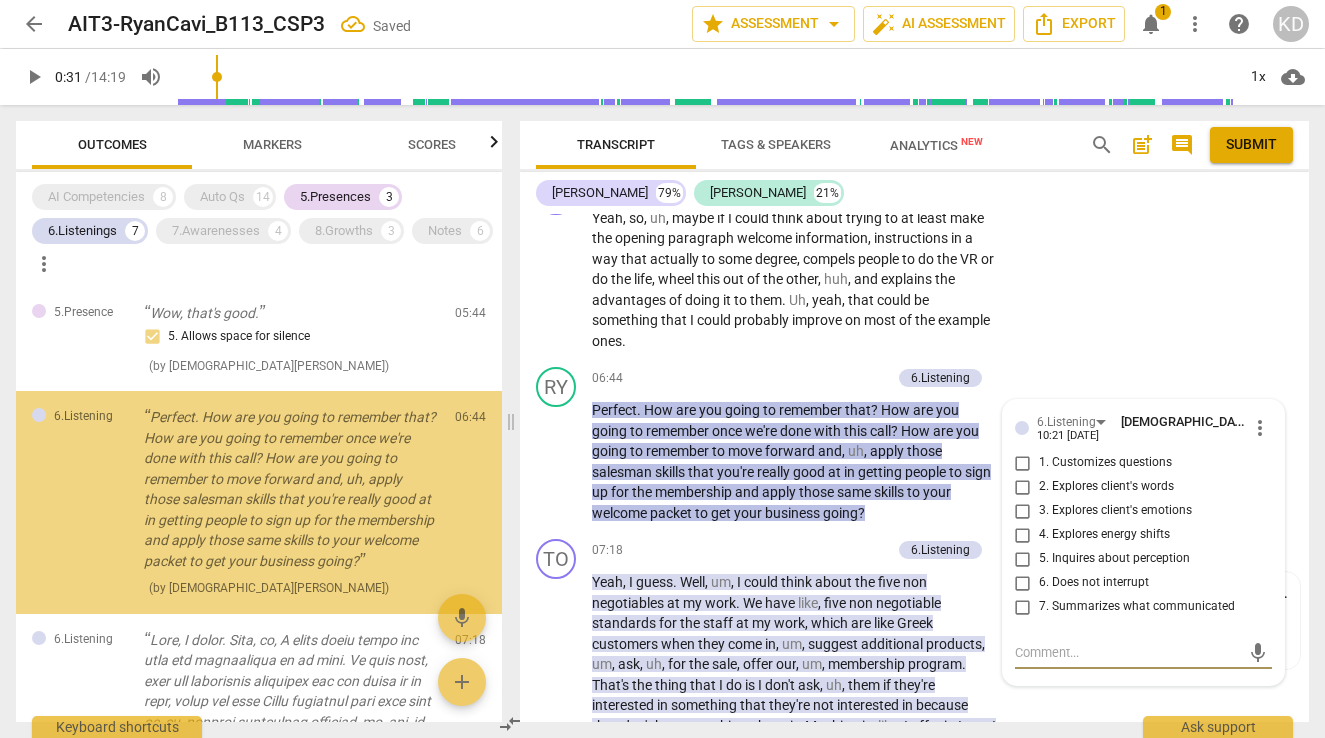 scroll, scrollTop: 1058, scrollLeft: 0, axis: vertical 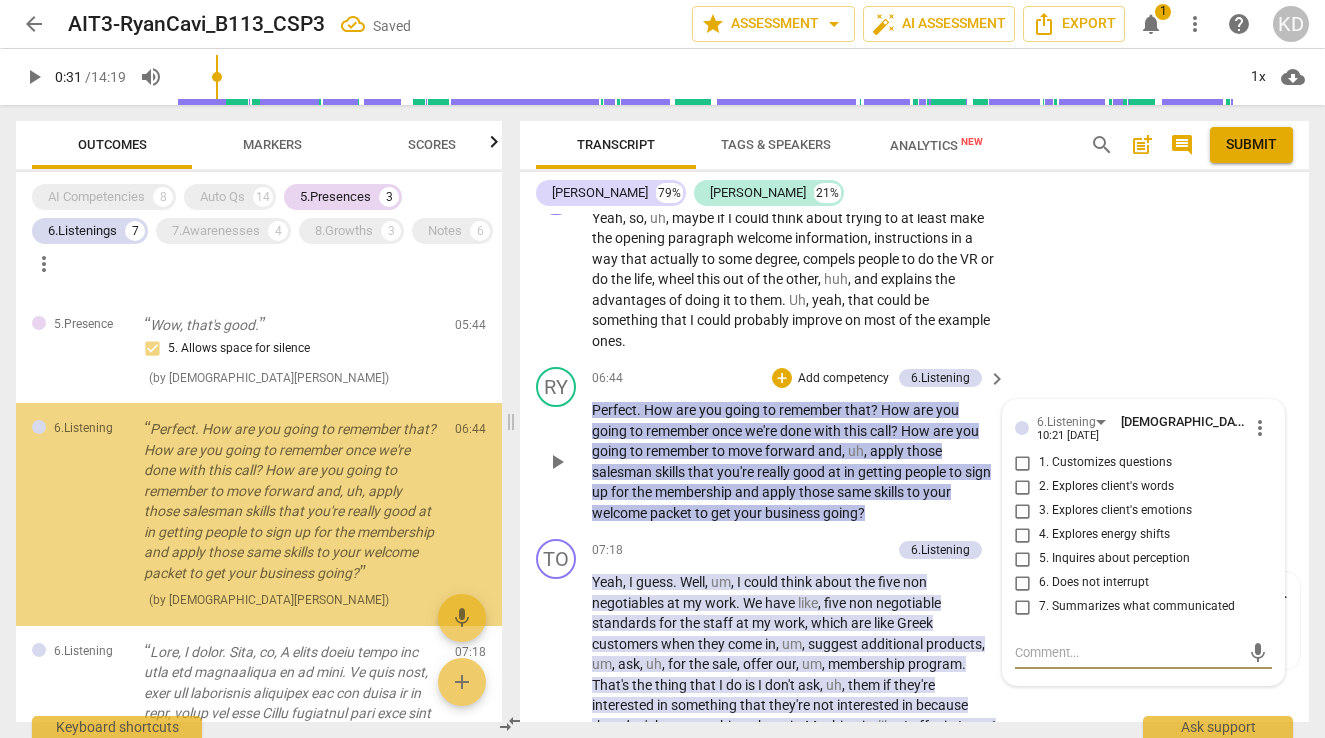 click on "6. Does not interrupt" at bounding box center (1023, 583) 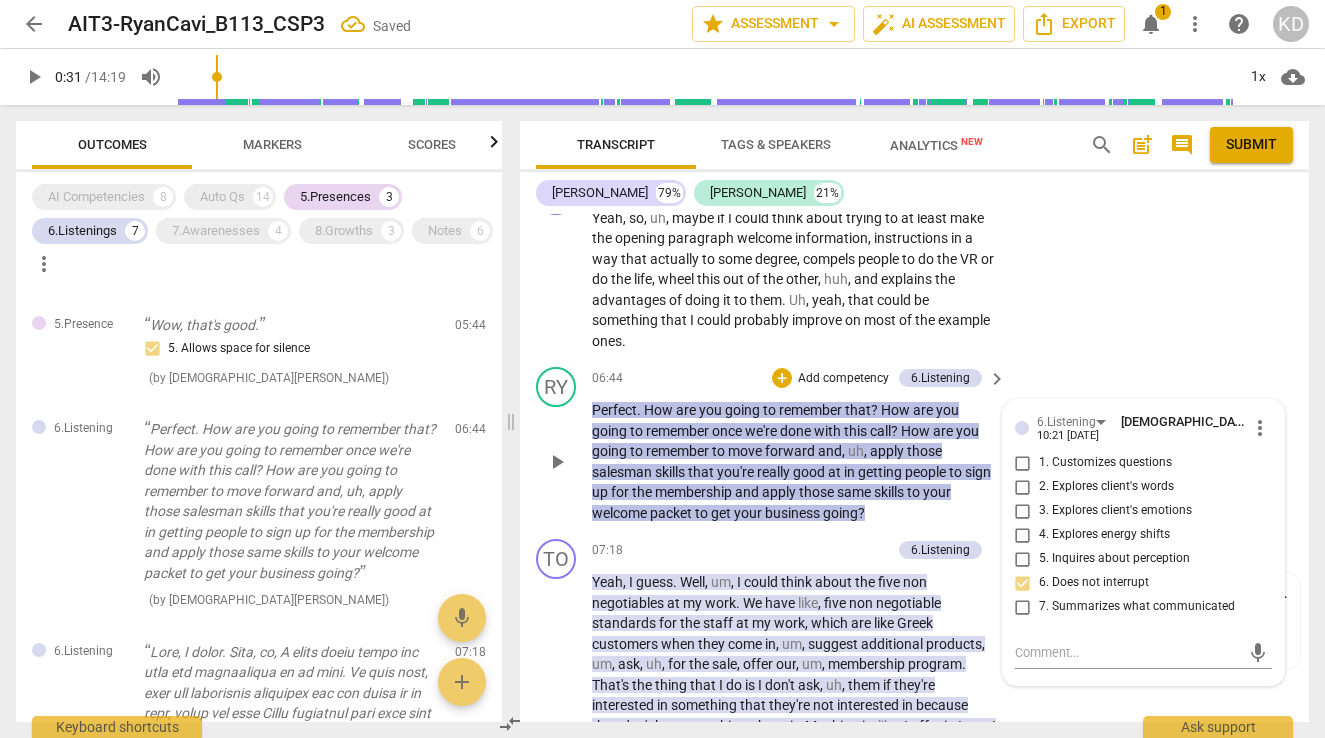 click on "RY play_arrow pause 06:44 + Add competency 6.Listening keyboard_arrow_right Perfect .   How   are   you   going   to   remember   that ?   How   are   you   going   to   remember   once   we're   done   with   this   call ?   How   are   you   going   to   remember   to   move   forward   and ,   uh ,   apply   those   salesman   skills   that   you're   really   good   at   in   getting   people   to   sign   up   for   the   membership   and   apply   those   same   skills   to   your   welcome   packet   to   get   your   business   going ? 6.Listening [DEMOGRAPHIC_DATA][PERSON_NAME] 10:21 [DATE] more_vert 1. Customizes questions 2. Explores client's words 3. Explores client's emotions 4. Explores energy shifts 5. Inquires about perception 6. Does not interrupt 7. Summarizes what communicated mic" at bounding box center (914, 445) 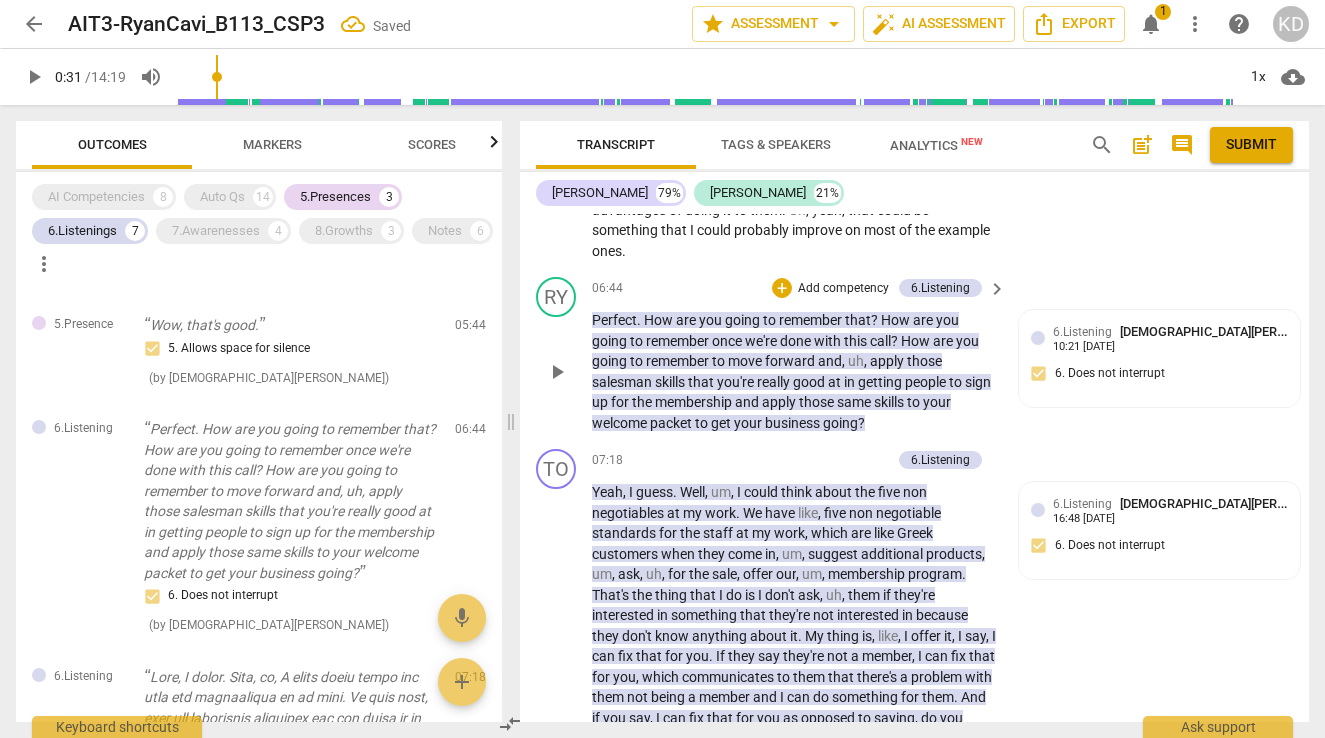 scroll, scrollTop: 4335, scrollLeft: 0, axis: vertical 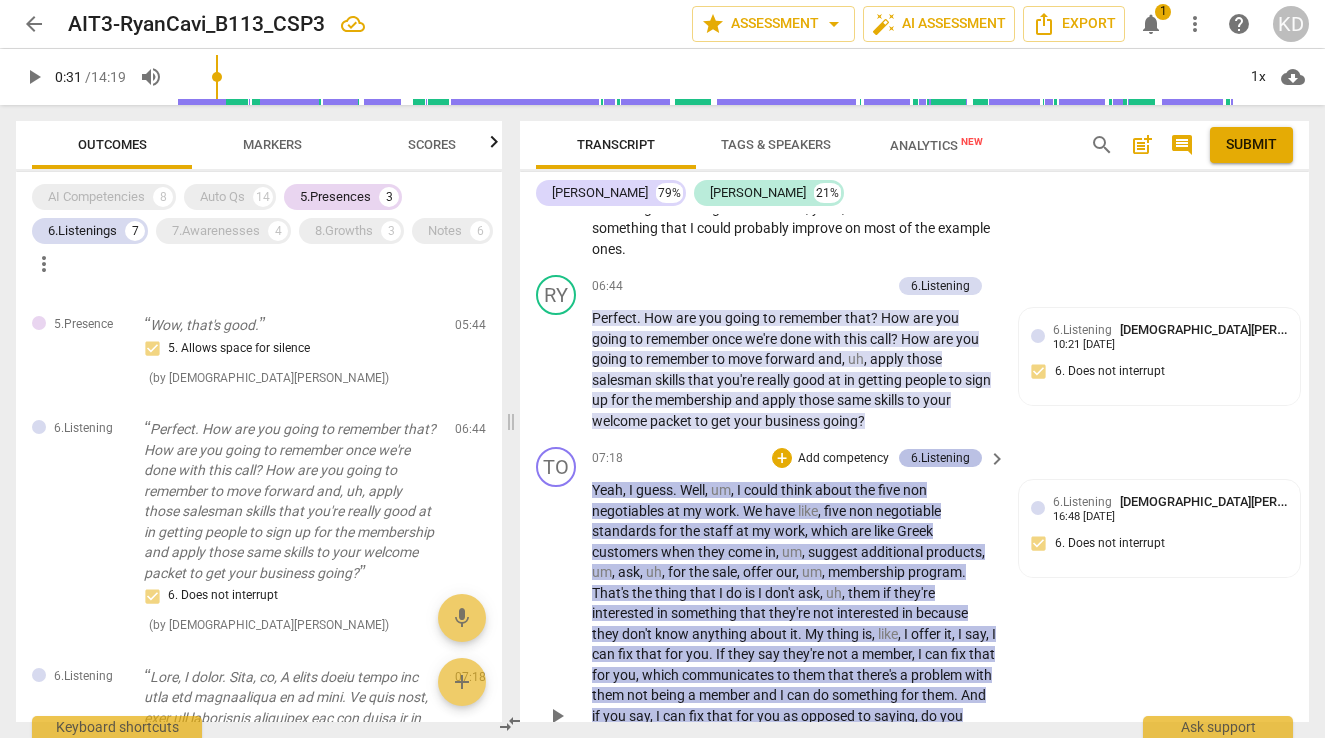 click on "6.Listening" at bounding box center [940, 458] 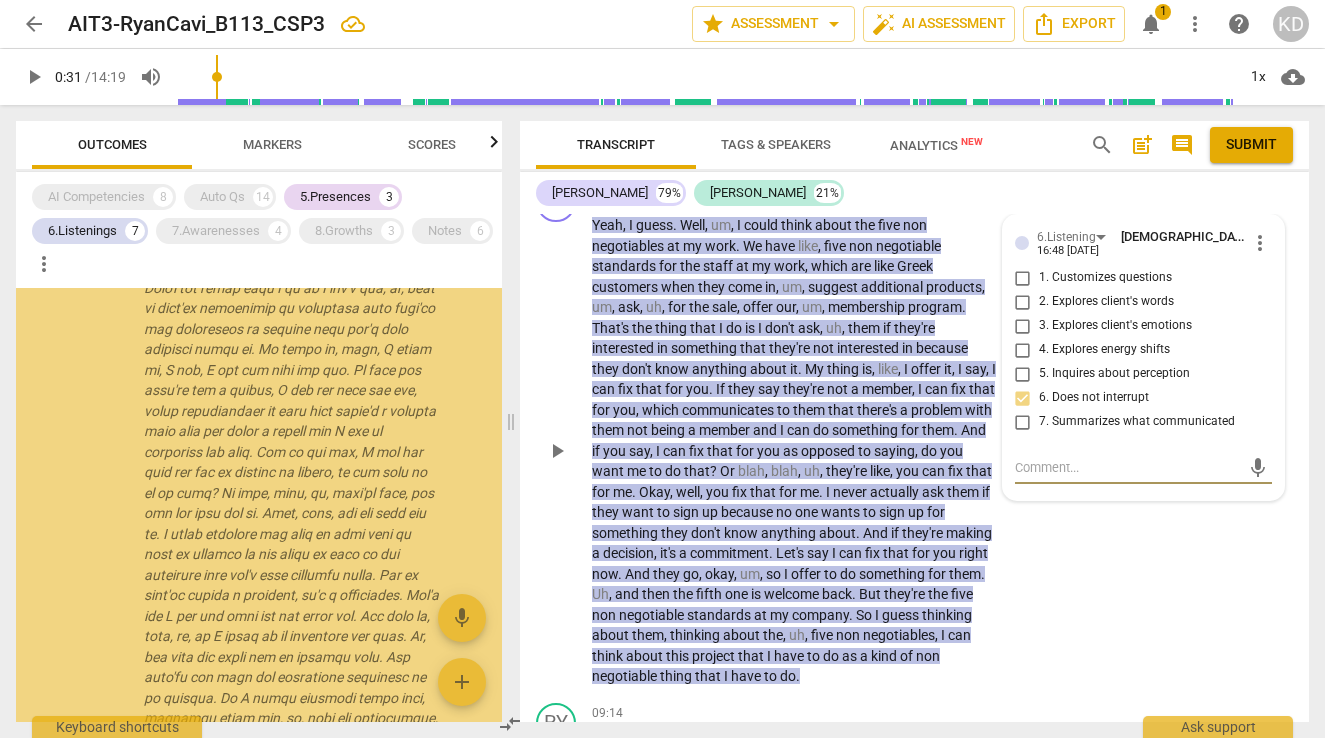 scroll, scrollTop: 1574, scrollLeft: 0, axis: vertical 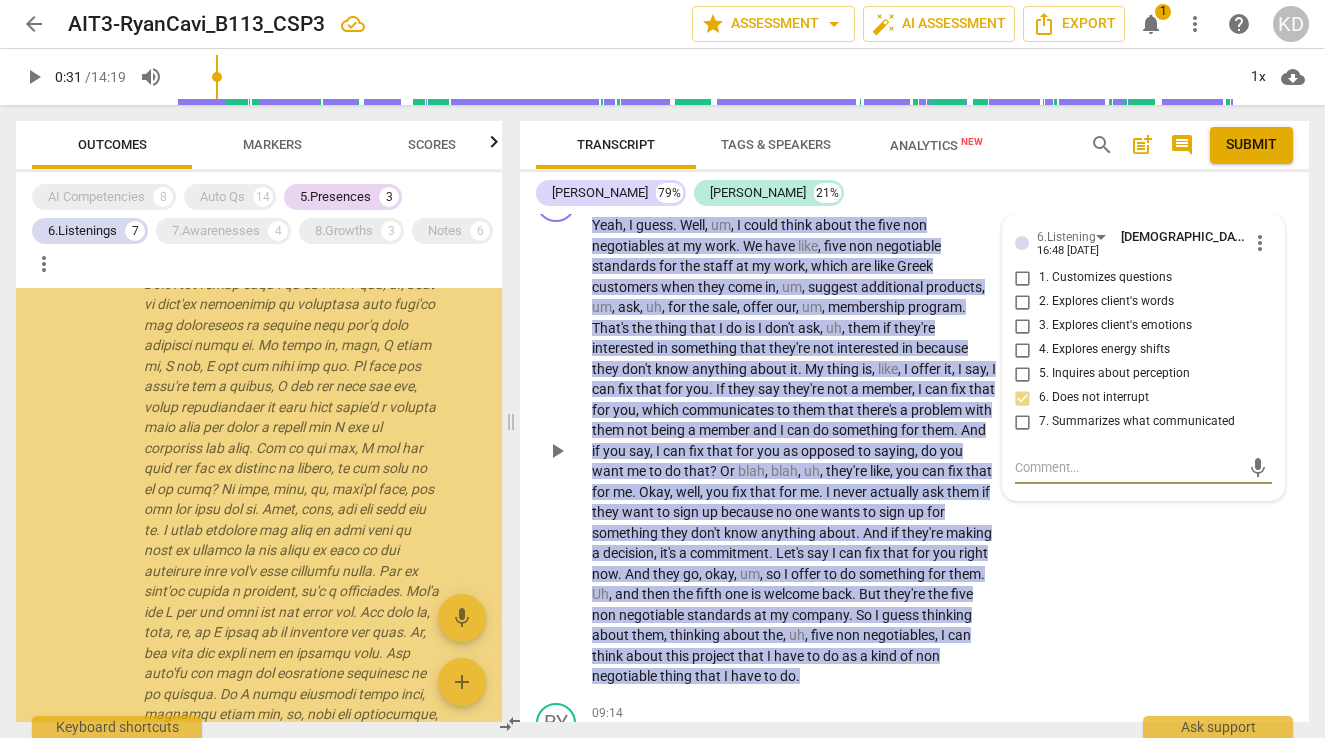 click on "more_vert" at bounding box center [1260, 243] 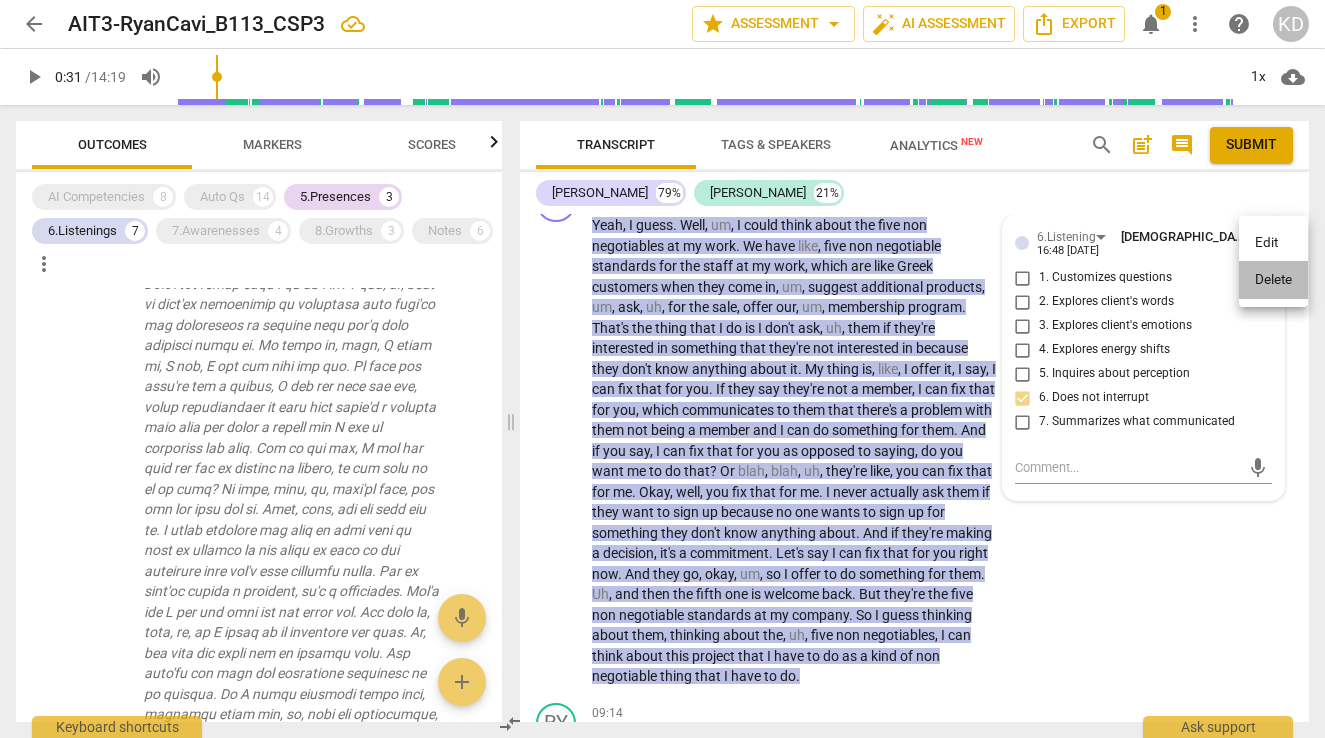 click on "Delete" at bounding box center [1273, 280] 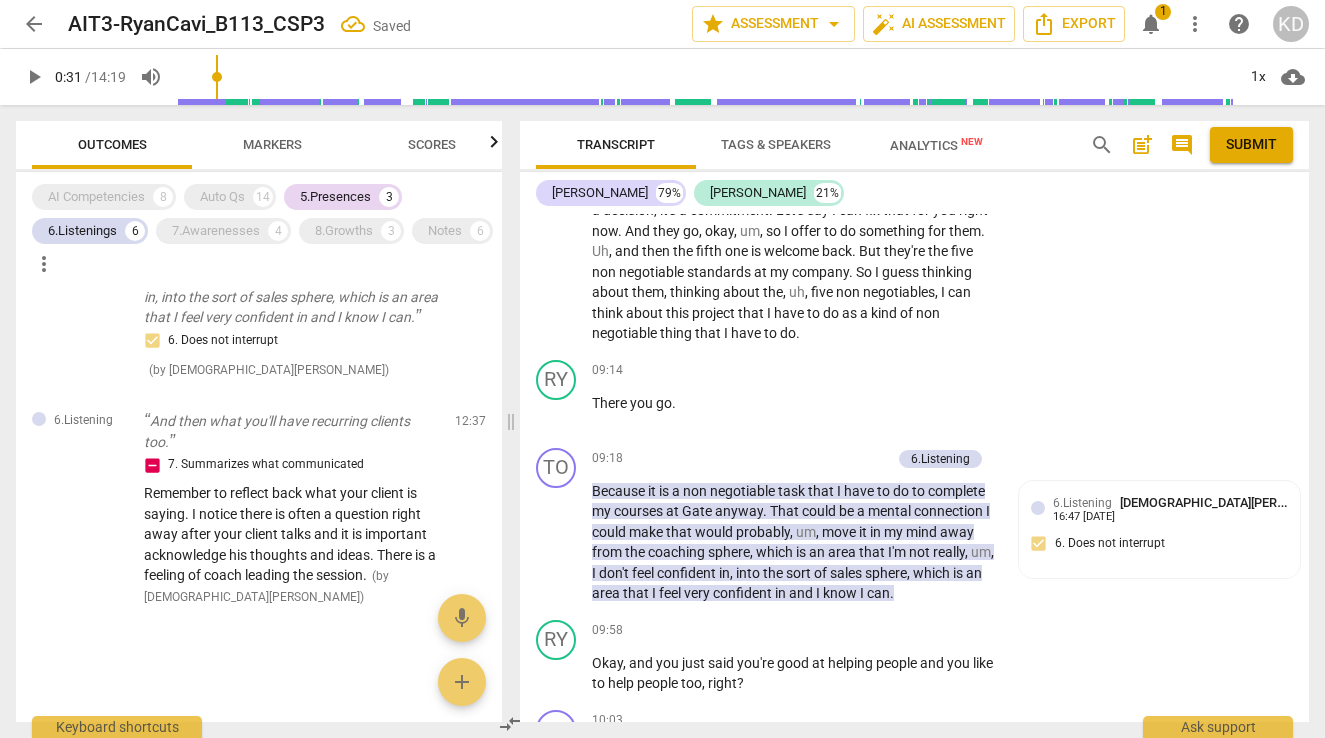 scroll, scrollTop: 4967, scrollLeft: 0, axis: vertical 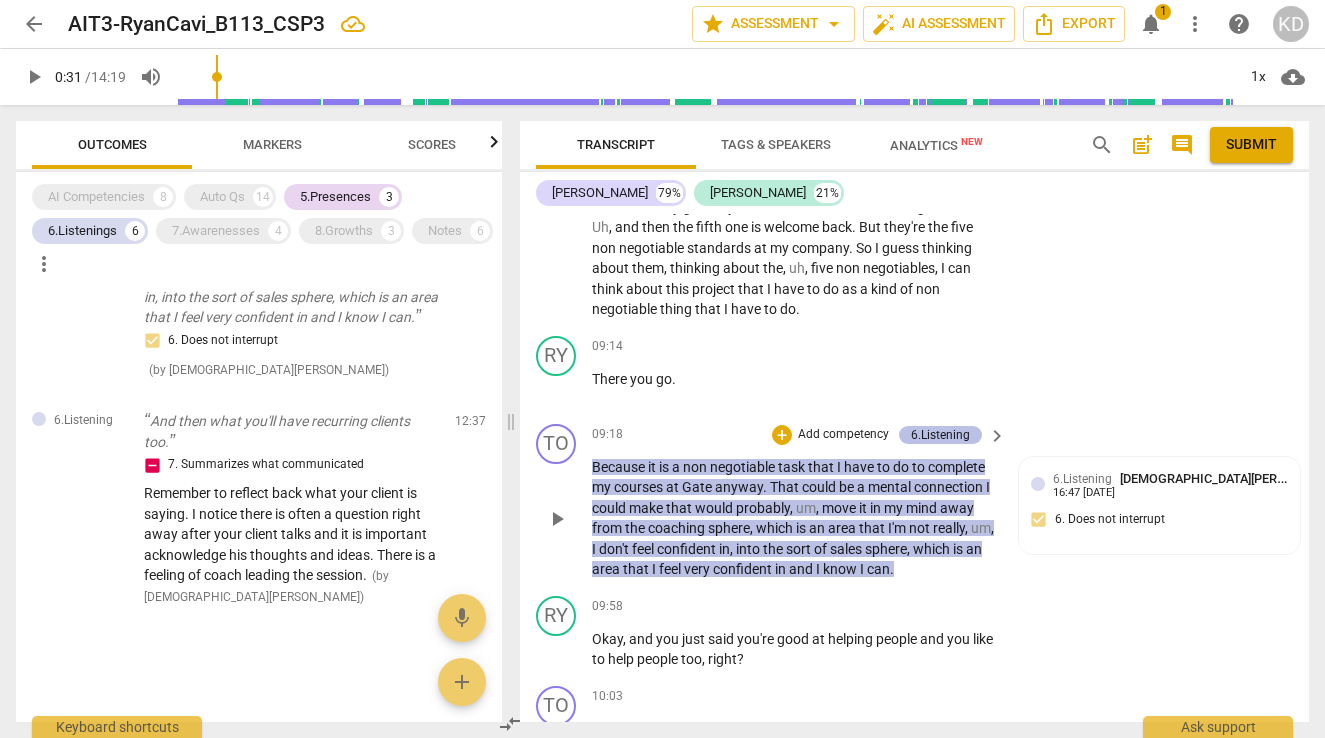 click on "6.Listening" at bounding box center (940, 435) 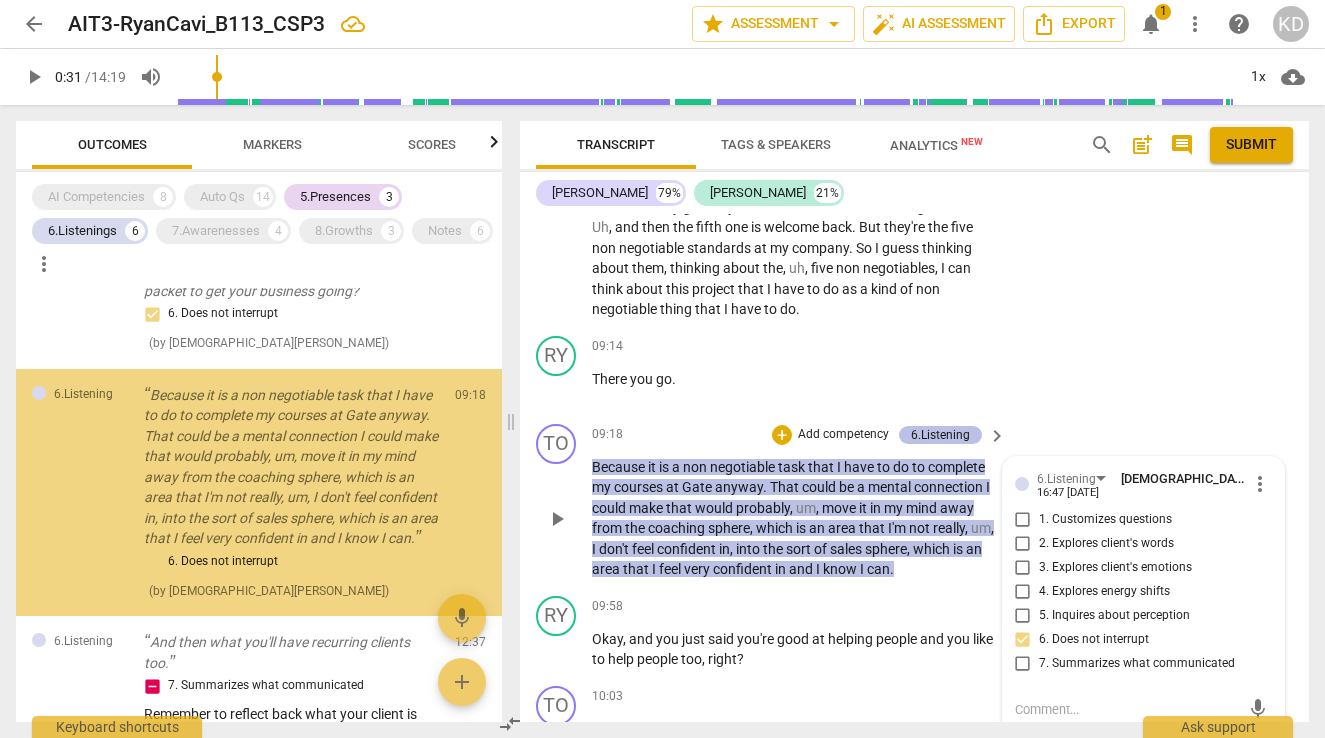 scroll, scrollTop: 1338, scrollLeft: 0, axis: vertical 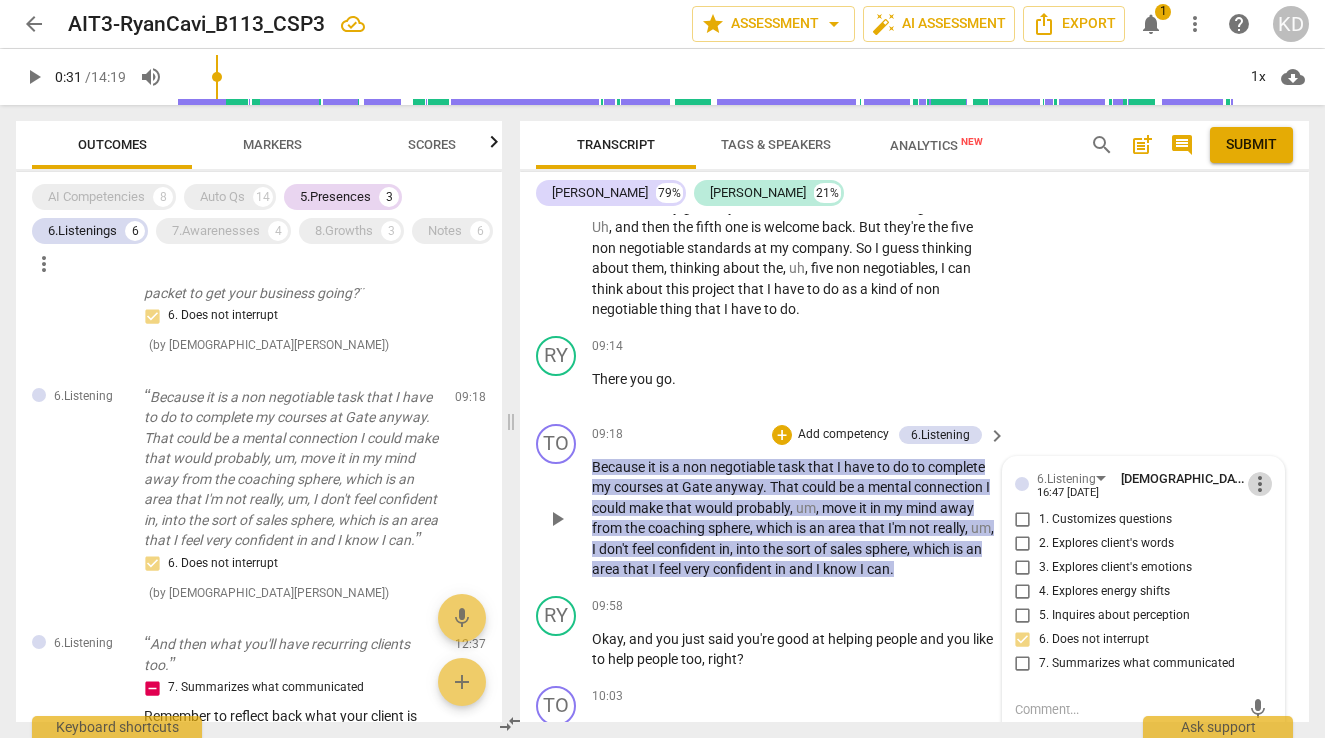 click on "more_vert" at bounding box center (1260, 484) 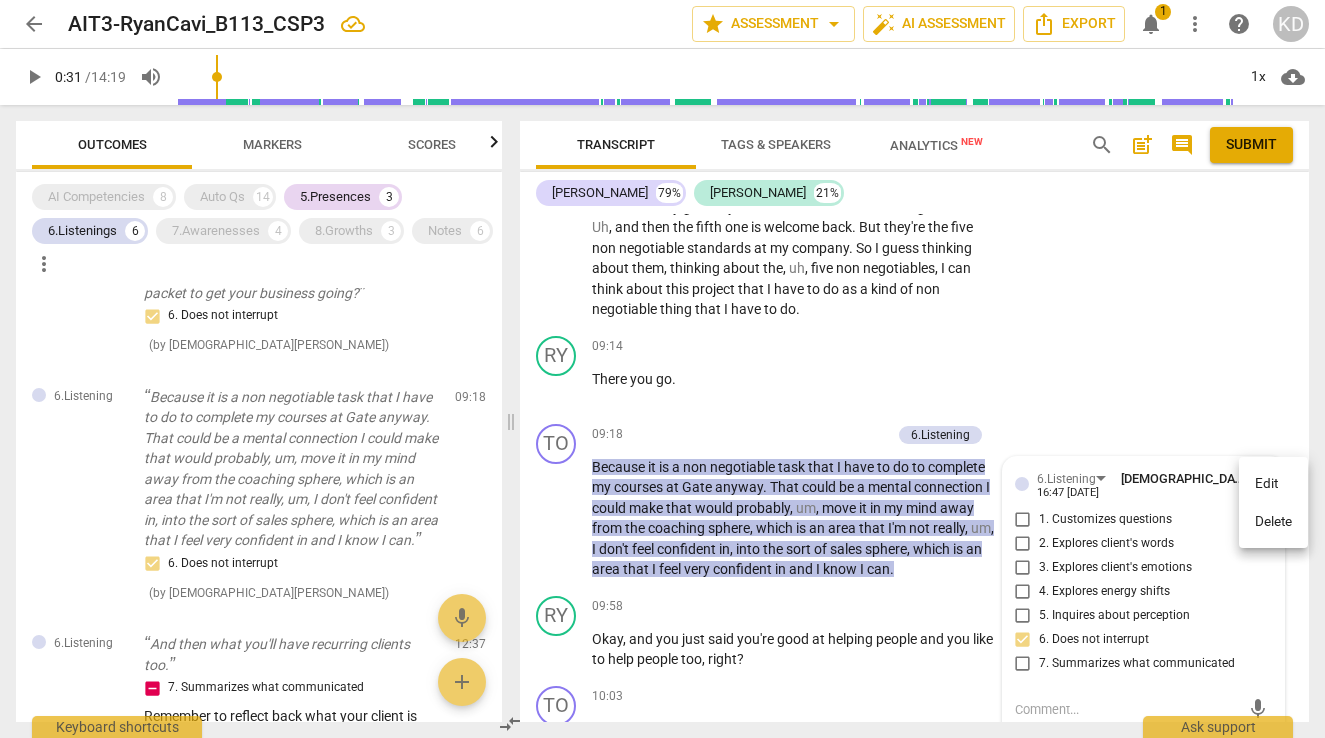 click on "Delete" at bounding box center [1273, 522] 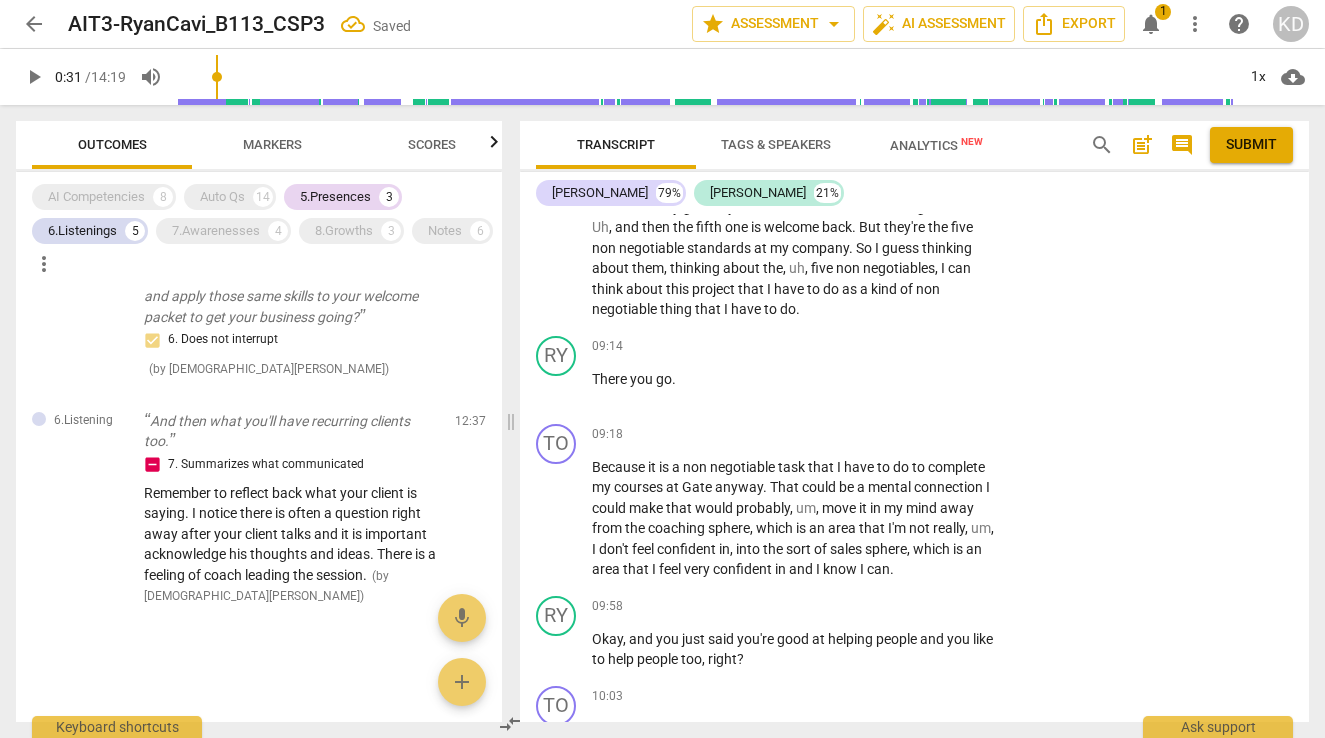 scroll, scrollTop: 1315, scrollLeft: 0, axis: vertical 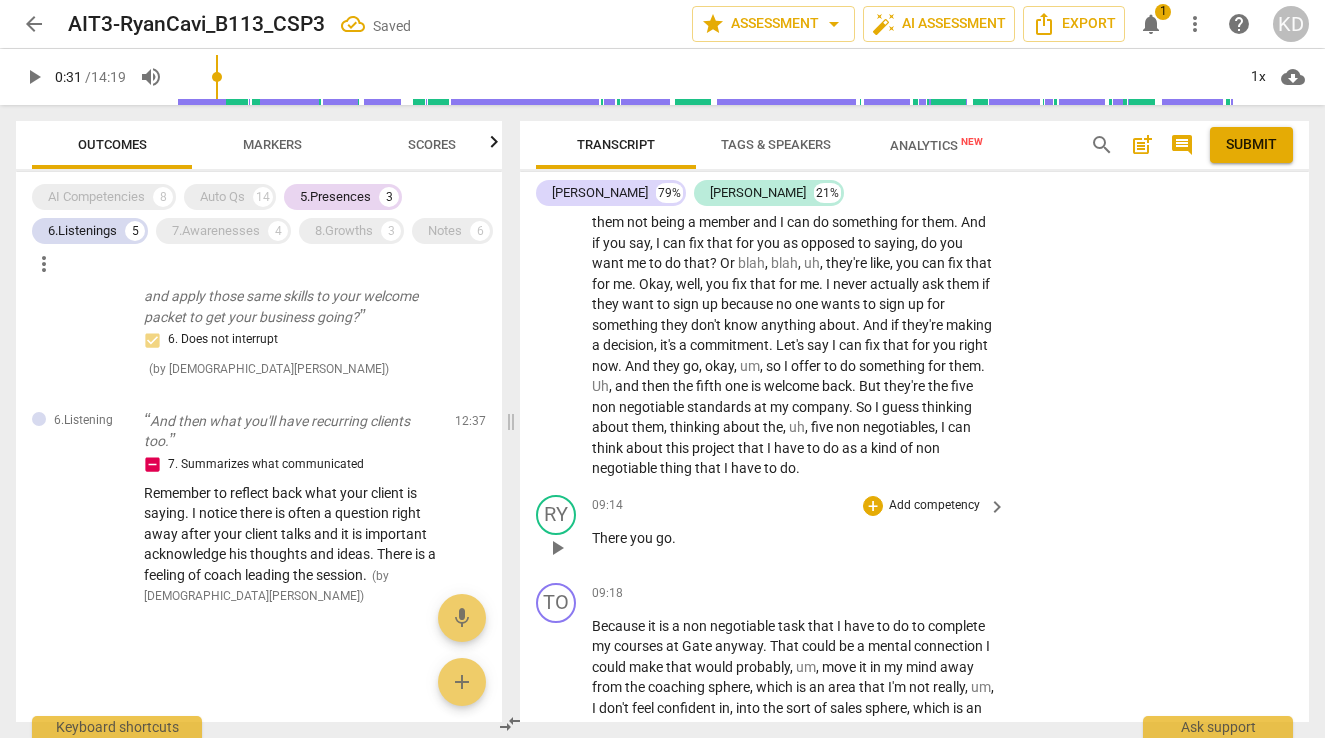 click on "Add competency" at bounding box center (934, 506) 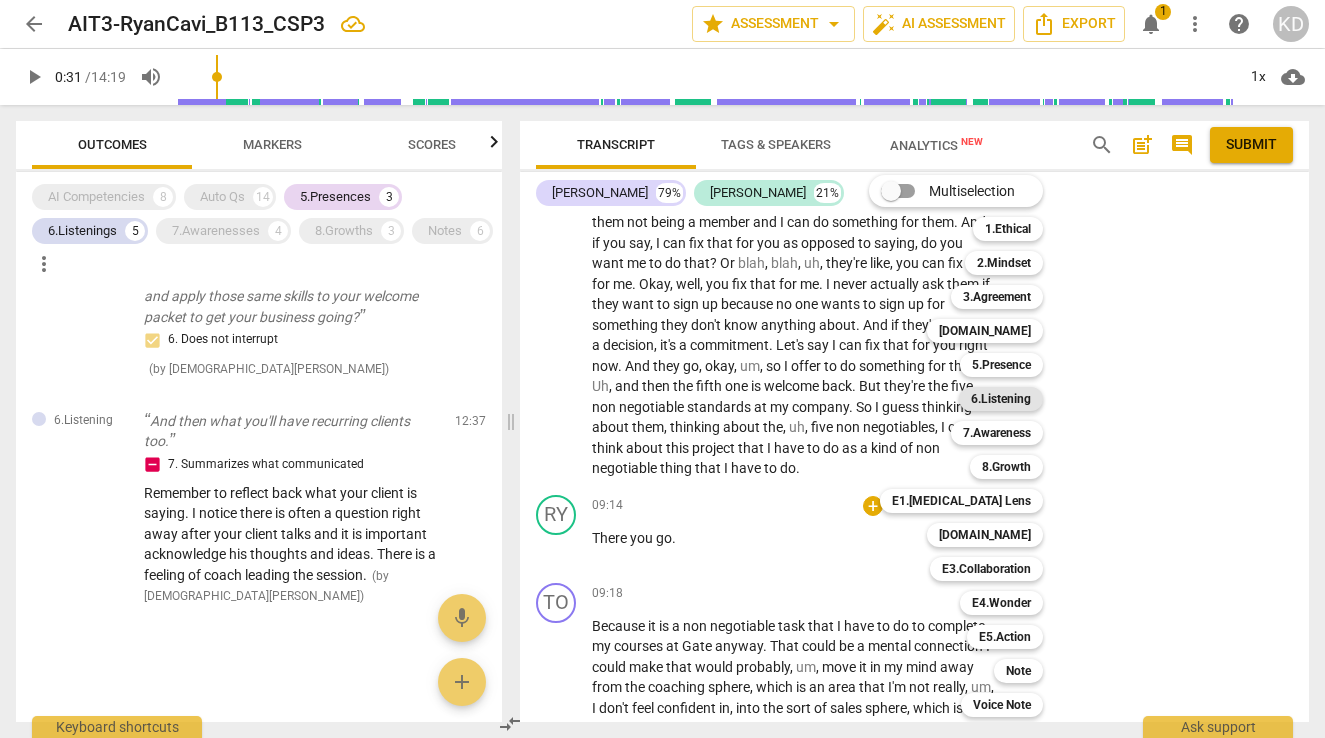 click on "6.Listening" at bounding box center (1001, 399) 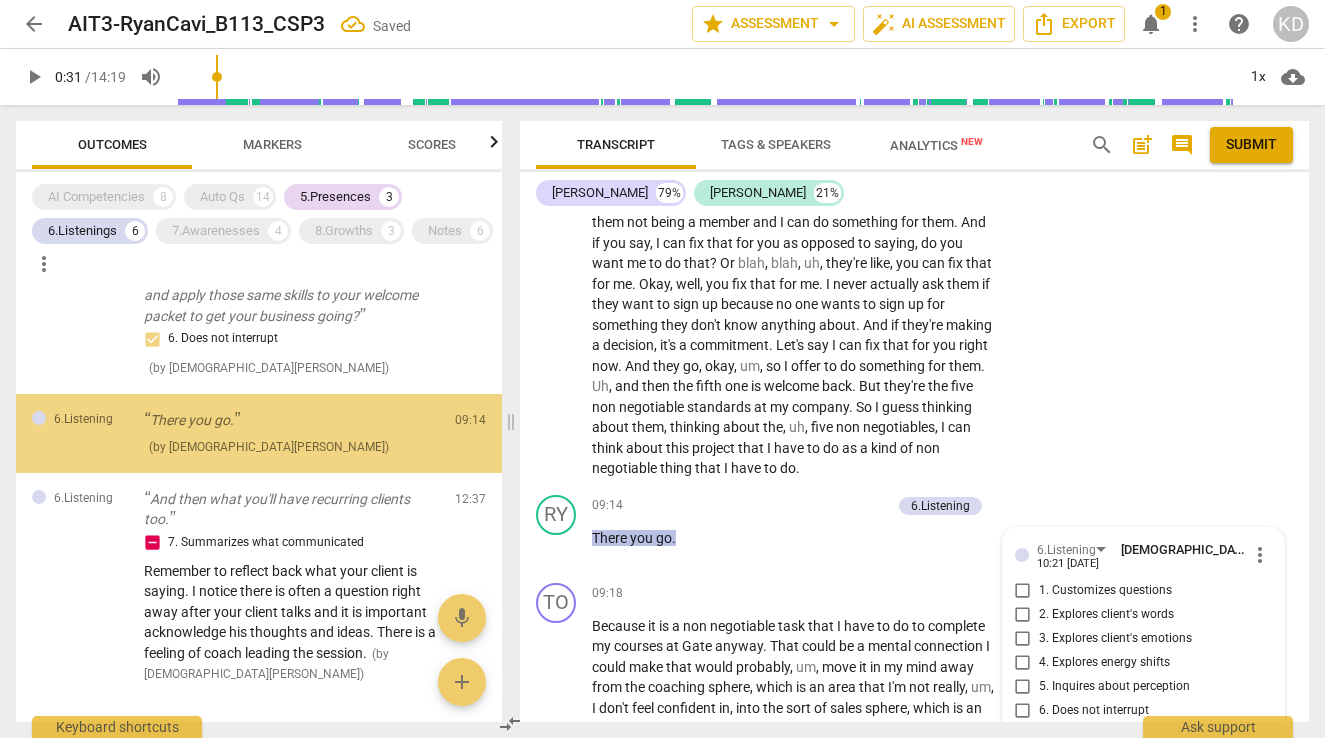scroll, scrollTop: 5120, scrollLeft: 0, axis: vertical 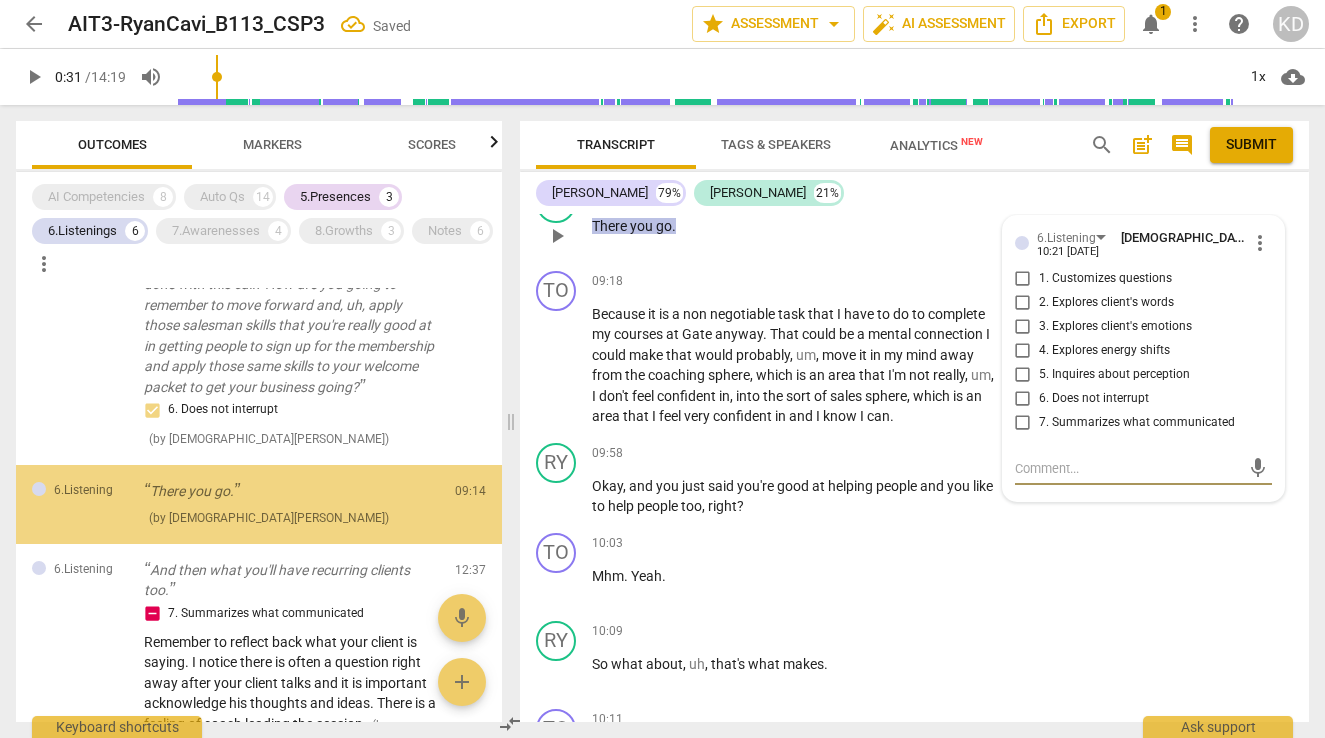 click on "6. Does not interrupt" at bounding box center [1023, 399] 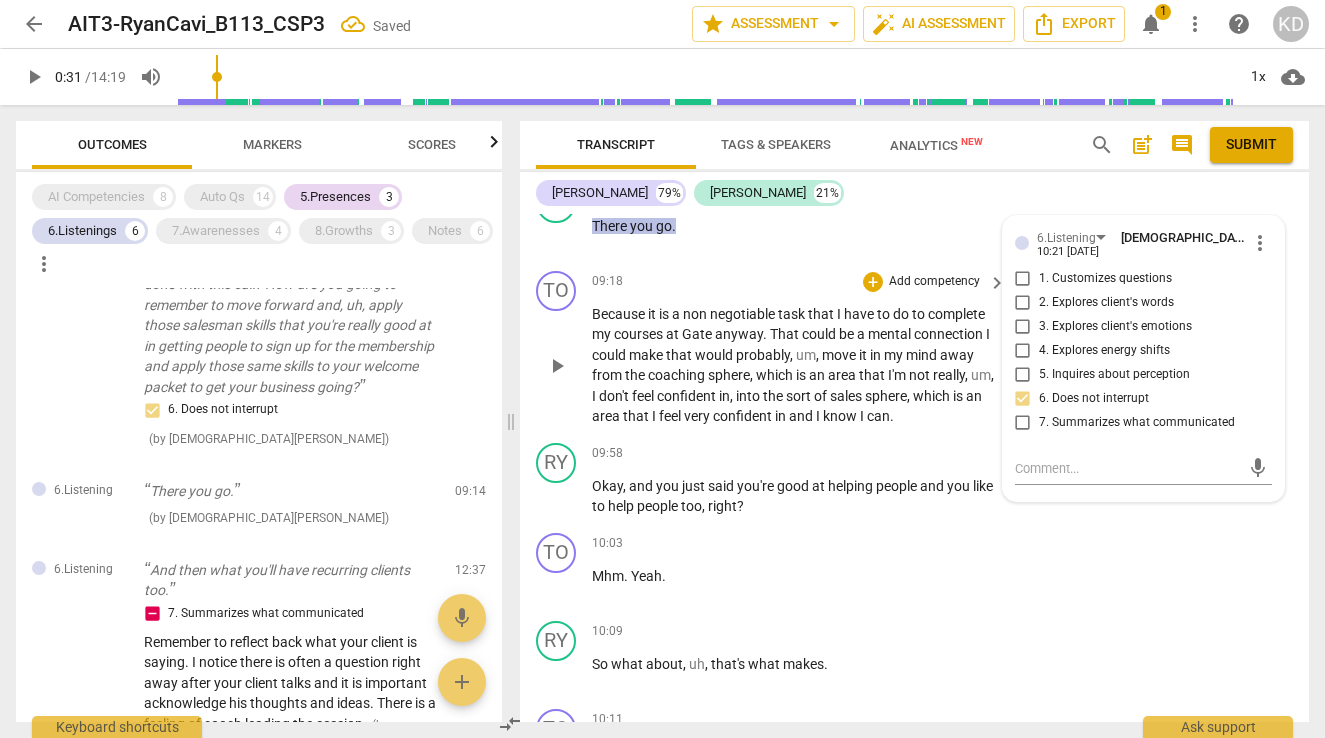 click on "Because   it   is   a   non   negotiable   task   that   I   have   to   do   to   complete   my   courses   at   Gate   anyway .   That   could   be   a   mental   connection   I   could   make   that   would   probably ,   um ,   move   it   in   my   mind   away   from   the   coaching   sphere ,   which   is   an   area   that   I'm   not   really ,   um ,   I   don't   feel   confident   in ,   into   the   sort   of   sales   sphere ,   which   is   an   area   that   I   feel   very   confident   in   and   I   know   I   can ." at bounding box center [794, 365] 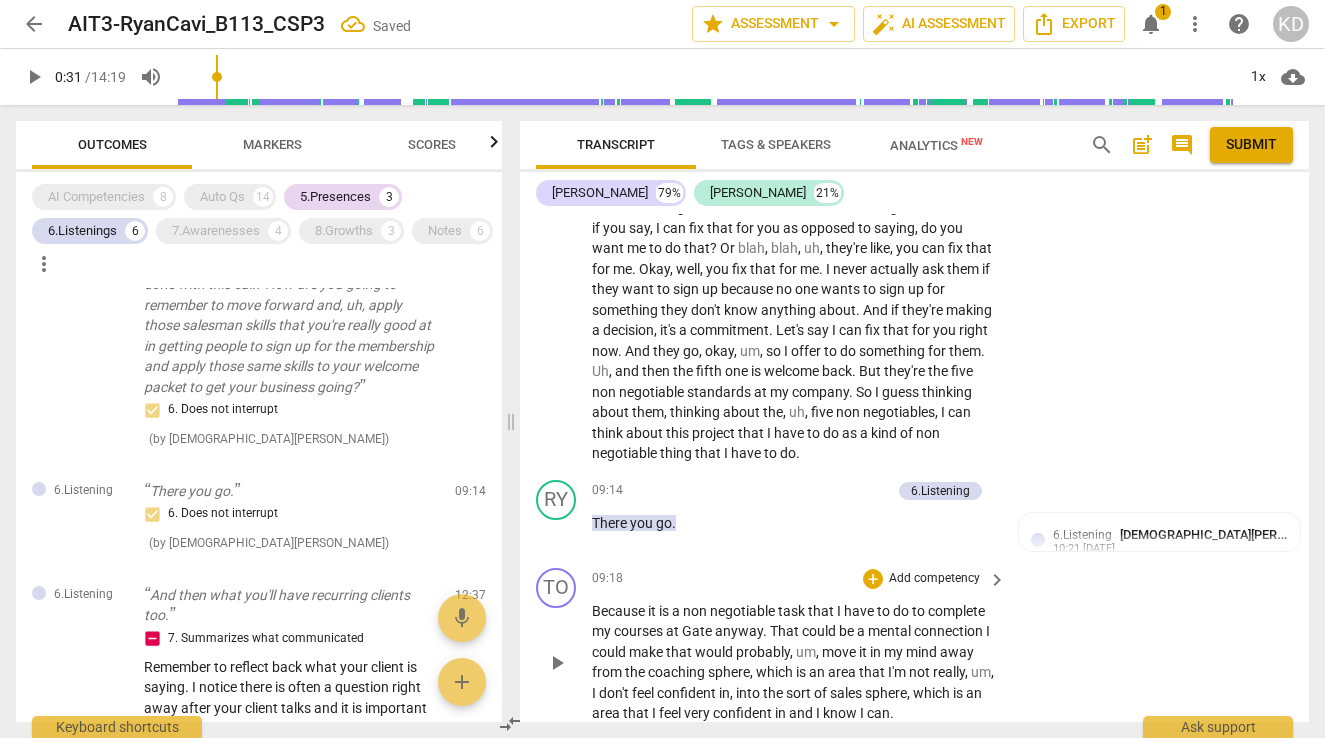 scroll, scrollTop: 4825, scrollLeft: 0, axis: vertical 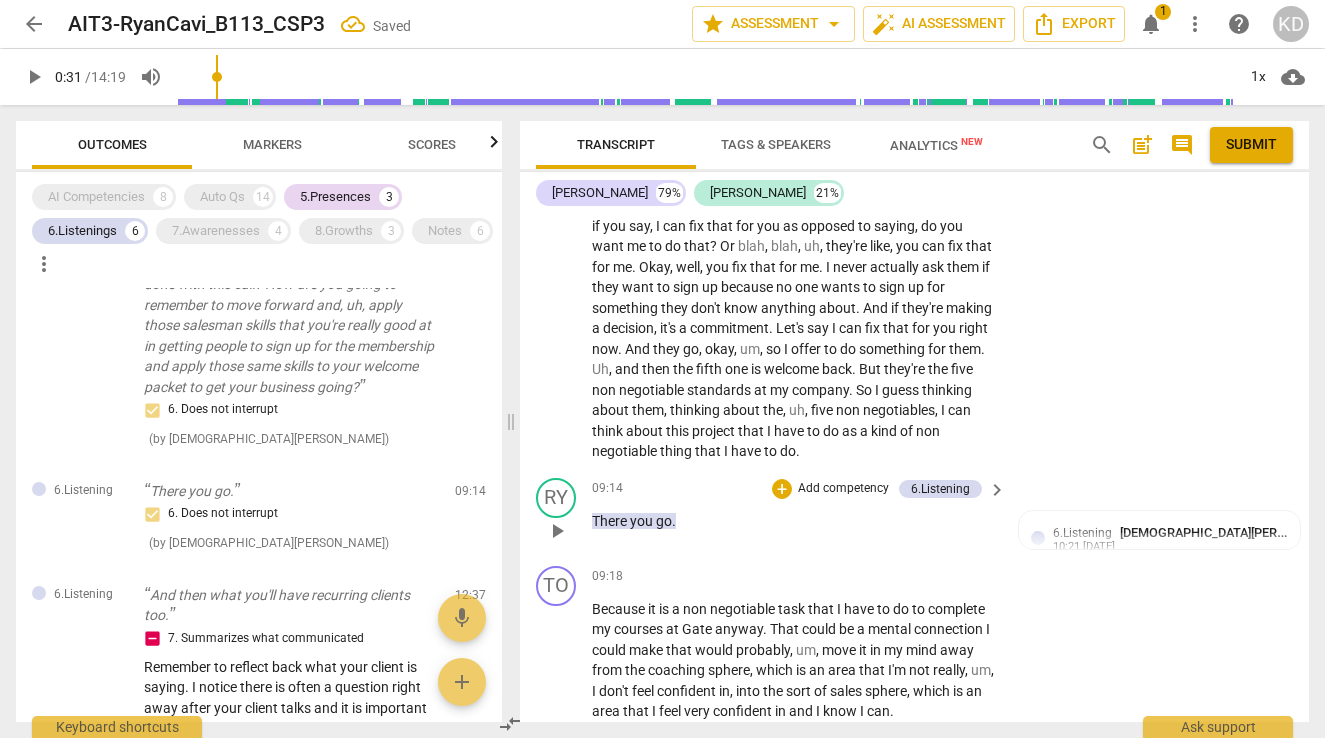 click on "Add competency" at bounding box center [843, 489] 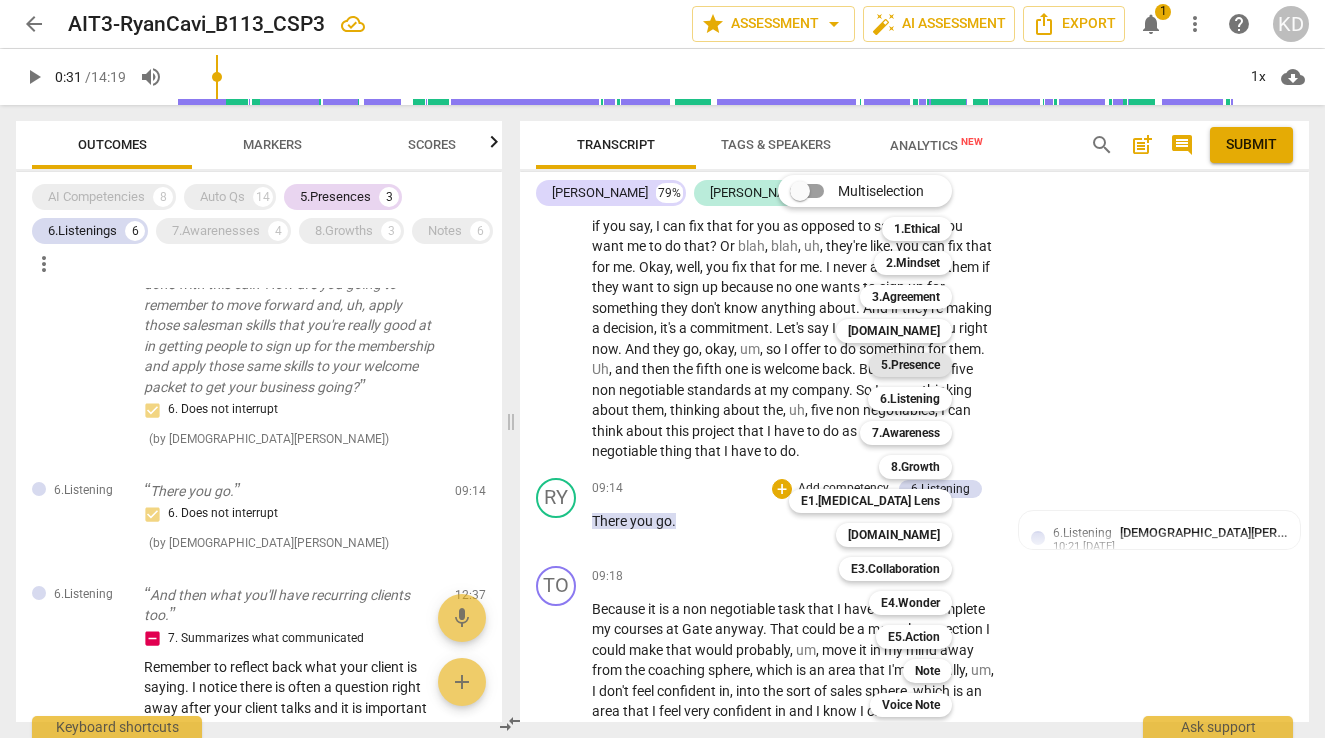 click on "5.Presence" at bounding box center (910, 365) 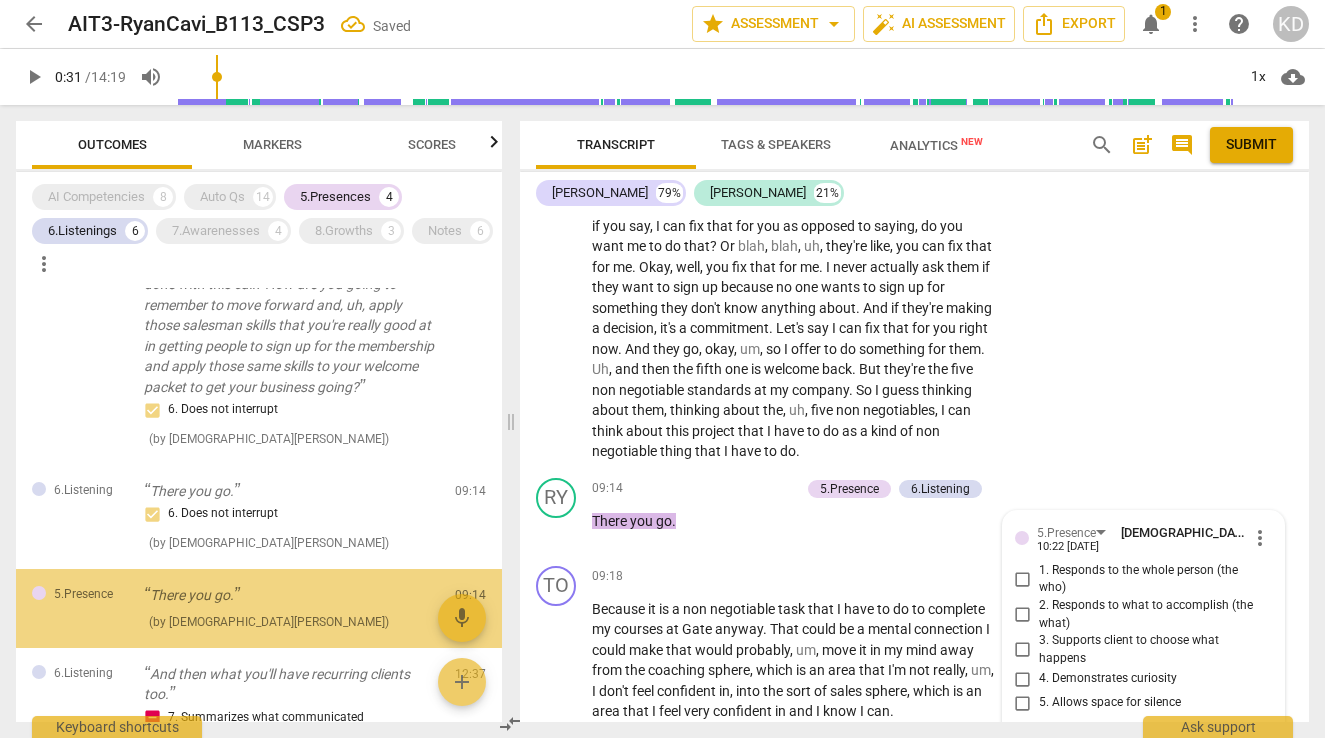 scroll, scrollTop: 5106, scrollLeft: 0, axis: vertical 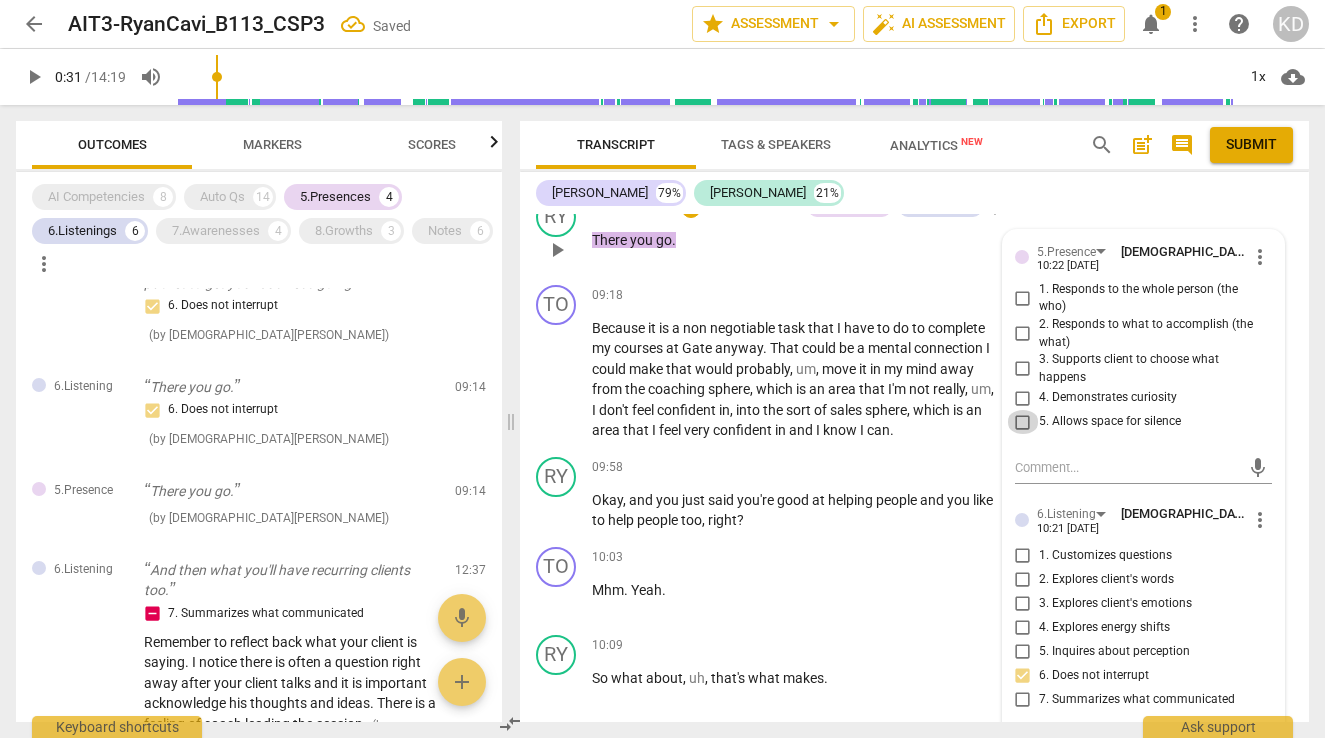 click on "5. Allows space for silence" at bounding box center (1023, 422) 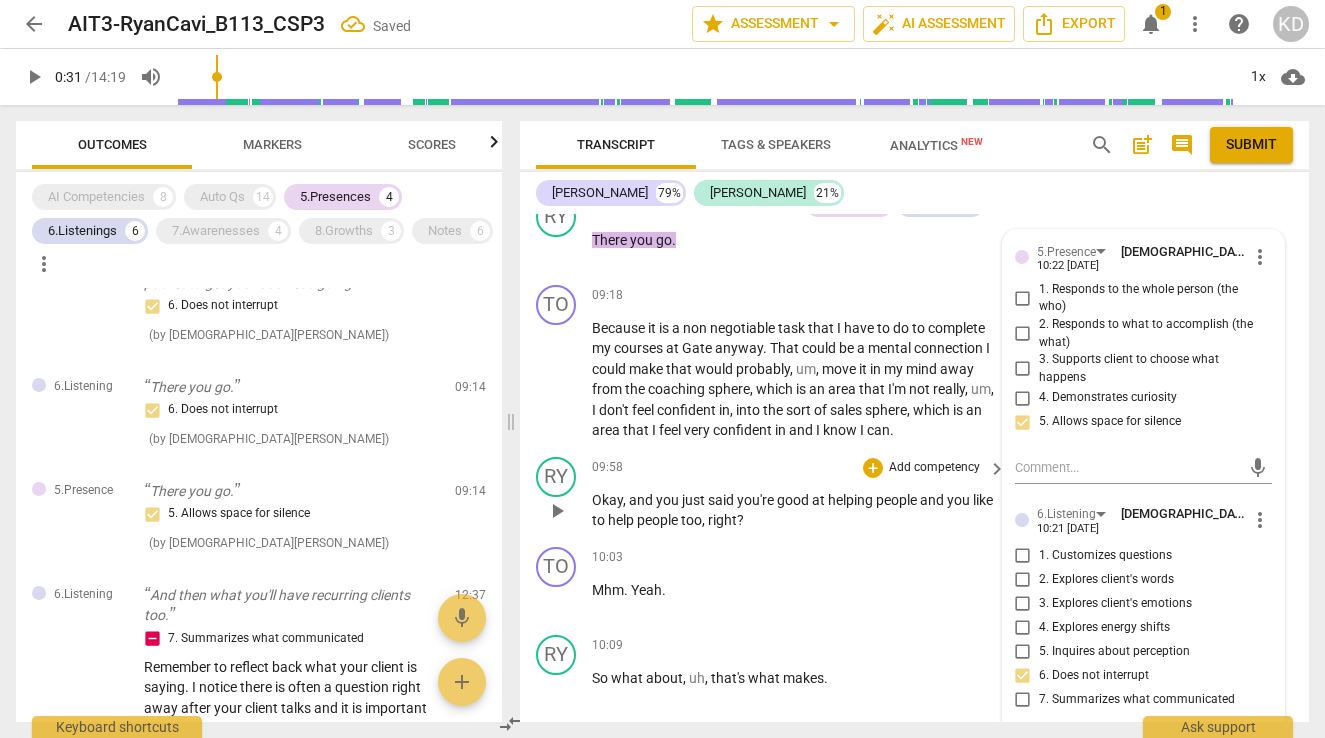 click on "09:58 + Add competency keyboard_arrow_right" at bounding box center [800, 468] 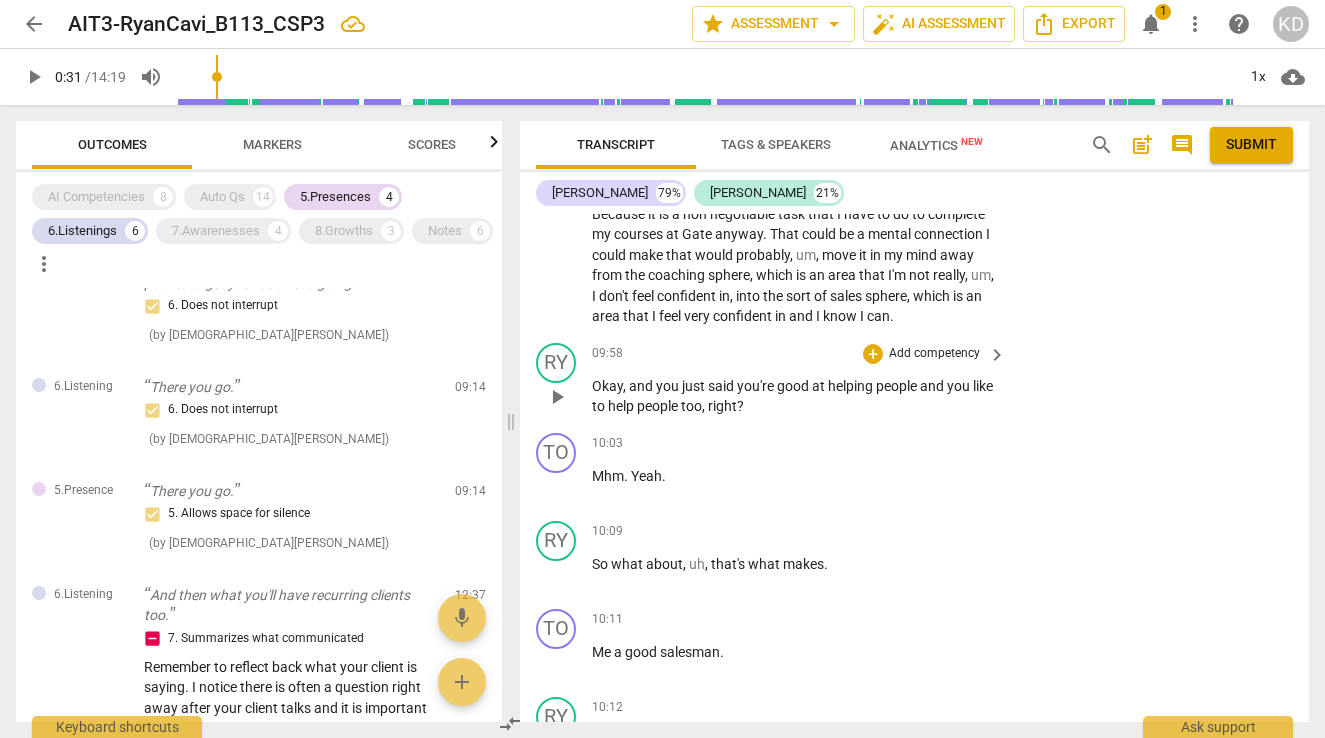 scroll, scrollTop: 5221, scrollLeft: 0, axis: vertical 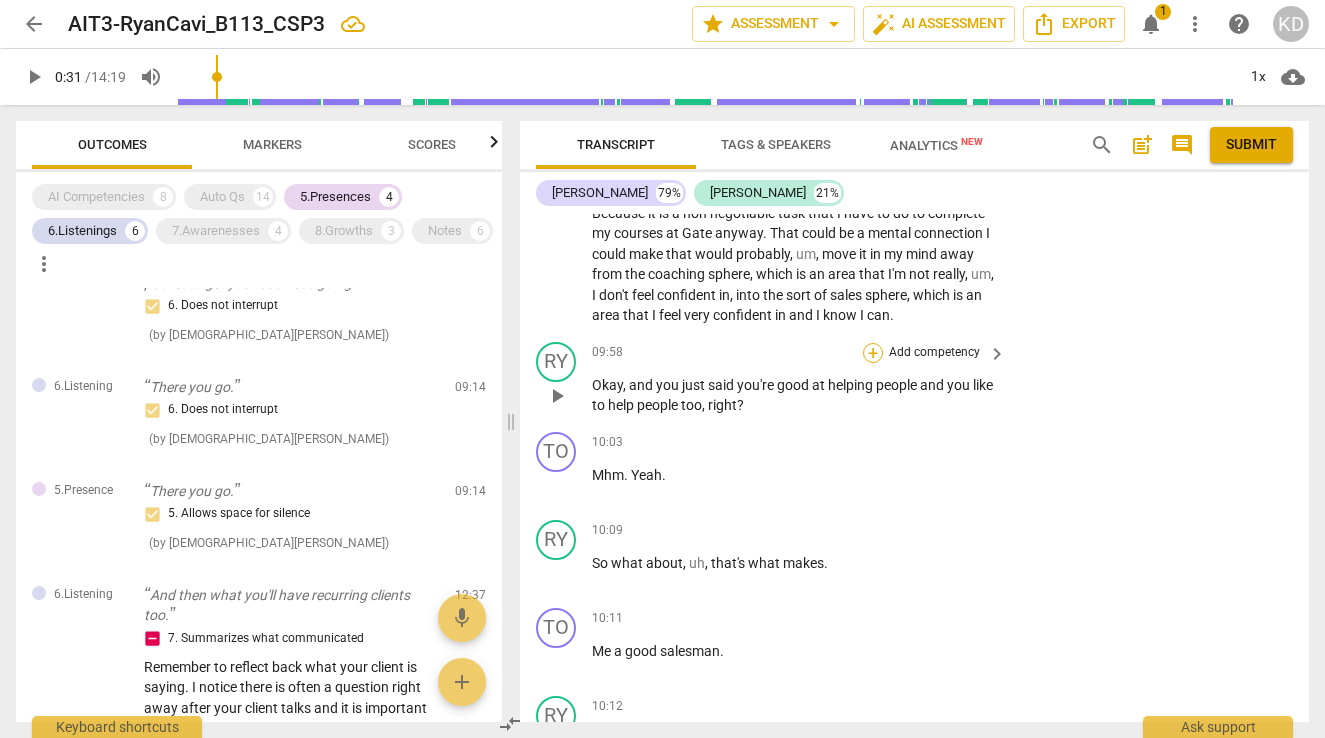 click on "+" at bounding box center [873, 353] 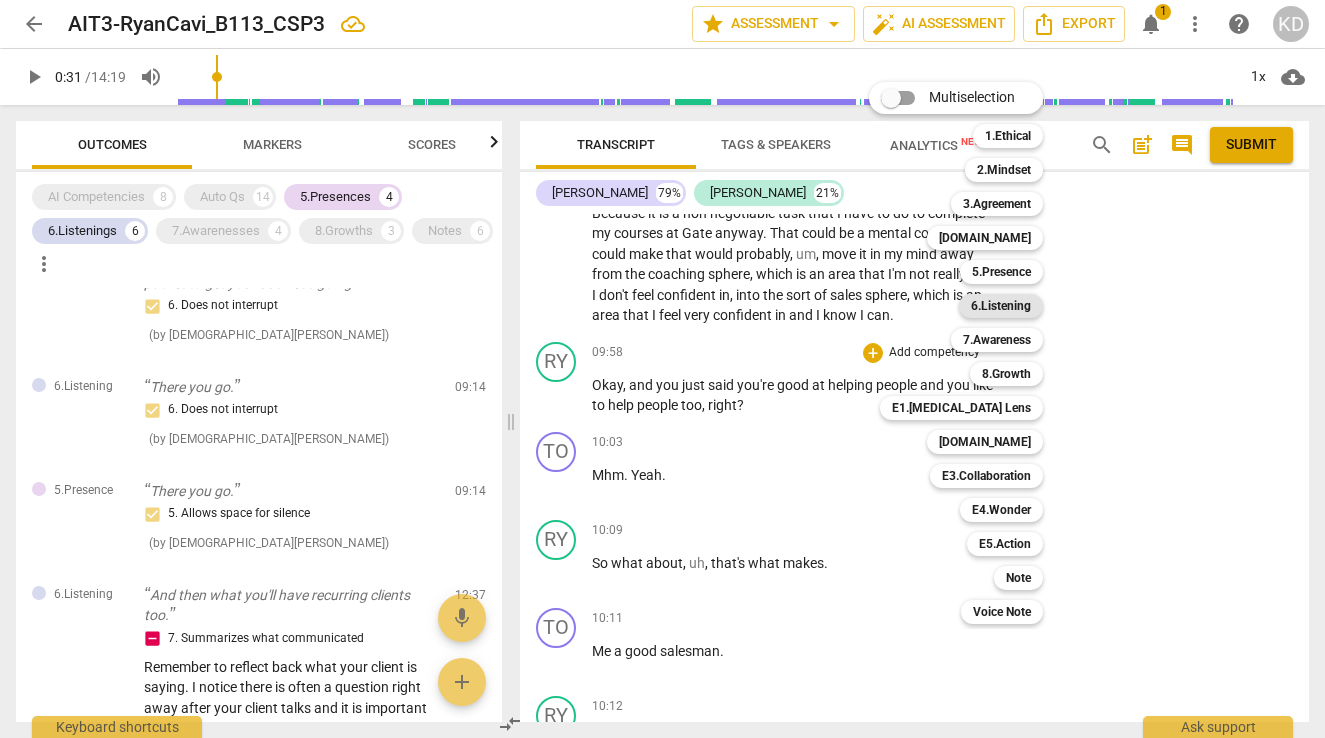 click on "6.Listening" at bounding box center [1001, 306] 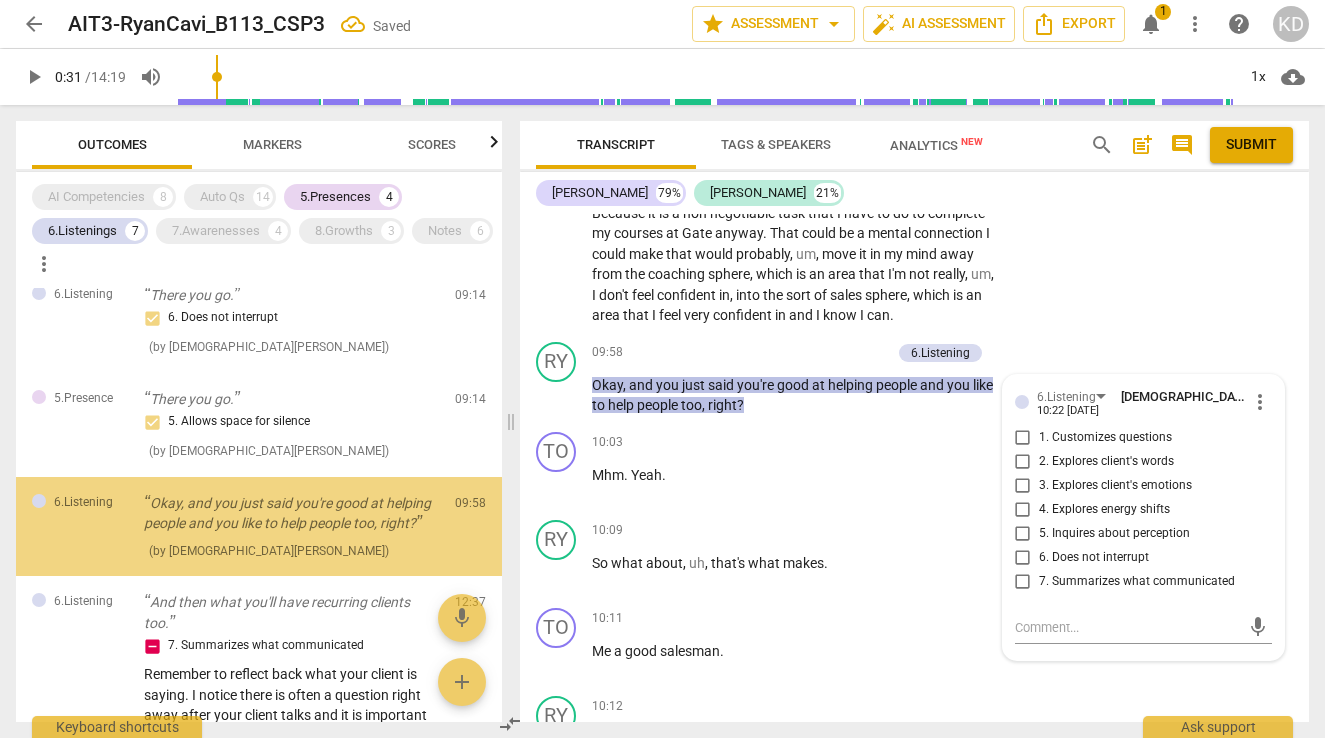 scroll, scrollTop: 1462, scrollLeft: 0, axis: vertical 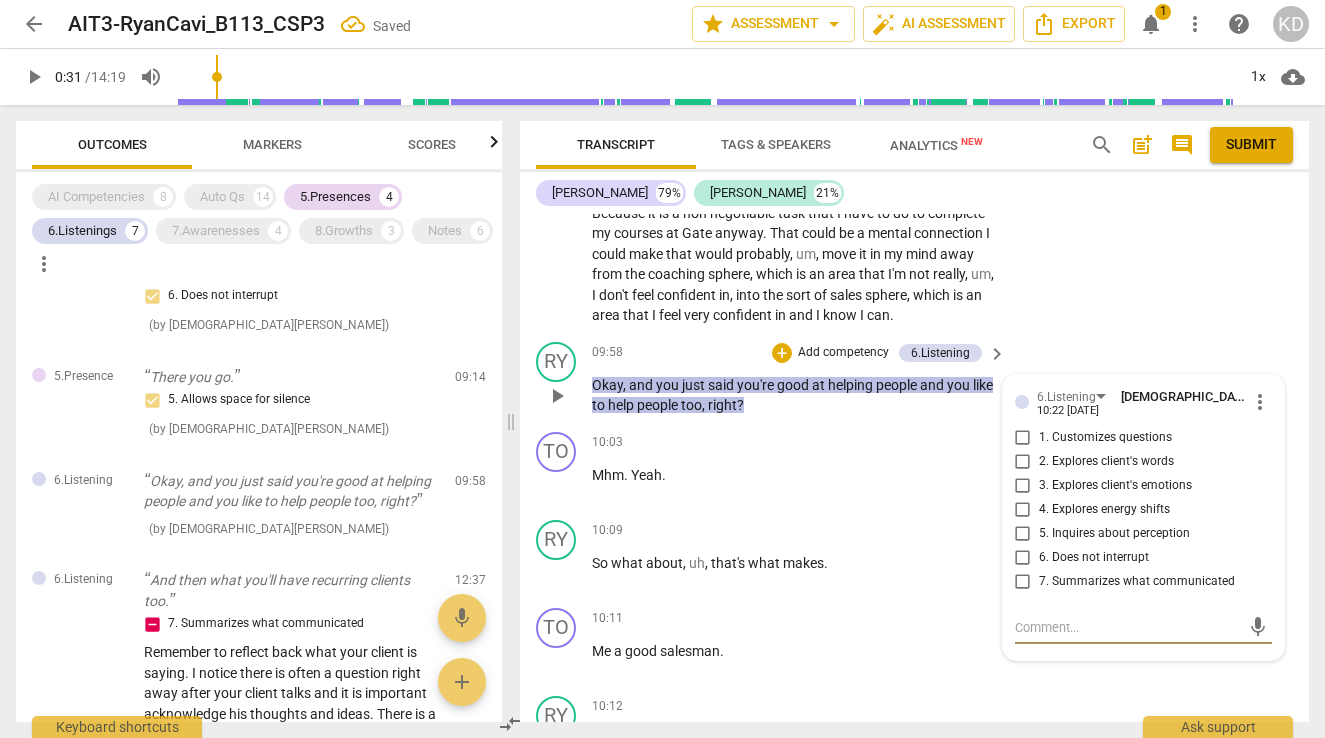 click on "2. Explores client's words" at bounding box center (1023, 462) 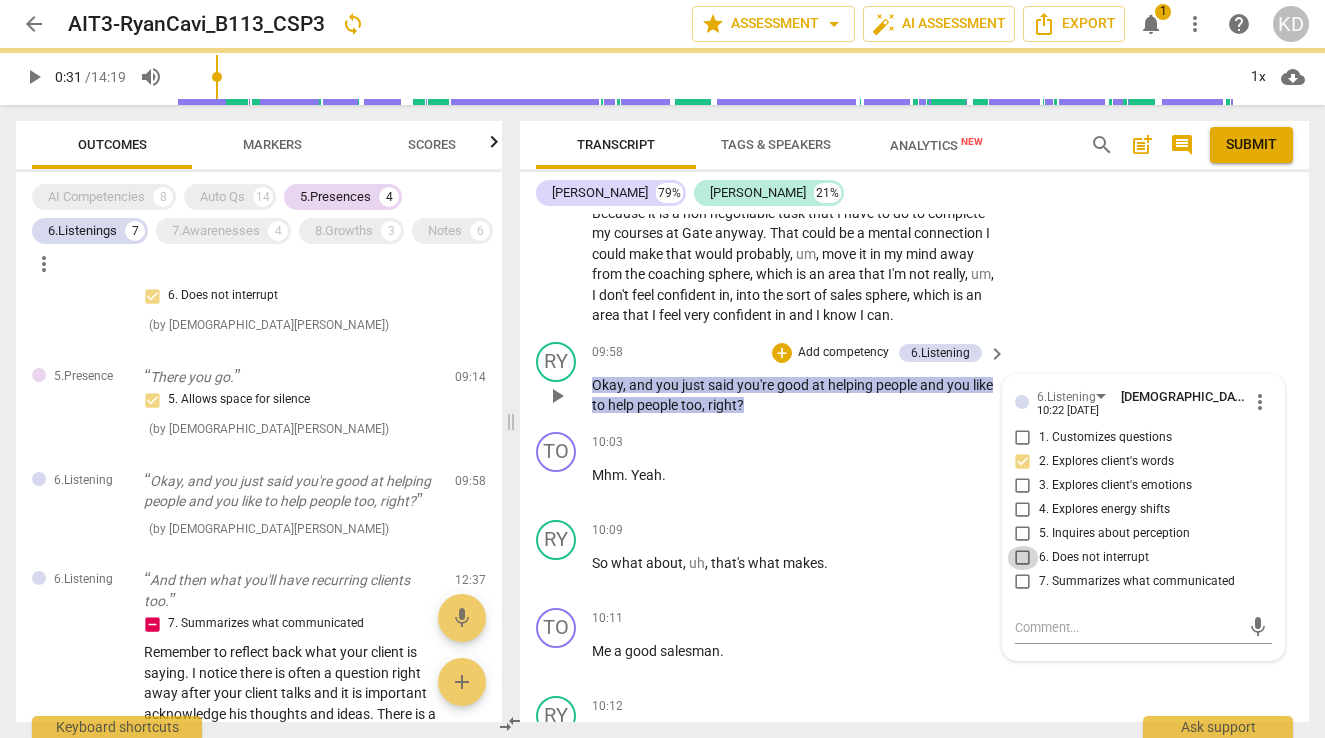 click on "6. Does not interrupt" at bounding box center [1023, 558] 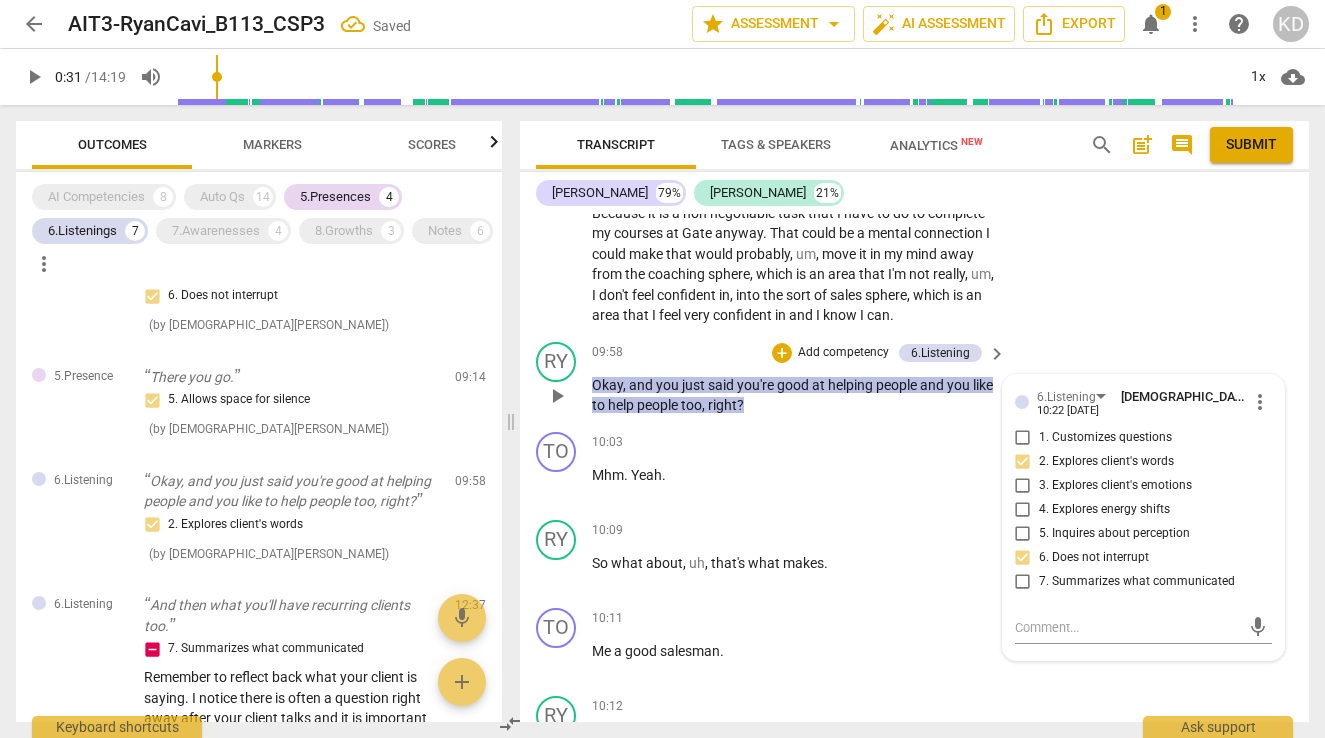 click on "09:58 + Add competency 6.Listening keyboard_arrow_right" at bounding box center [800, 353] 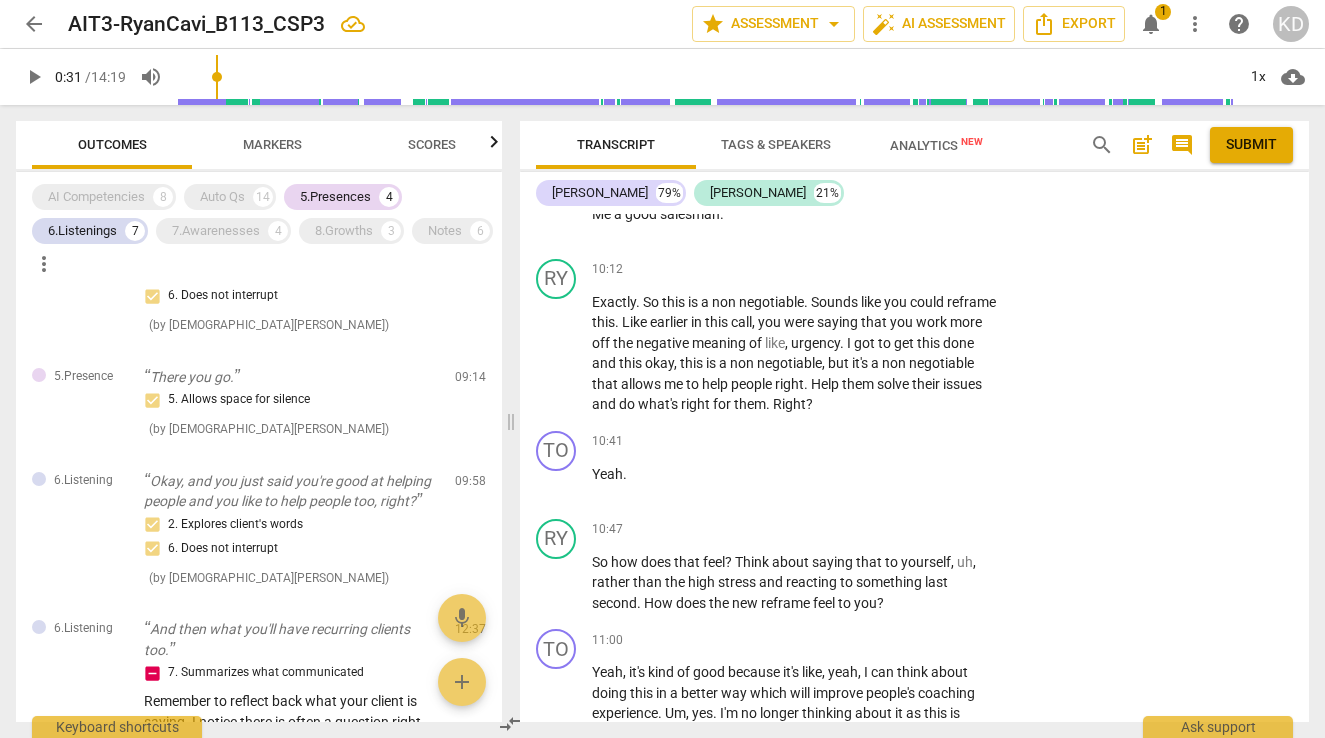scroll, scrollTop: 5654, scrollLeft: 0, axis: vertical 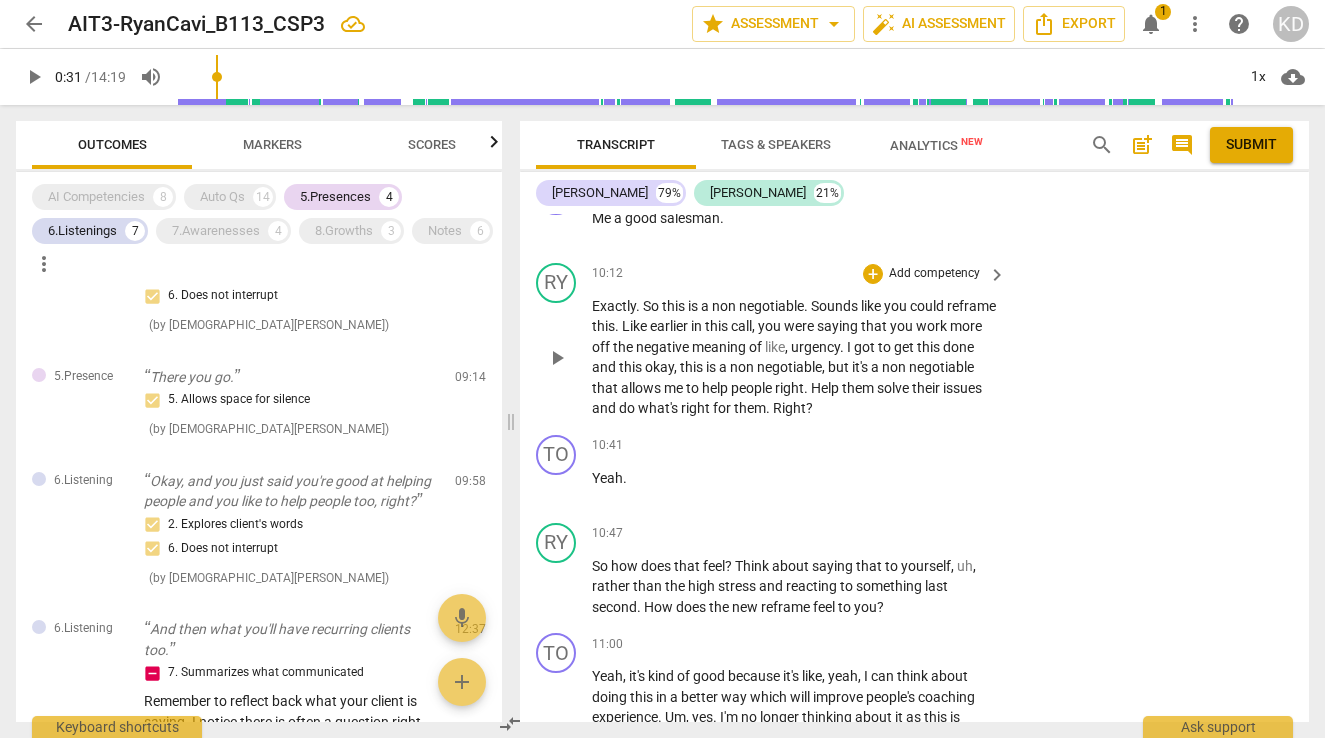 click on "Add competency" at bounding box center [934, 274] 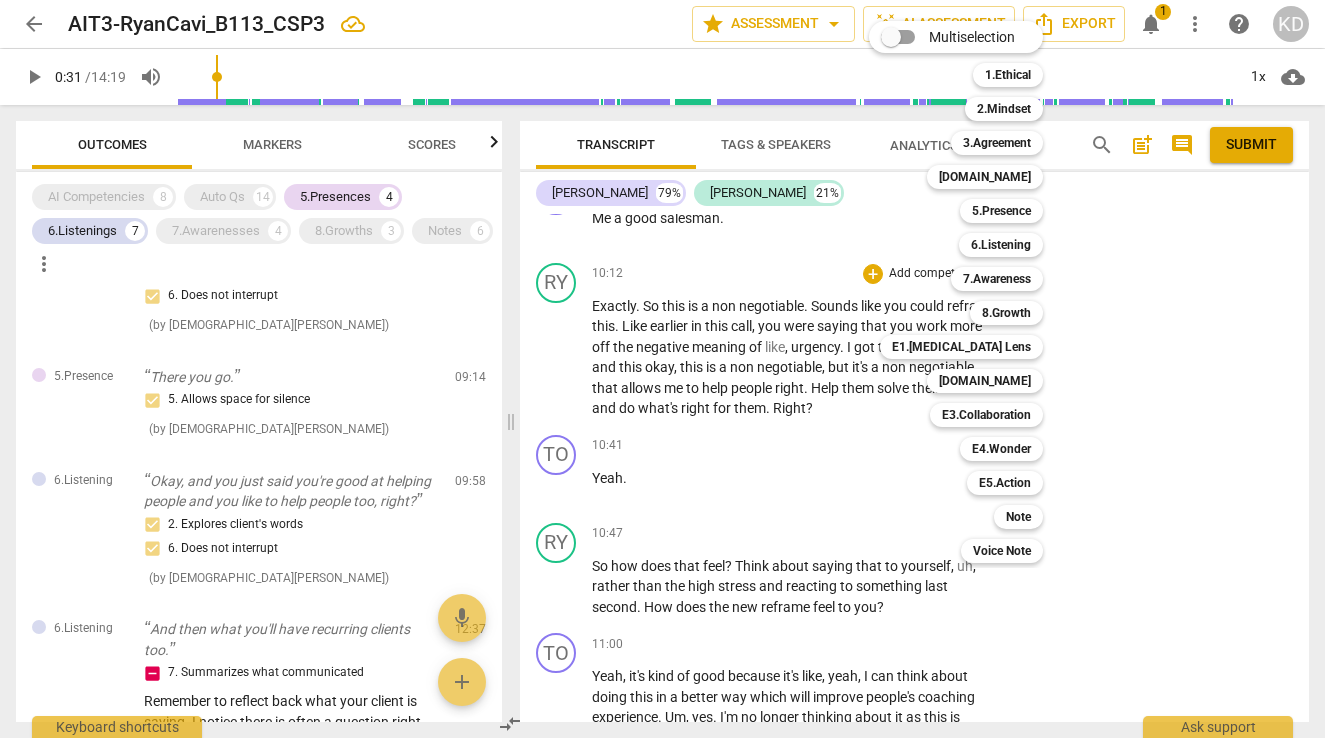 click at bounding box center (662, 369) 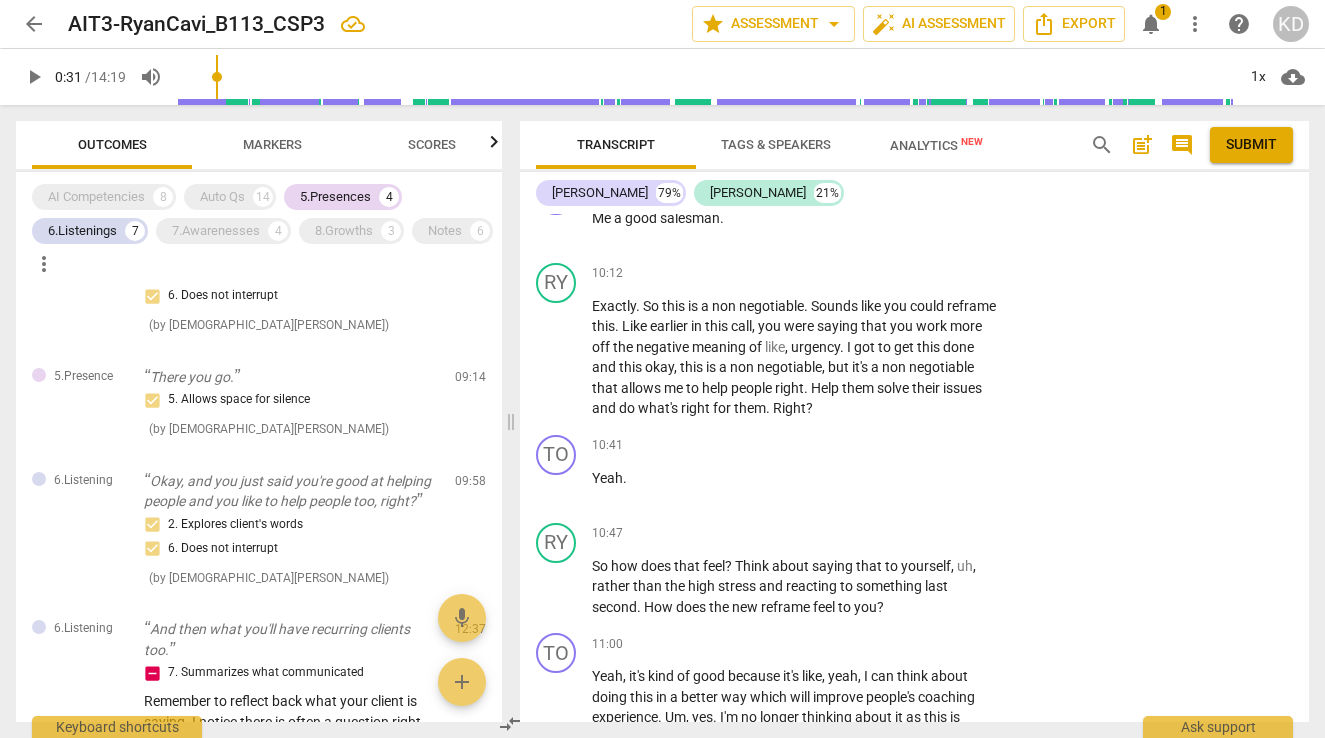 click on "Markers" at bounding box center [272, 144] 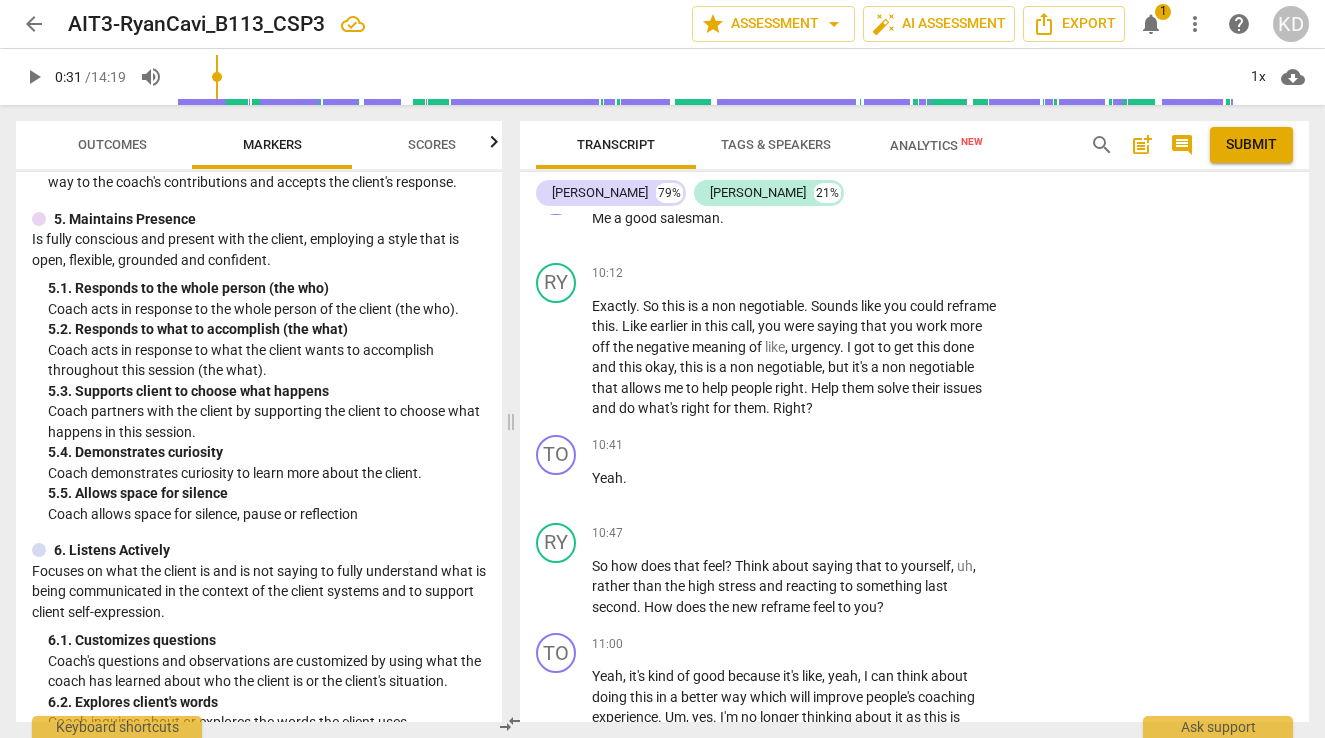 scroll, scrollTop: 896, scrollLeft: 0, axis: vertical 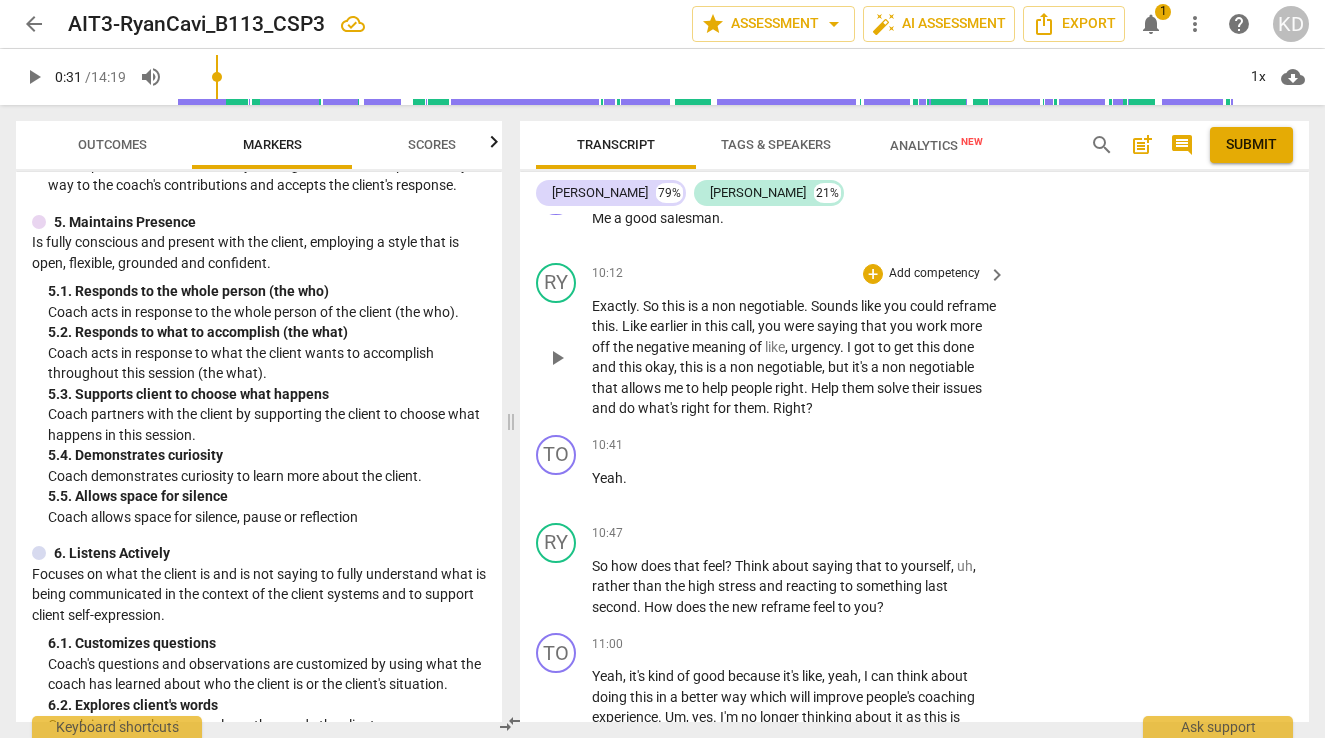 click on "Add competency" at bounding box center [934, 274] 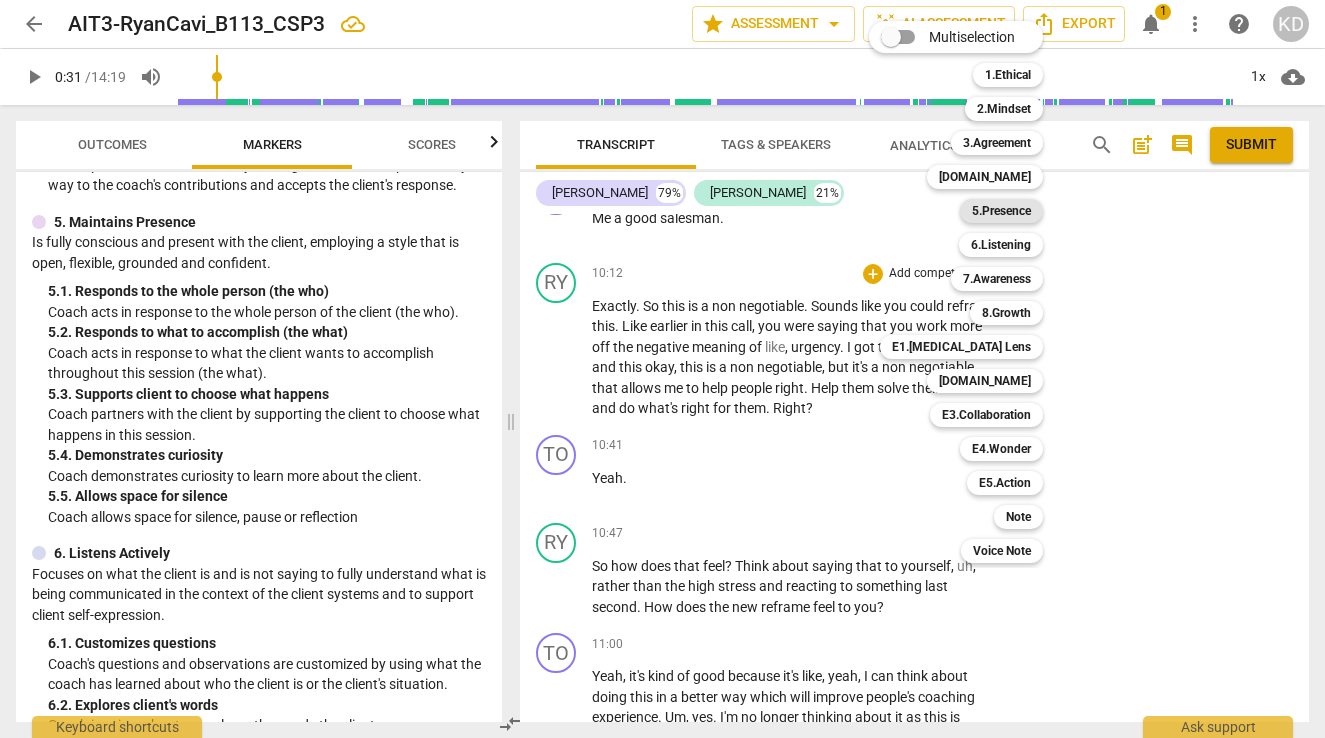 click on "5.Presence" at bounding box center [1001, 211] 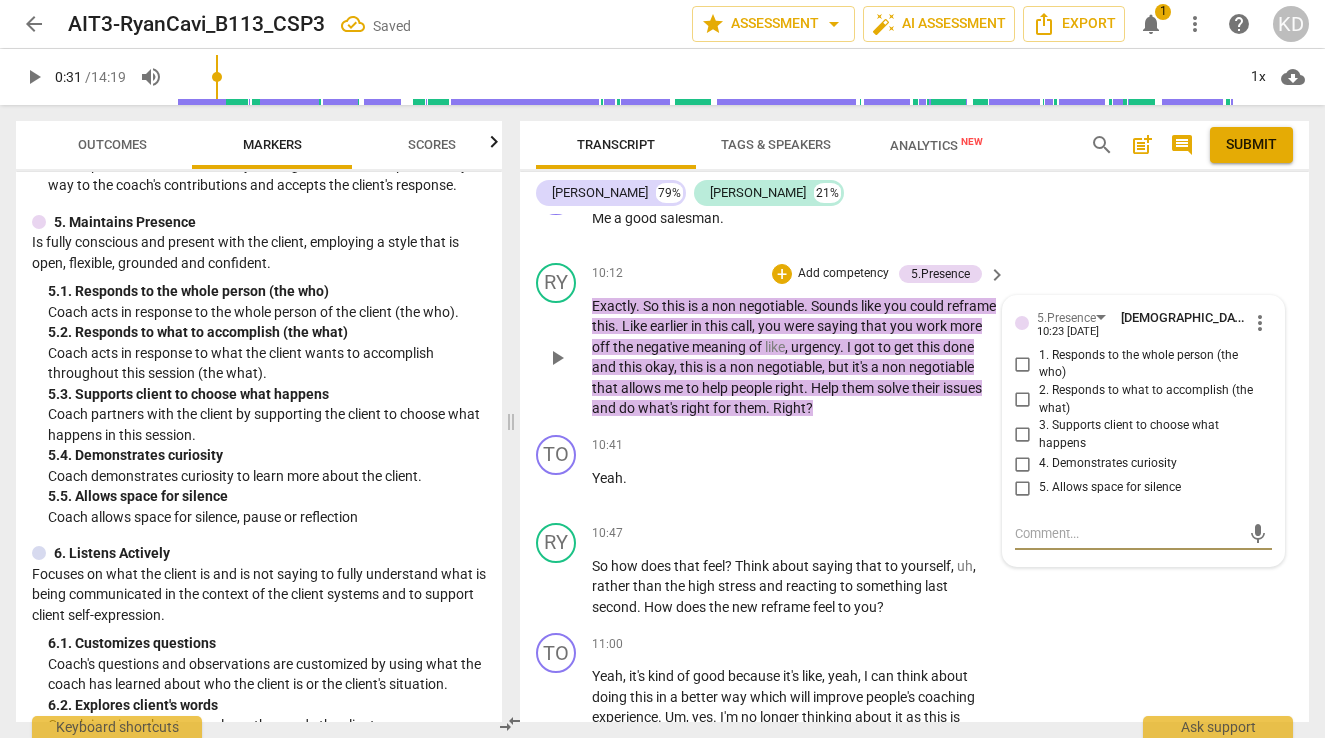 click on "1. Responds to the whole person (the who)" at bounding box center [1023, 364] 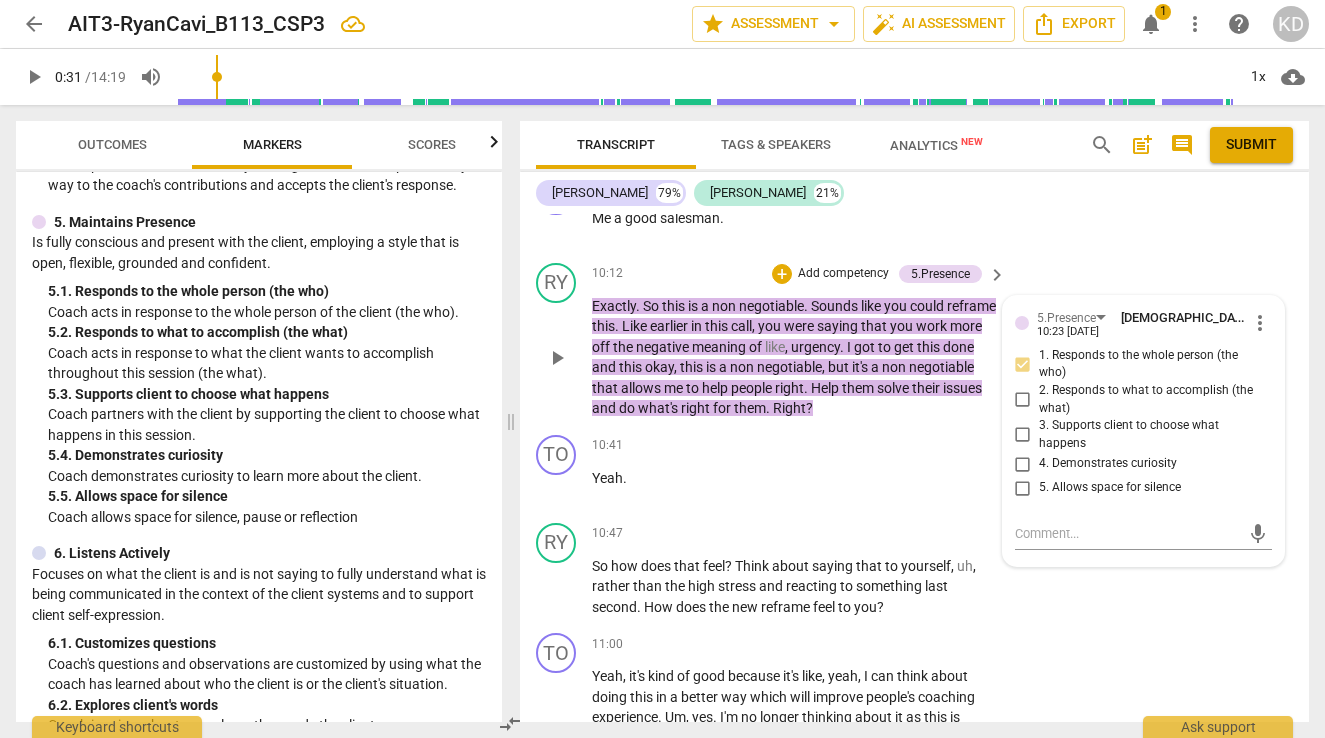 click on "4. Demonstrates curiosity" at bounding box center (1023, 464) 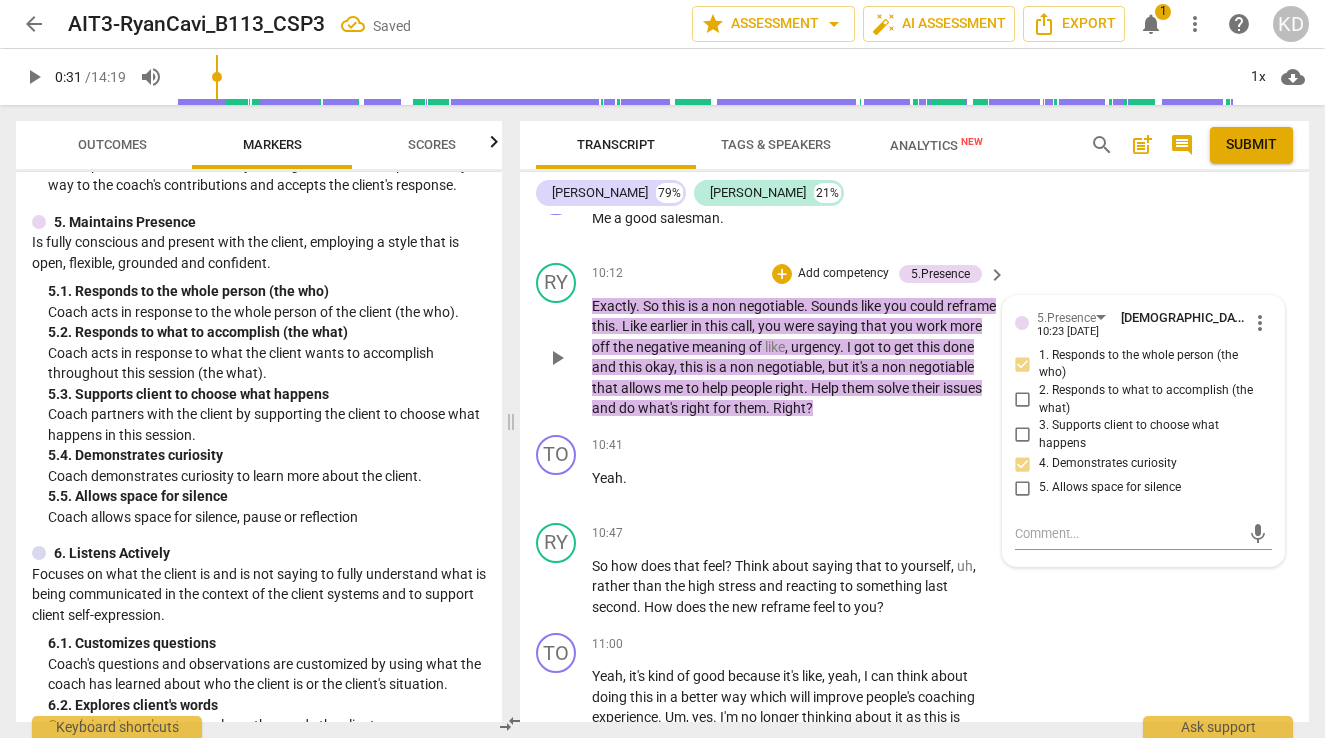 click on "2. Responds to what to accomplish (the what)" at bounding box center [1023, 400] 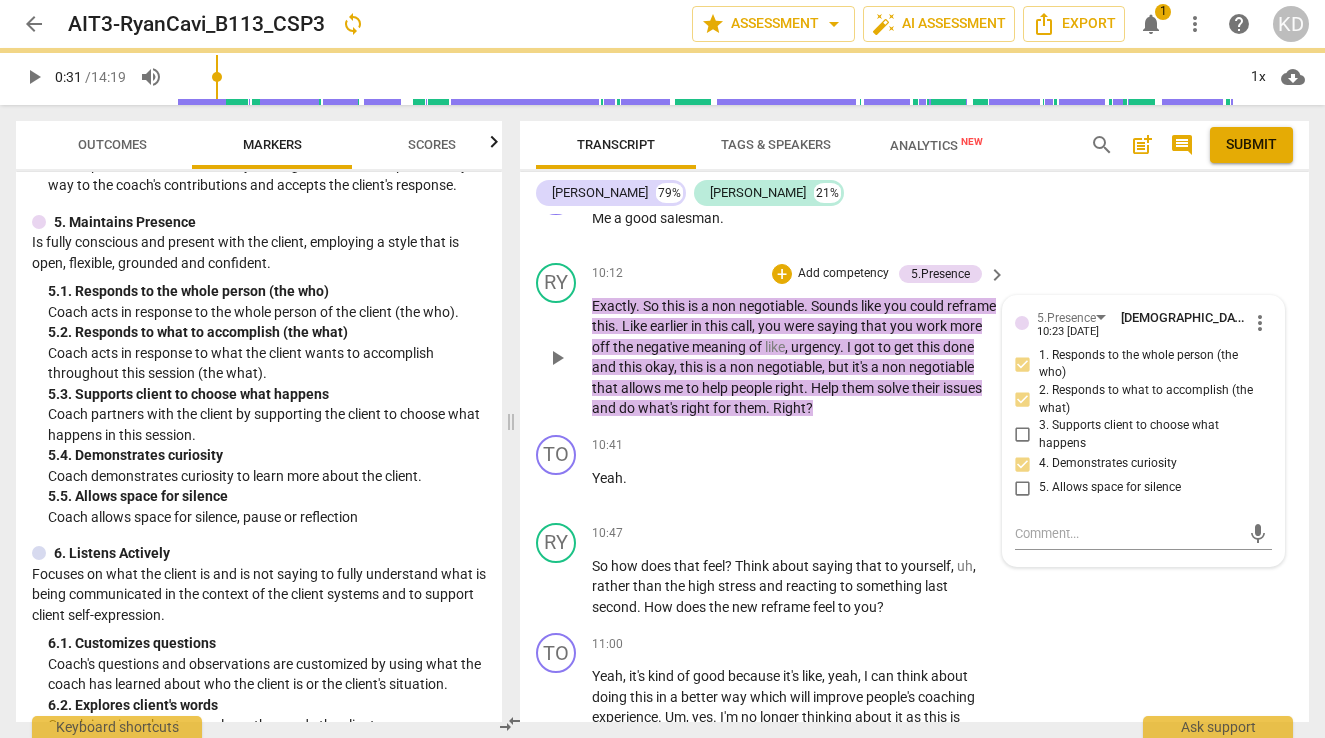 click on "10:12 + Add competency 5.Presence keyboard_arrow_right" at bounding box center [800, 274] 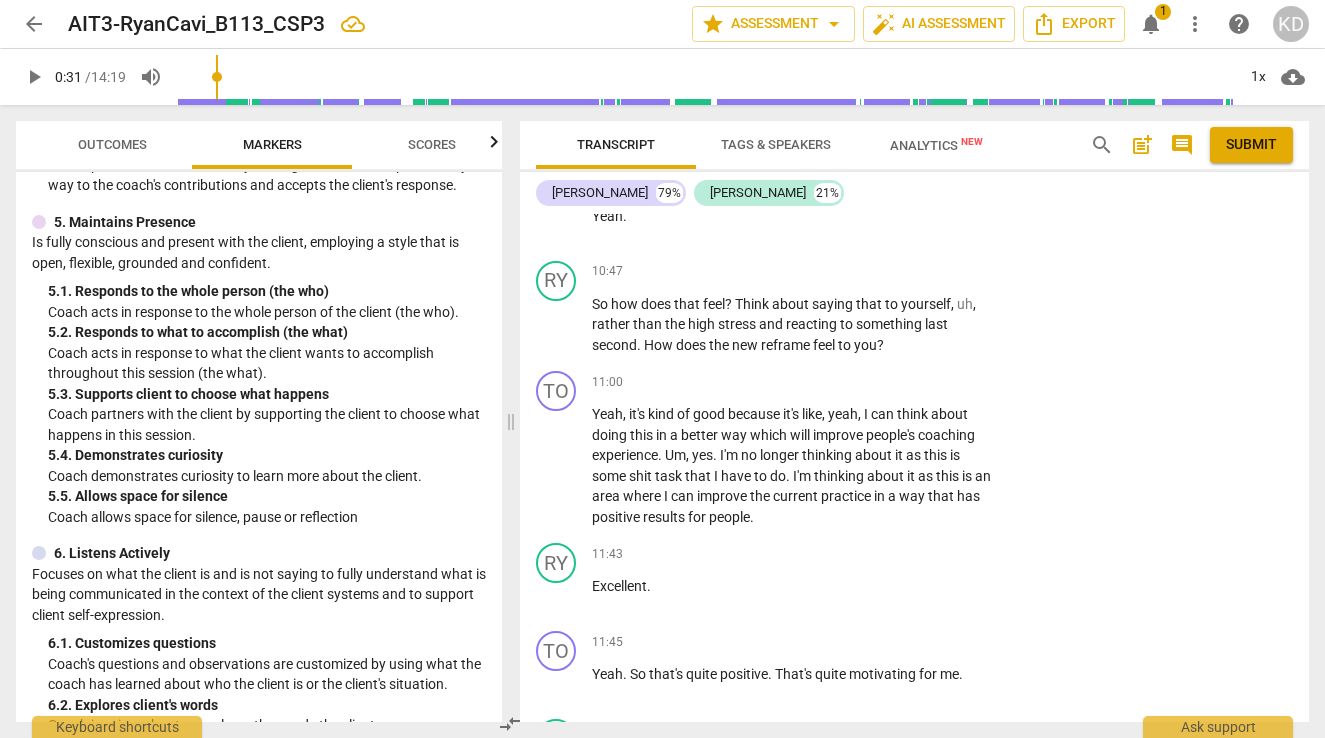 scroll, scrollTop: 5915, scrollLeft: 0, axis: vertical 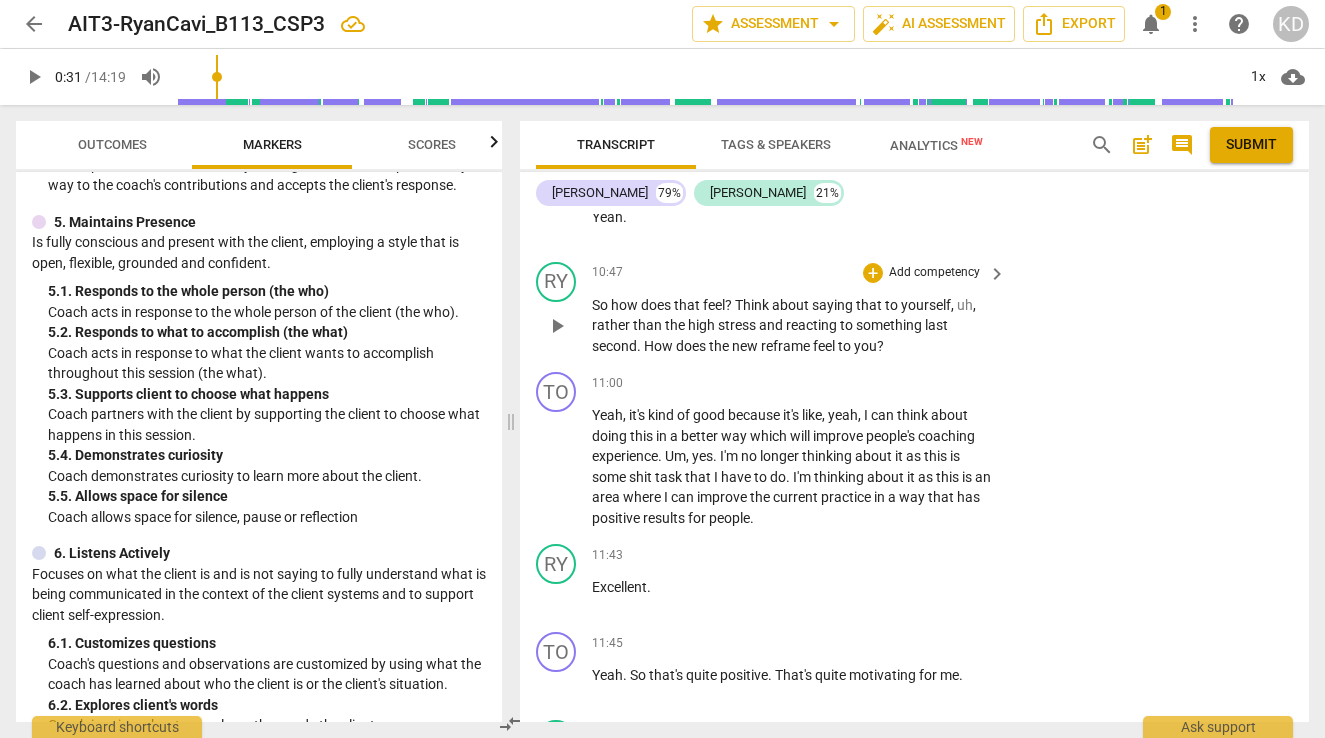 click on "+ Add competency" at bounding box center (922, 273) 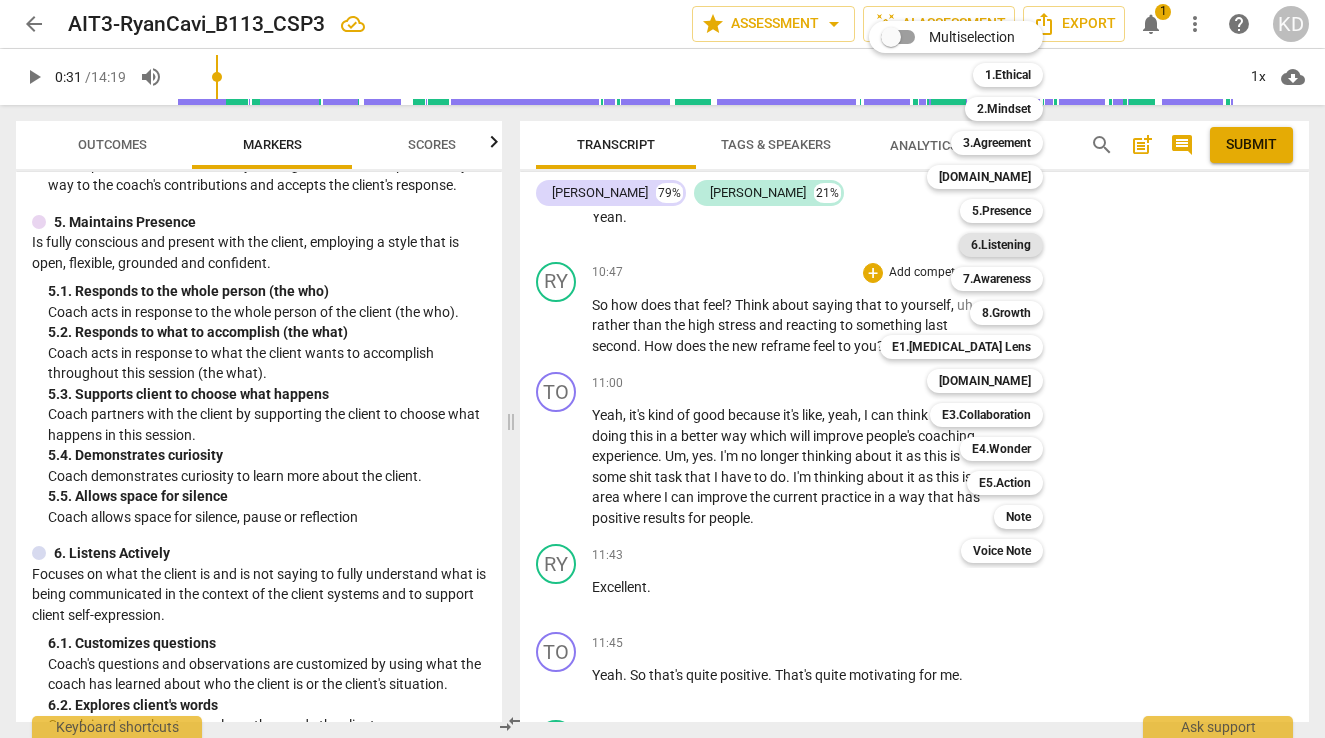 click on "6.Listening" at bounding box center (1001, 245) 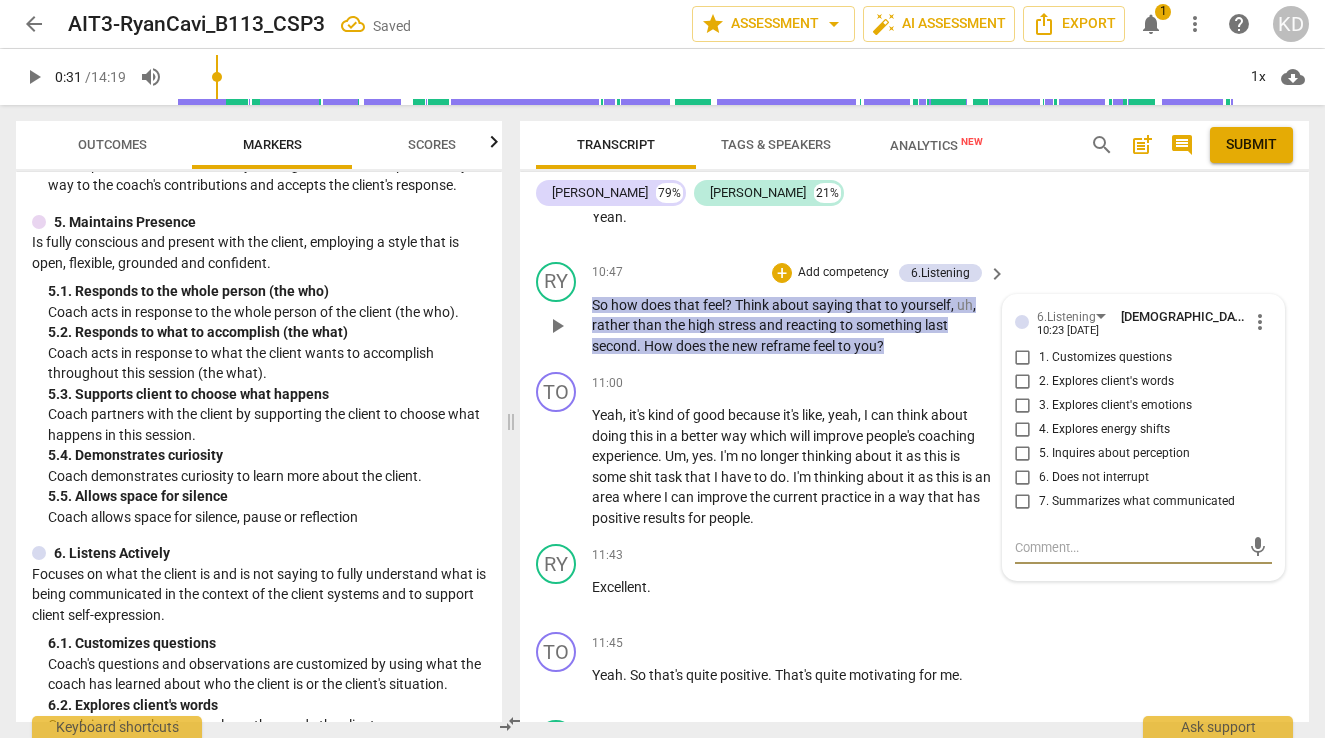 click on "1. Customizes questions" at bounding box center [1023, 358] 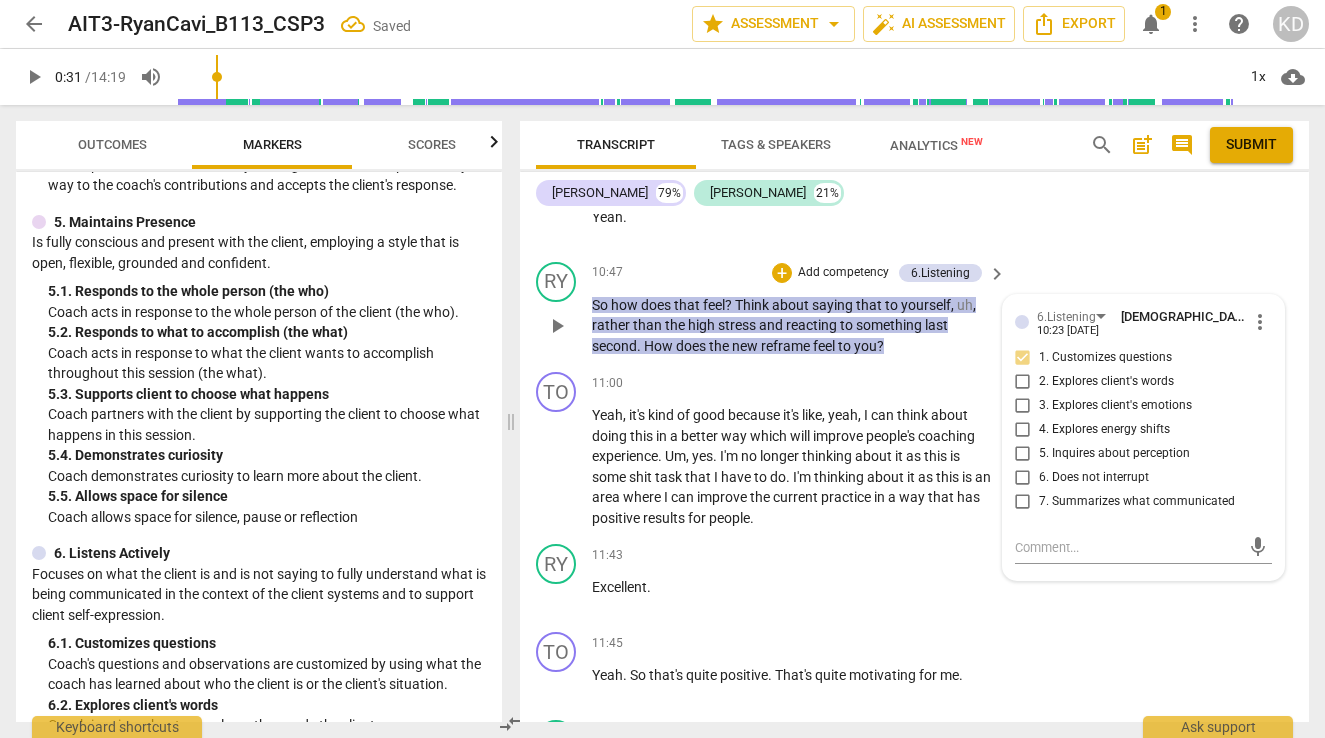 click on "3. Explores client's emotions" at bounding box center (1023, 406) 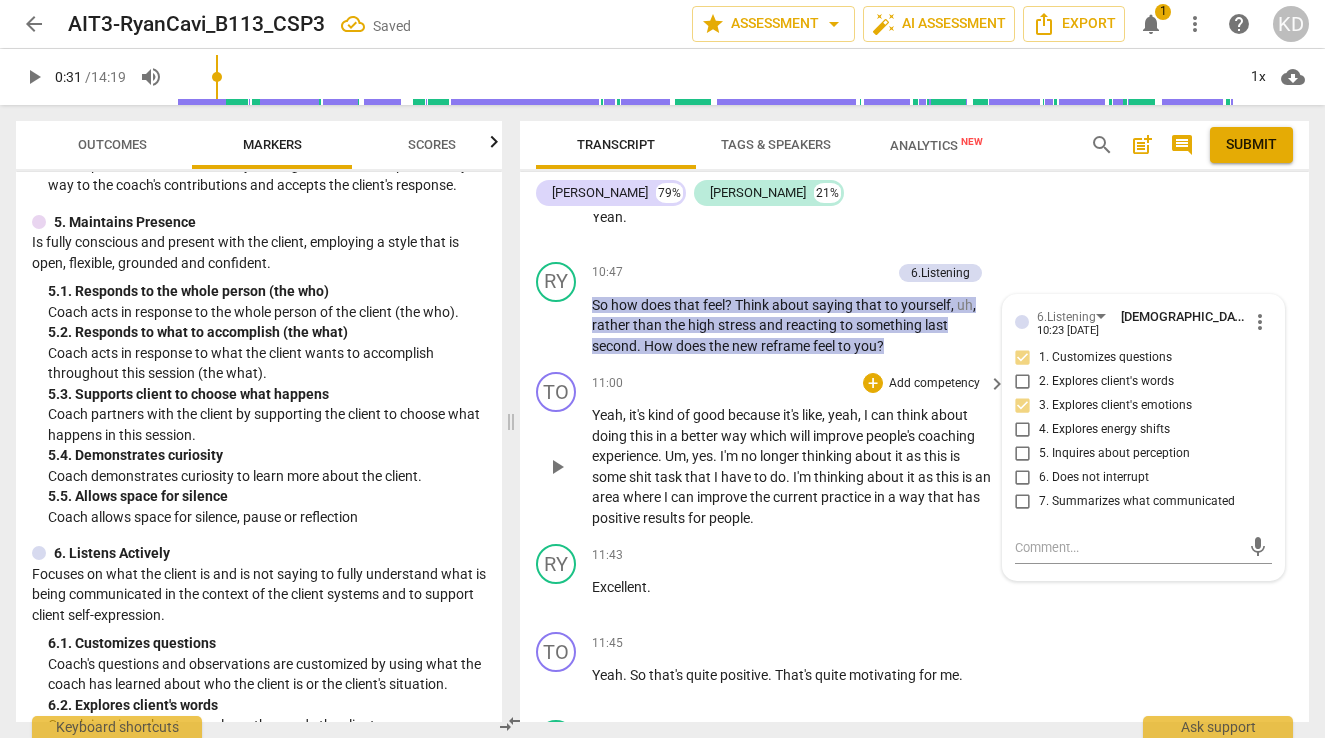 click on "Yeah ,   it's   kind   of   good   because   it's   like ,   yeah ,   I   can   think   about   doing   this   in   a   better   way   which   will   improve   people's   coaching   experience .   Um ,   yes .   I'm   no   longer   thinking   about   it   as   this   is   some   shit   task   that   I   have   to   do .   I'm   thinking   about   it   as   this   is   an   area   where   I   can   improve   the   current   practice   in   a   way   that   has   positive   results   for   people ." at bounding box center (794, 466) 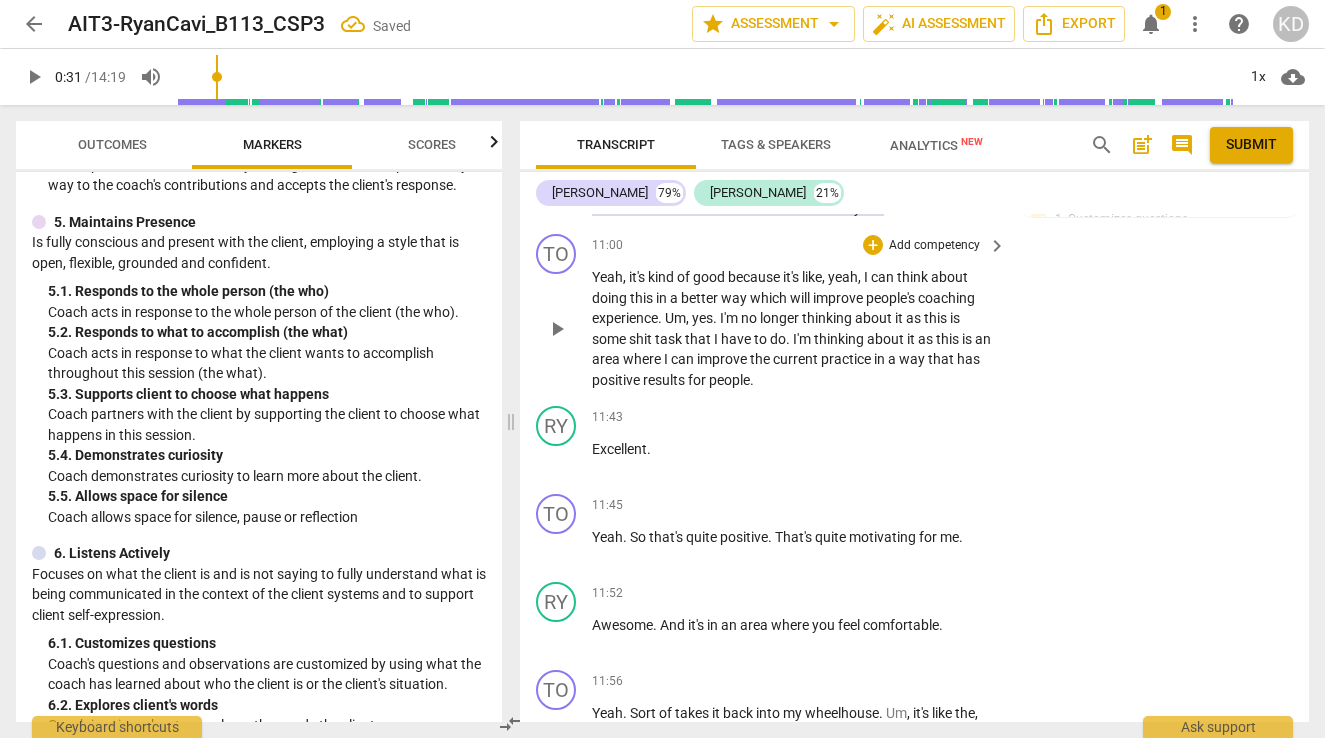 scroll, scrollTop: 6054, scrollLeft: 0, axis: vertical 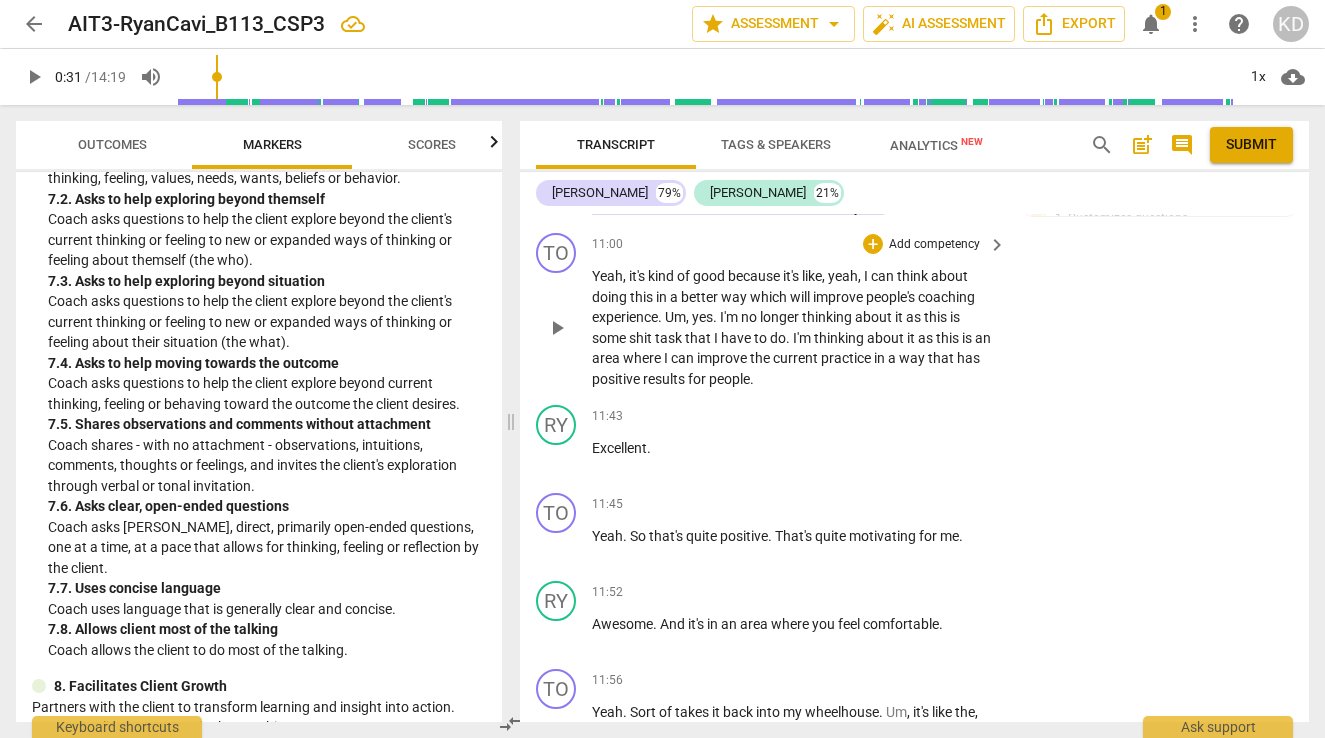 click on "yes" at bounding box center [702, 317] 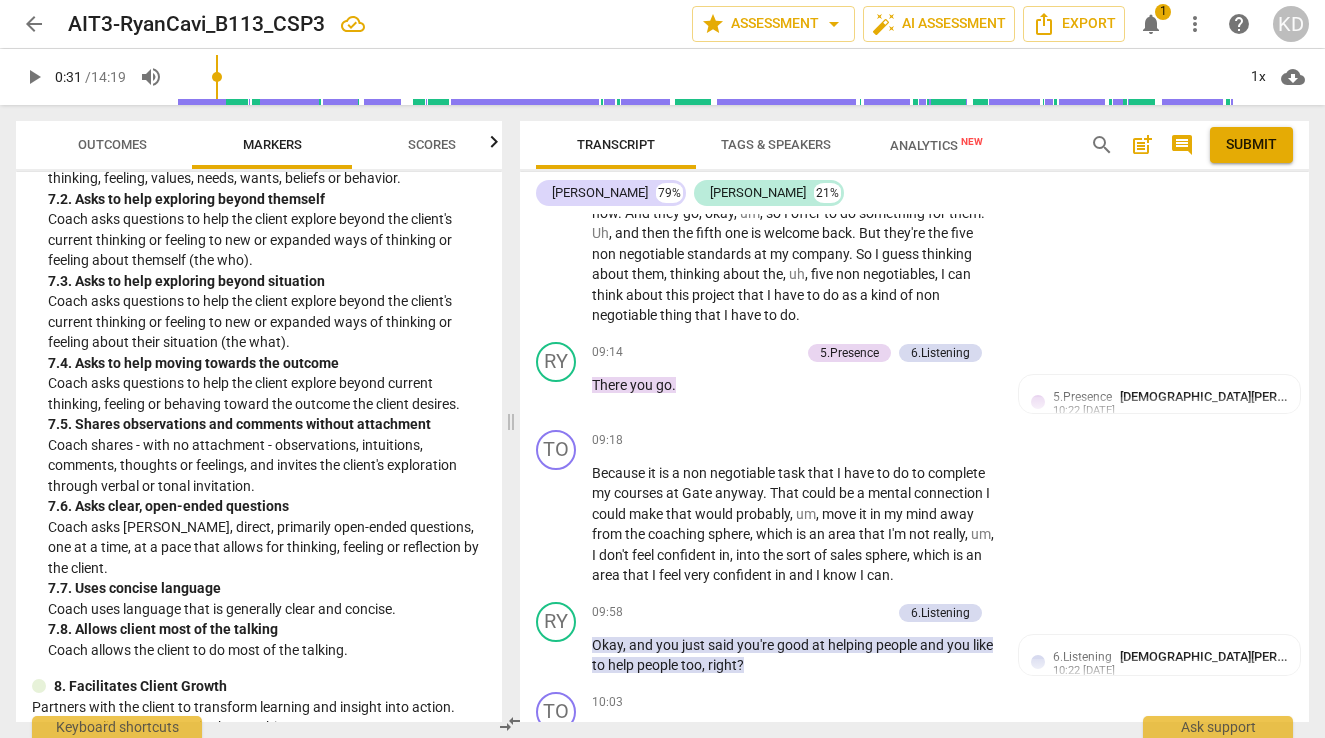 scroll, scrollTop: 4963, scrollLeft: 0, axis: vertical 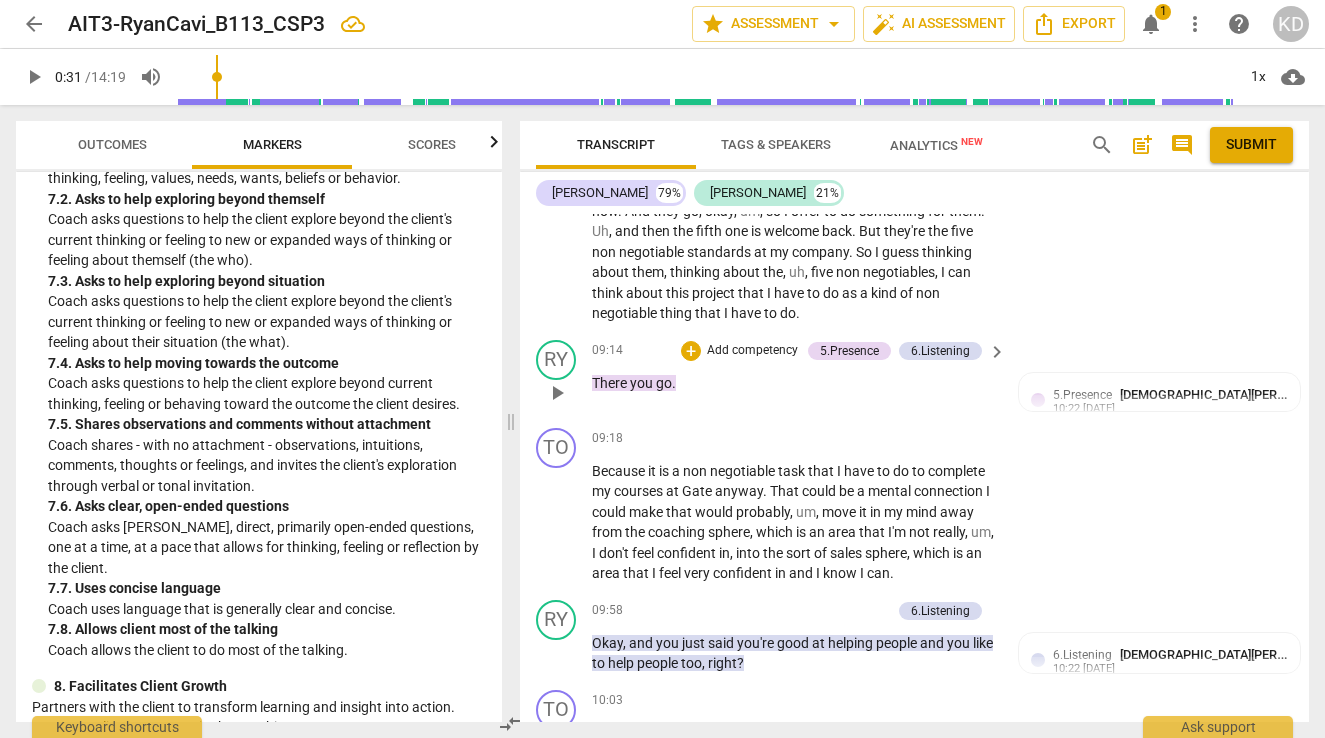 click on "Add competency" at bounding box center [752, 351] 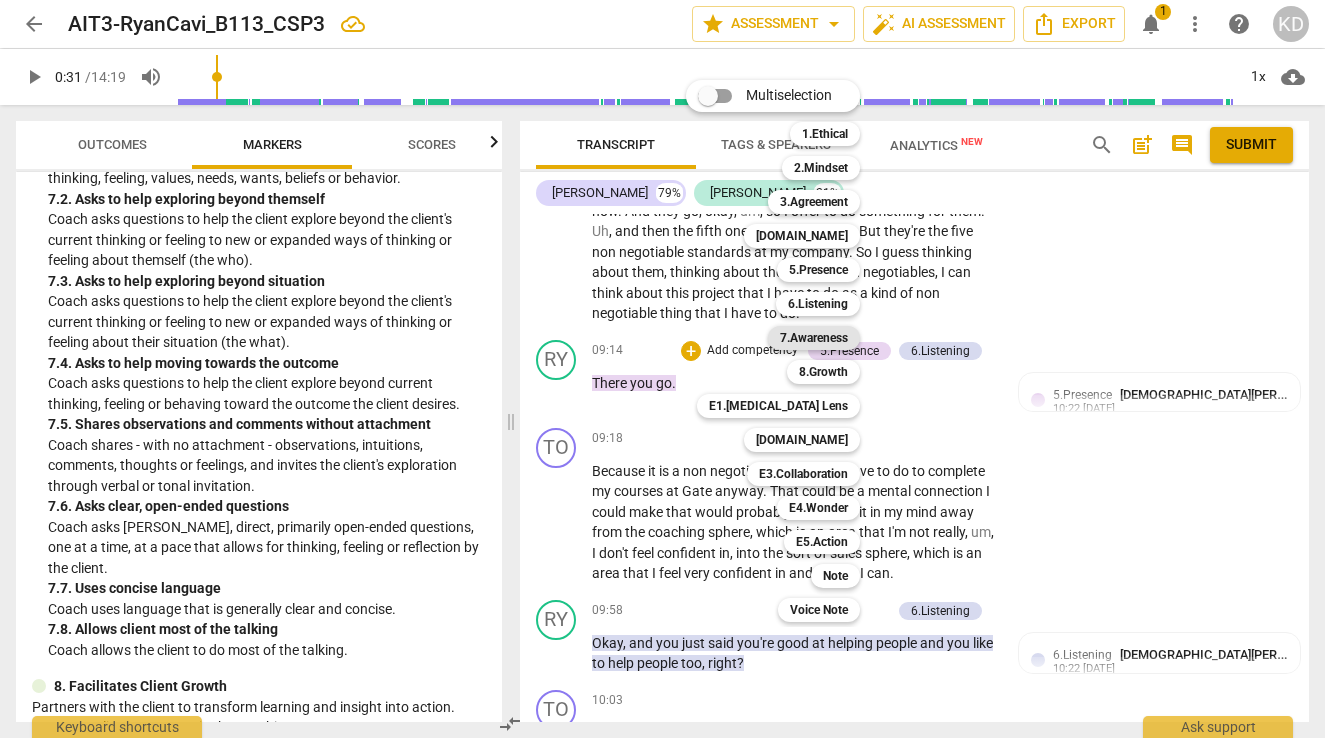 click on "7.Awareness" at bounding box center [814, 338] 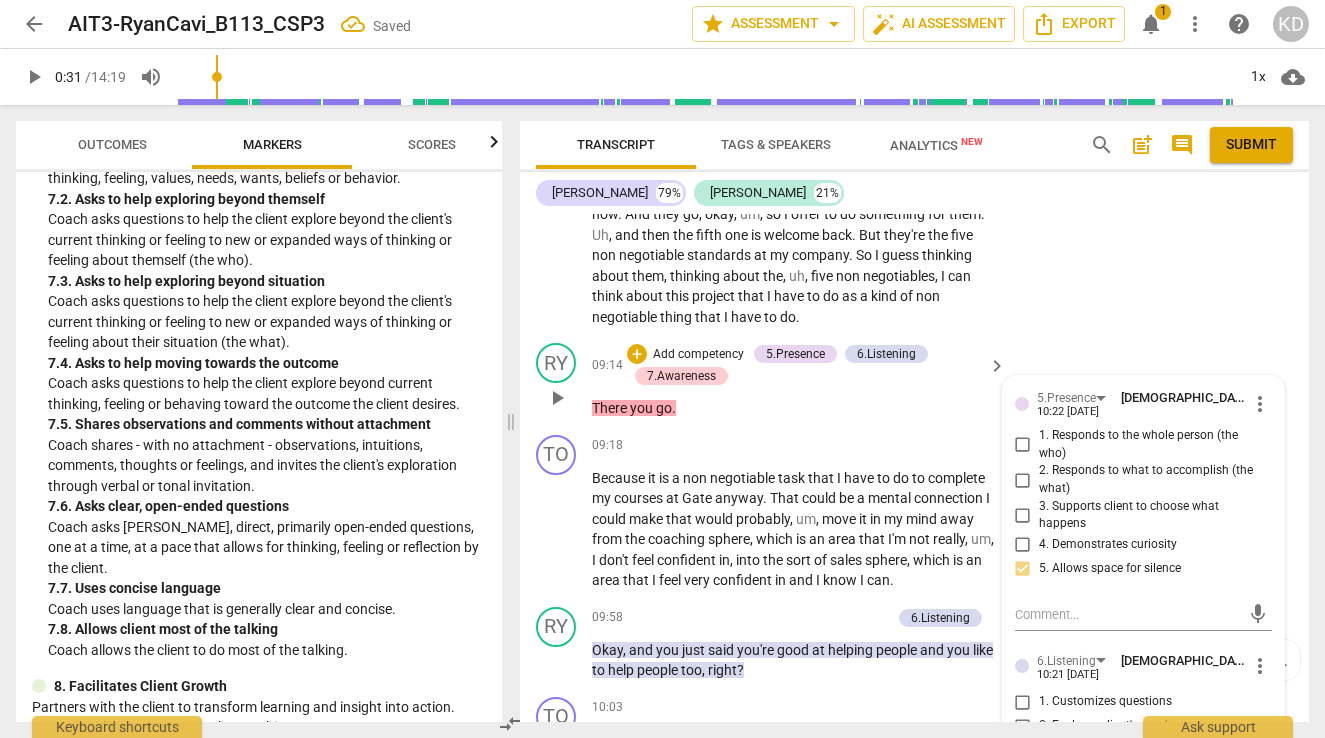 scroll, scrollTop: 4966, scrollLeft: 0, axis: vertical 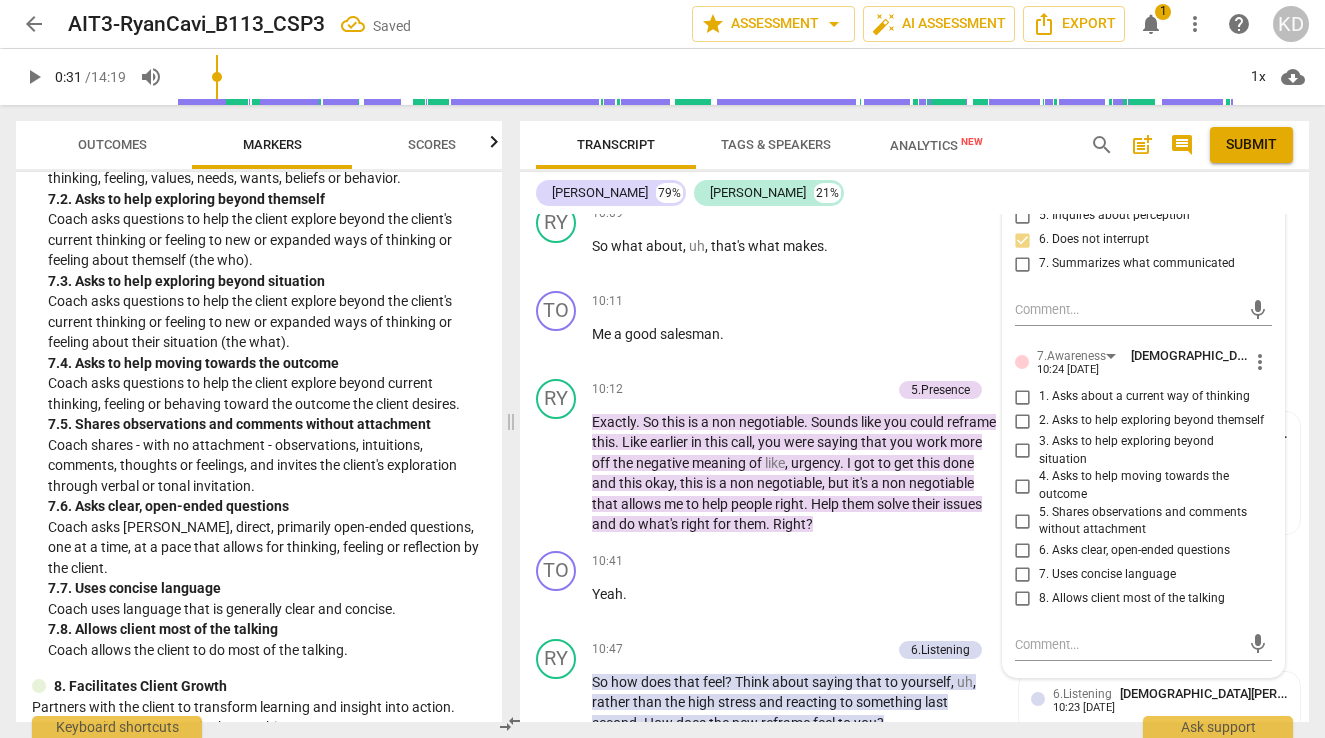 click on "8. Allows client most of the talking" at bounding box center [1023, 599] 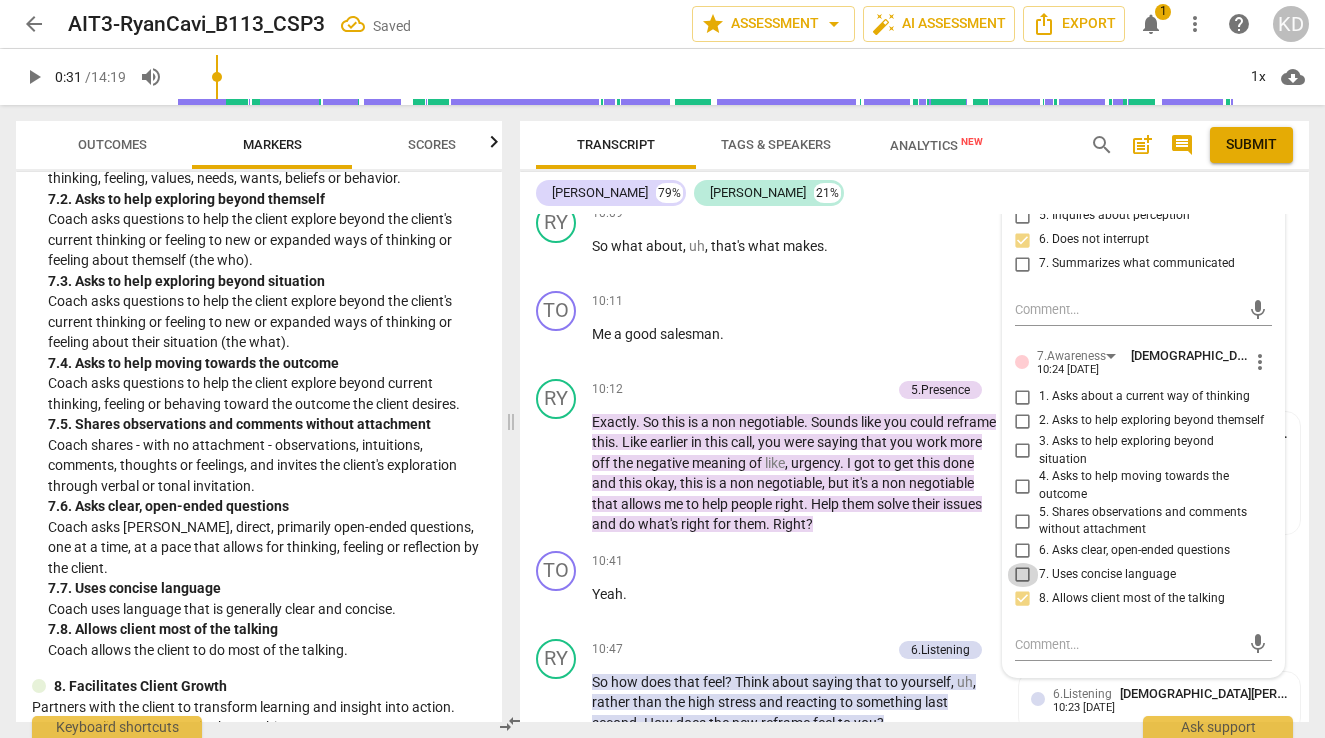 click on "7. Uses concise language" at bounding box center [1023, 575] 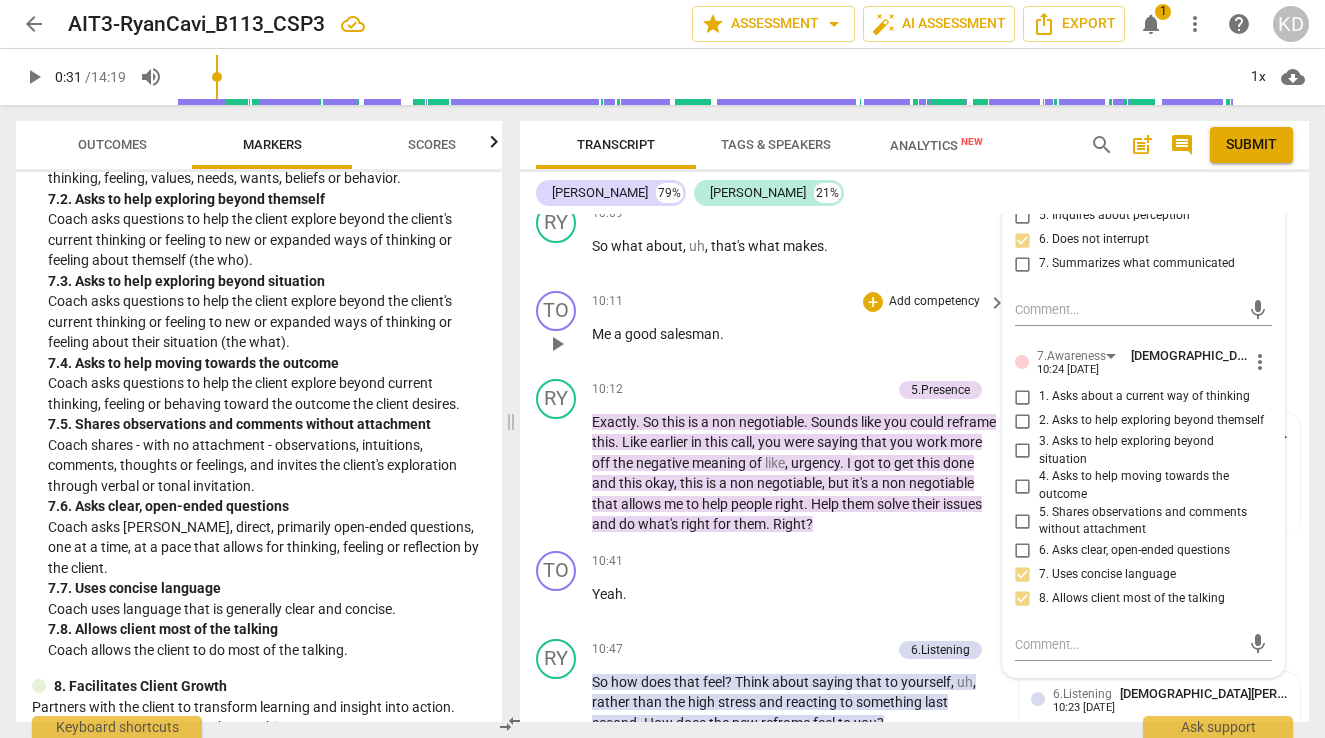click on "10:11 + Add competency keyboard_arrow_right Me   a   good   salesman ." at bounding box center (800, 327) 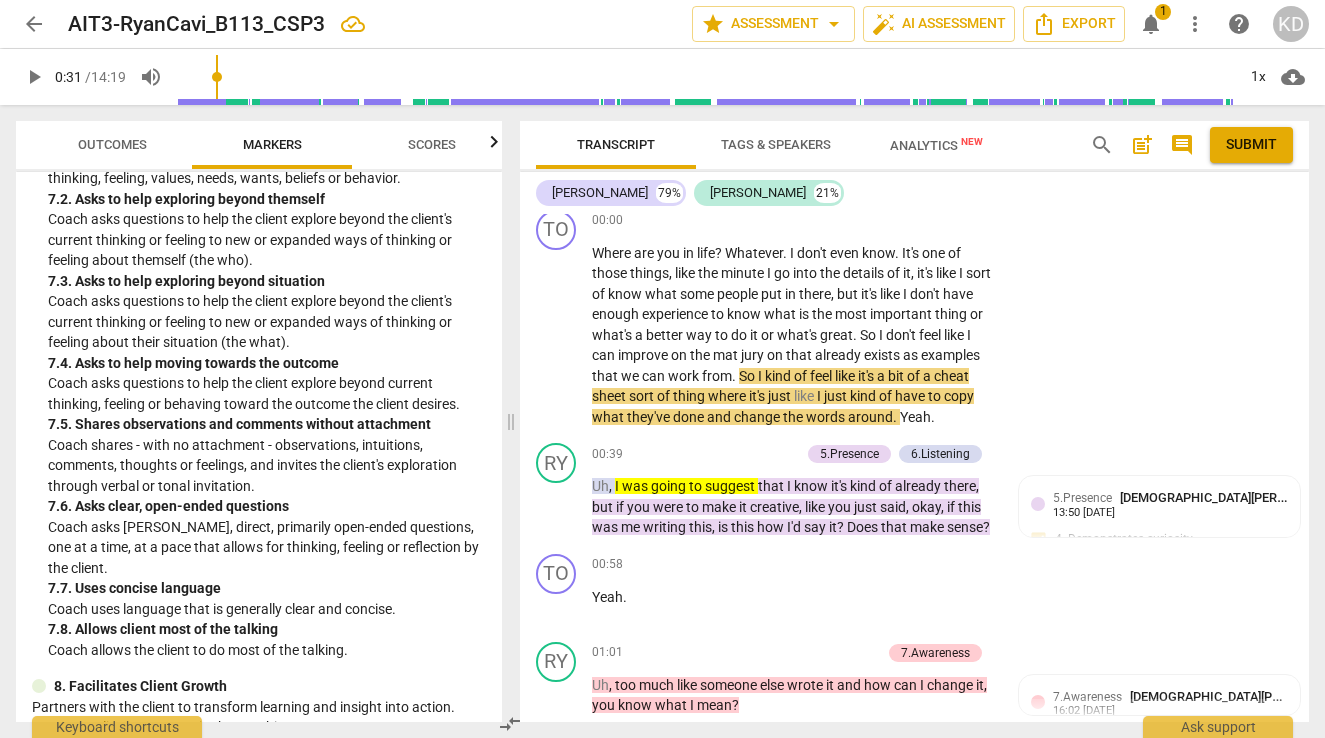 scroll, scrollTop: 1962, scrollLeft: 0, axis: vertical 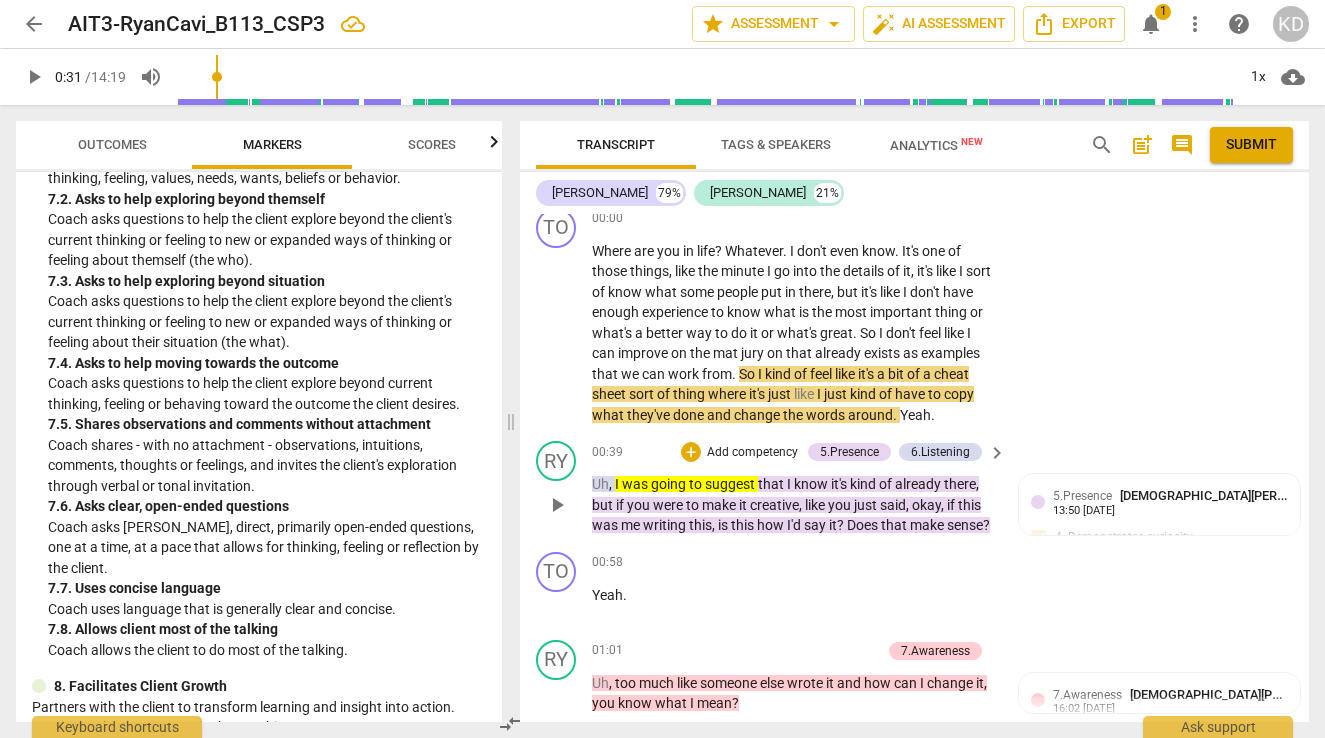 click on "Add competency" at bounding box center (752, 453) 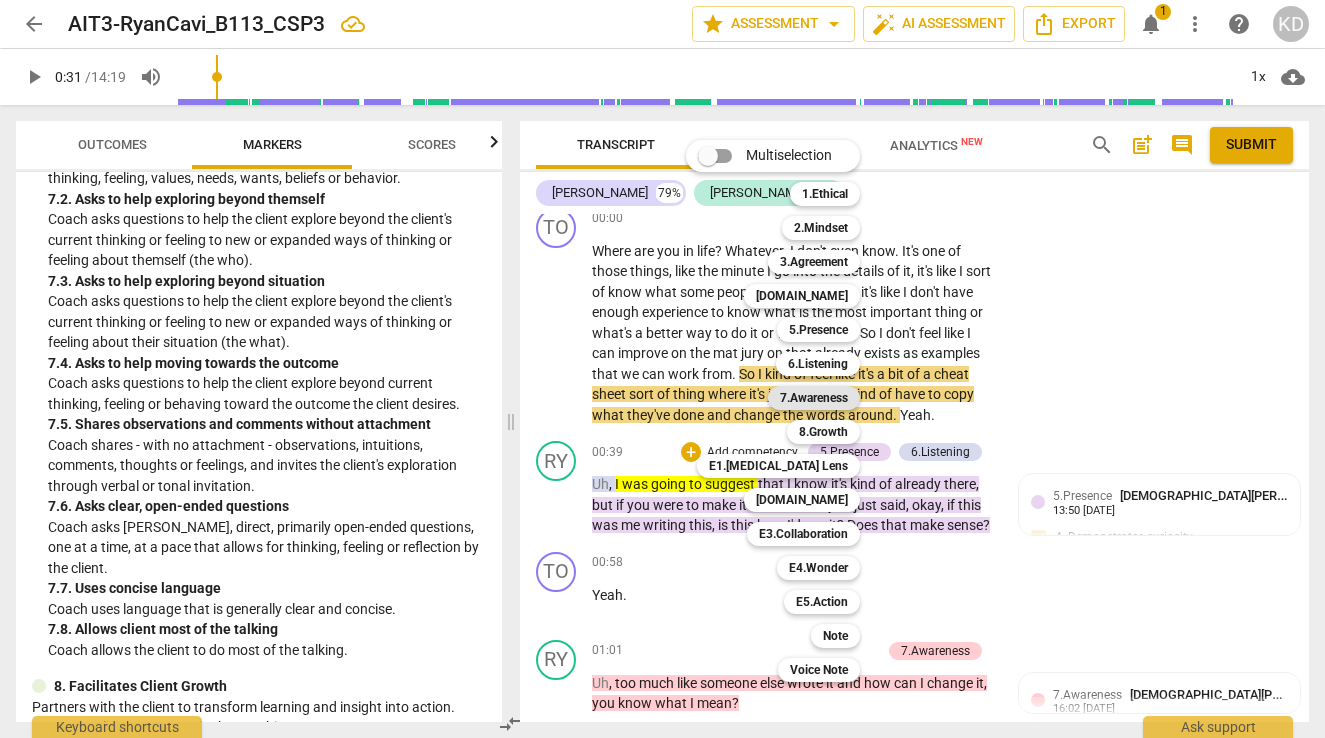 click on "7.Awareness" at bounding box center [814, 398] 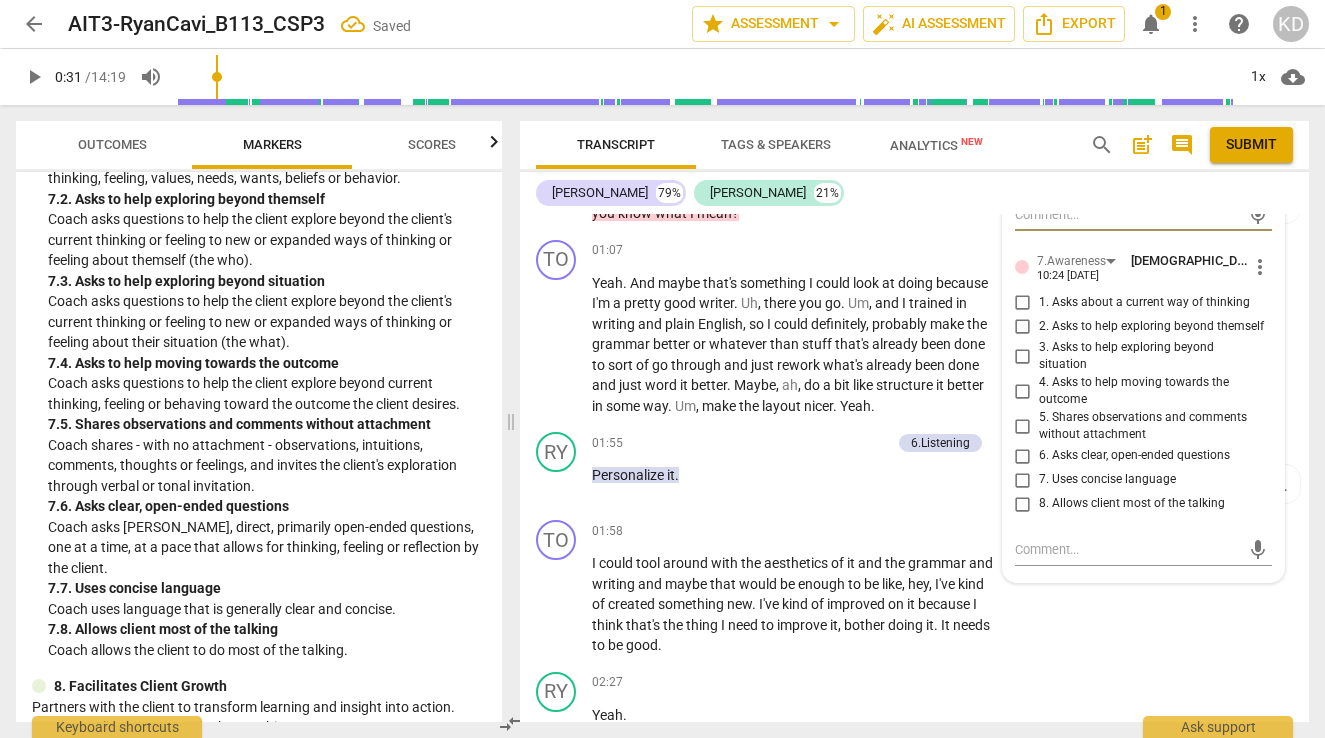 scroll, scrollTop: 2458, scrollLeft: 0, axis: vertical 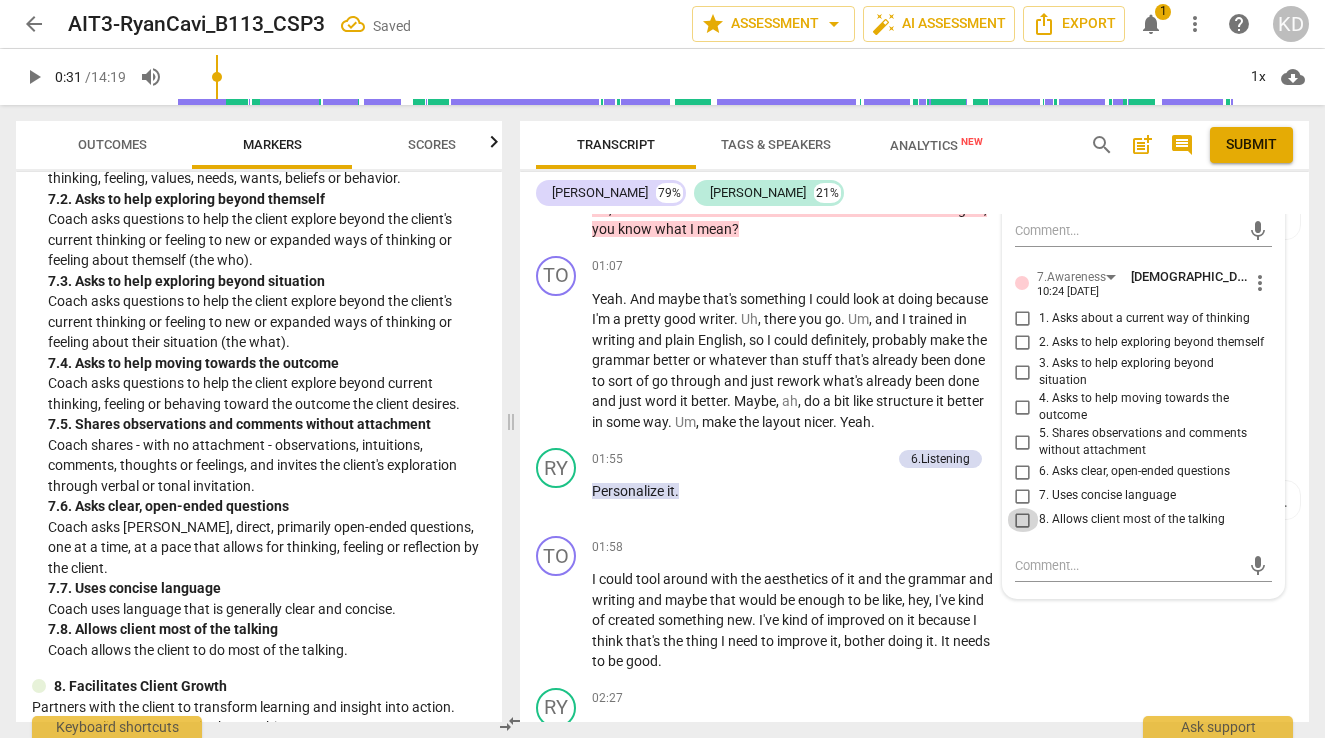 click on "8. Allows client most of the talking" at bounding box center [1023, 520] 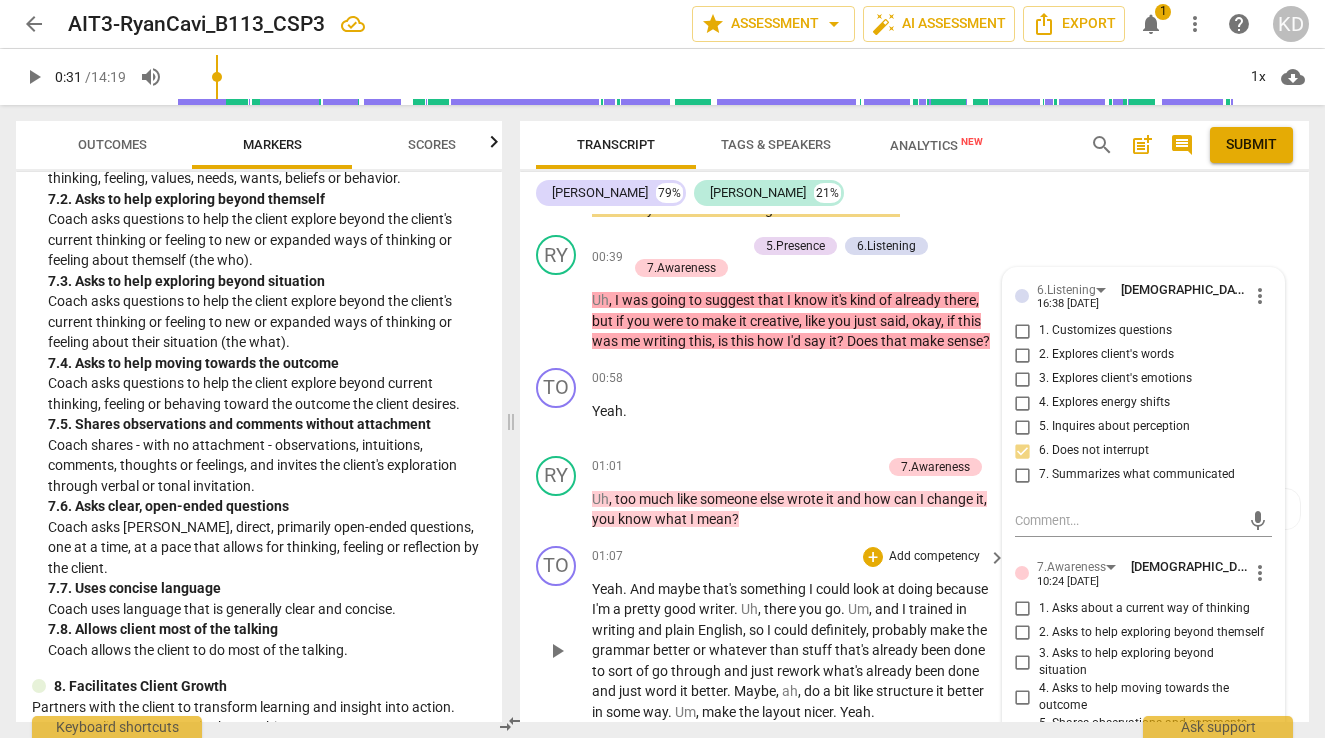 click on "00:58 + Add competency keyboard_arrow_right Yeah ." at bounding box center [800, 404] 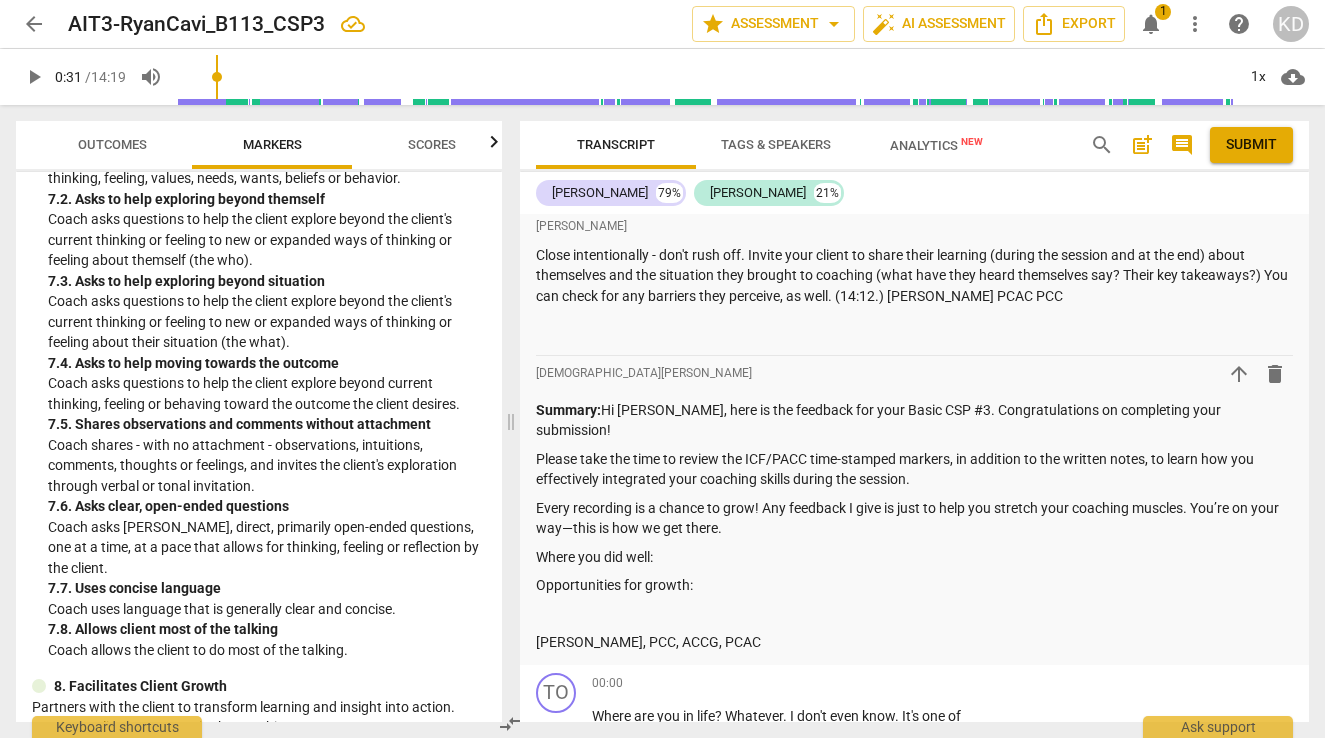scroll, scrollTop: 1507, scrollLeft: 0, axis: vertical 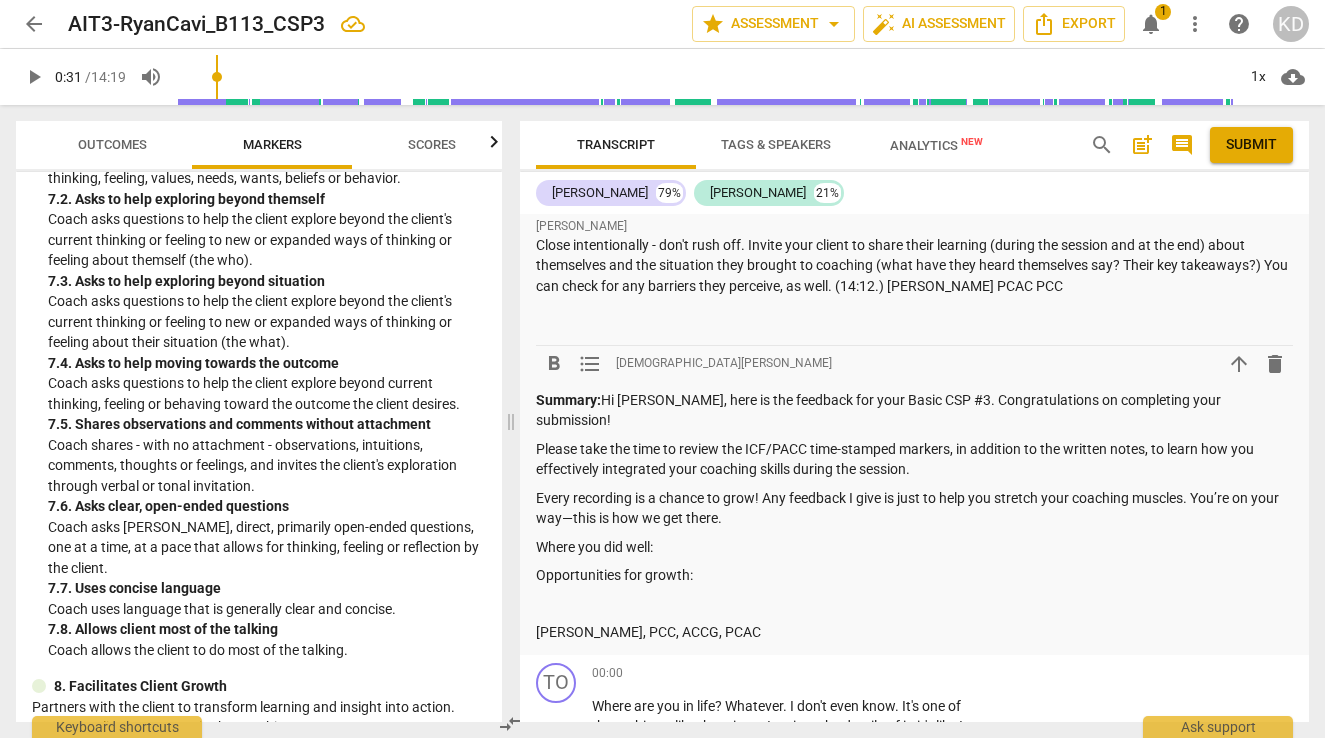 click on "Opportunities for growth:" at bounding box center (914, 575) 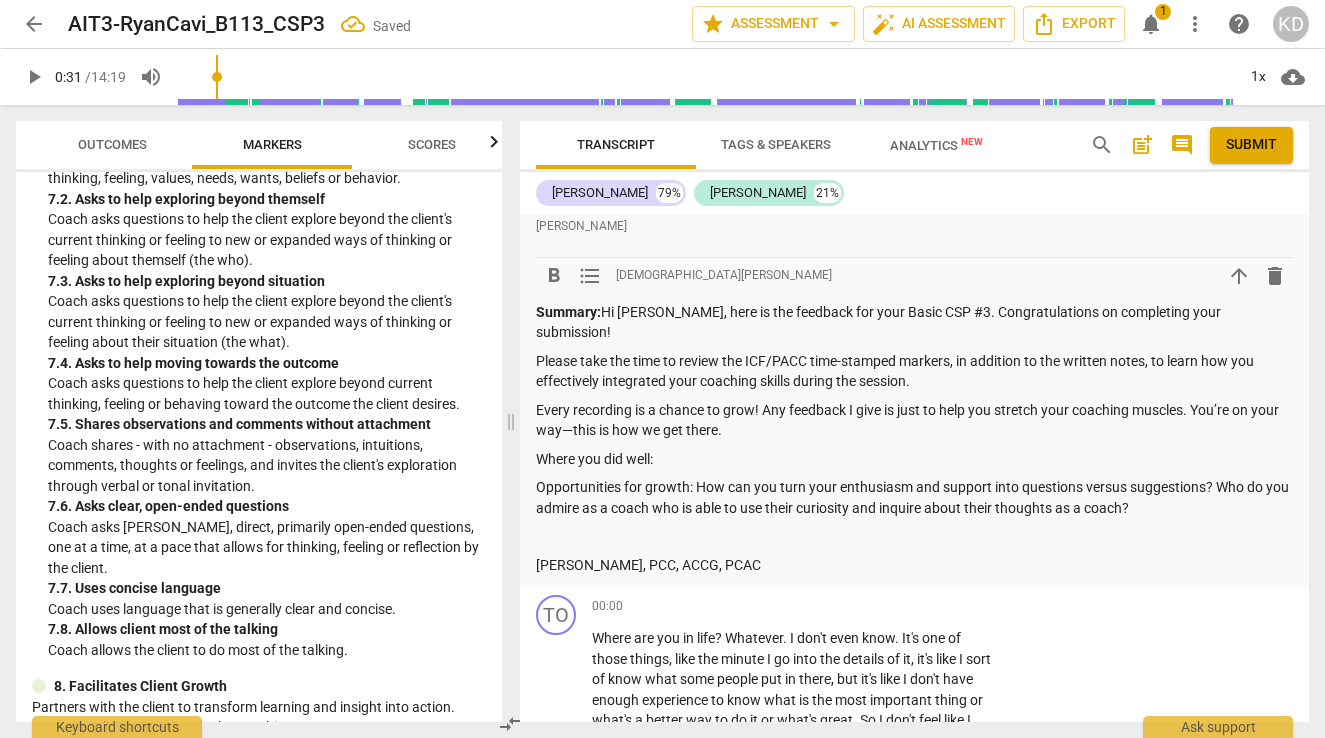 scroll, scrollTop: 1587, scrollLeft: 0, axis: vertical 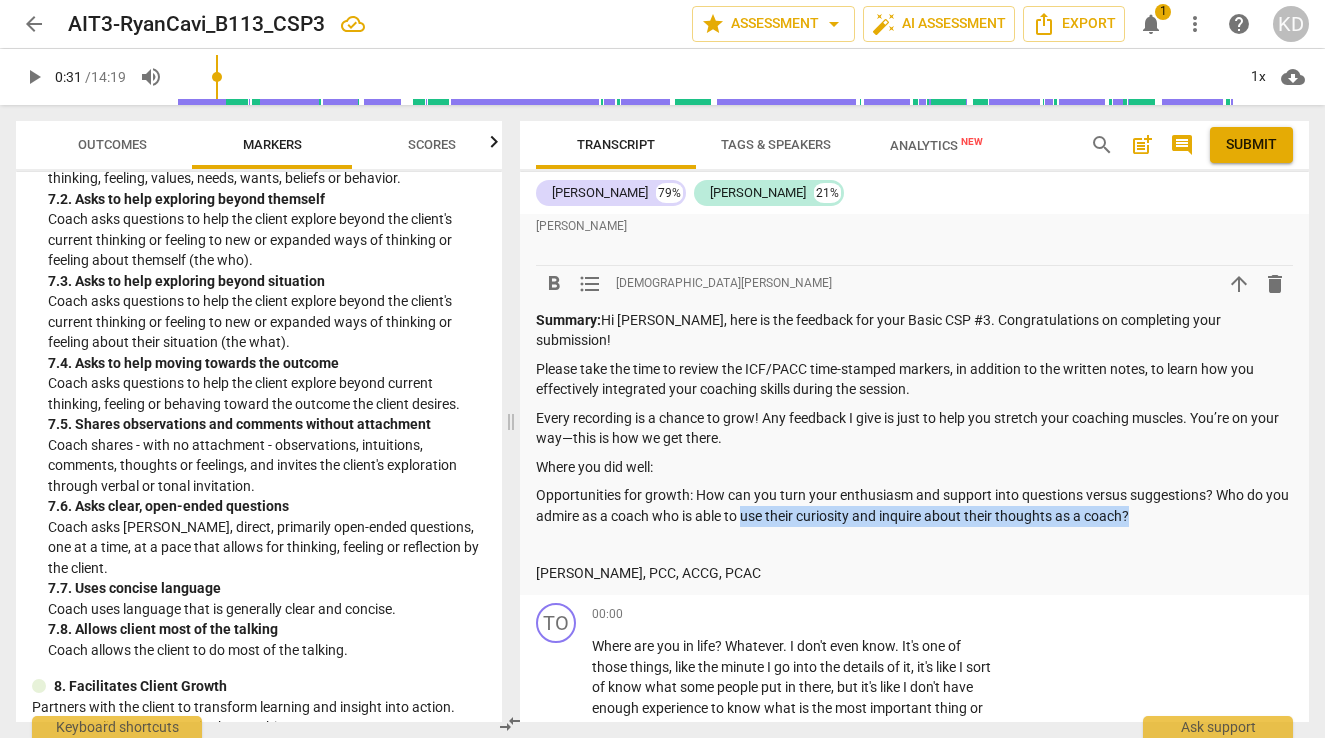 drag, startPoint x: 1168, startPoint y: 473, endPoint x: 769, endPoint y: 475, distance: 399.005 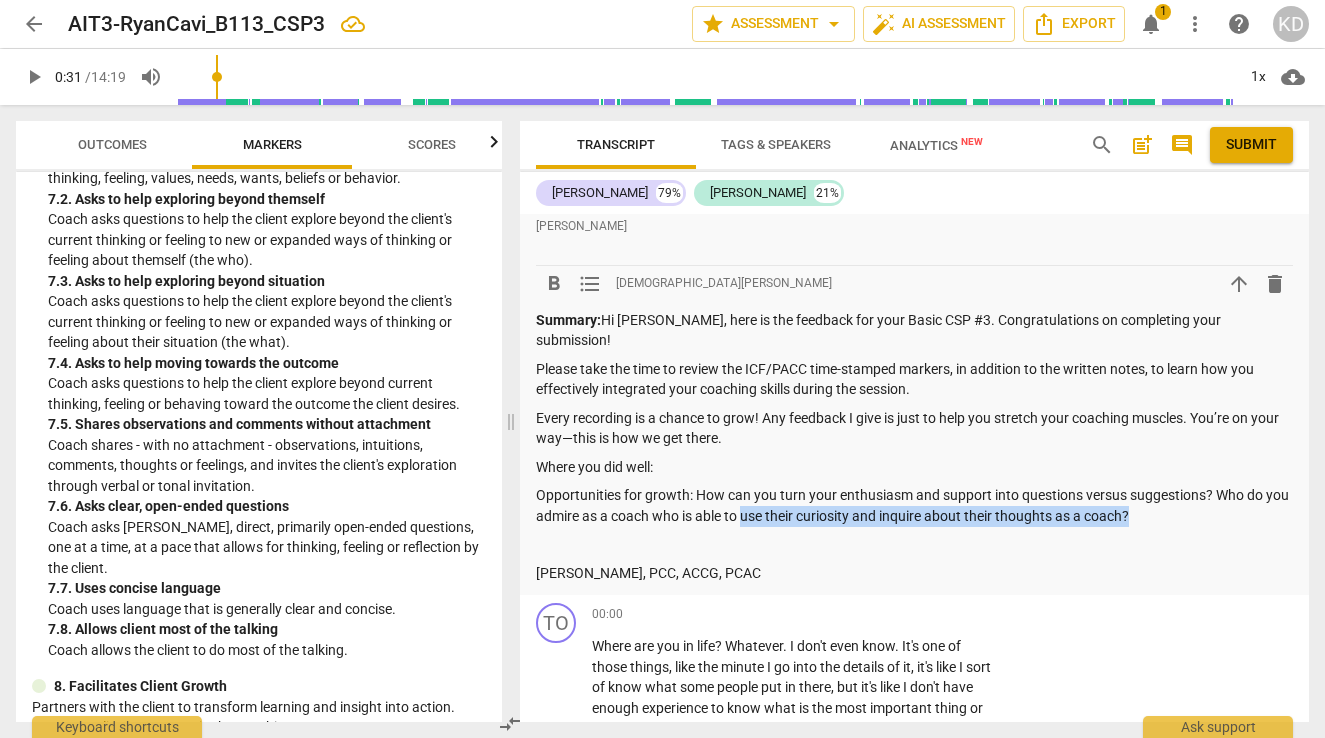 click on "Opportunities for growth: How can you turn your enthusiasm and support into questions versus suggestions? Who do you admire as a coach who is able to use their curiosity and inquire about their thoughts as a coach?" at bounding box center [914, 505] 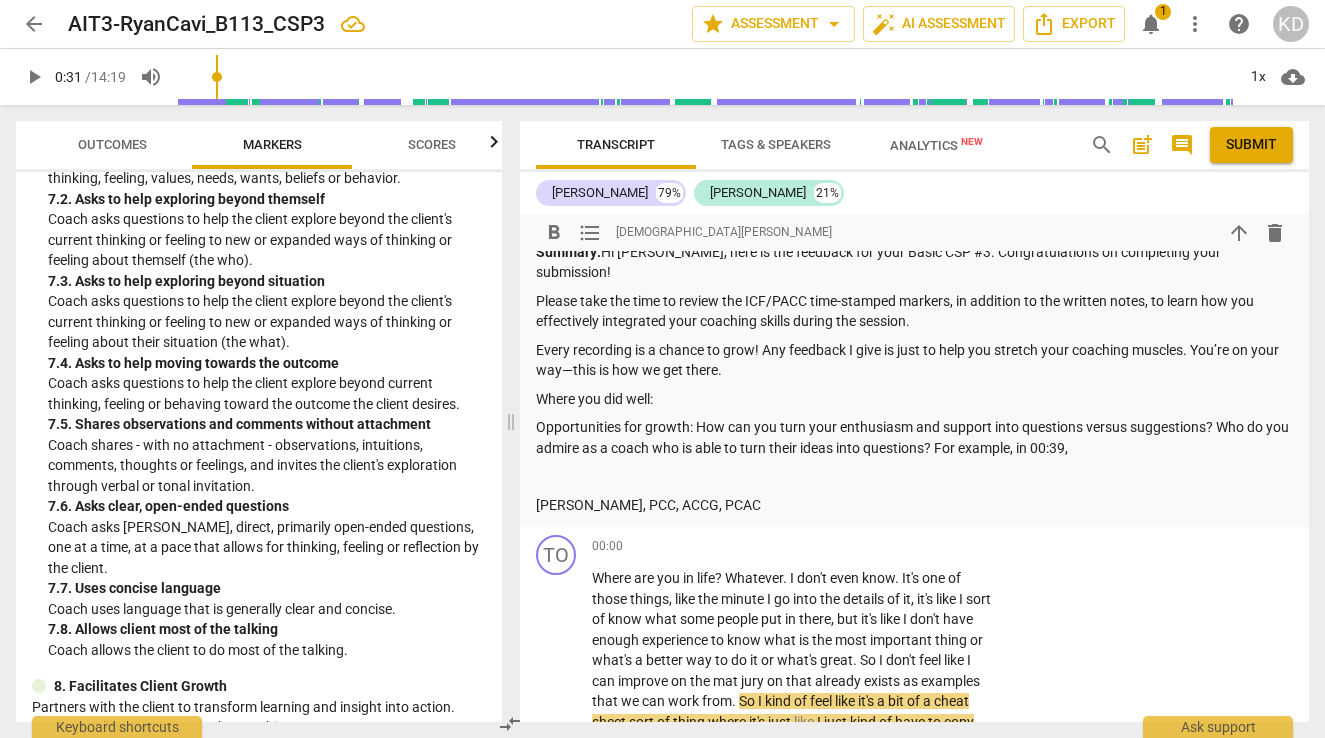 scroll, scrollTop: 1654, scrollLeft: 0, axis: vertical 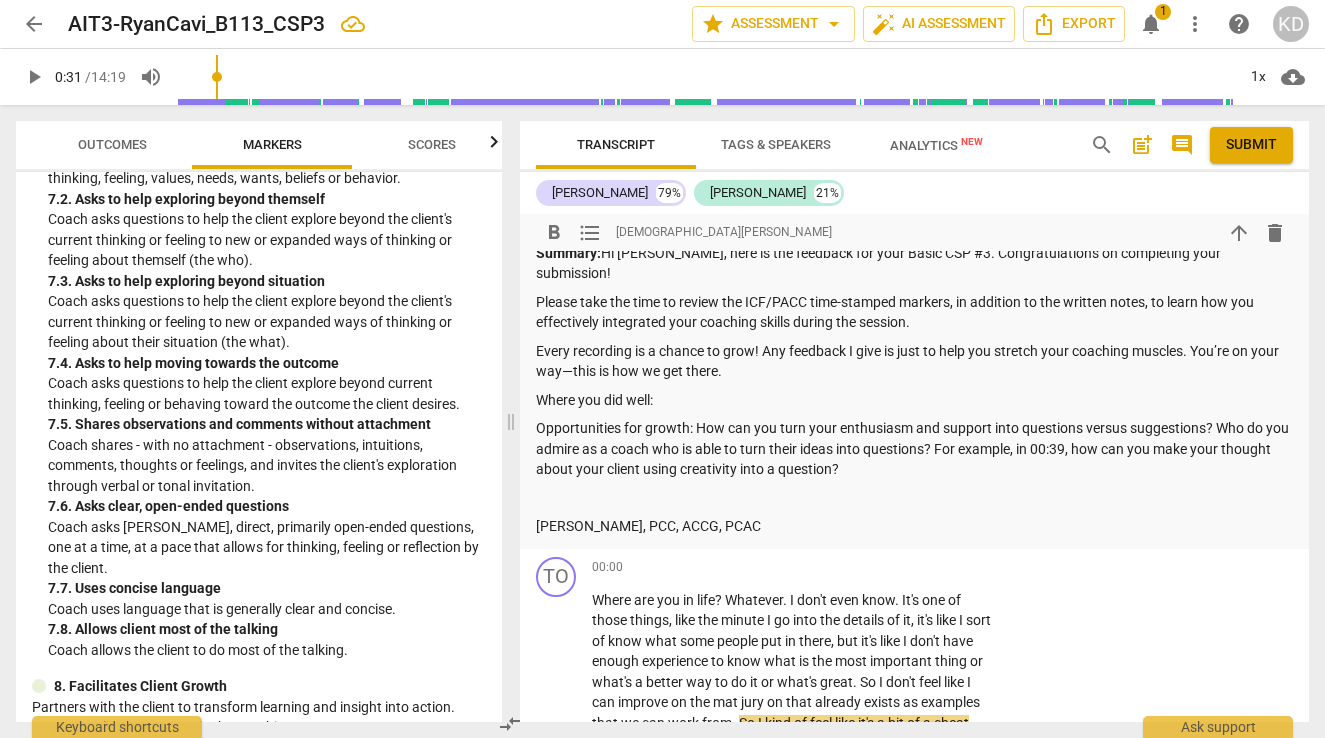click on "Opportunities for growth: How can you turn your enthusiasm and support into questions versus suggestions? Who do you admire as a coach who is able to turn their ideas into questions? For example, in 00:39, how can you make your thought about your client using creativity into a question?" at bounding box center [914, 449] 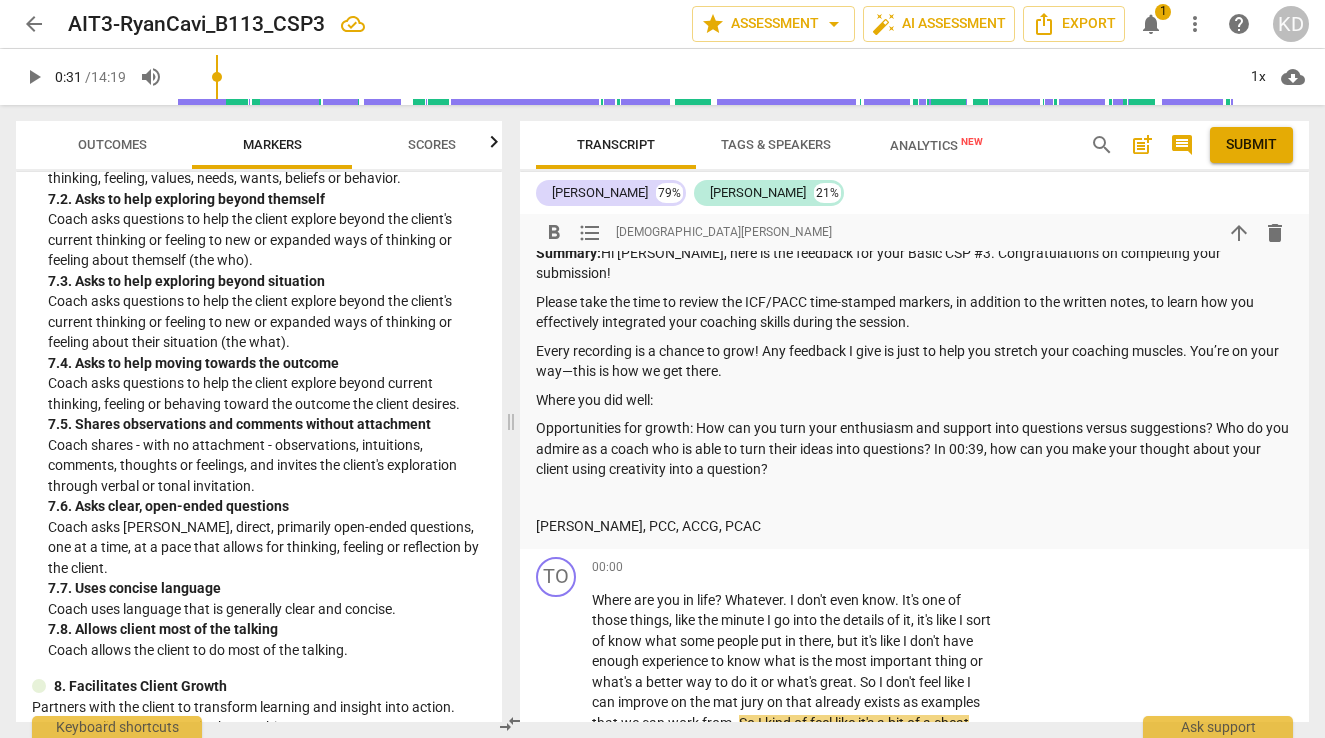 click on "Opportunities for growth: How can you turn your enthusiasm and support into questions versus suggestions? Who do you admire as a coach who is able to turn their ideas into questions? In 00:39, how can you make your thought about your client using creativity into a question?" at bounding box center (914, 449) 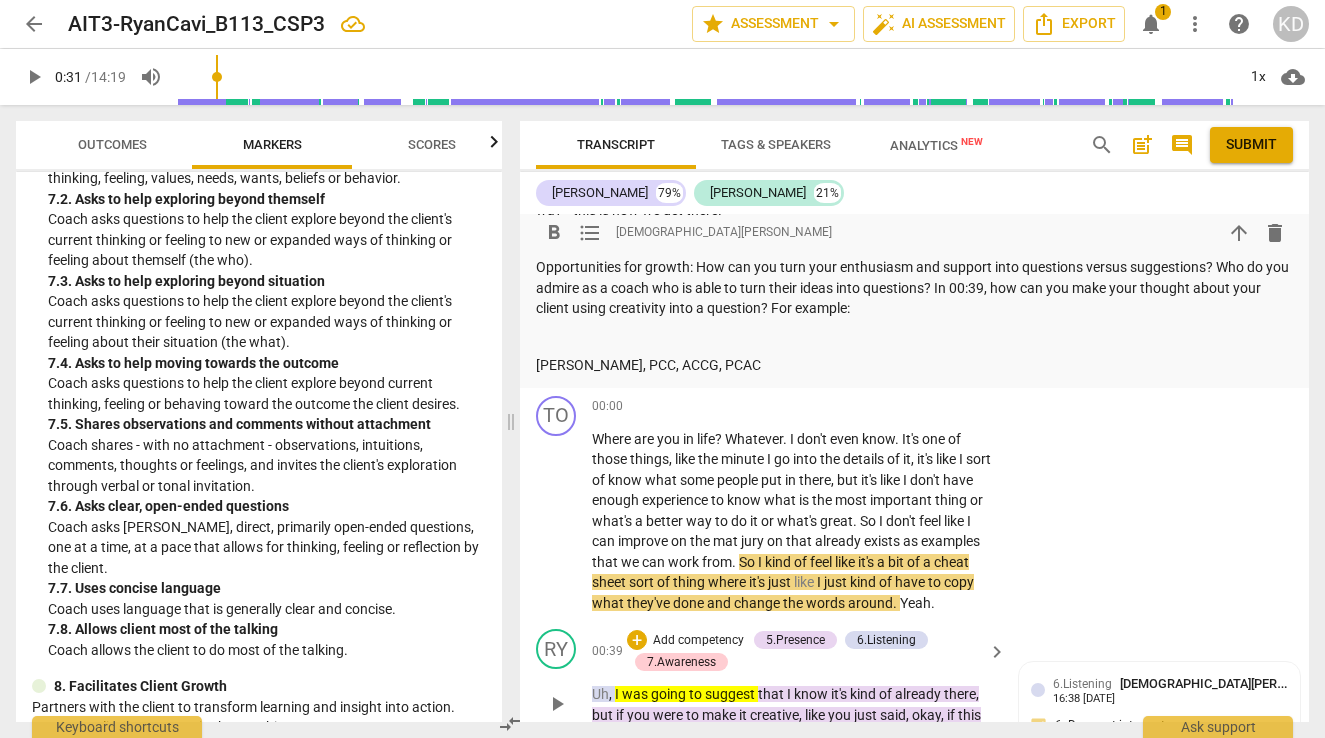 scroll, scrollTop: 1821, scrollLeft: 0, axis: vertical 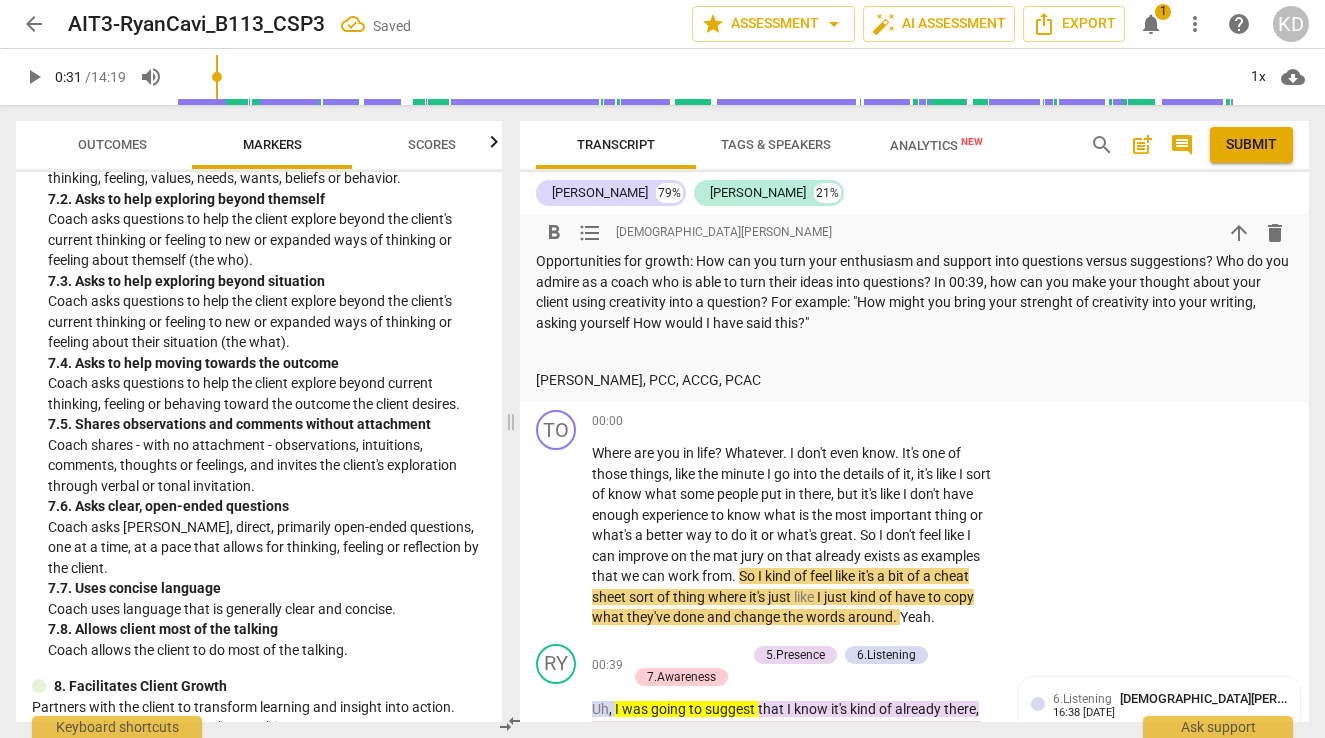 click on "Opportunities for growth: How can you turn your enthusiasm and support into questions versus suggestions? Who do you admire as a coach who is able to turn their ideas into questions? In 00:39, how can you make your thought about your client using creativity into a question? For example: "How might you bring your strenght of creativity into your writing, asking yourself How would I have said this?"" at bounding box center [914, 292] 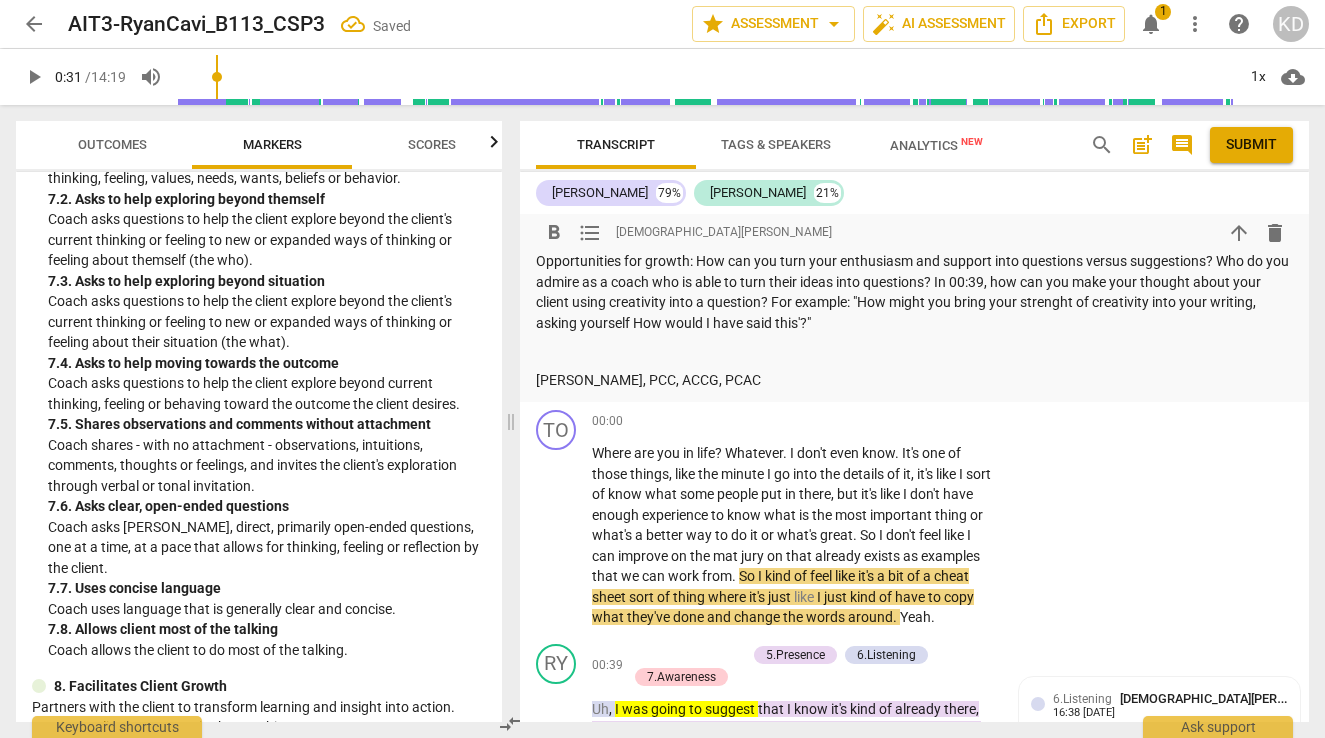 click on "Opportunities for growth: How can you turn your enthusiasm and support into questions versus suggestions? Who do you admire as a coach who is able to turn their ideas into questions? In 00:39, how can you make your thought about your client using creativity into a question? For example: "How might you bring your strenght of creativity into your writing, asking yourself How would I have said this'?"" at bounding box center (914, 292) 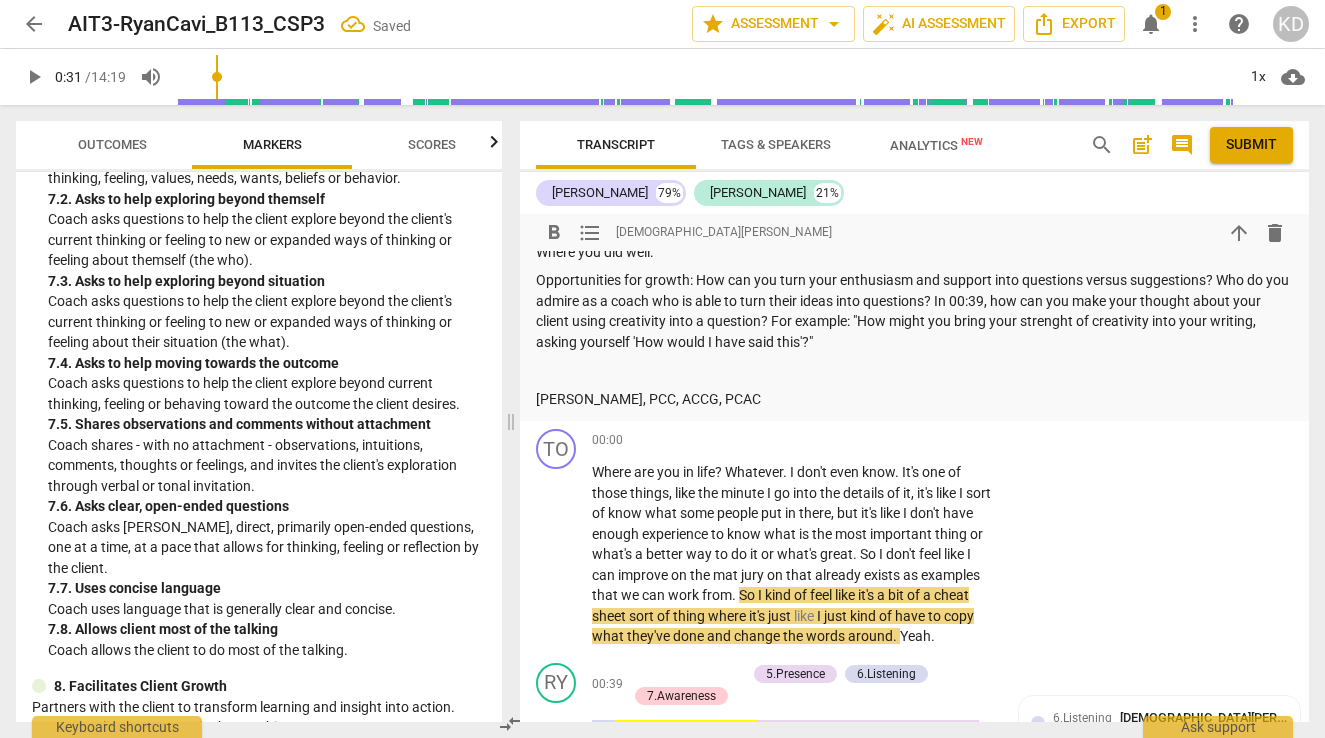 scroll, scrollTop: 1800, scrollLeft: 0, axis: vertical 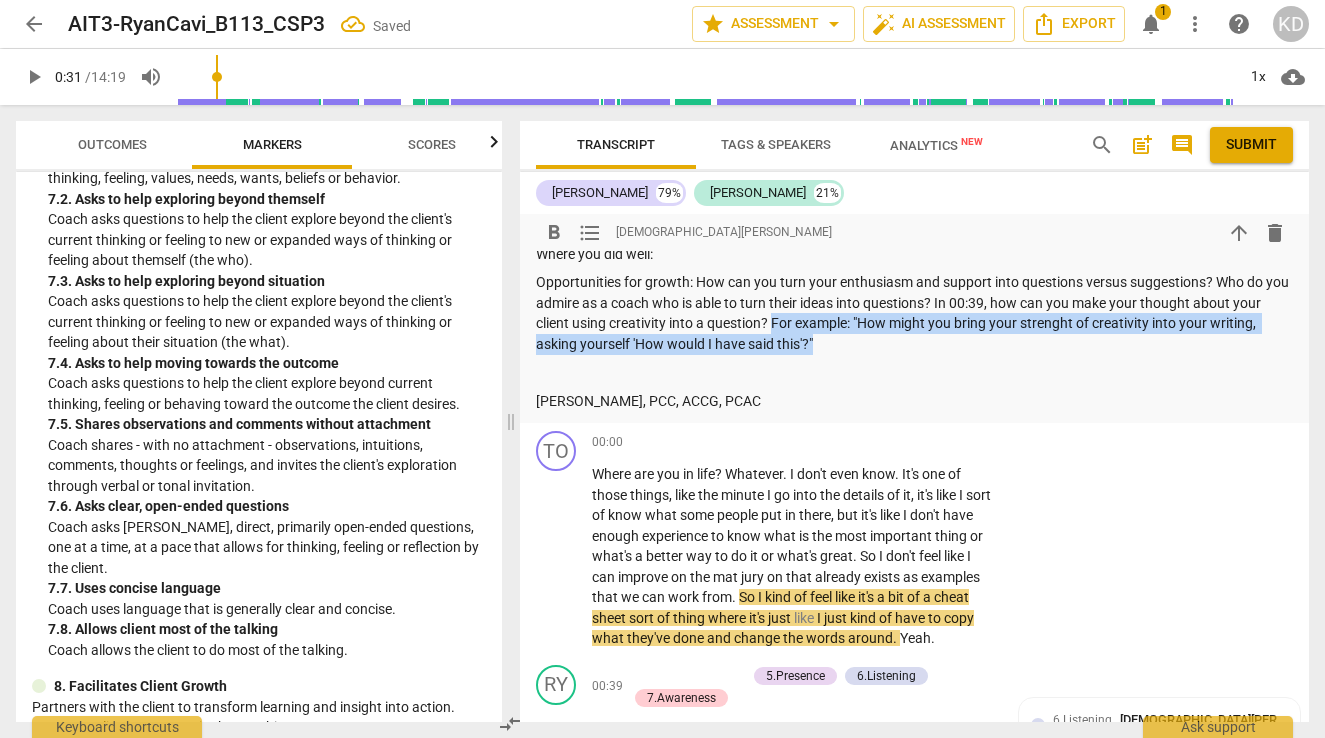 drag, startPoint x: 803, startPoint y: 280, endPoint x: 876, endPoint y: 306, distance: 77.491936 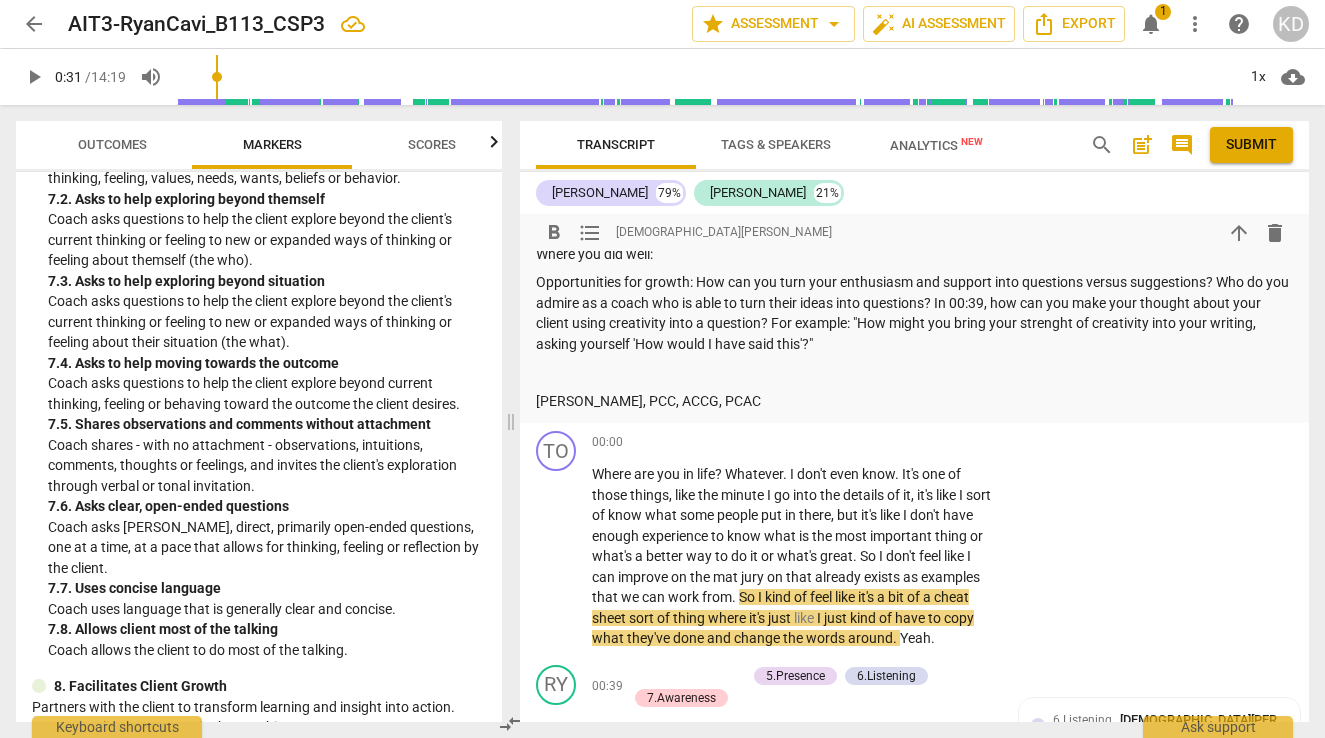 click on "[PERSON_NAME], PCC, ACCG, PCAC" at bounding box center [914, 401] 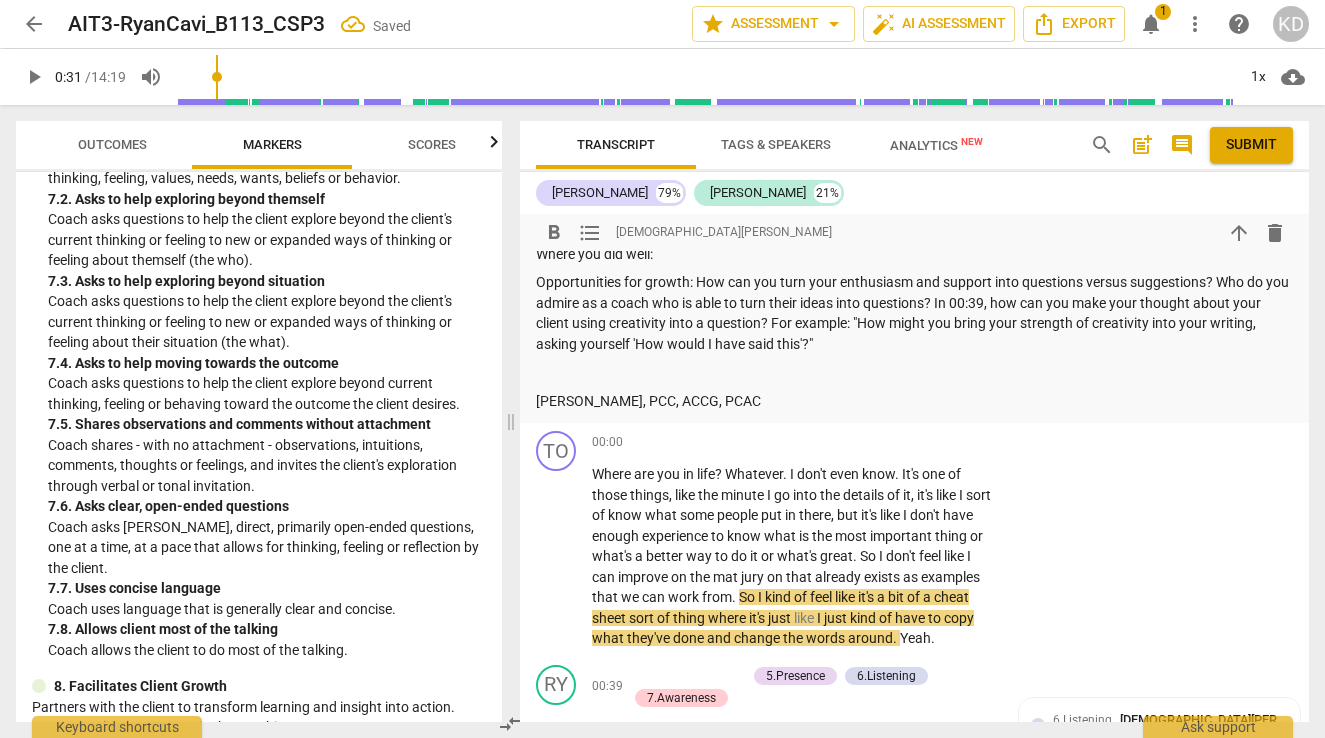 click on "Opportunities for growth: How can you turn your enthusiasm and support into questions versus suggestions? Who do you admire as a coach who is able to turn their ideas into questions? In 00:39, how can you make your thought about your client using creativity into a question? For example: "How might you bring your strength of creativity into your writing, asking yourself 'How would I have said this'?"" at bounding box center (914, 313) 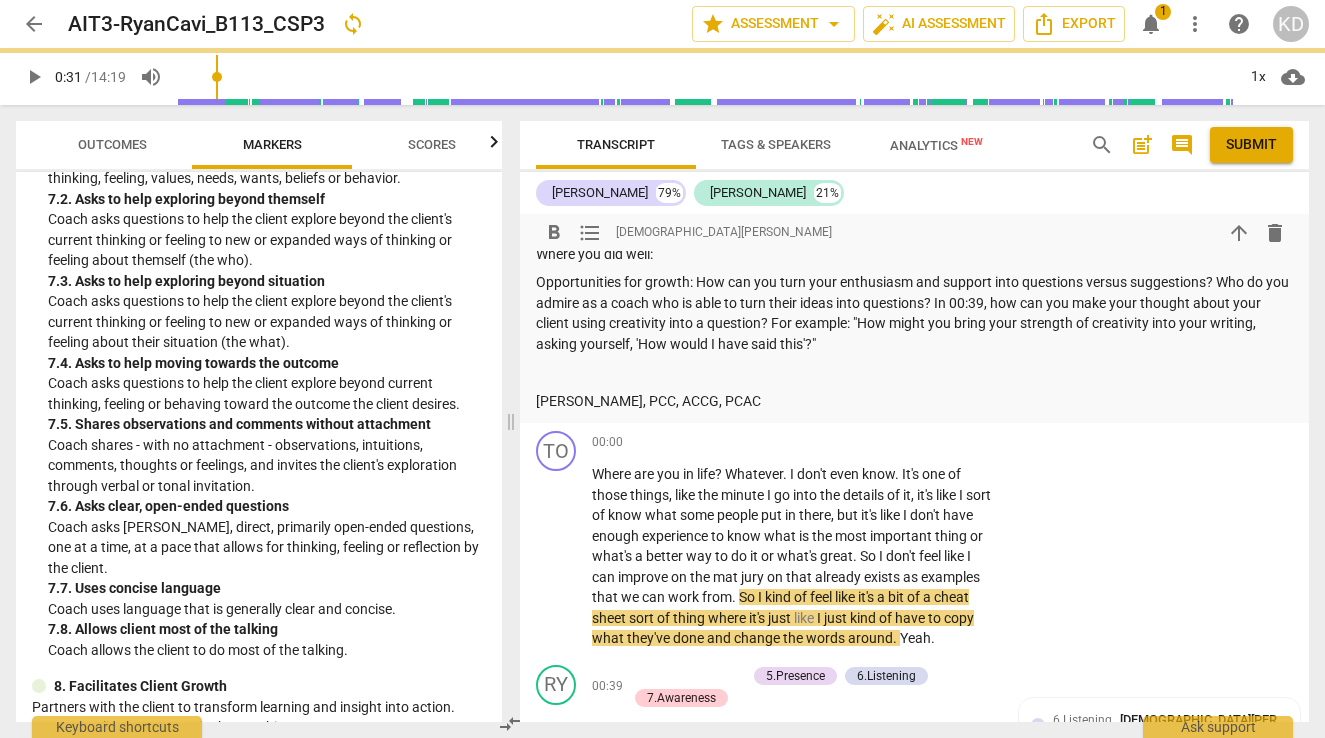 click on "Opportunities for growth: How can you turn your enthusiasm and support into questions versus suggestions? Who do you admire as a coach who is able to turn their ideas into questions? In 00:39, how can you make your thought about your client using creativity into a question? For example: "How might you bring your strength of creativity into your writing, asking yourself, 'How would I have said this'?"" at bounding box center (914, 313) 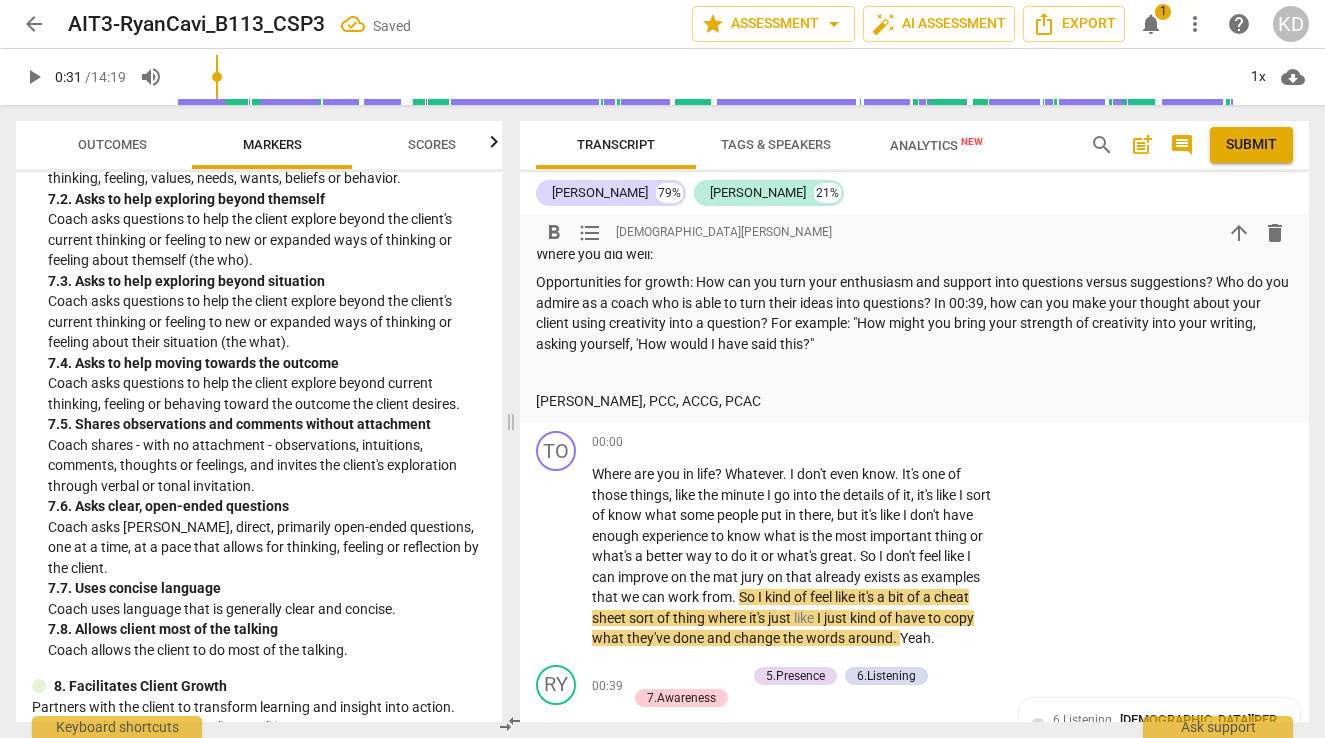 click on "Opportunities for growth: How can you turn your enthusiasm and support into questions versus suggestions? Who do you admire as a coach who is able to turn their ideas into questions? In 00:39, how can you make your thought about your client using creativity into a question? For example: "How might you bring your strength of creativity into your writing, asking yourself, 'How would I have said this?"" at bounding box center (914, 313) 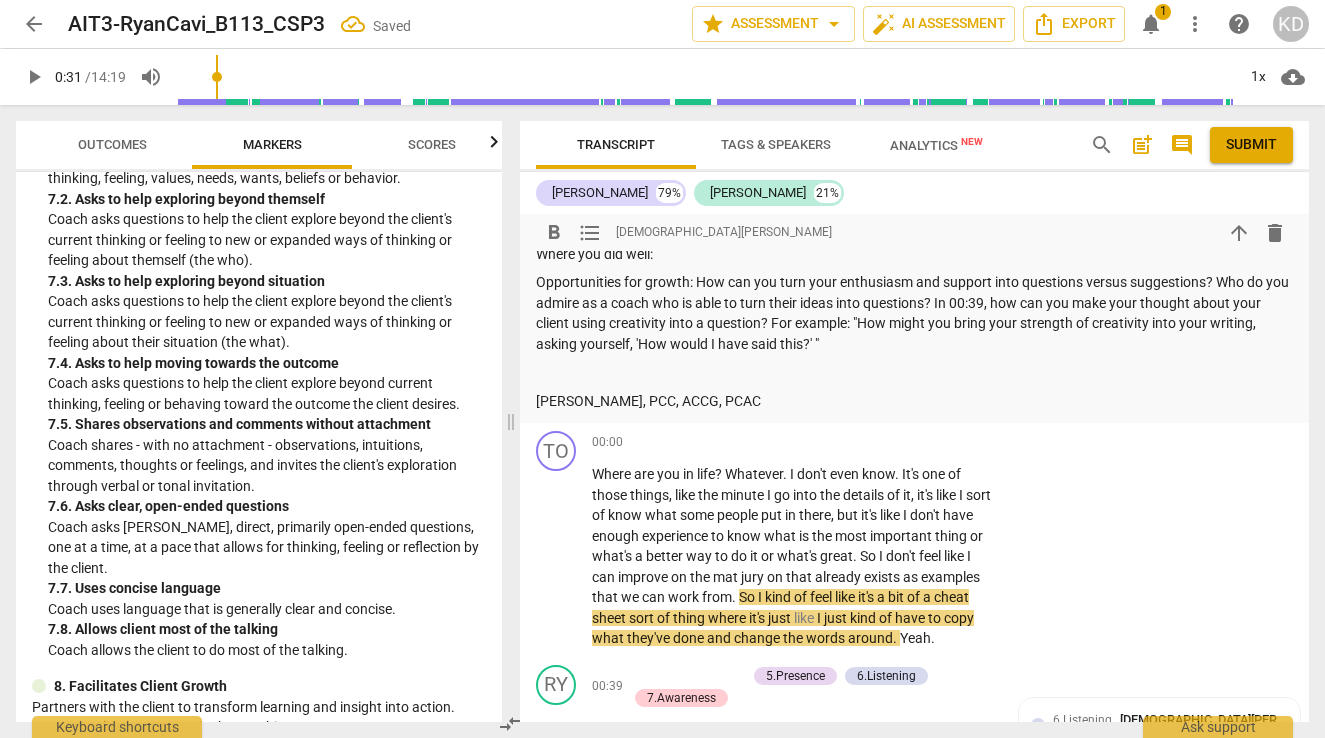 click at bounding box center (914, 372) 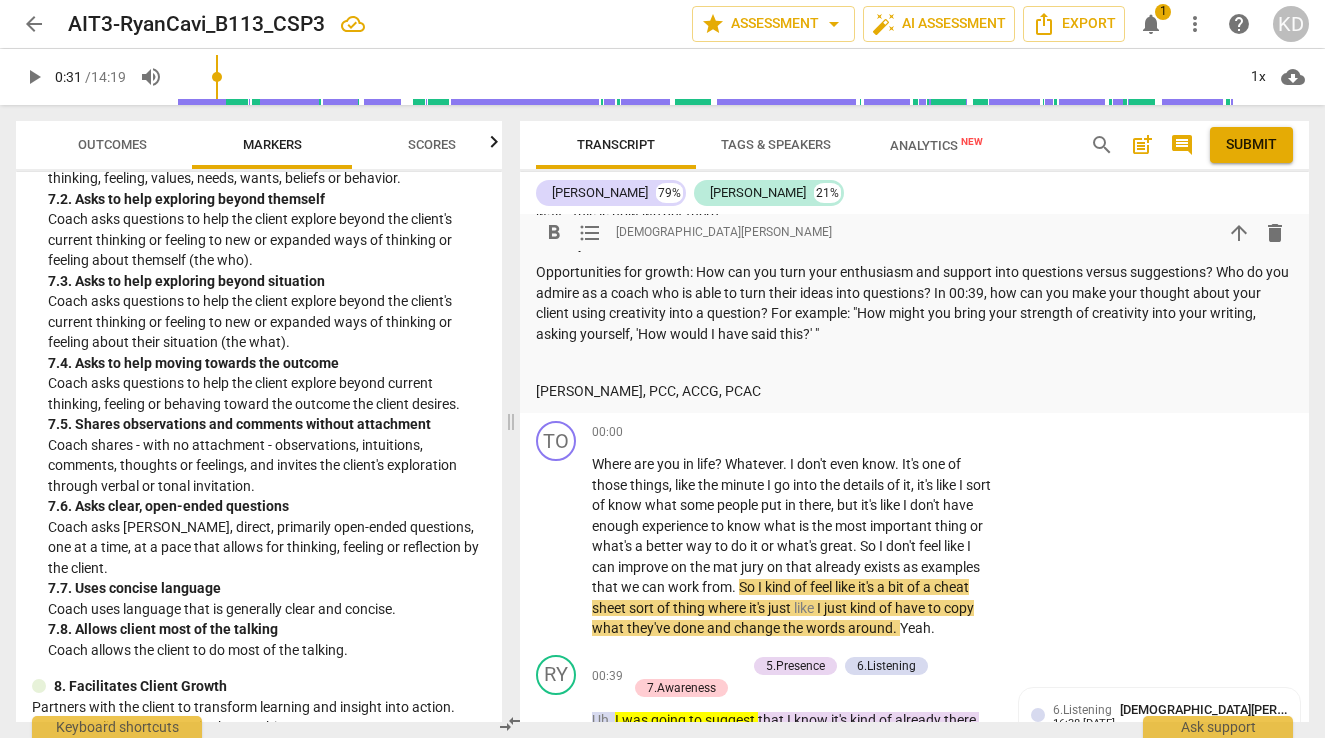 scroll, scrollTop: 1813, scrollLeft: 0, axis: vertical 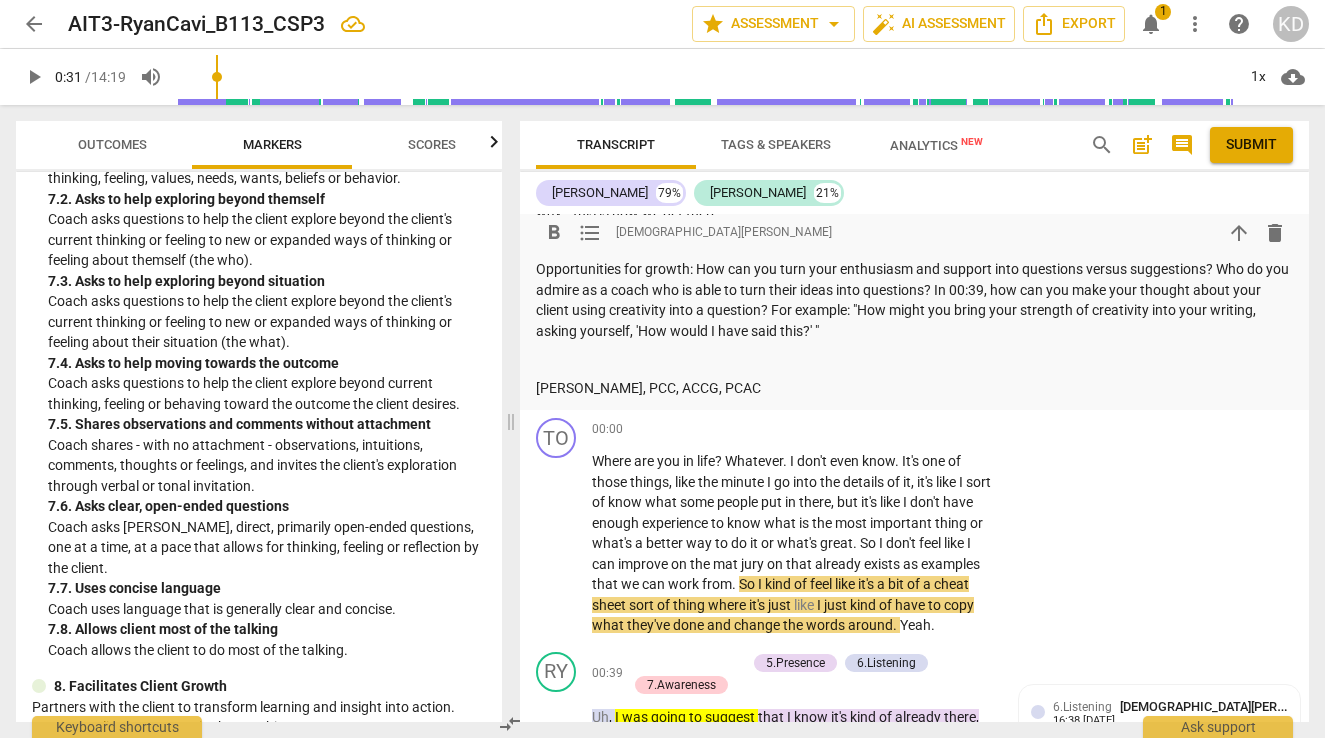 click on "Opportunities for growth: How can you turn your enthusiasm and support into questions versus suggestions? Who do you admire as a coach who is able to turn their ideas into questions? In 00:39, how can you make your thought about your client using creativity into a question? For example: "How might you bring your strength of creativity into your writing, asking yourself, 'How would I have said this?' "" at bounding box center [914, 300] 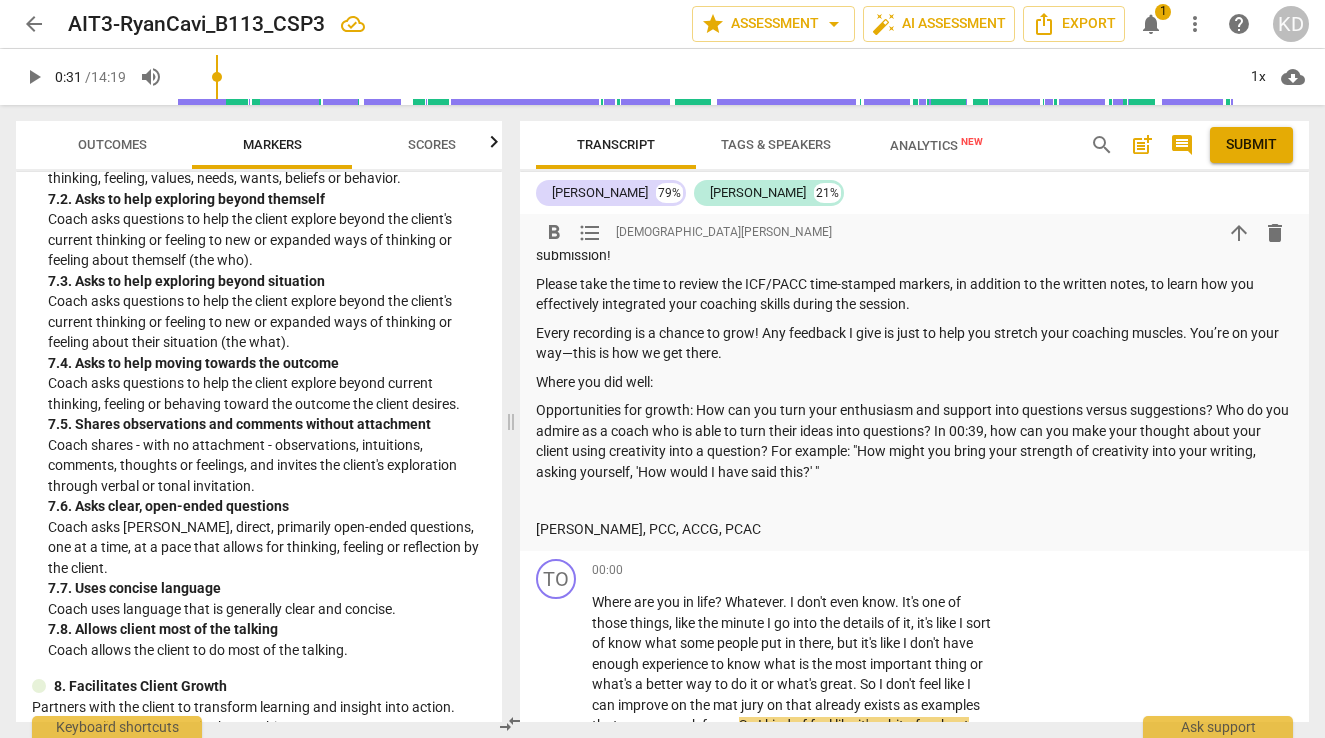 scroll, scrollTop: 1669, scrollLeft: 0, axis: vertical 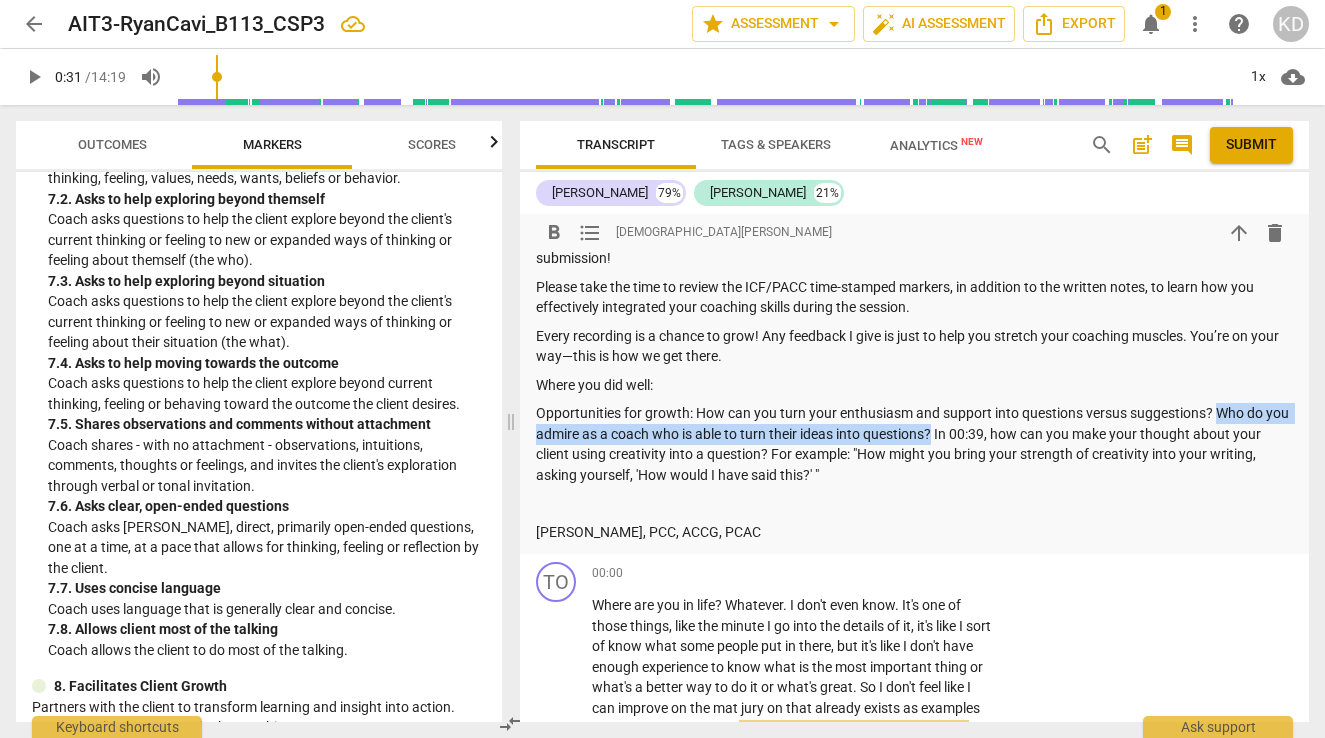 drag, startPoint x: 1216, startPoint y: 374, endPoint x: 961, endPoint y: 399, distance: 256.22256 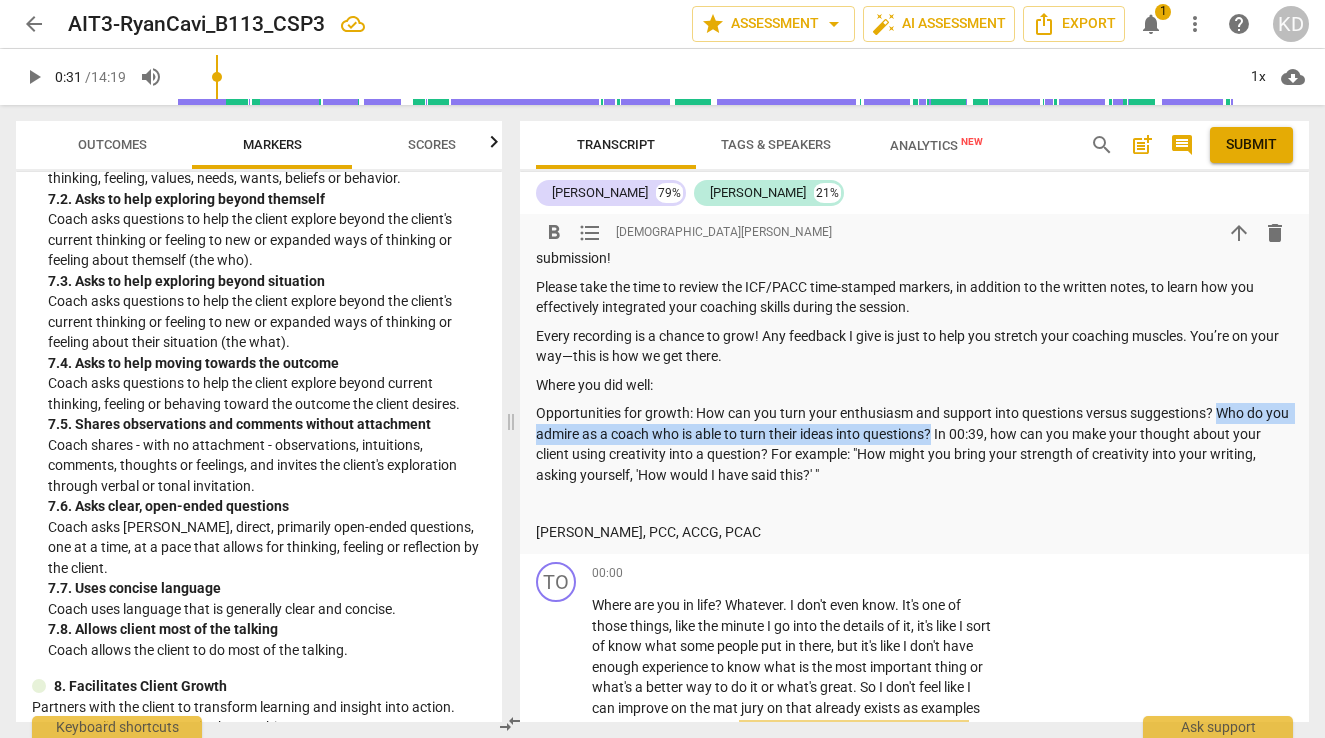 click on "Opportunities for growth: How can you turn your enthusiasm and support into questions versus suggestions? Who do you admire as a coach who is able to turn their ideas into questions? In 00:39, how can you make your thought about your client using creativity into a question? For example: "How might you bring your strength of creativity into your writing, asking yourself, 'How would I have said this?' "" at bounding box center (914, 444) 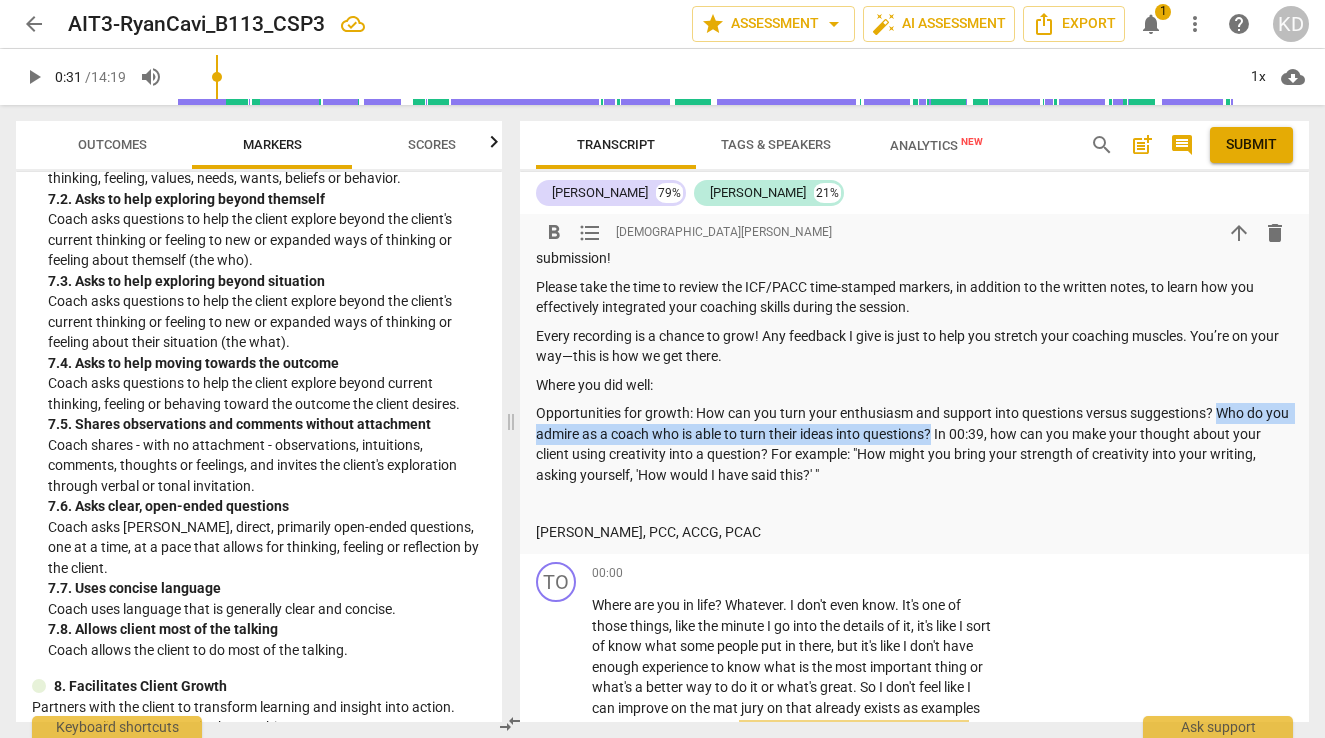 copy on "Who do you admire as a coach who is able to turn their ideas into questions?" 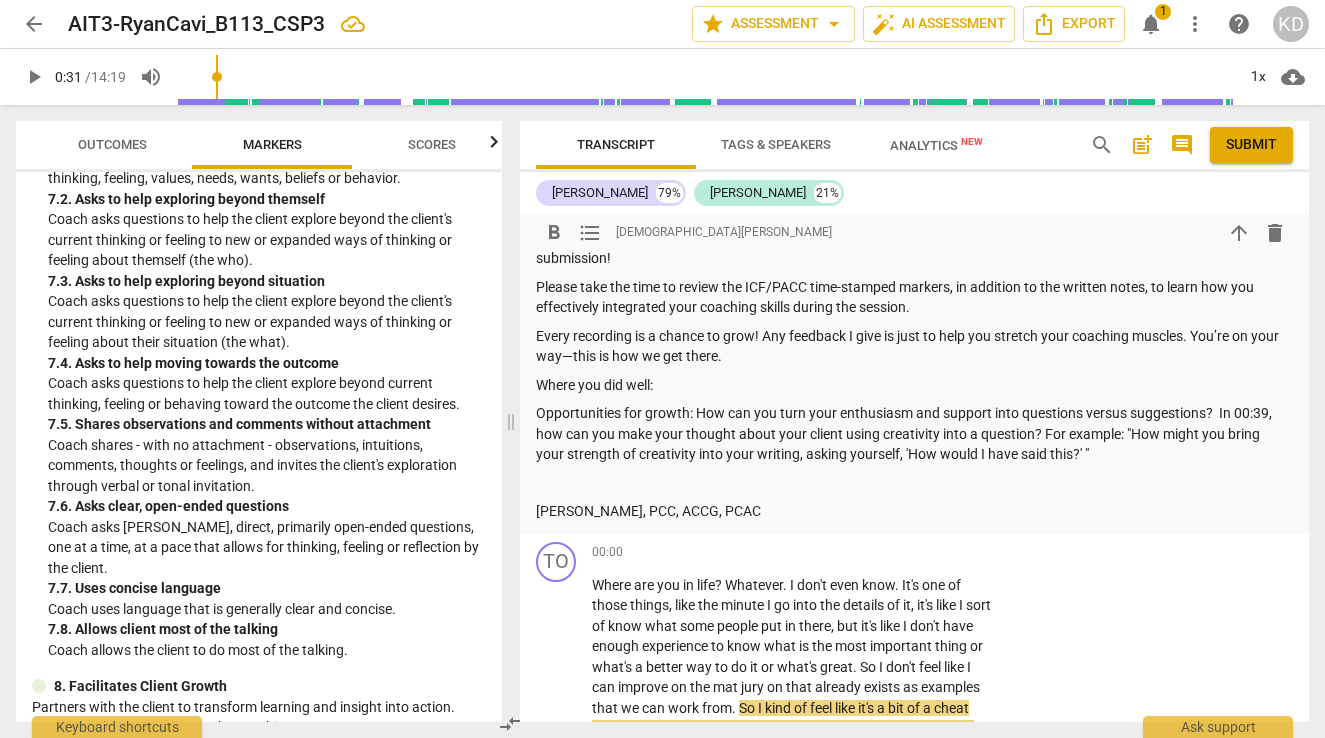 click on "Opportunities for growth: How can you turn your enthusiasm and support into questions versus suggestions?  In 00:39, how can you make your thought about your client using creativity into a question? For example: "How might you bring your strength of creativity into your writing, asking yourself, 'How would I have said this?' "" at bounding box center (914, 434) 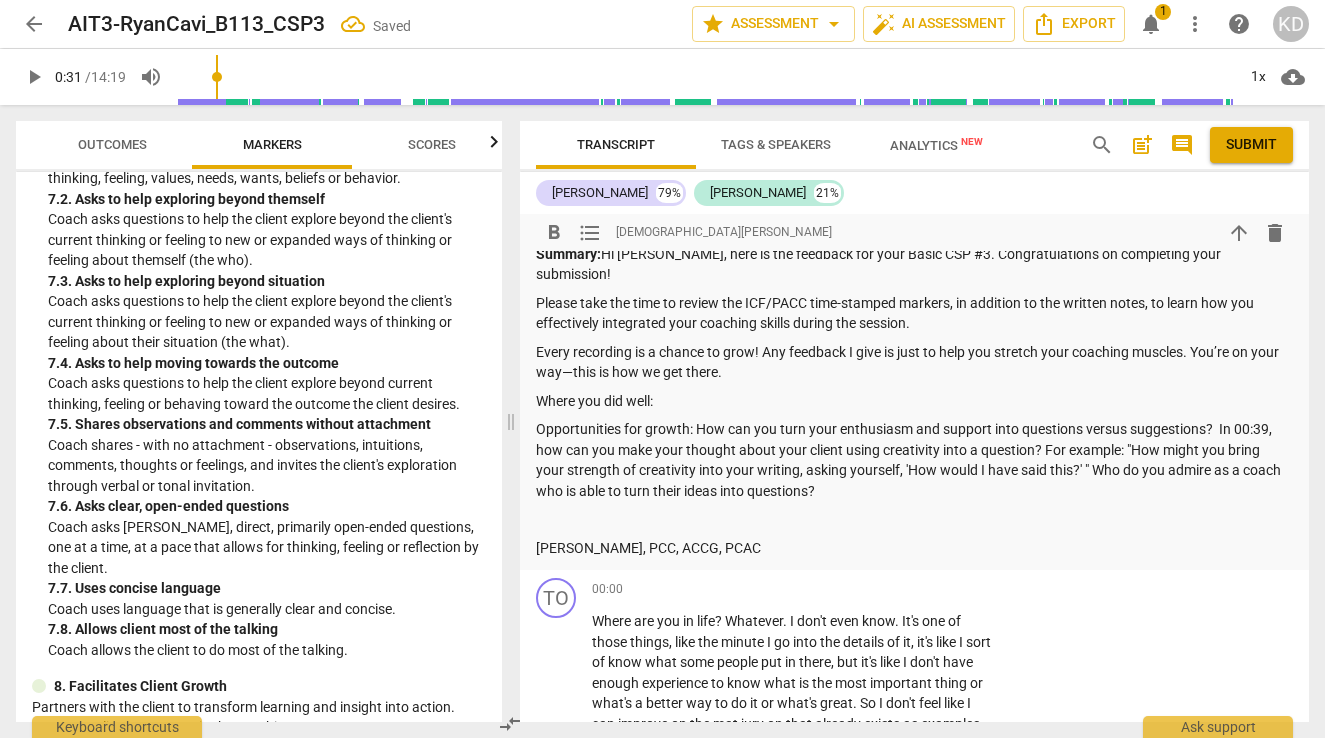 scroll, scrollTop: 1648, scrollLeft: 0, axis: vertical 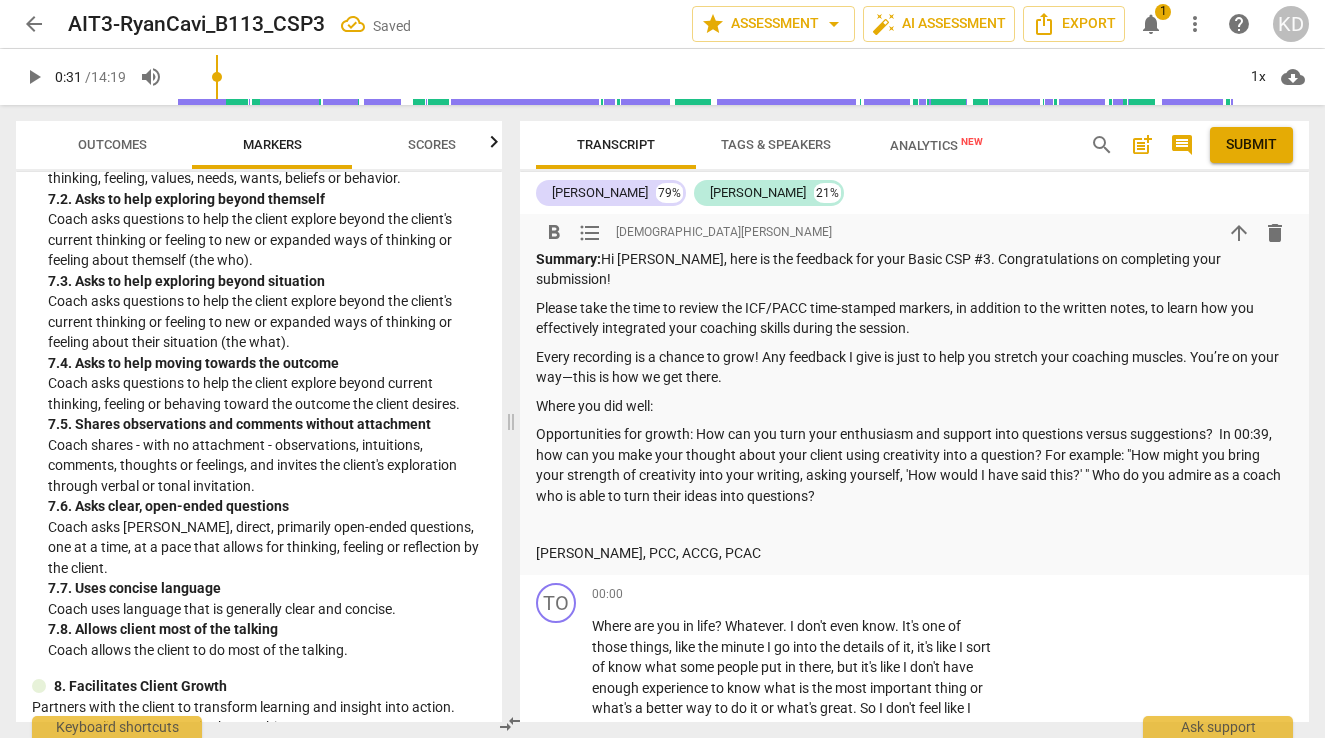 click on "Opportunities for growth: How can you turn your enthusiasm and support into questions versus suggestions?  In 00:39, how can you make your thought about your client using creativity into a question? For example: "How might you bring your strength of creativity into your writing, asking yourself, 'How would I have said this?' " Who do you admire as a coach who is able to turn their ideas into questions?" at bounding box center [914, 465] 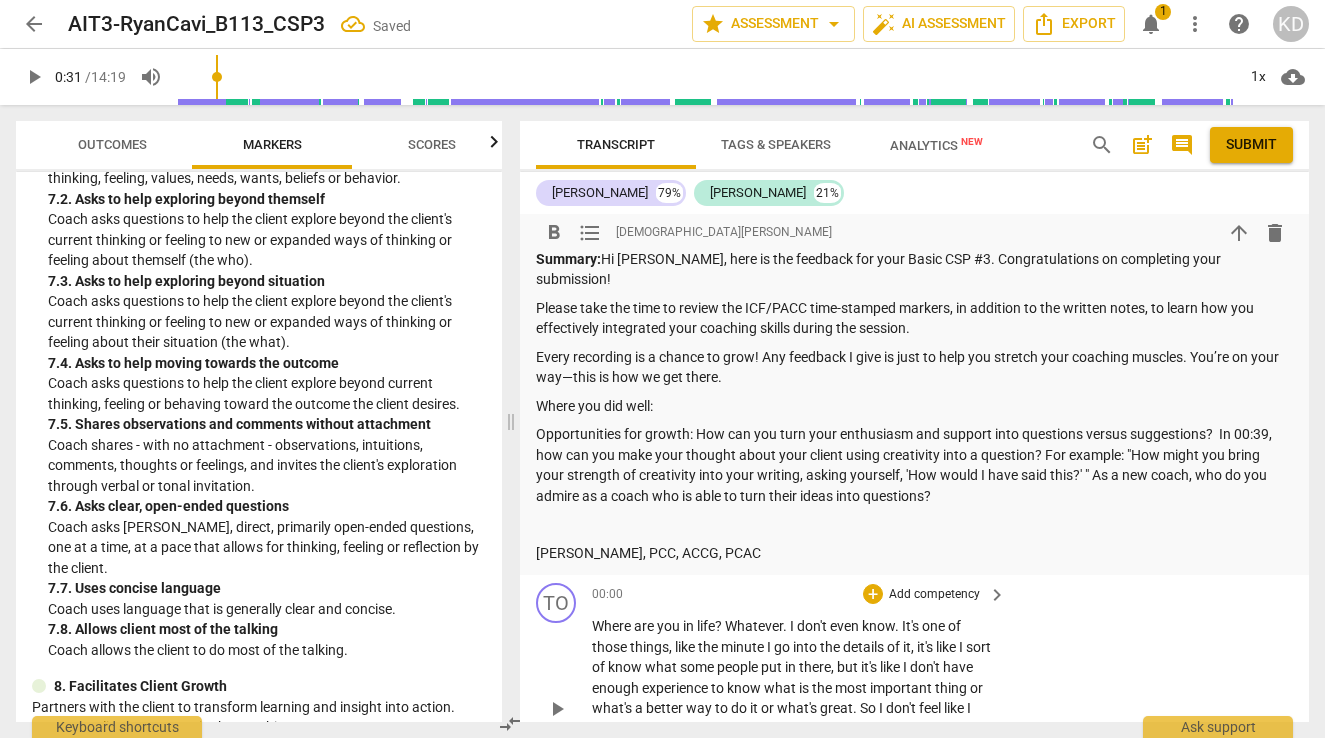 click on "TO play_arrow pause 00:00 + Add competency keyboard_arrow_right Where   are   you   in   life ?   Whatever .   I   don't   even   know .   It's   one   of   those   things ,   like   the   minute   I   go   into   the   details   of   it ,   it's   like   I   sort   of   know   what   some   people   put   in   there ,   but   it's   like   I   don't   have   enough   experience   to   know   what   is   the   most   important   thing   or   what's   a   better   way   to   do   it   or   what's   great .   So   I   don't   feel   like   I   can   improve   on   the   mat   jury   on   that   already   exists   as   examples   that   we   can   work   from .   So   I   kind   of   feel   like   it's   a   bit   of   a   cheat   sheet   sort   of   thing   where   it's   just   like   I   just   kind   of   have   to   copy   what   they've   done   and   change   the   words   around .   Yeah ." at bounding box center (914, 692) 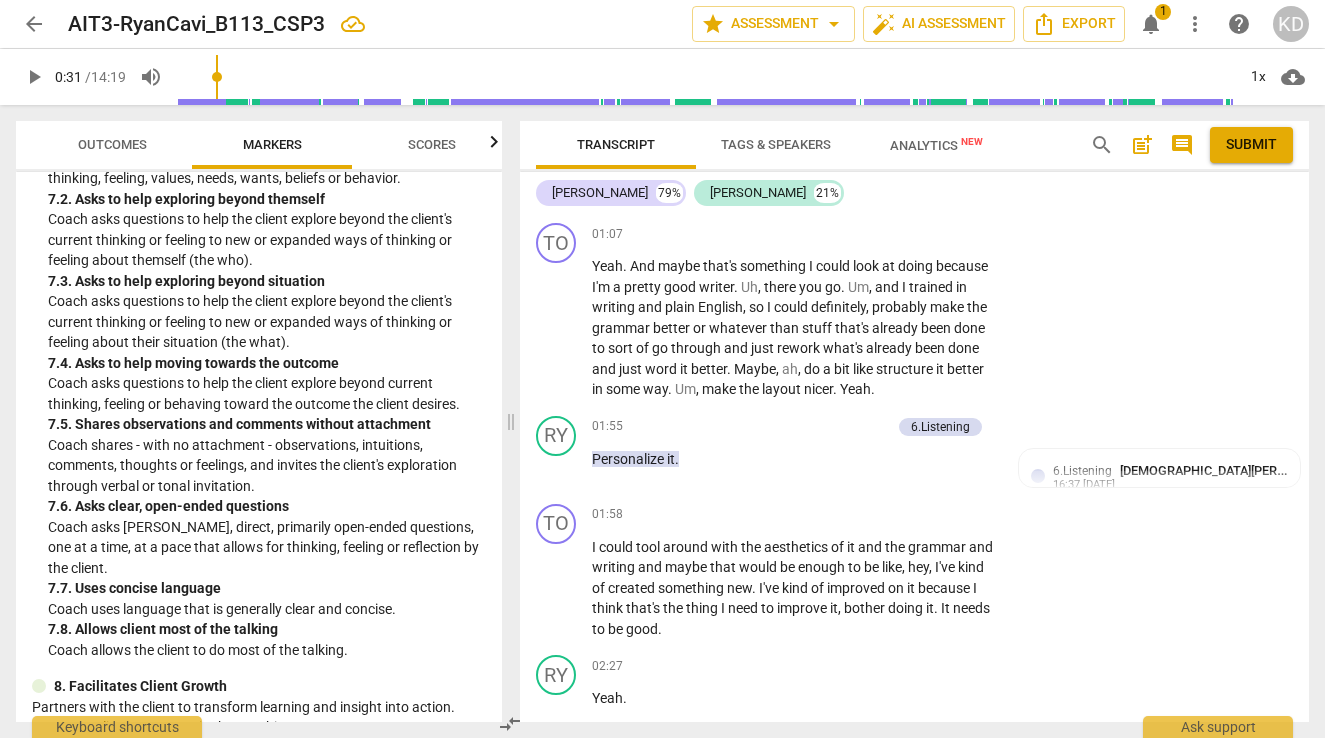 scroll, scrollTop: 2550, scrollLeft: 0, axis: vertical 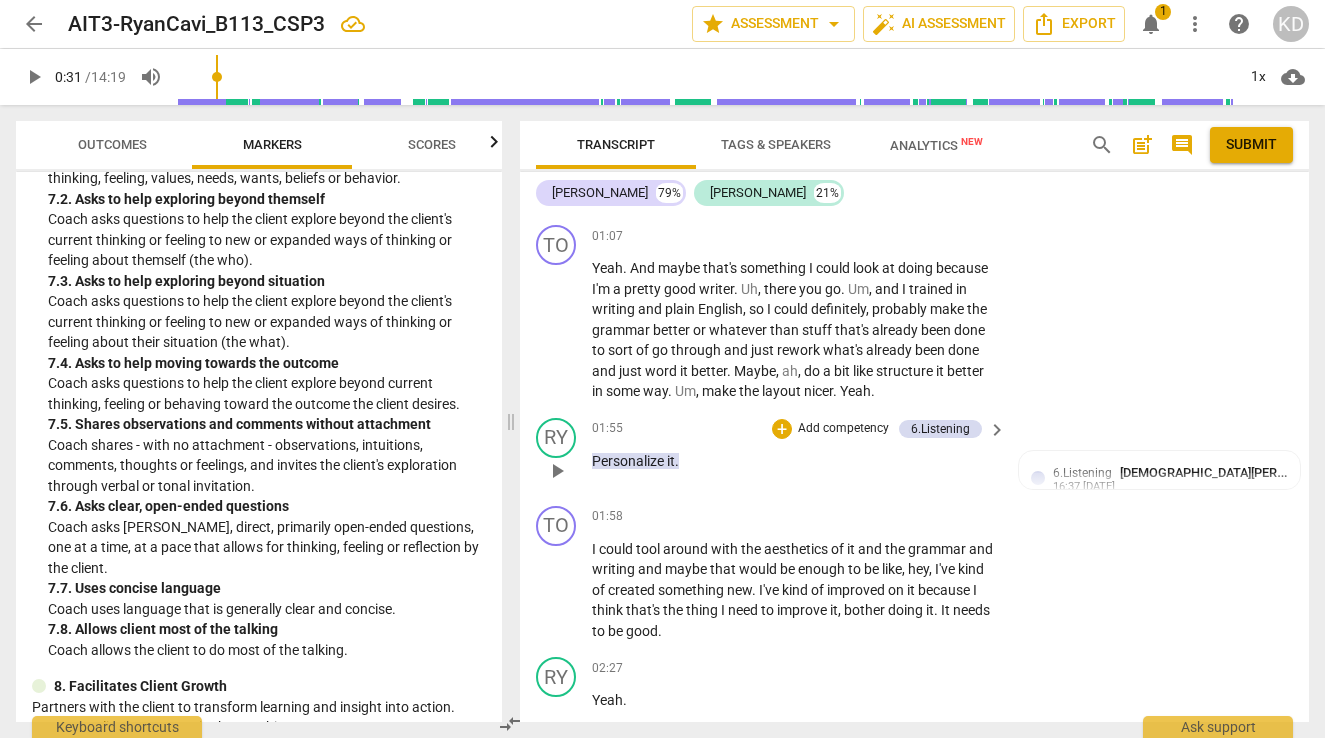 click on "Add competency" at bounding box center [843, 429] 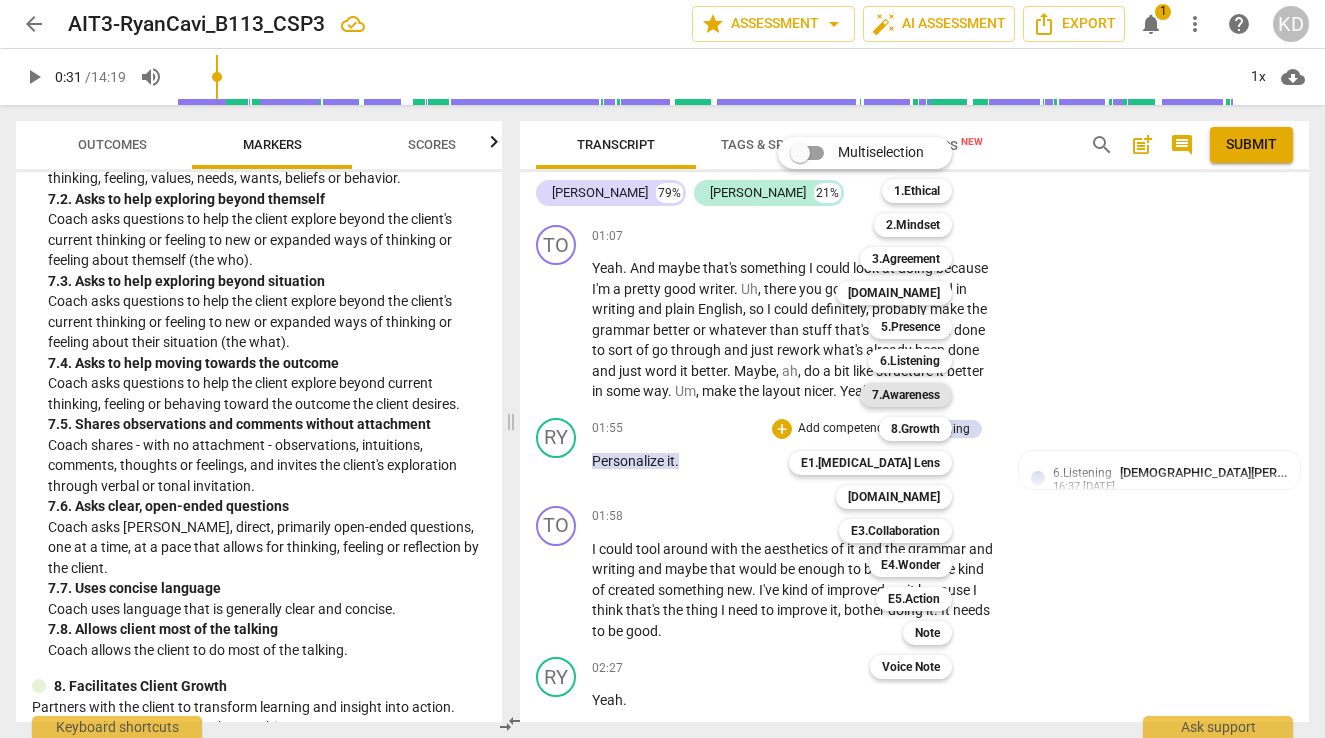 click on "7.Awareness" at bounding box center (906, 395) 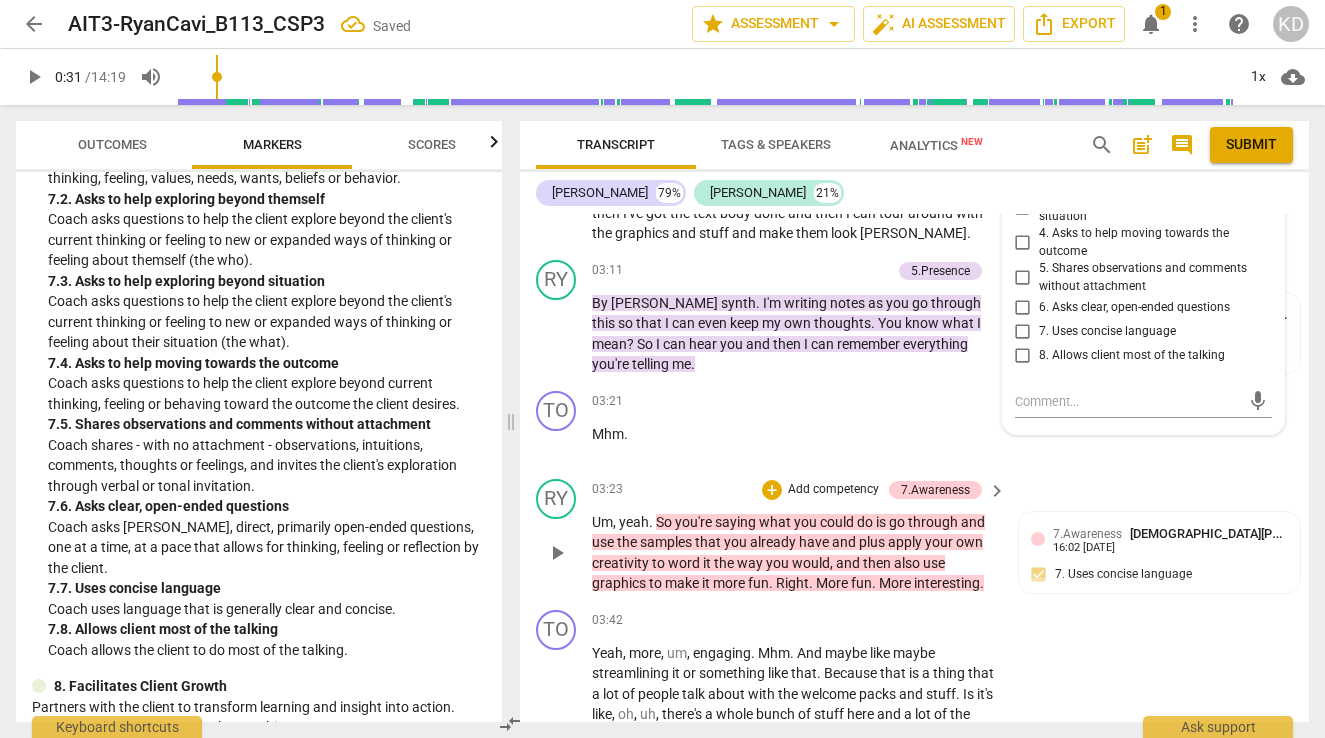 scroll, scrollTop: 3188, scrollLeft: 0, axis: vertical 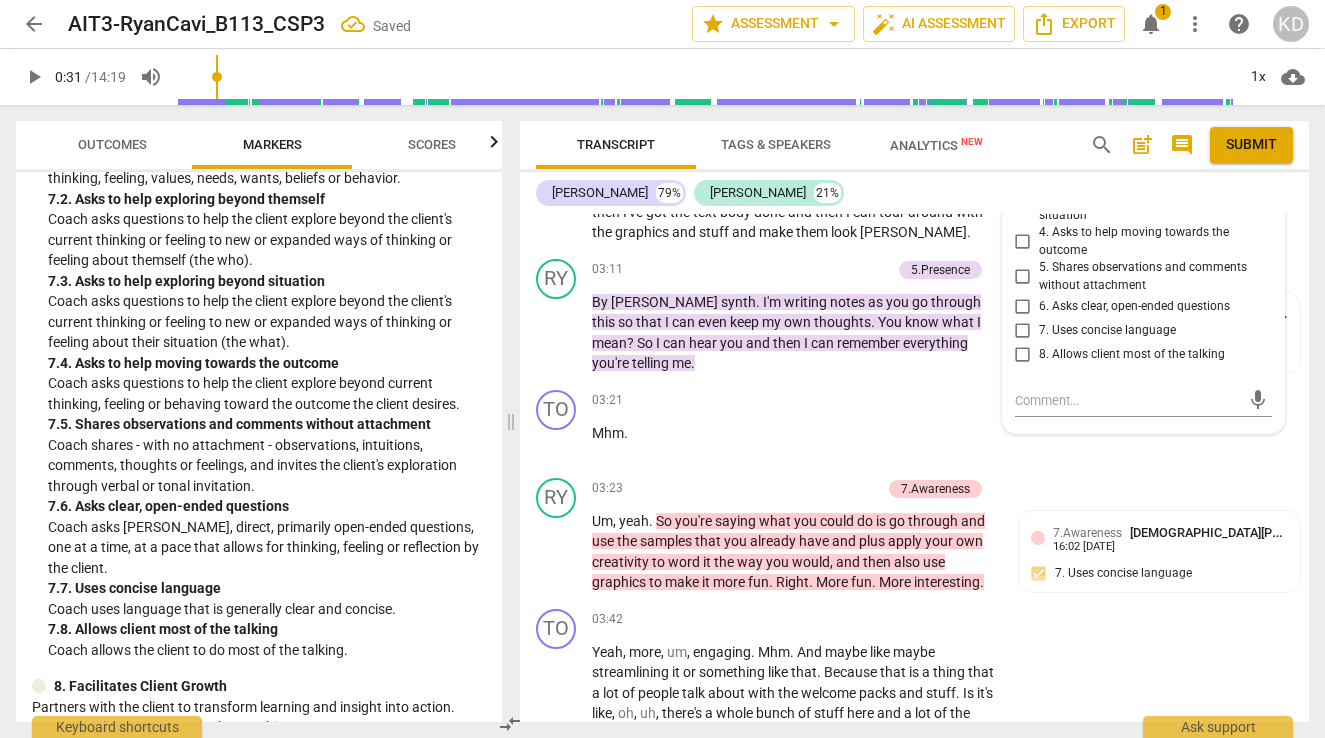 click on "8. Allows client most of the talking" at bounding box center [1023, 355] 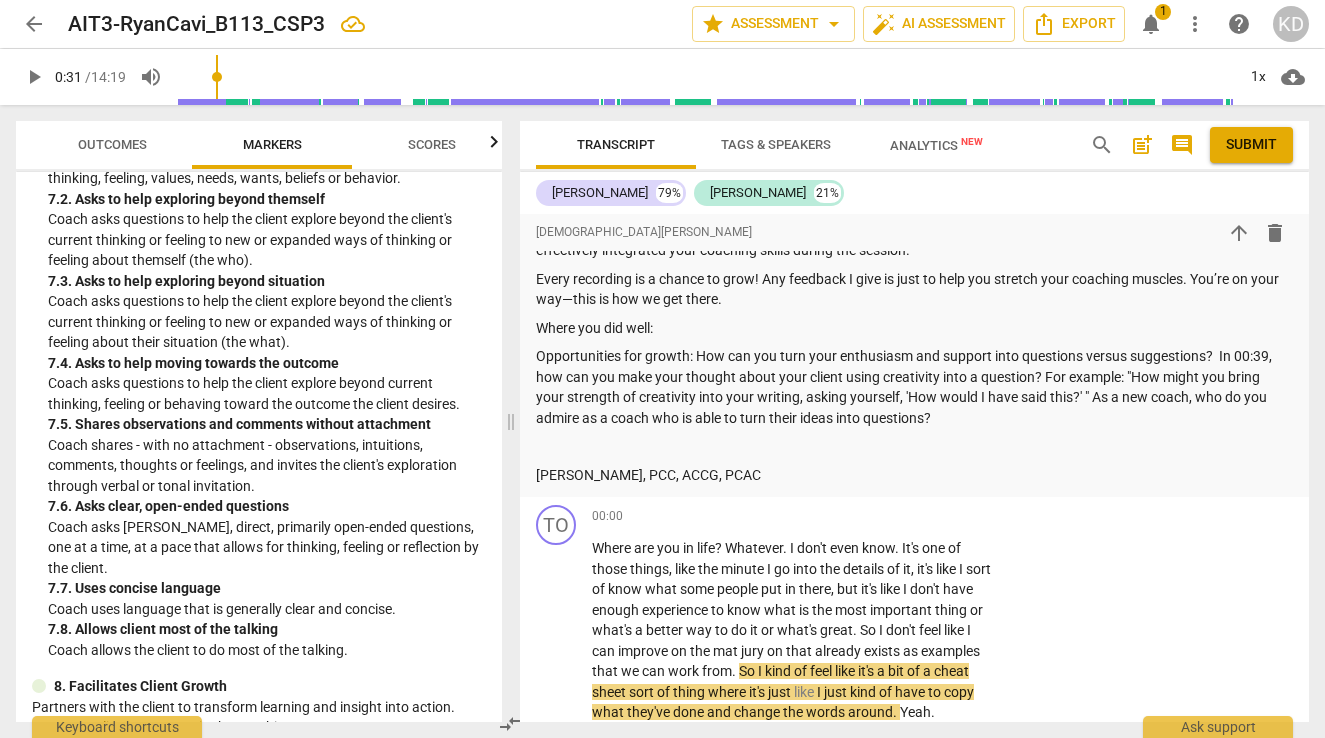 scroll, scrollTop: 1699, scrollLeft: 0, axis: vertical 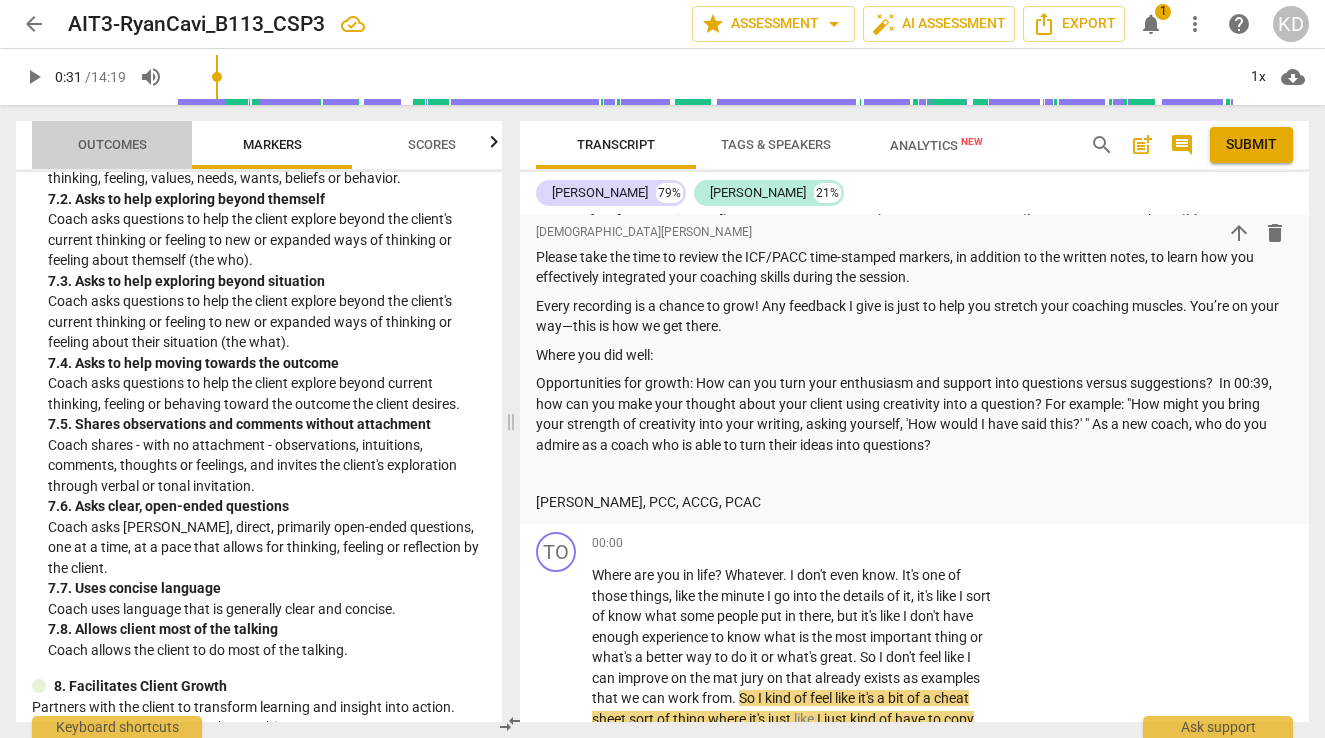 click on "Outcomes" at bounding box center (112, 144) 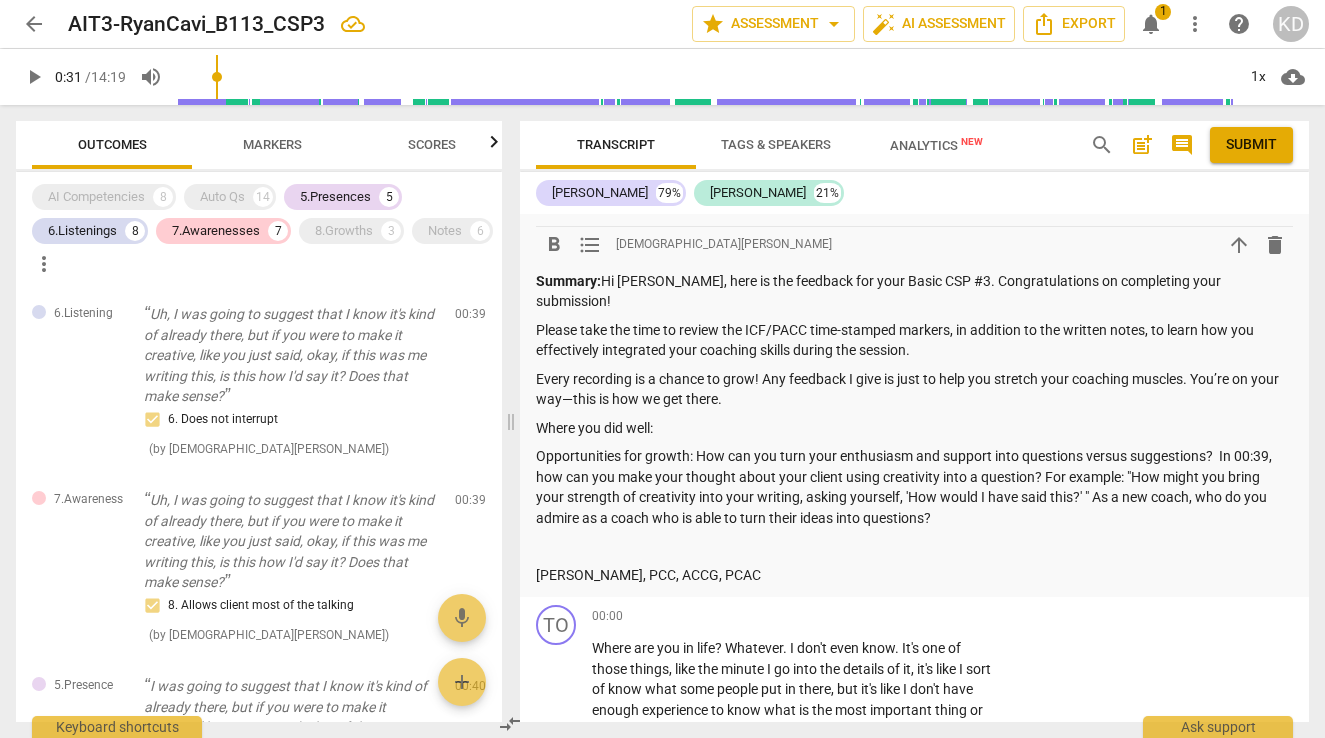 scroll, scrollTop: 1618, scrollLeft: 0, axis: vertical 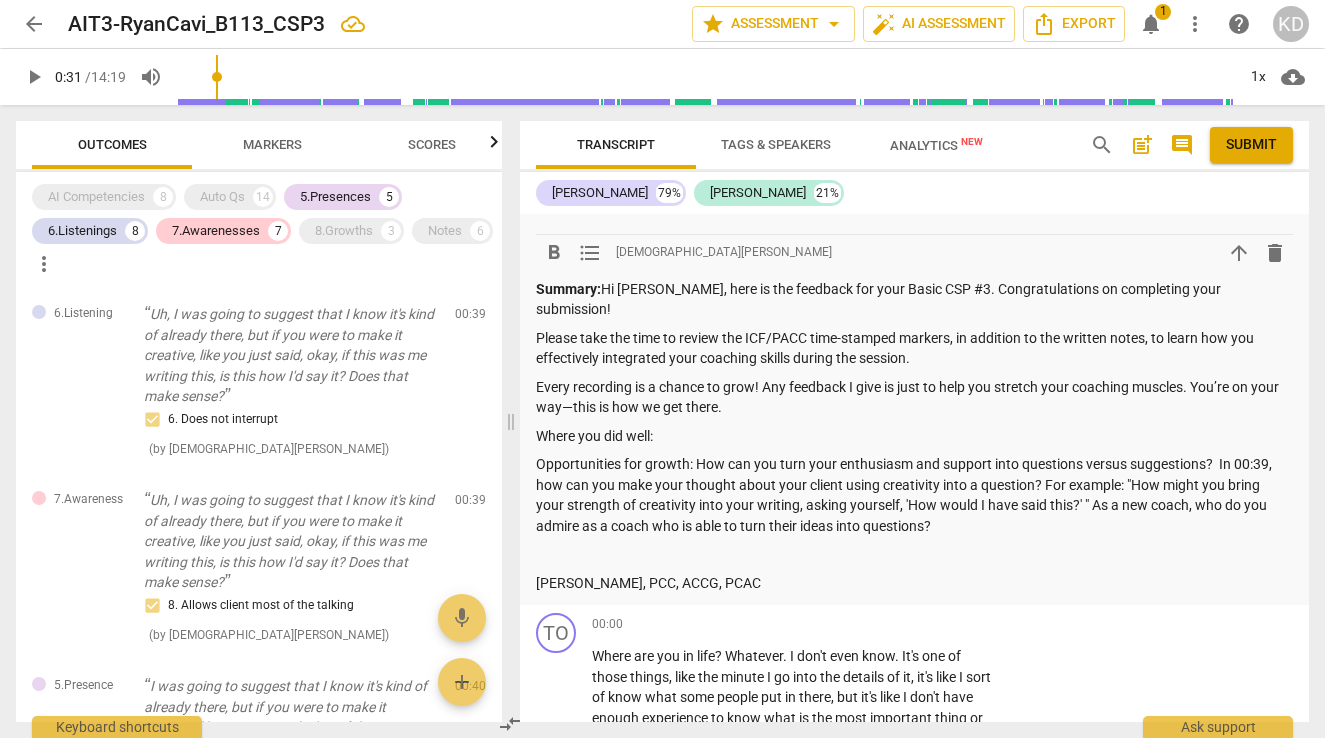 click on "Where you did well:" at bounding box center (914, 436) 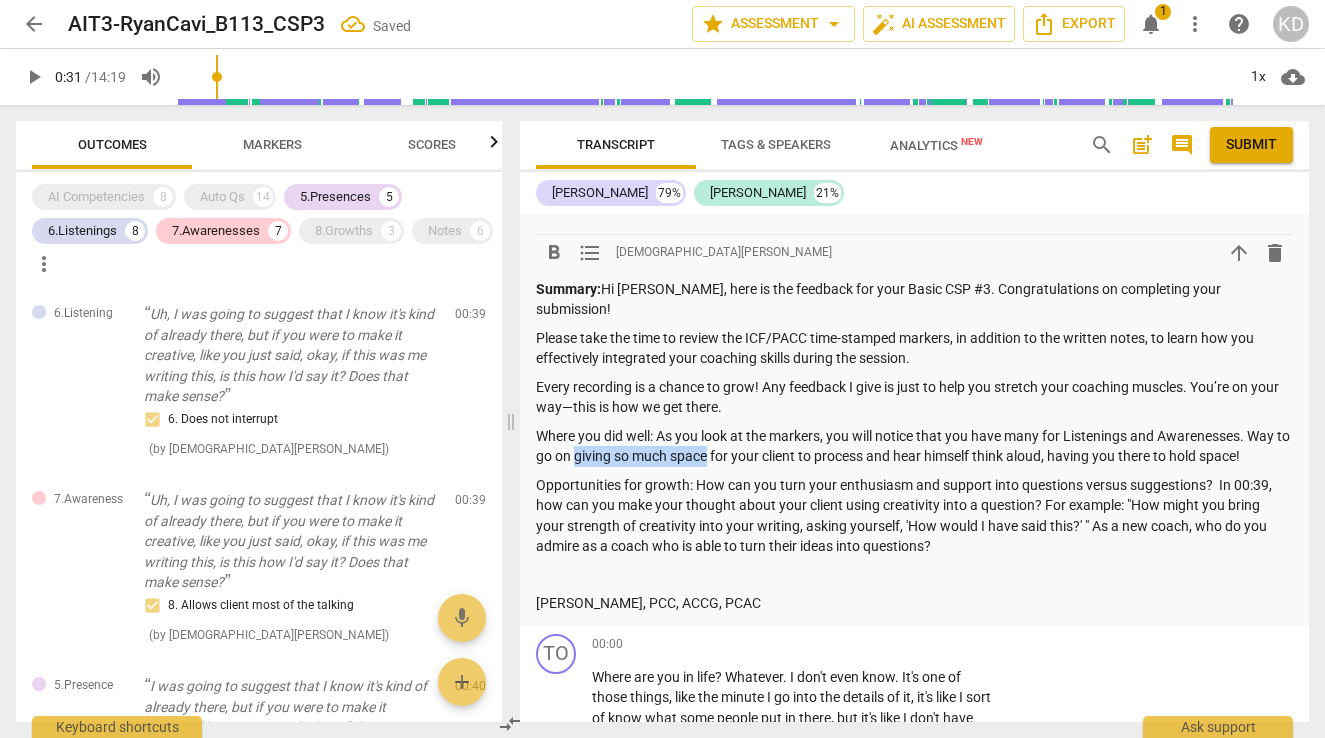 drag, startPoint x: 725, startPoint y: 418, endPoint x: 591, endPoint y: 420, distance: 134.01492 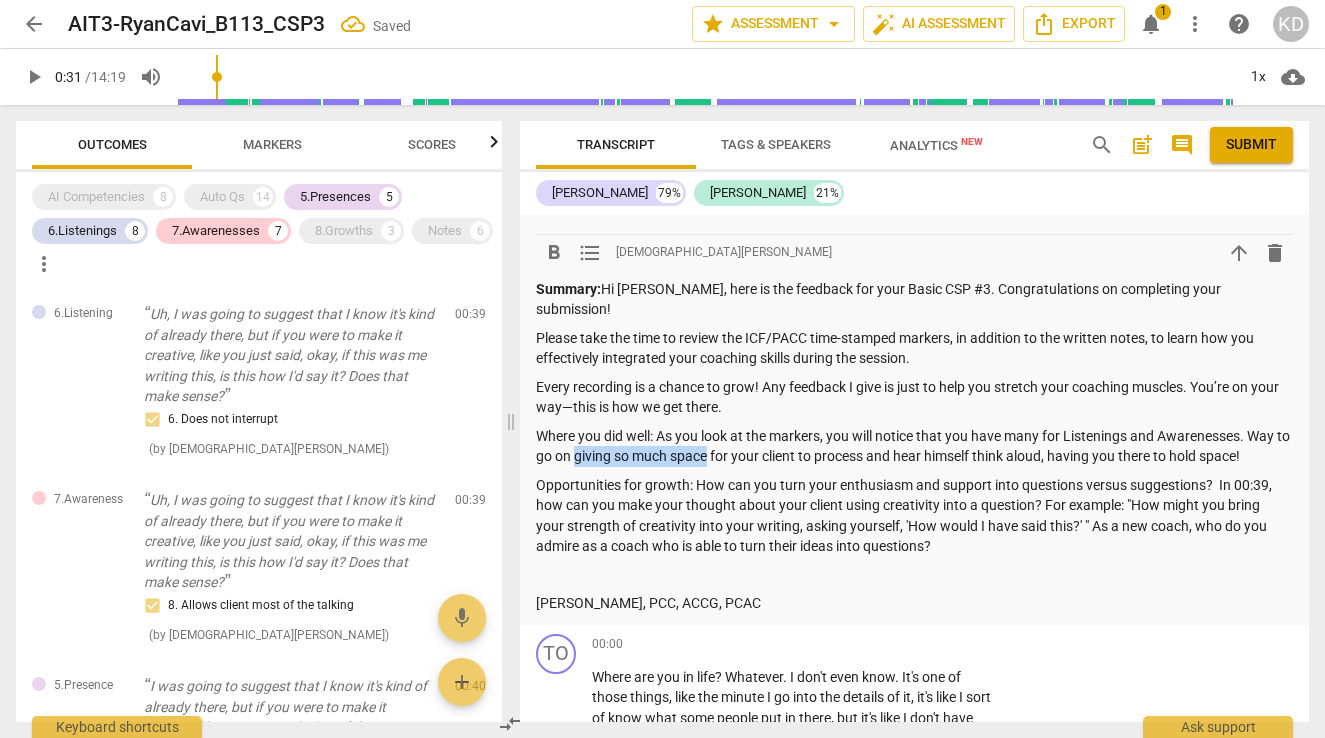 click on "Where you did well: As you look at the markers, you will notice that you have many for Listenings and Awarenesses. Way to go on giving so much space for your client to process and hear himself think aloud, having you there to hold space!" at bounding box center (914, 446) 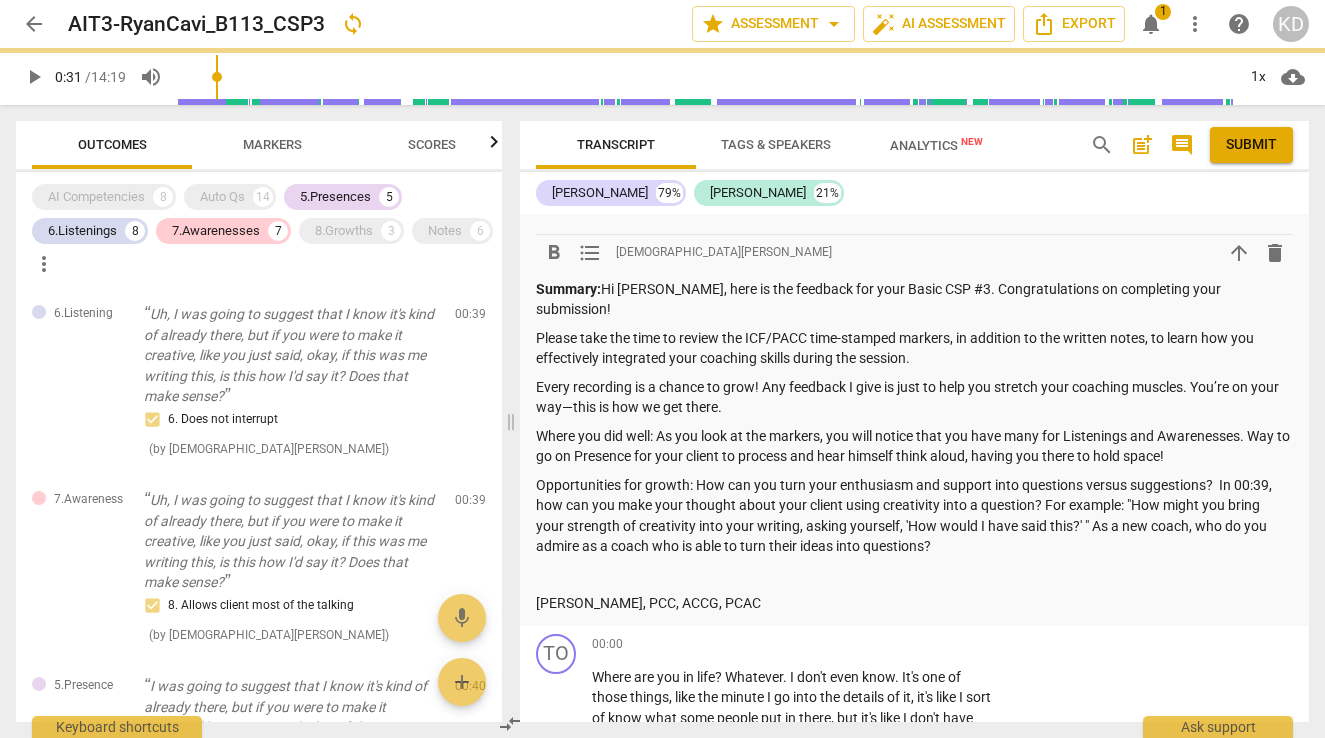 click on "Where you did well: As you look at the markers, you will notice that you have many for Listenings and Awarenesses. Way to go on Presence for your client to process and hear himself think aloud, having you there to hold space!" at bounding box center [914, 446] 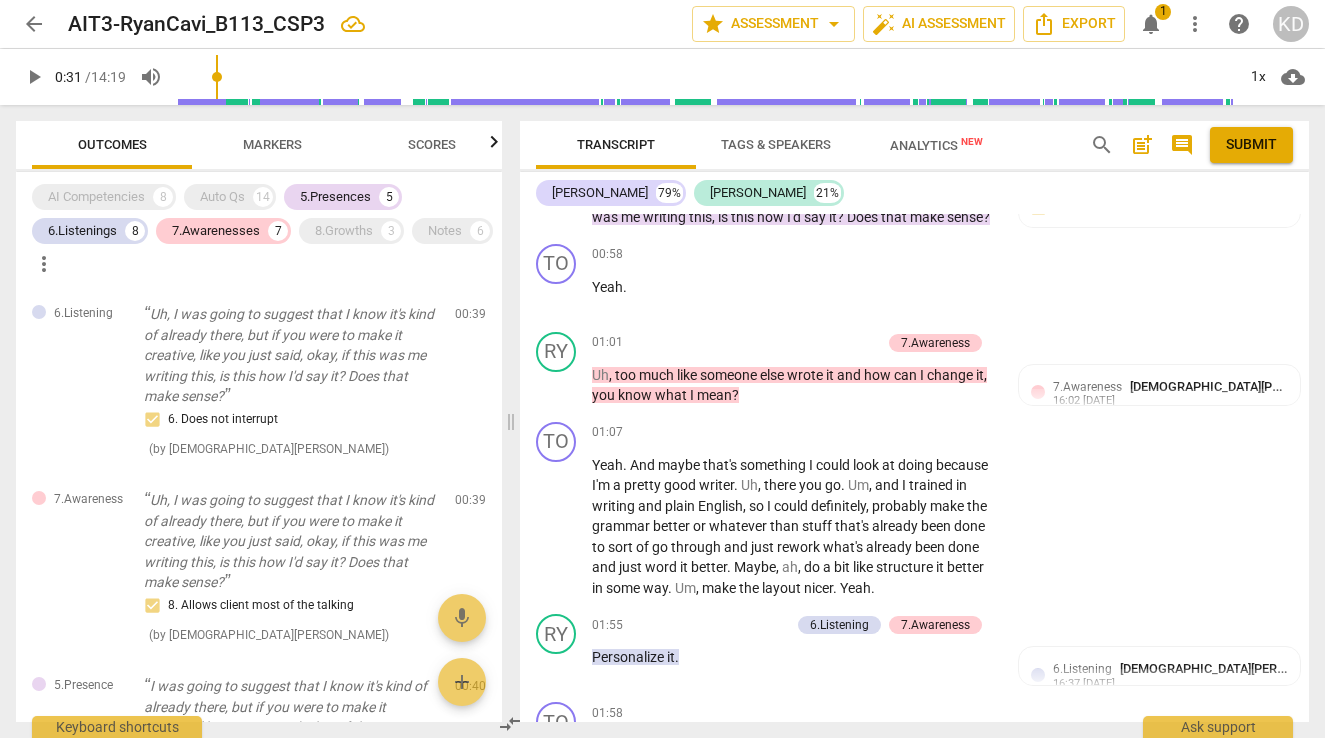 scroll, scrollTop: 2377, scrollLeft: 0, axis: vertical 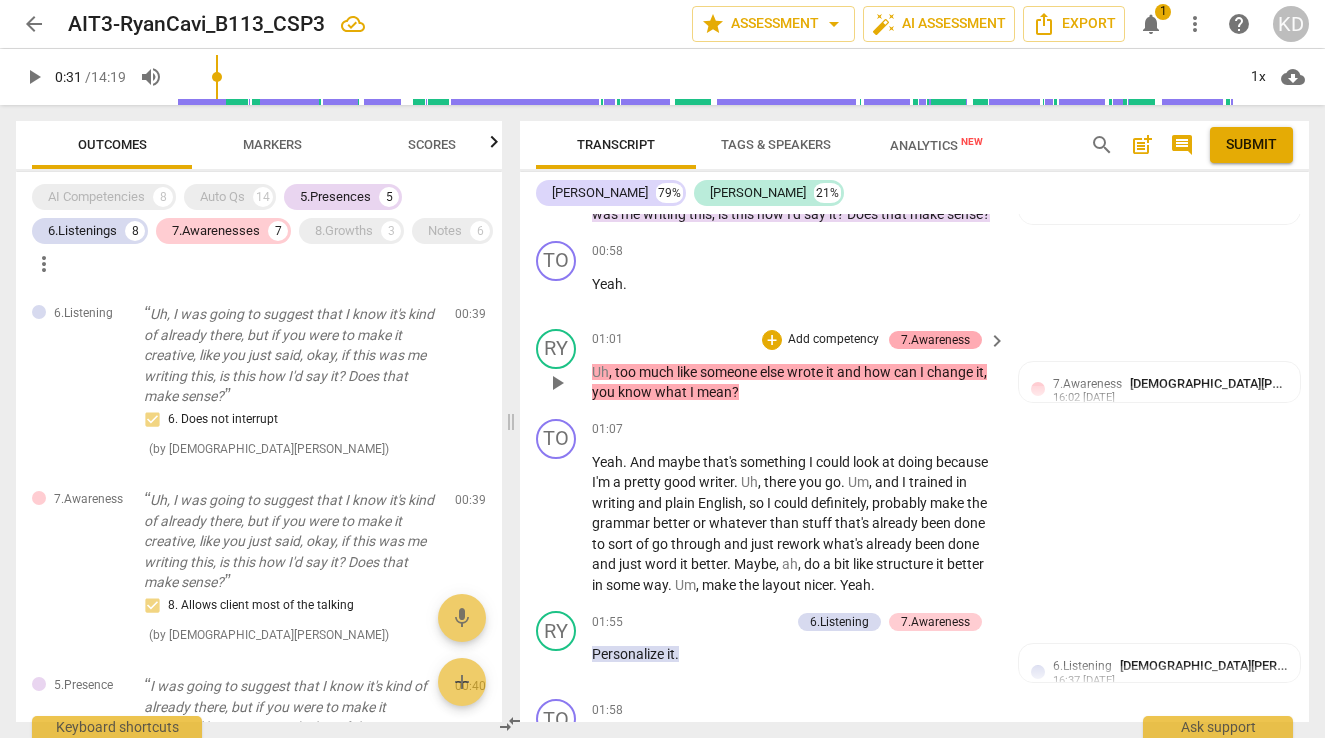 click on "7.Awareness" at bounding box center (935, 340) 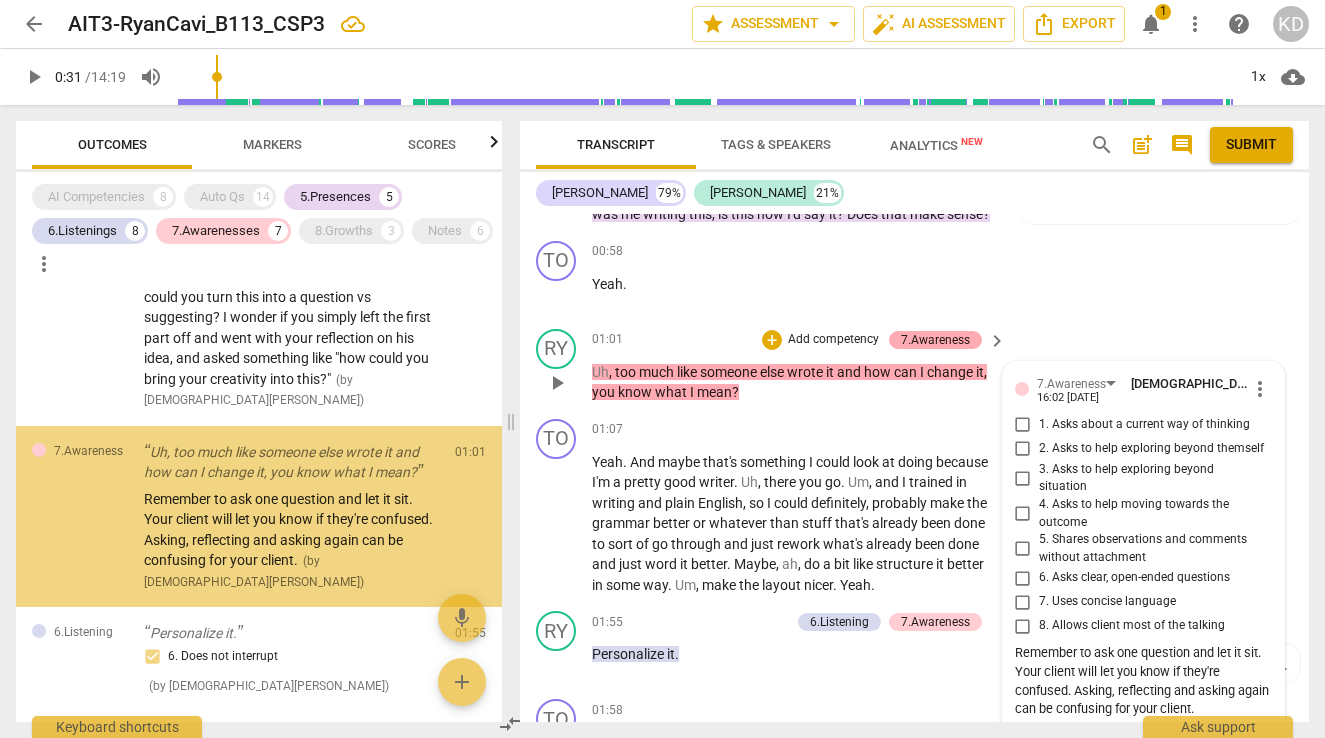 scroll, scrollTop: 576, scrollLeft: 0, axis: vertical 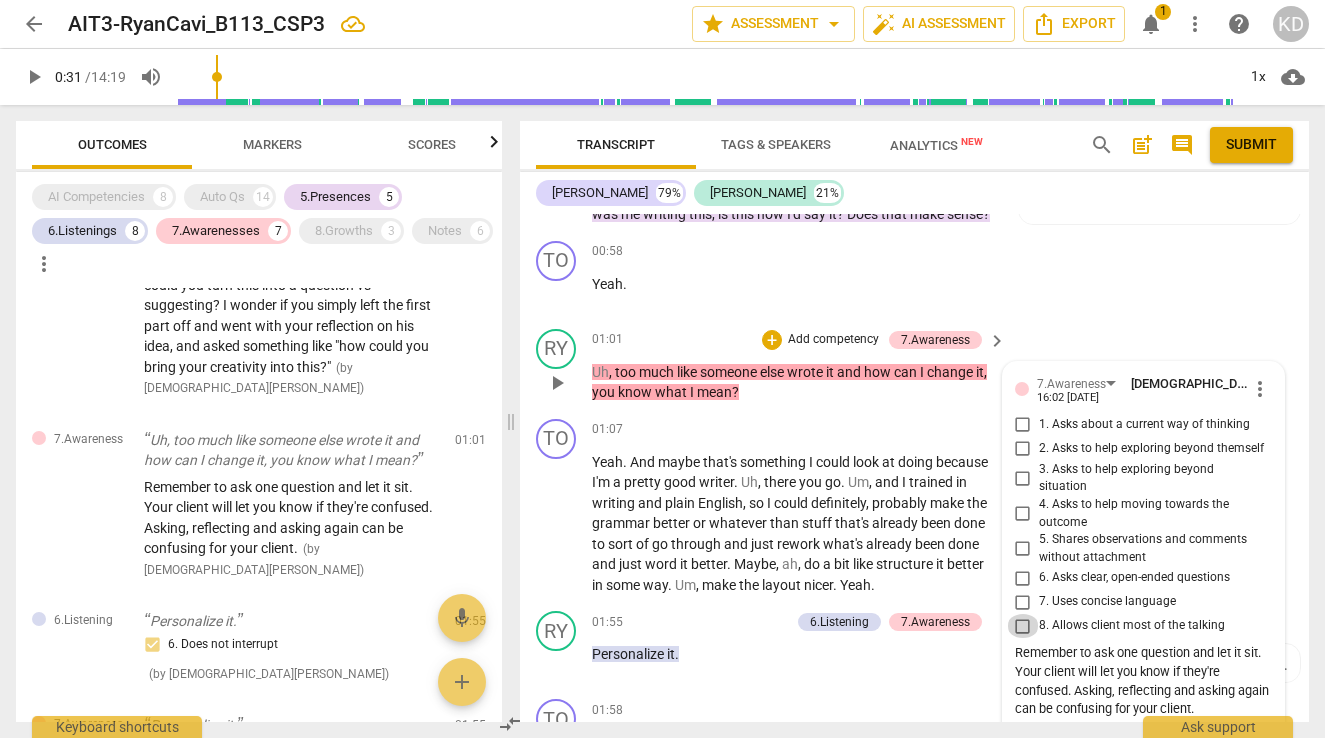 click on "8. Allows client most of the talking" at bounding box center [1023, 626] 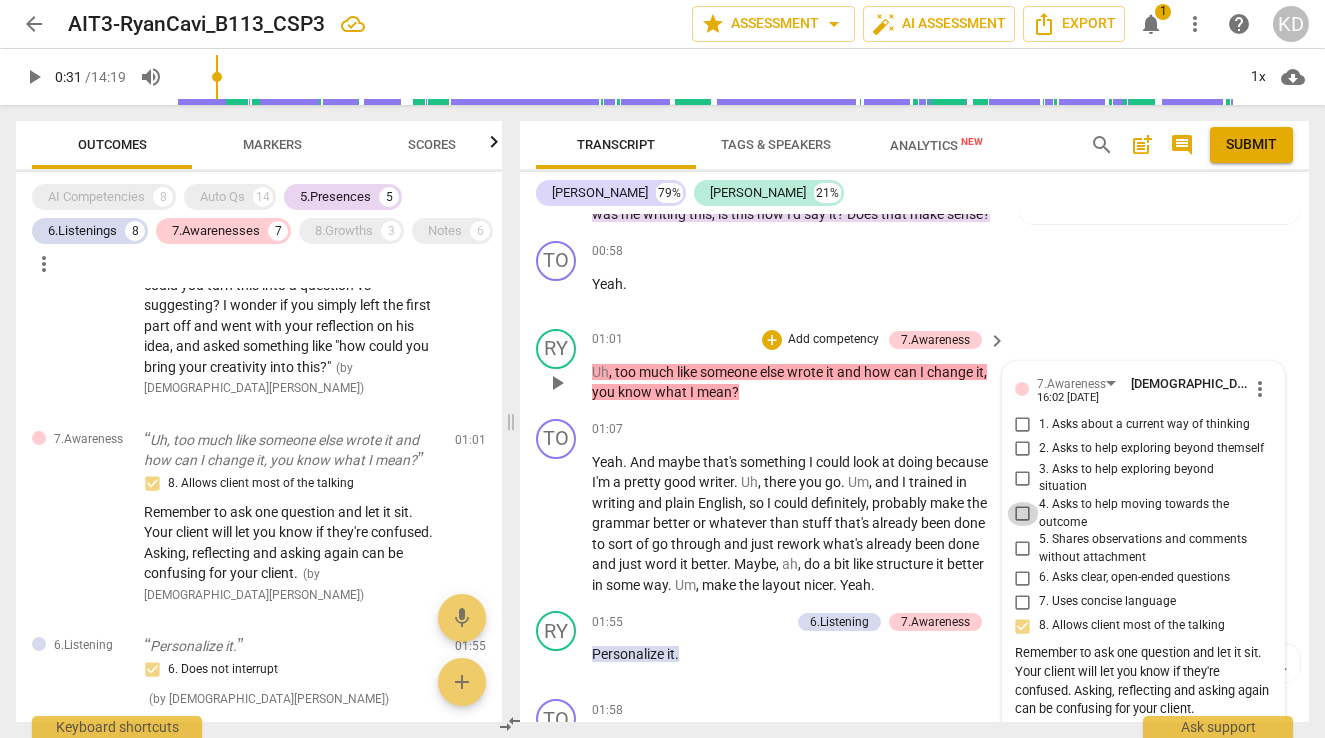 click on "4. Asks to help moving towards the outcome" at bounding box center (1023, 514) 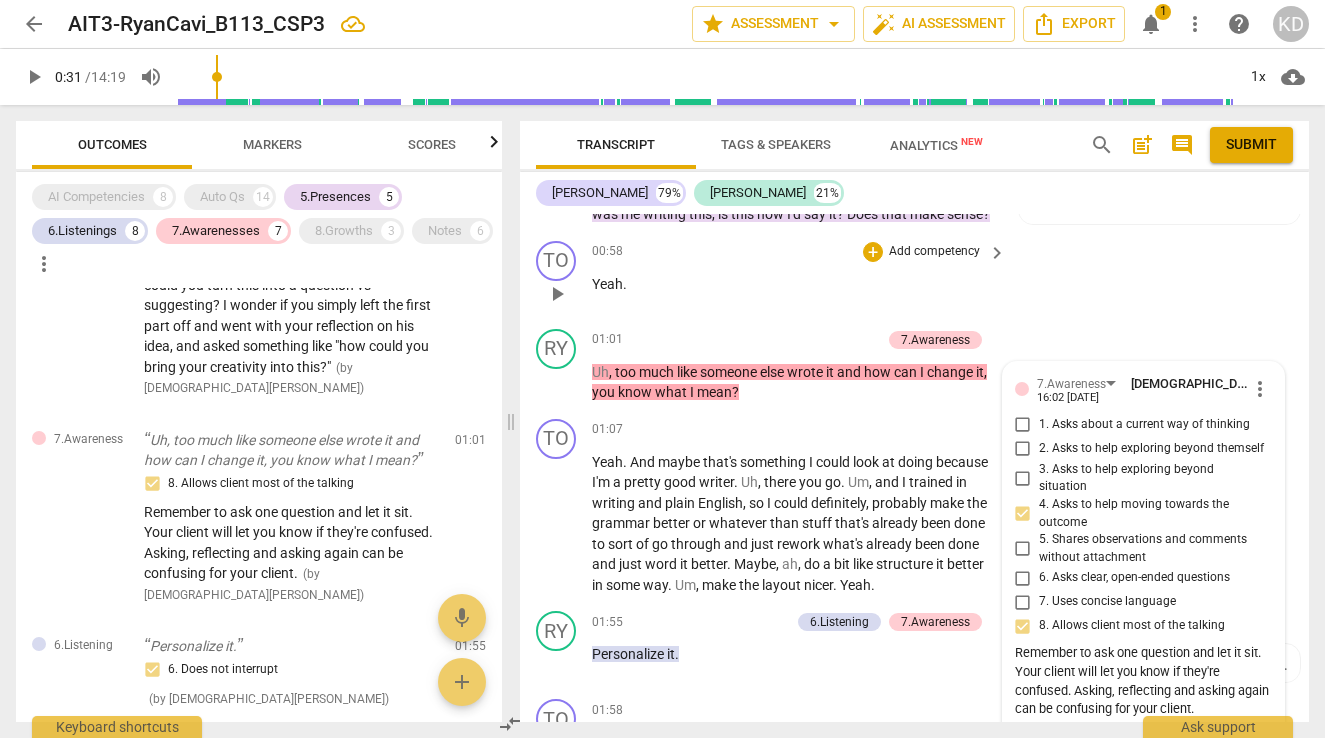 click on "Add competency" at bounding box center [934, 252] 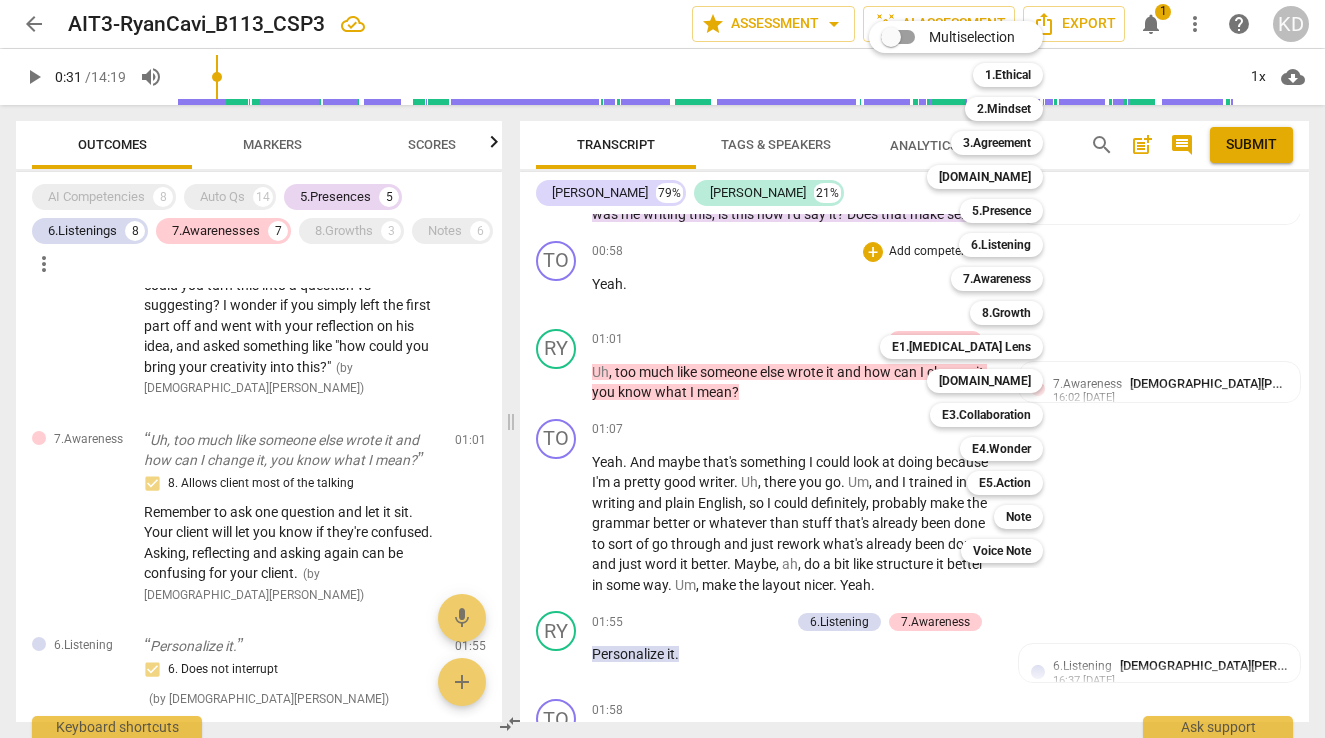 click at bounding box center [662, 369] 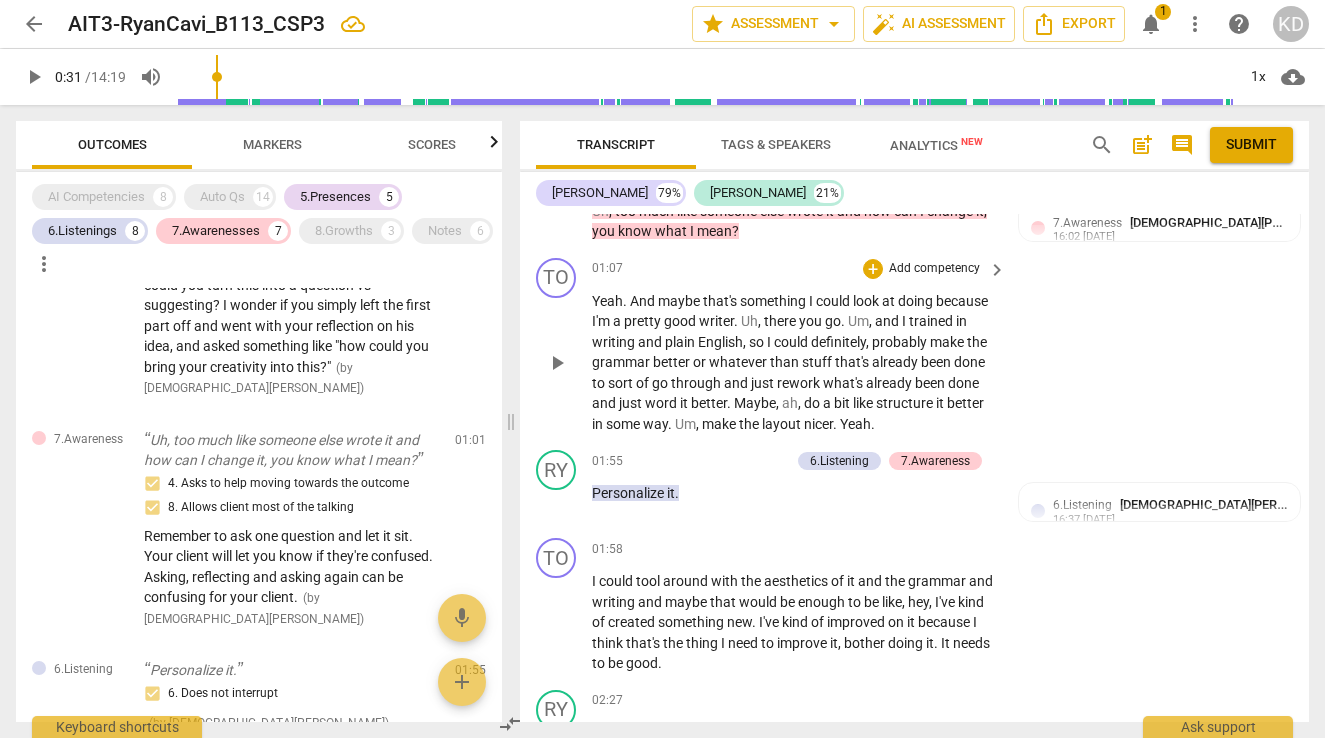 scroll, scrollTop: 2540, scrollLeft: 0, axis: vertical 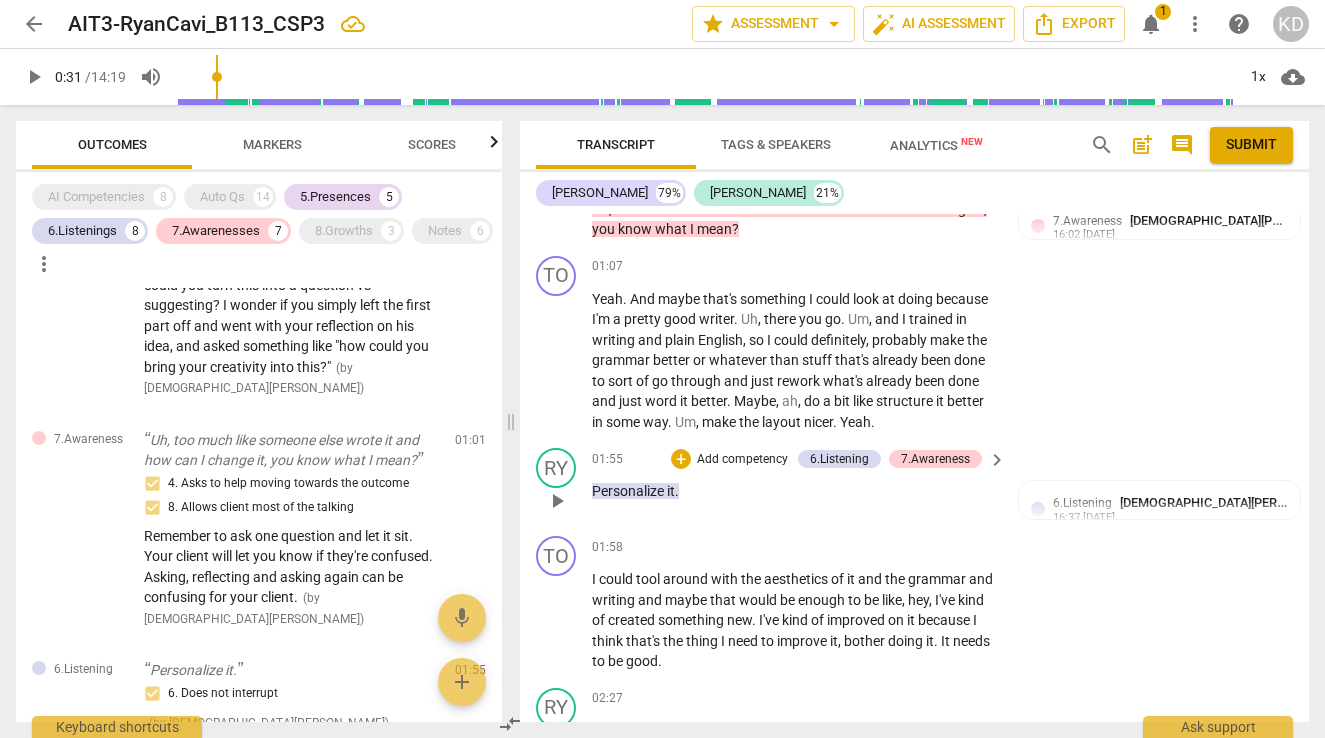 click on "Add competency" at bounding box center [742, 460] 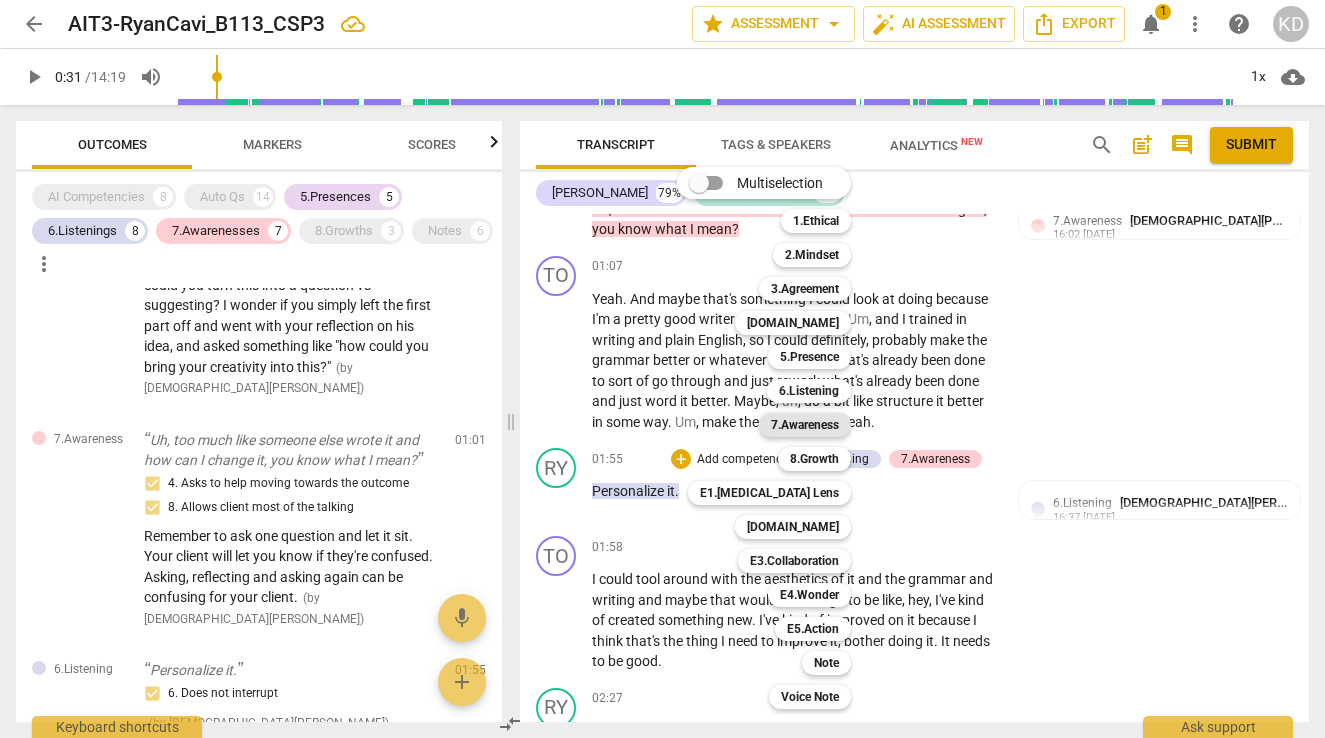 click on "7.Awareness" at bounding box center (805, 425) 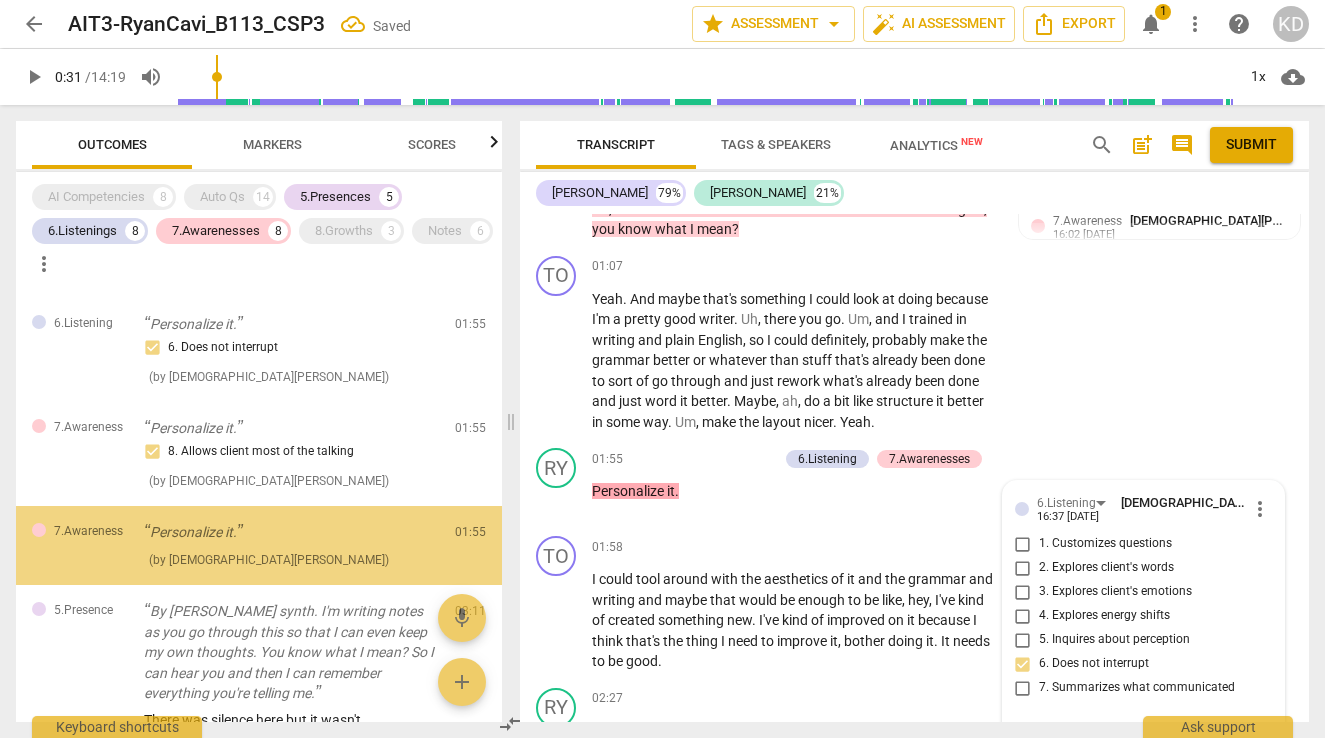 scroll, scrollTop: 963, scrollLeft: 0, axis: vertical 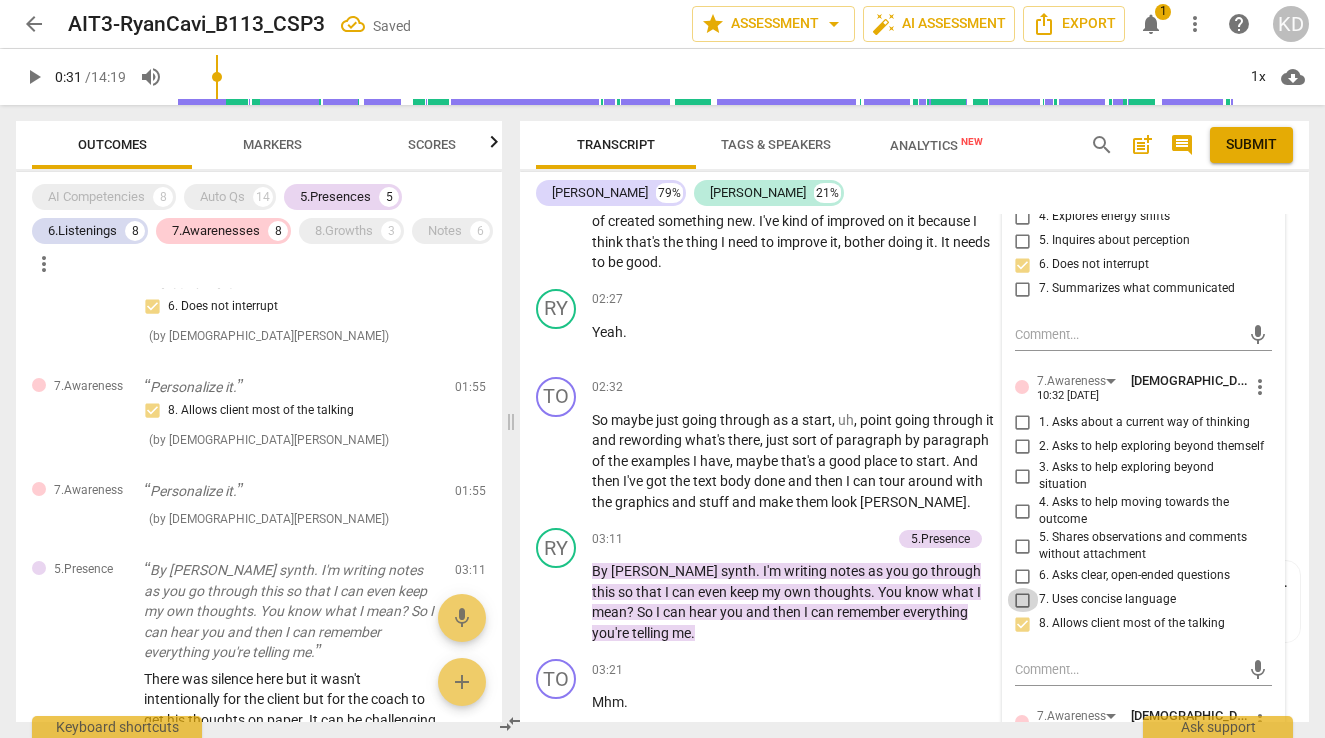 click on "7. Uses concise language" at bounding box center [1023, 600] 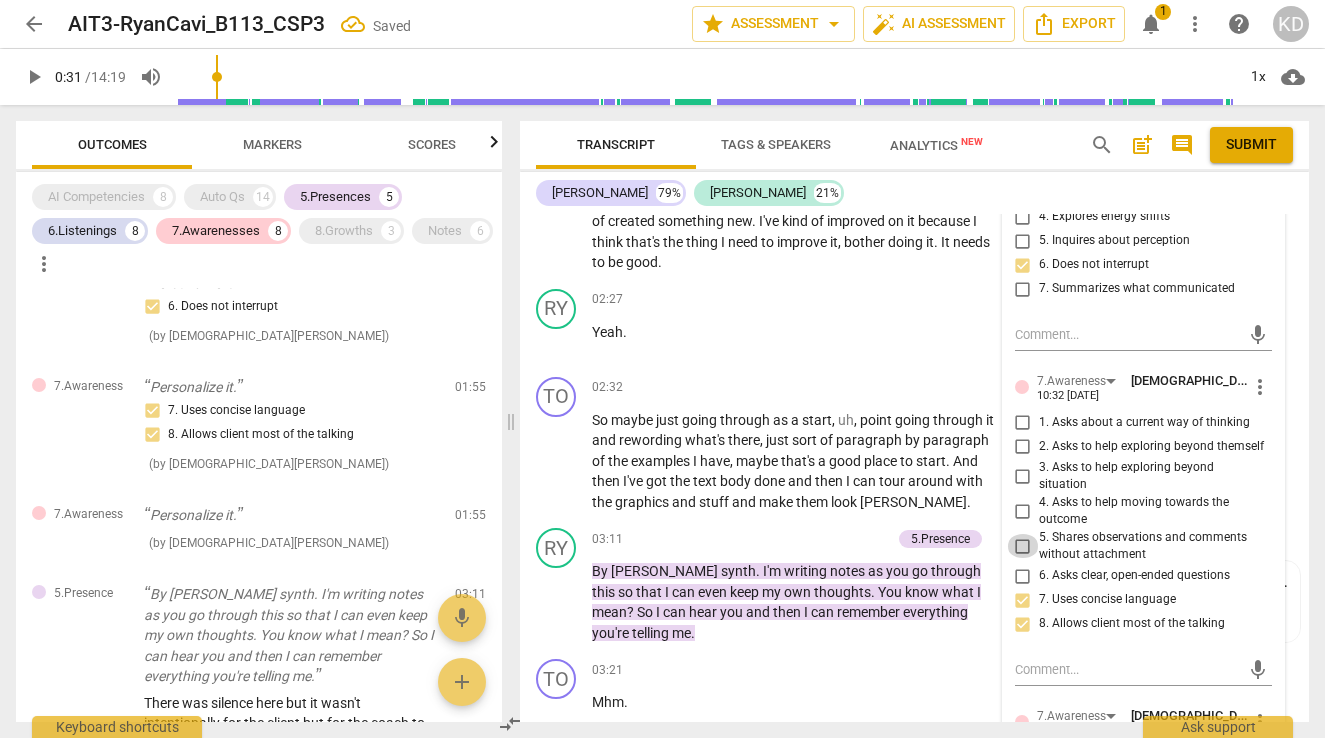 click on "5. Shares observations and comments without attachment" at bounding box center (1023, 546) 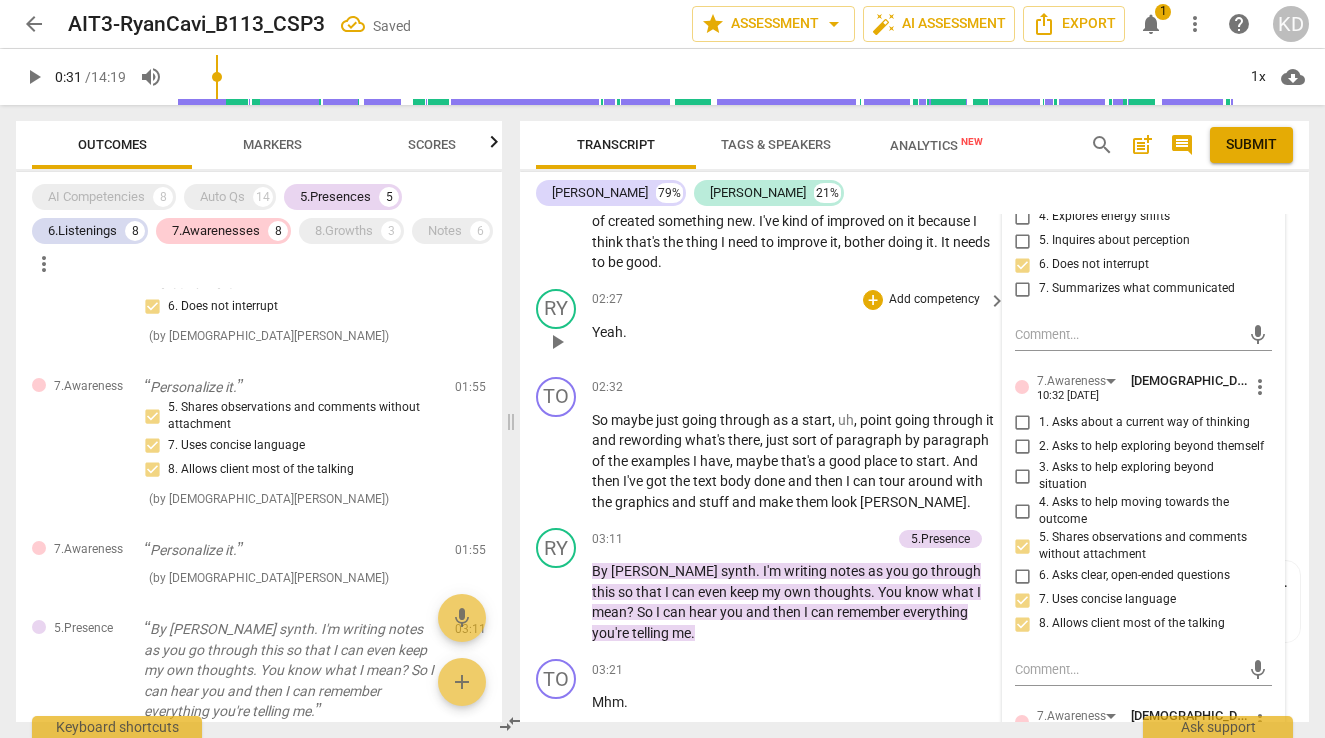 click on "02:27 + Add competency keyboard_arrow_right Yeah ." at bounding box center (800, 325) 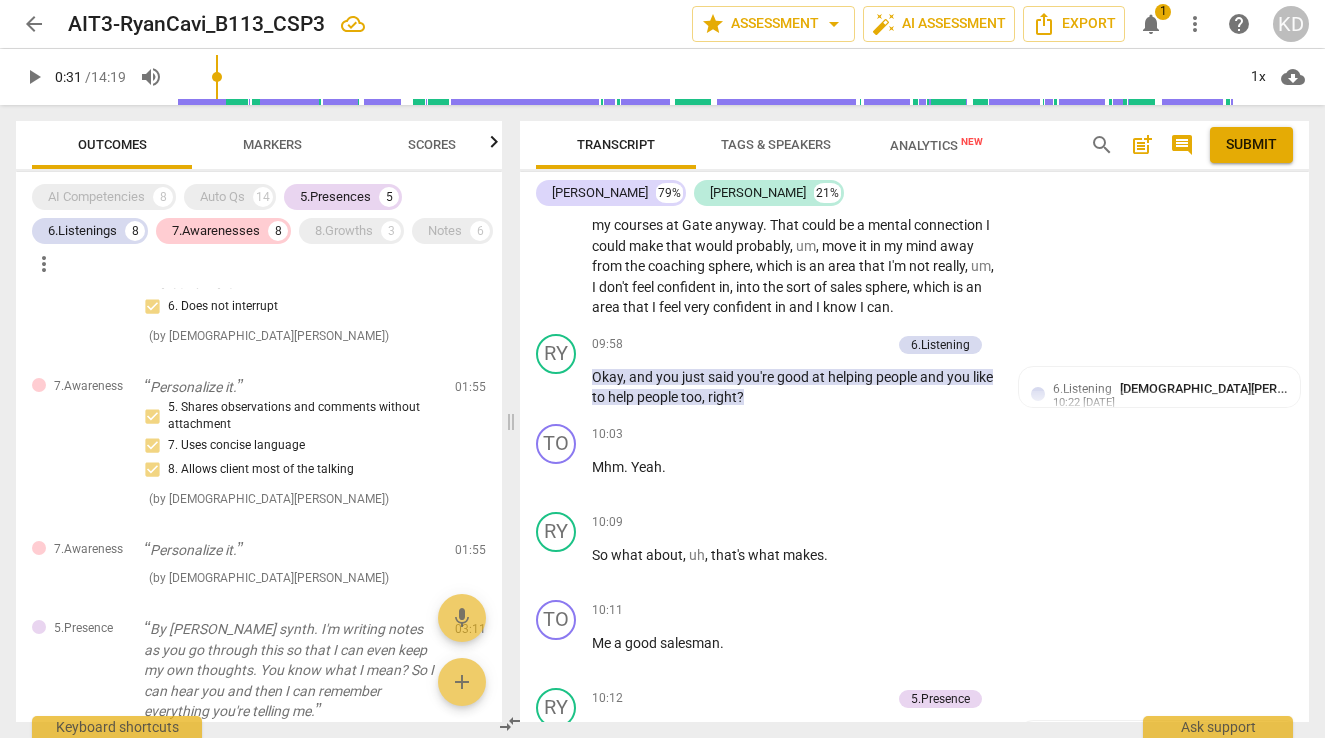 scroll, scrollTop: 5351, scrollLeft: 0, axis: vertical 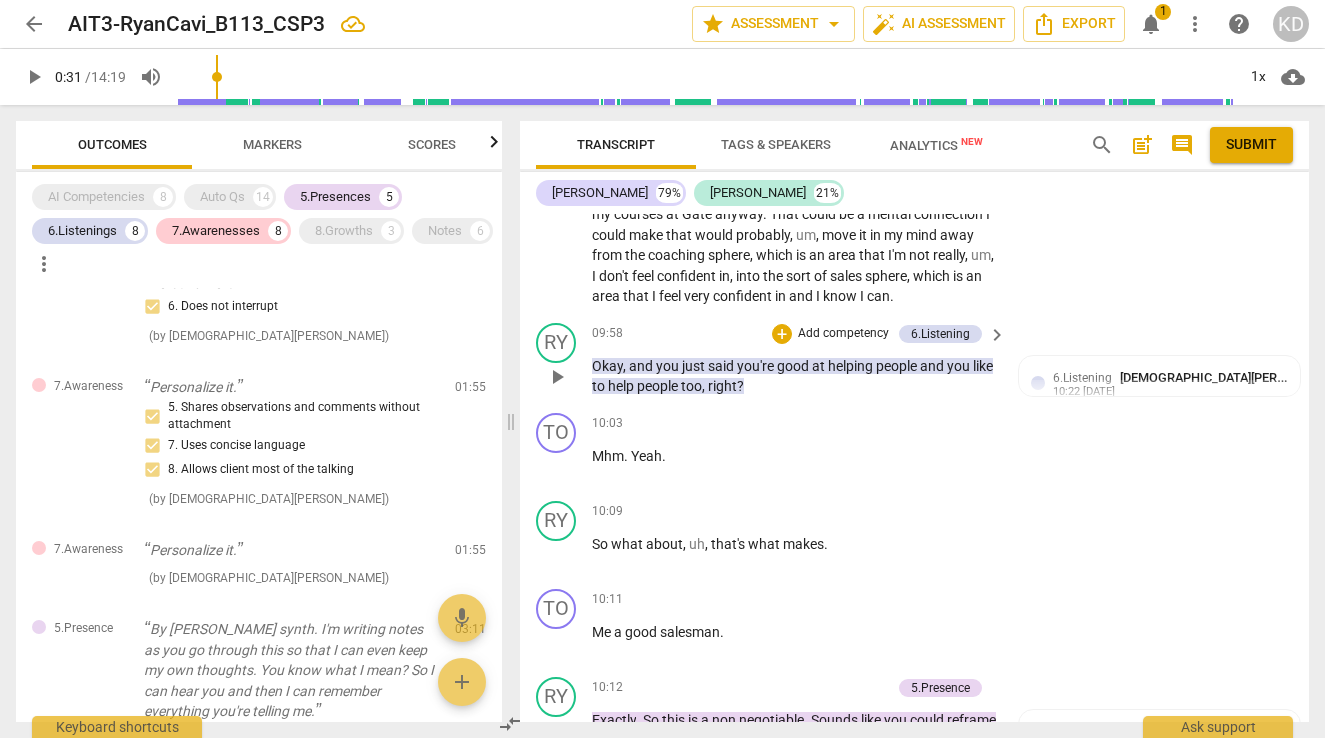 click on "Add competency" at bounding box center (843, 334) 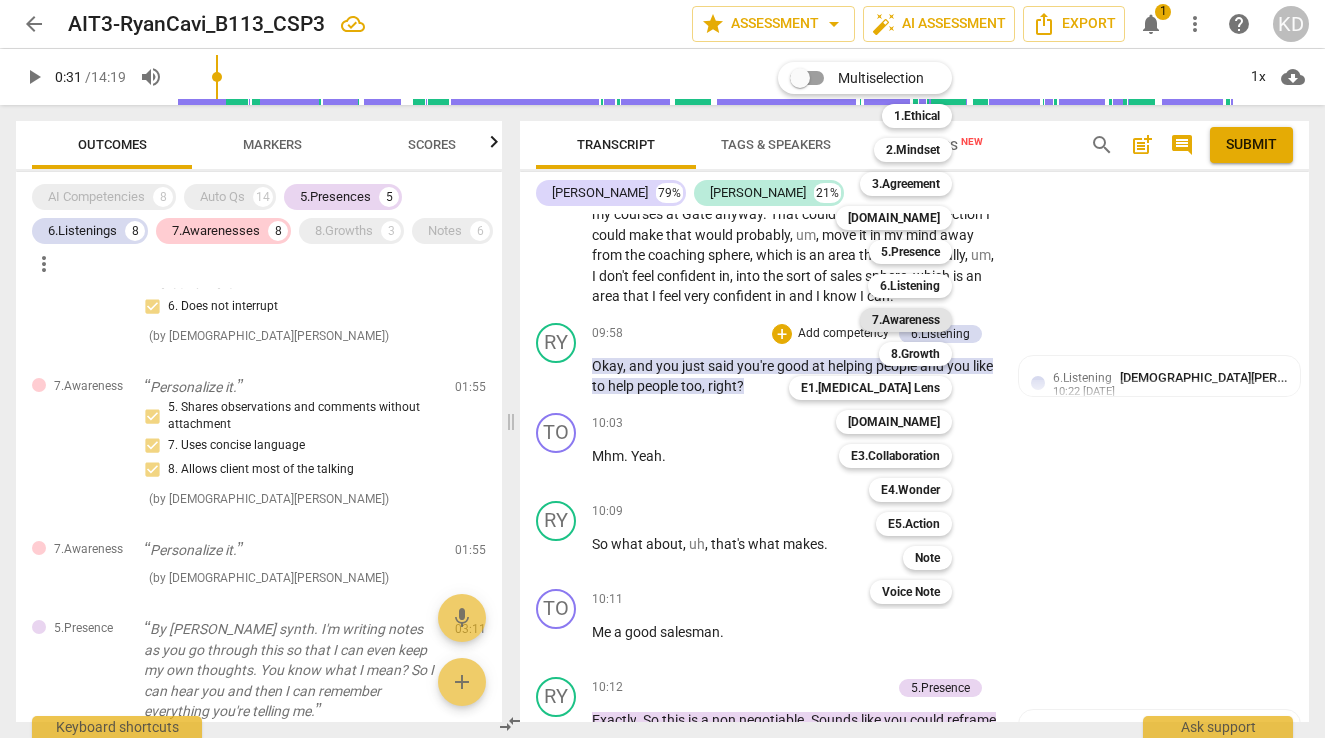 click on "7.Awareness" at bounding box center [906, 320] 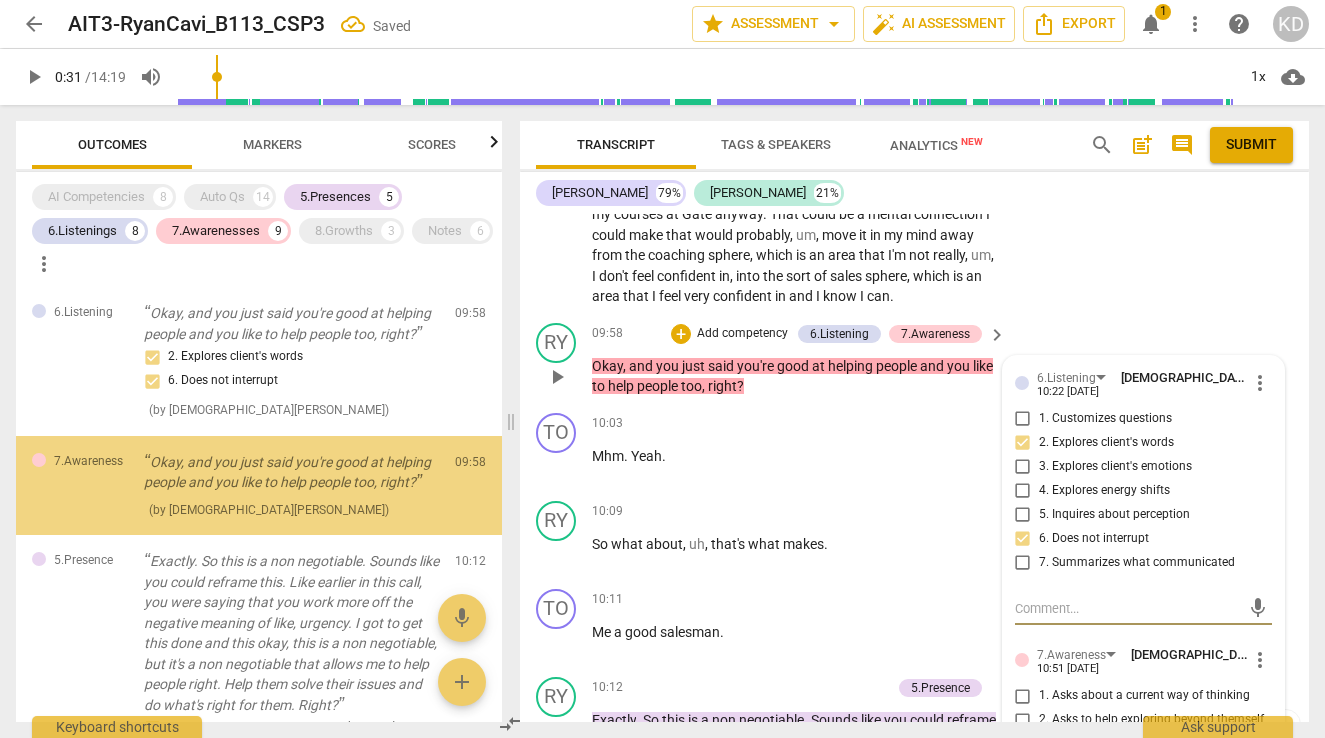 scroll, scrollTop: 3212, scrollLeft: 0, axis: vertical 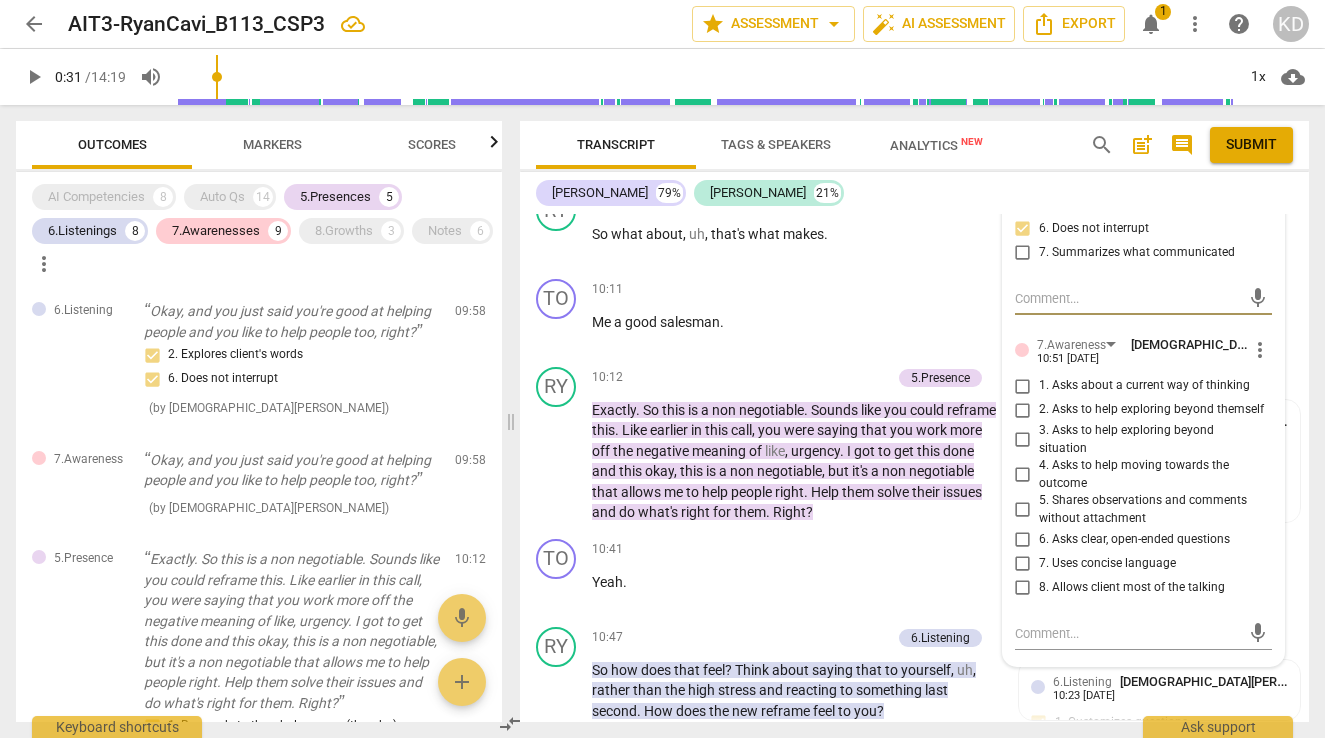click on "5. Shares observations and comments without attachment" at bounding box center [1023, 510] 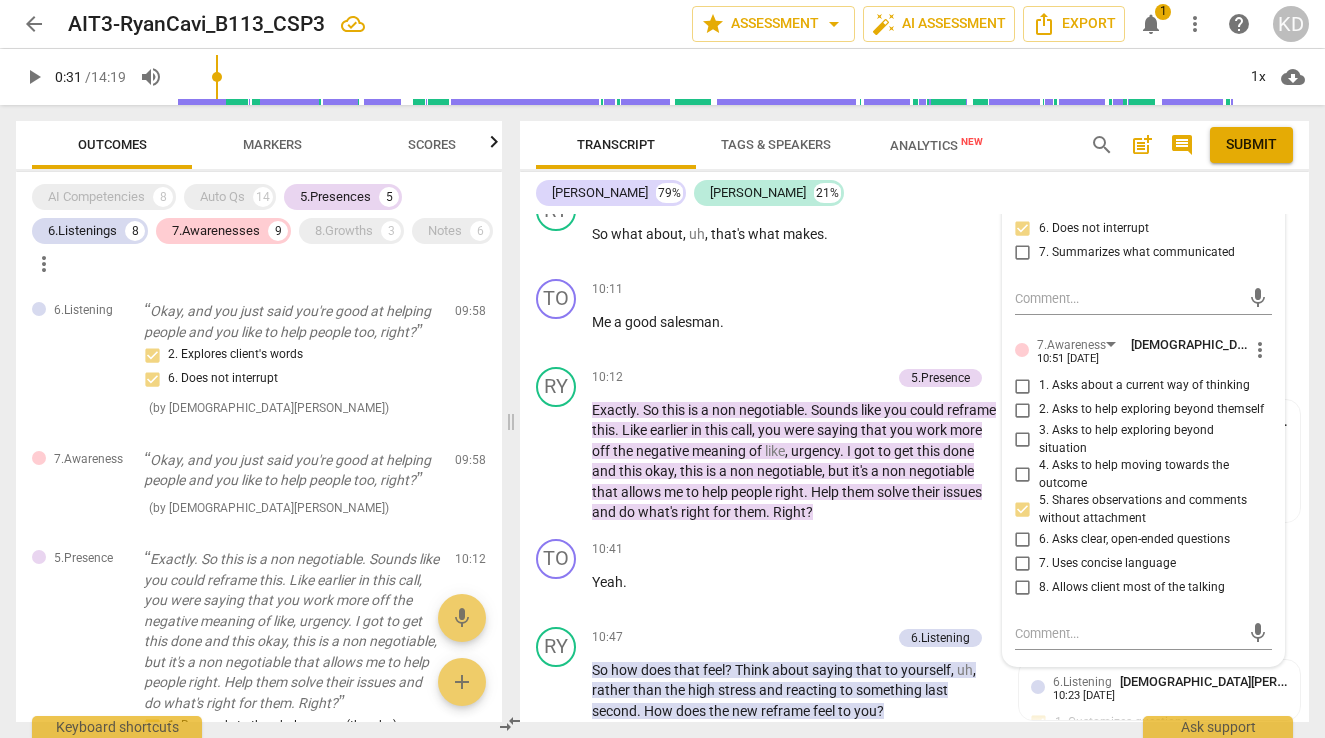 click on "7. Uses concise language" at bounding box center (1023, 564) 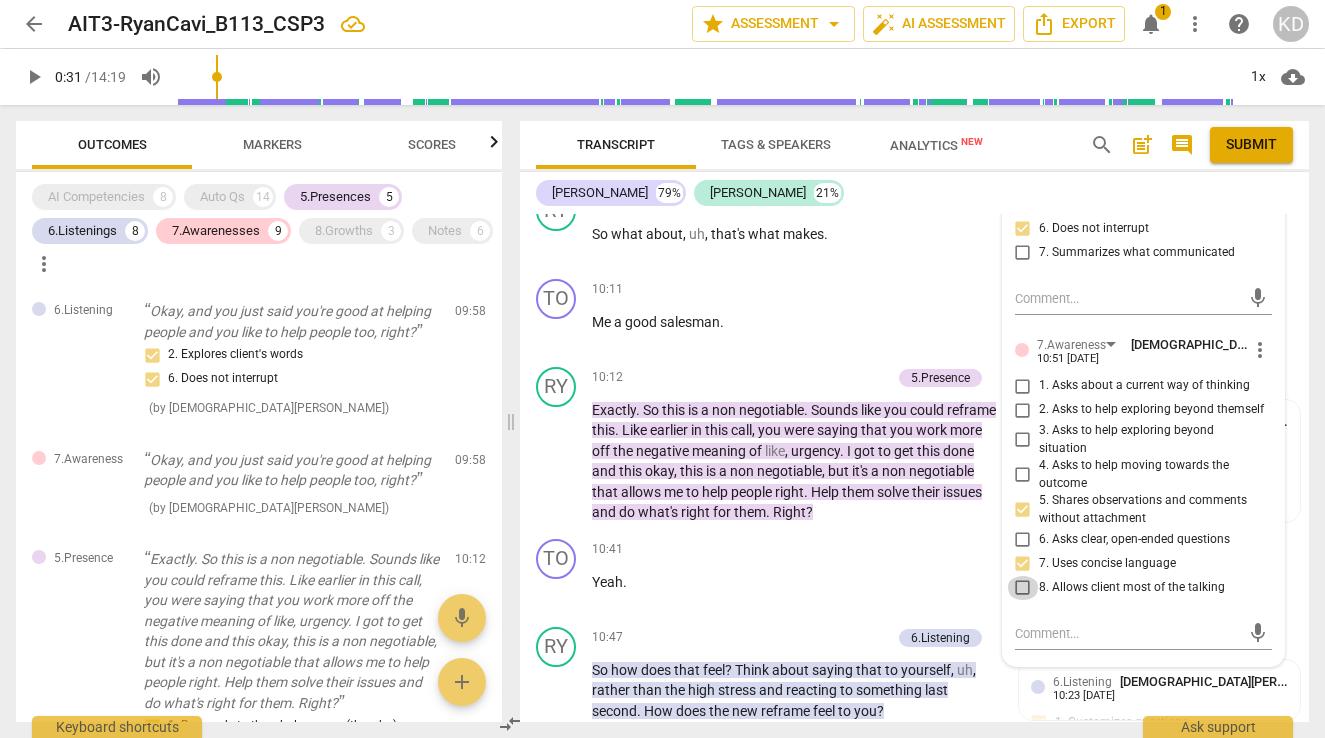click on "8. Allows client most of the talking" at bounding box center [1023, 588] 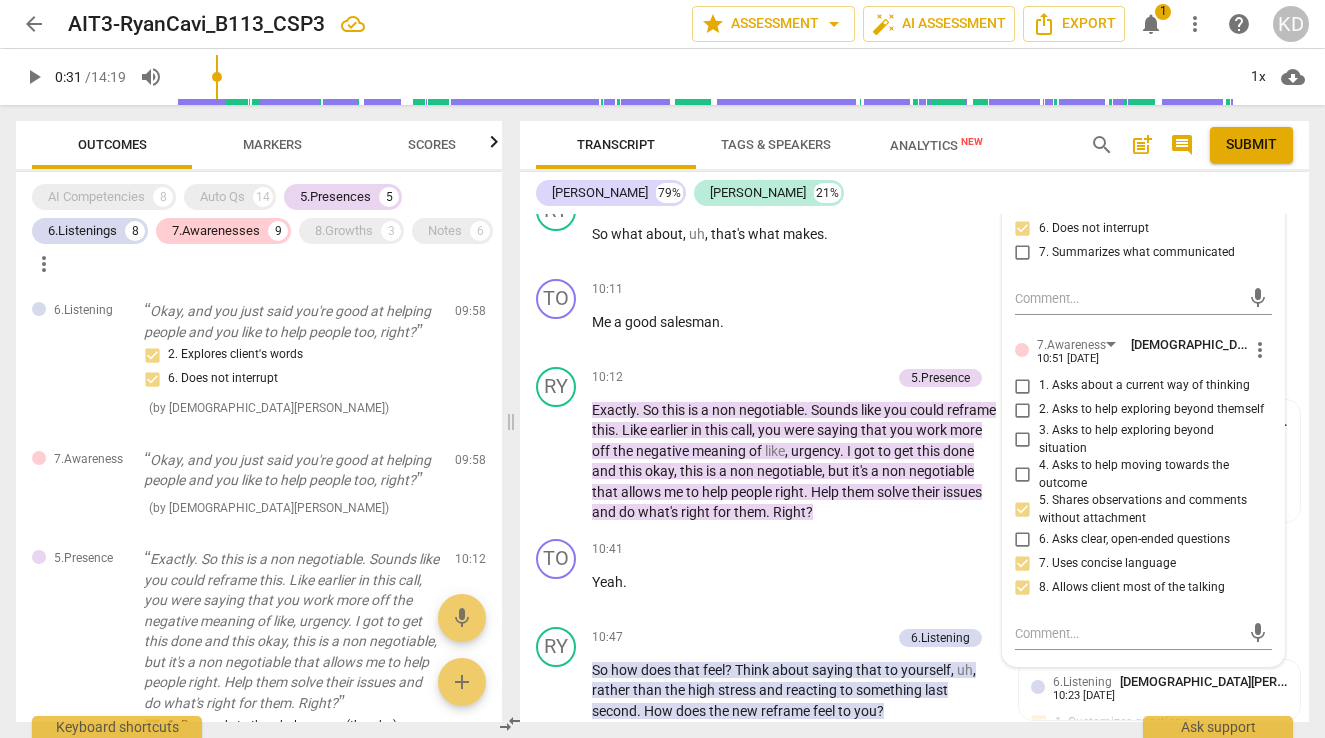 click on "6. Asks clear, open-ended questions" at bounding box center (1023, 540) 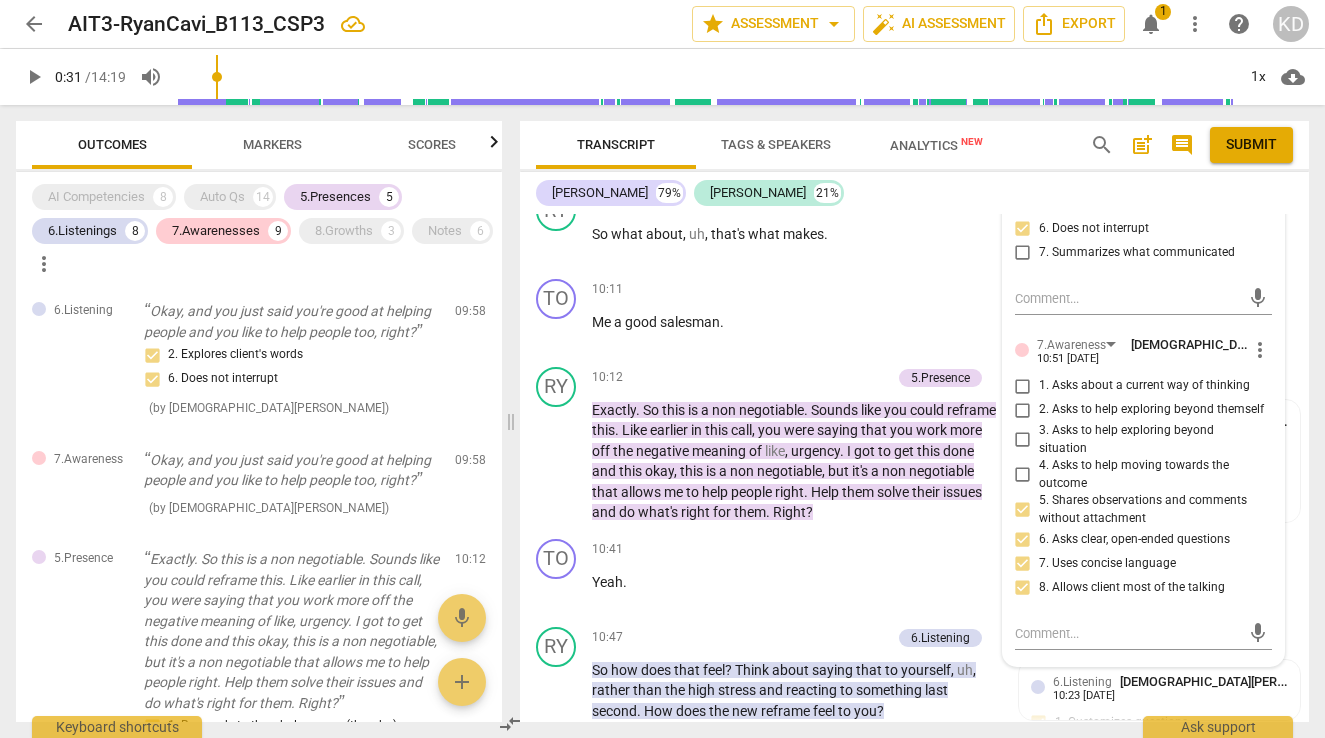 click on "6. Asks clear, open-ended questions" at bounding box center (1023, 540) 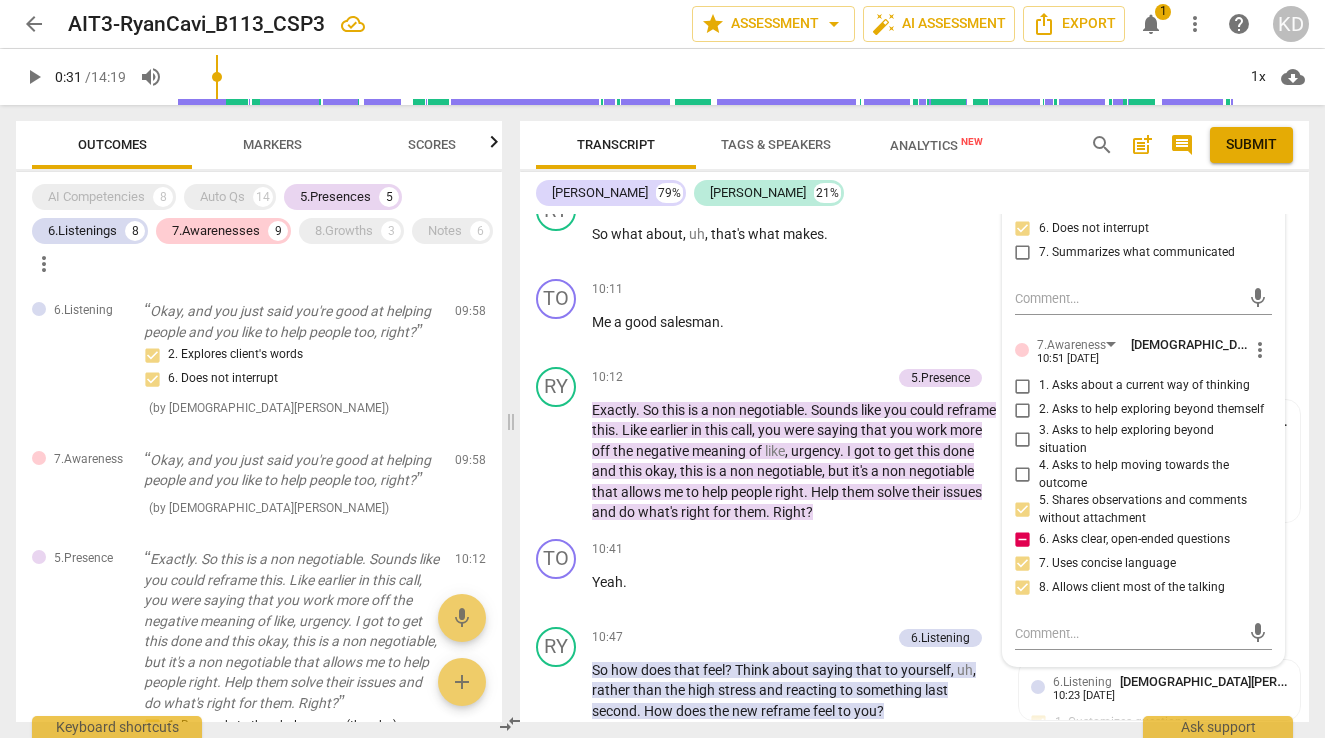 click on "6. Asks clear, open-ended questions" at bounding box center (1023, 540) 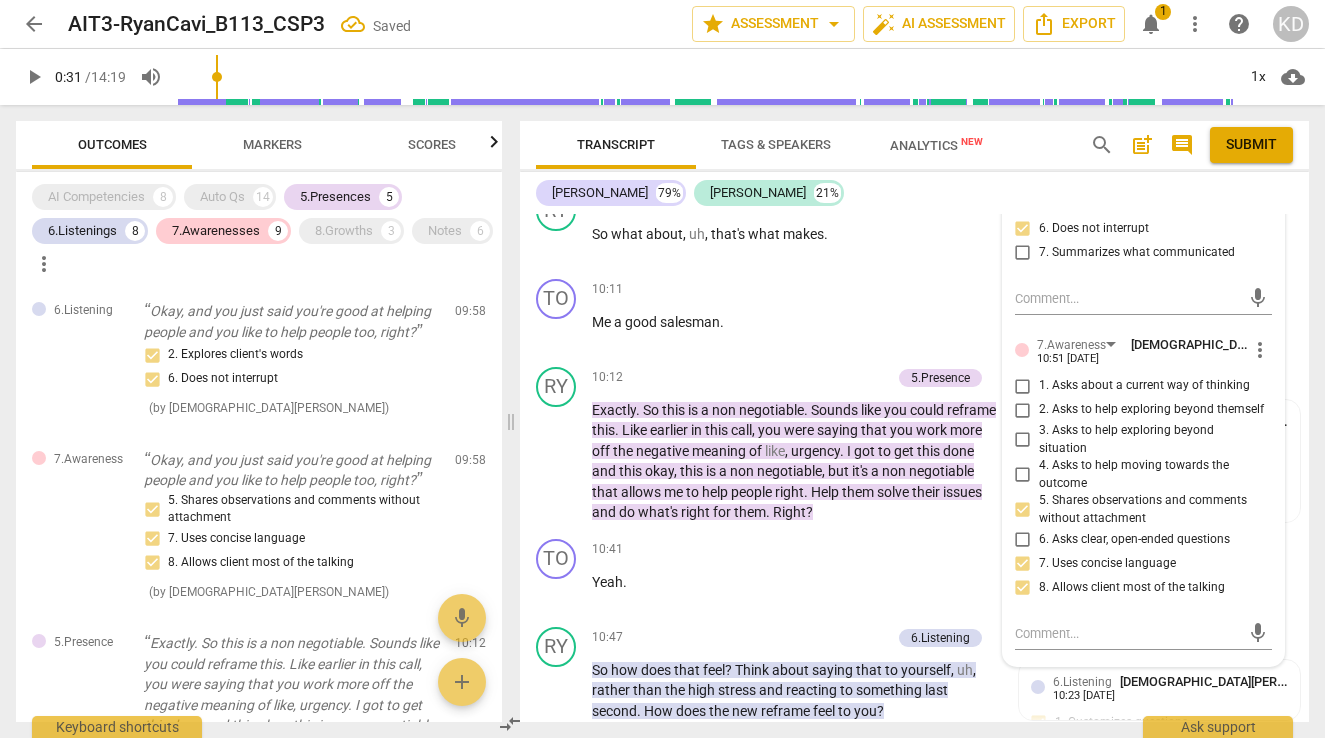 click on "1. Asks about a current way of thinking" at bounding box center (1023, 386) 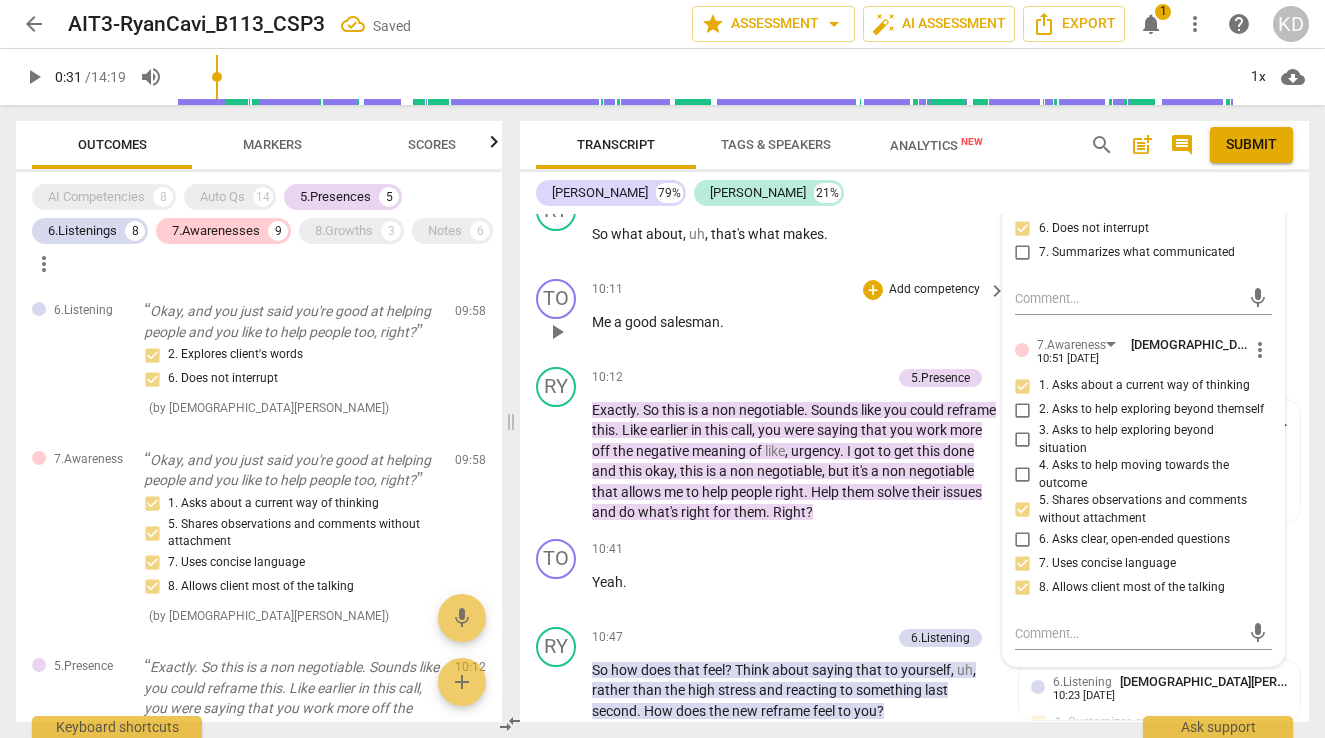 click on "TO play_arrow pause 10:11 + Add competency keyboard_arrow_right Me   a   good   salesman ." at bounding box center (914, 315) 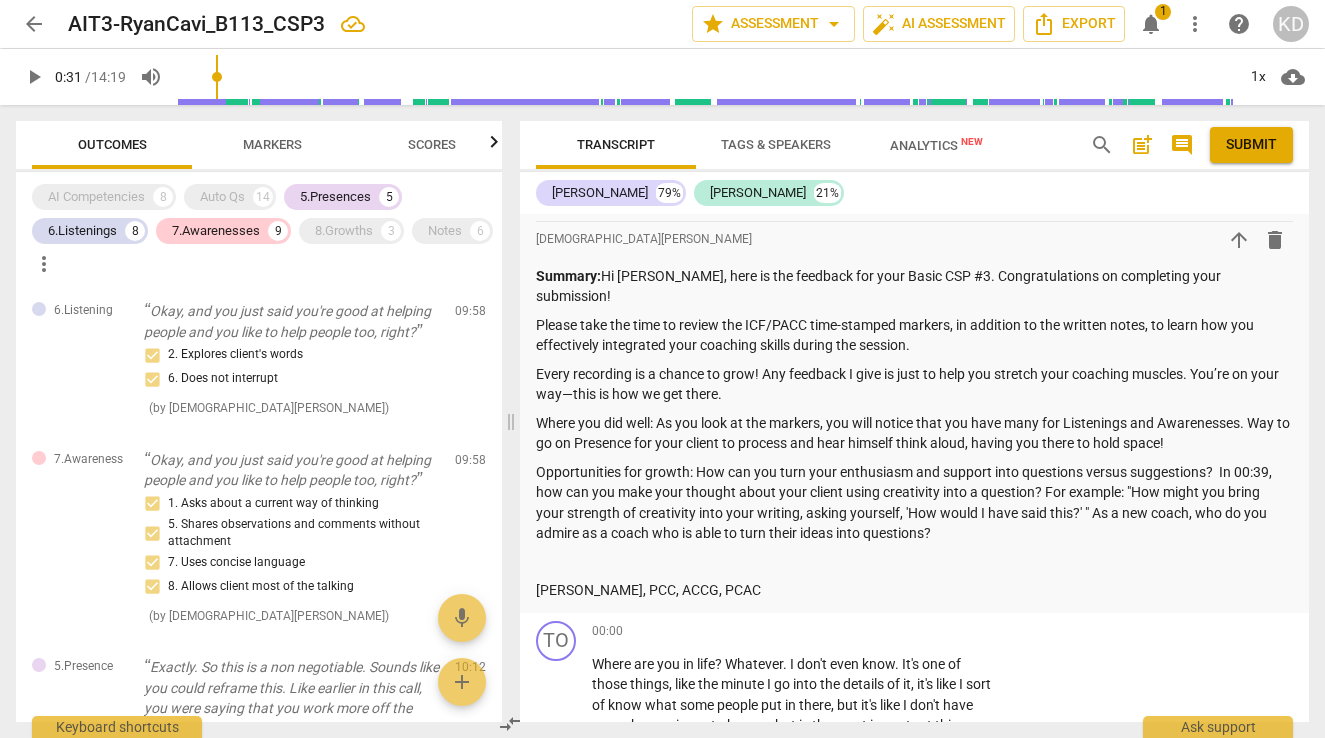 scroll, scrollTop: 1623, scrollLeft: 0, axis: vertical 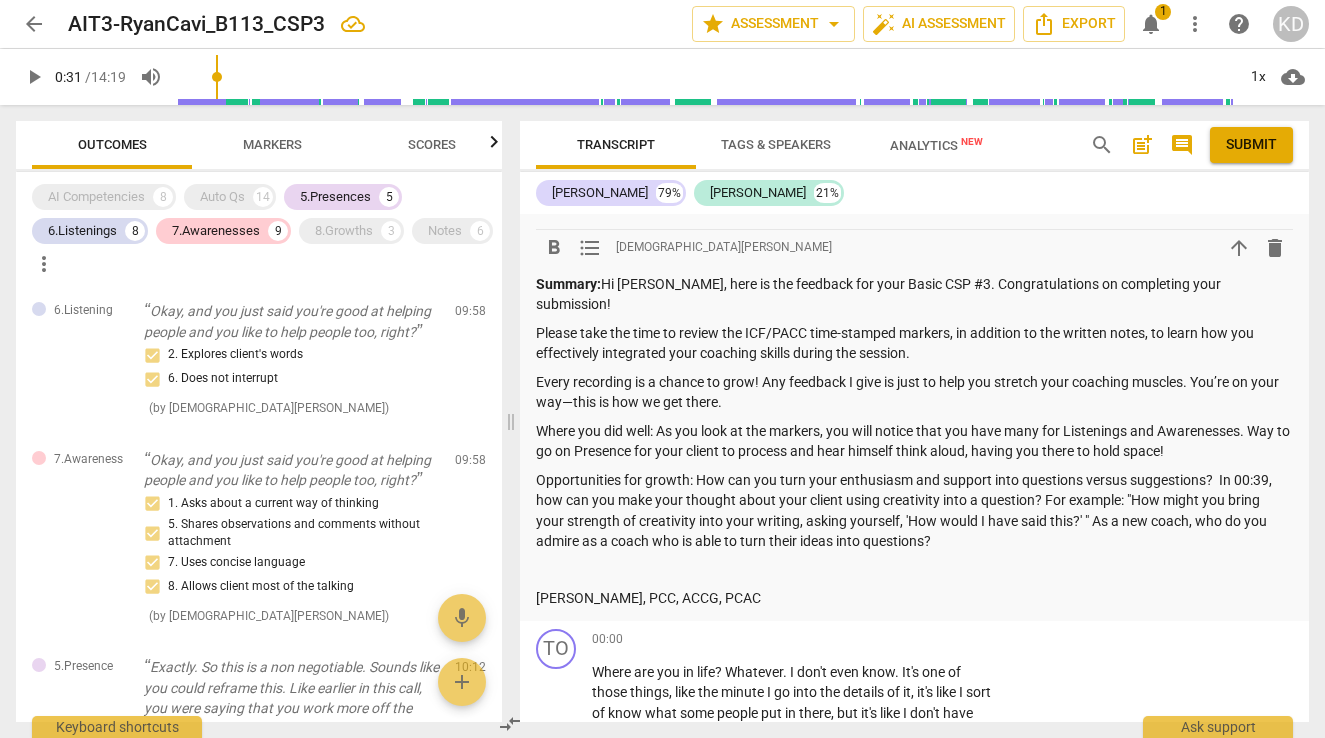 click on "Opportunities for growth: How can you turn your enthusiasm and support into questions versus suggestions?  In 00:39, how can you make your thought about your client using creativity into a question? For example: "How might you bring your strength of creativity into your writing, asking yourself, 'How would I have said this?' " As a new coach, who do you admire as a coach who is able to turn their ideas into questions?" at bounding box center (914, 511) 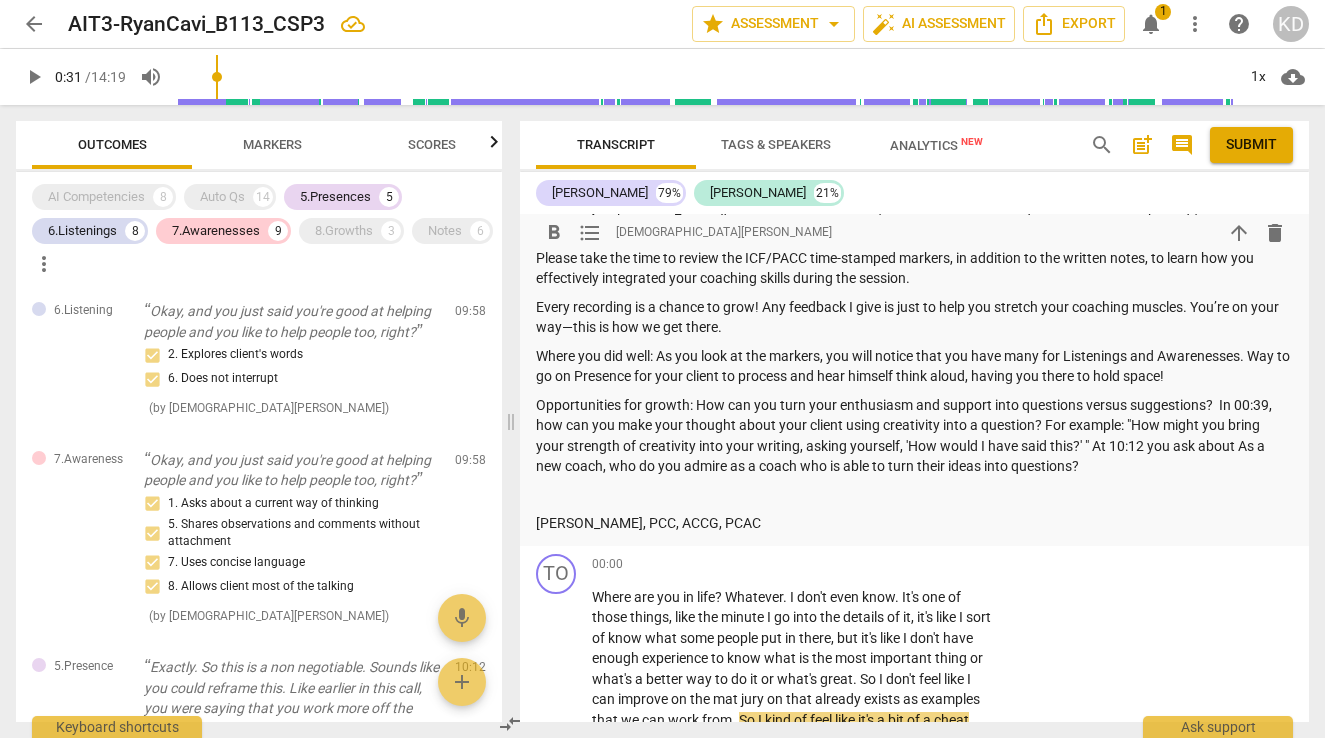 scroll, scrollTop: 1701, scrollLeft: 0, axis: vertical 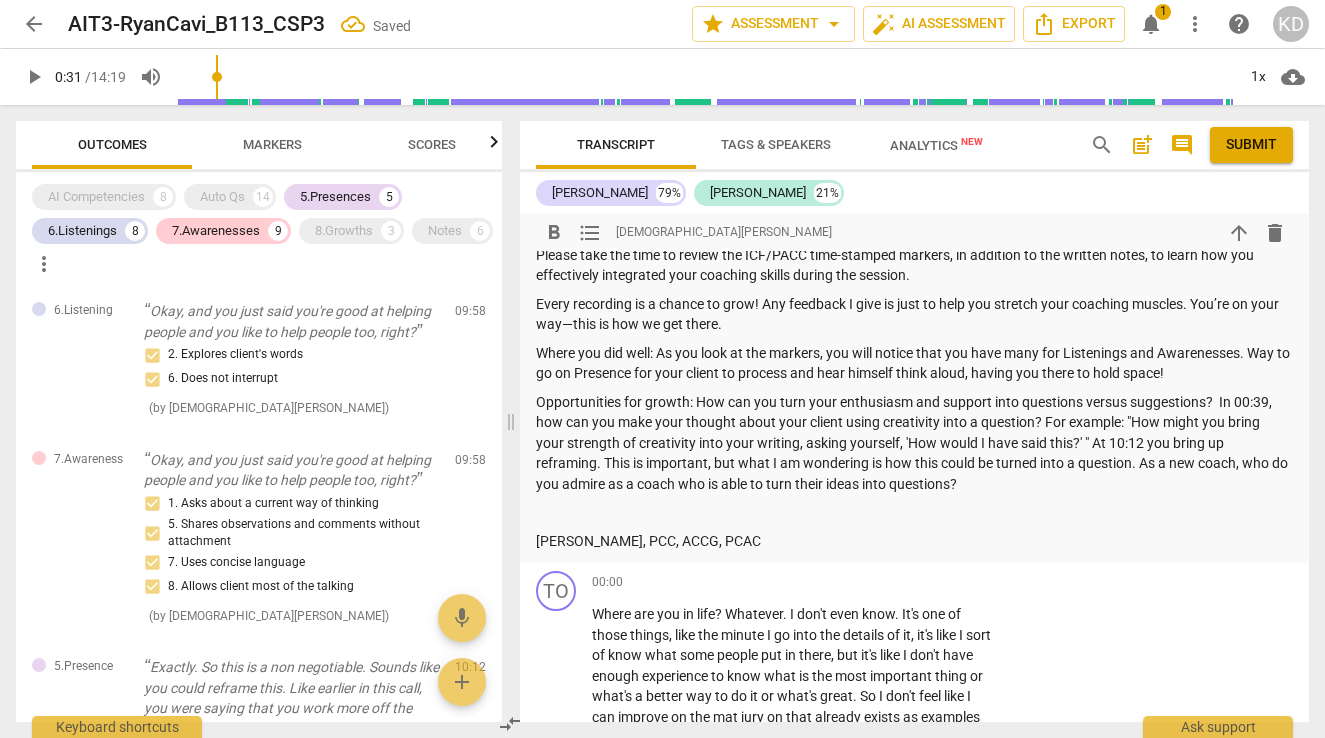 click on "Opportunities for growth: How can you turn your enthusiasm and support into questions versus suggestions?  In 00:39, how can you make your thought about your client using creativity into a question? For example: "How might you bring your strength of creativity into your writing, asking yourself, 'How would I have said this?' " At 10:12 you bring up reframing. This is important, but what I am wondering is how this could be turned into a question. As a new coach, who do you admire as a coach who is able to turn their ideas into questions?" at bounding box center [914, 443] 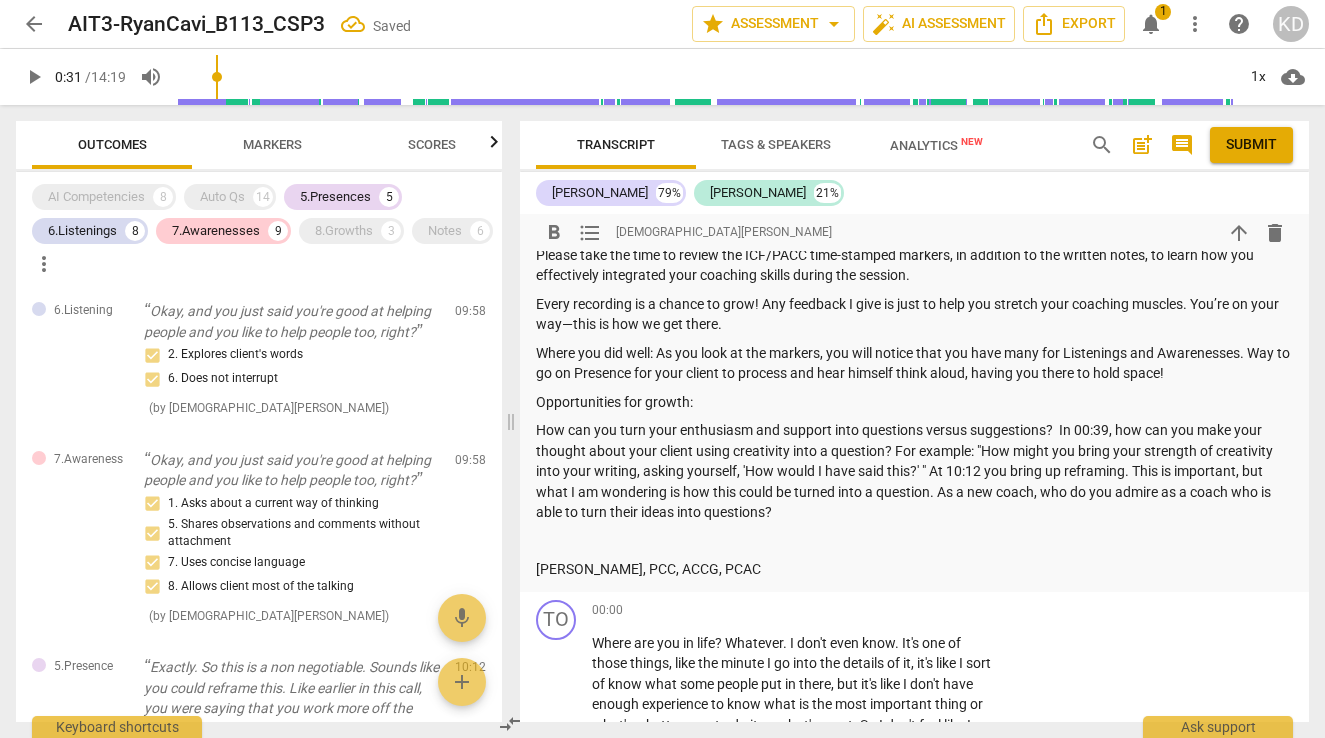 click on "How can you turn your enthusiasm and support into questions versus suggestions?  In 00:39, how can you make your thought about your client using creativity into a question? For example: "How might you bring your strength of creativity into your writing, asking yourself, 'How would I have said this?' " At 10:12 you bring up reframing. This is important, but what I am wondering is how this could be turned into a question. As a new coach, who do you admire as a coach who is able to turn their ideas into questions?" at bounding box center (914, 471) 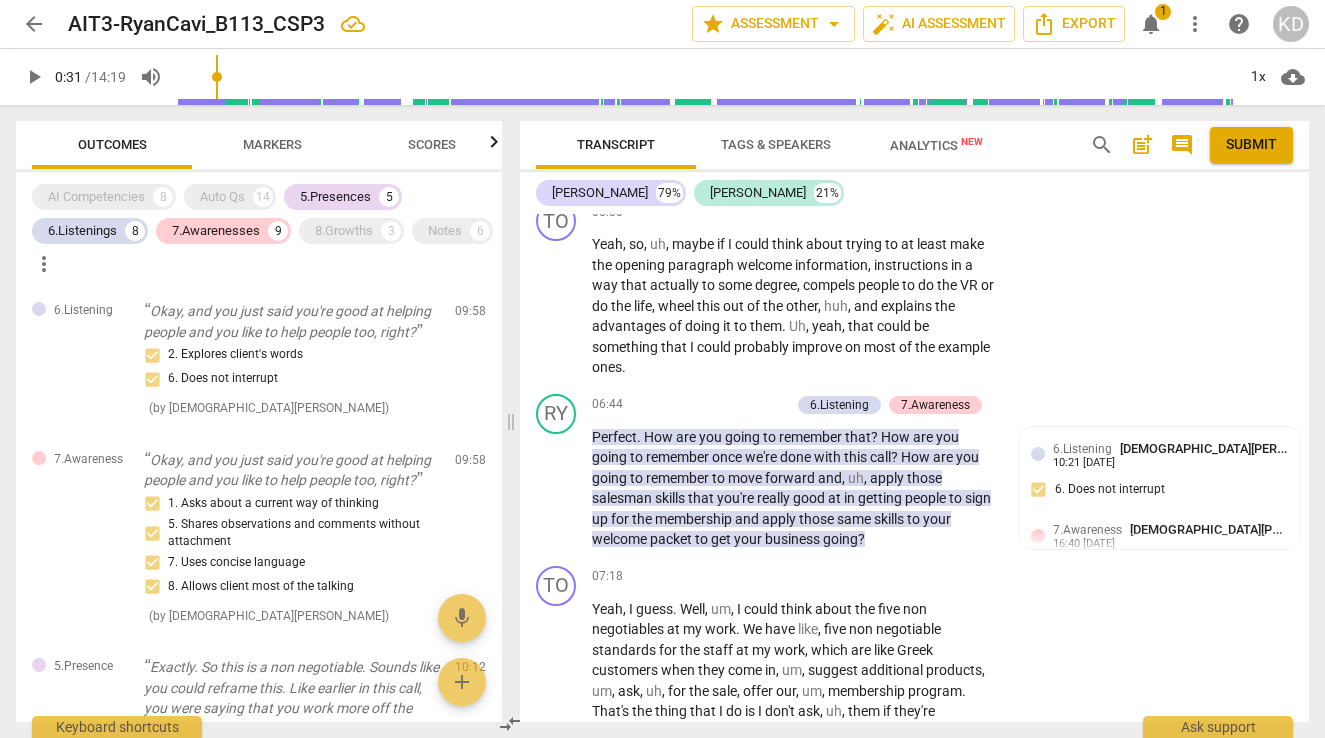 scroll, scrollTop: 4380, scrollLeft: 0, axis: vertical 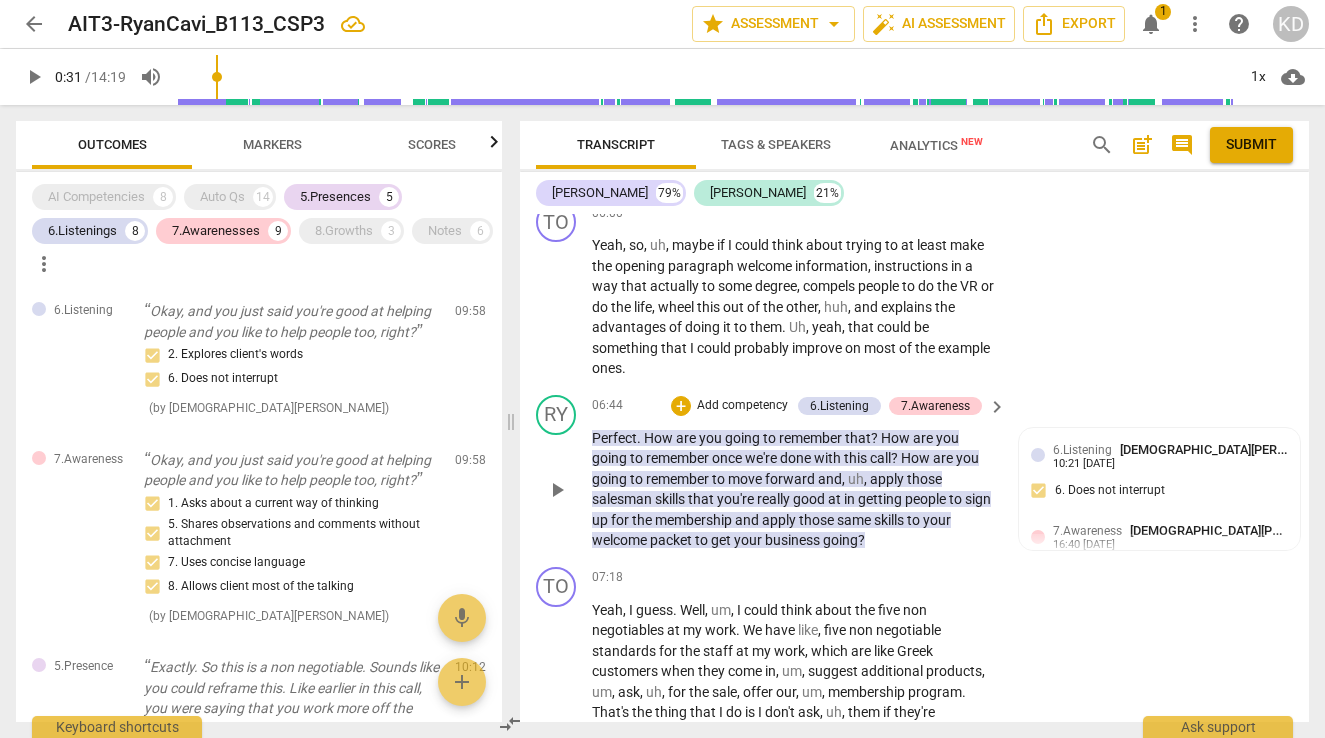 click on "Add competency" at bounding box center (742, 406) 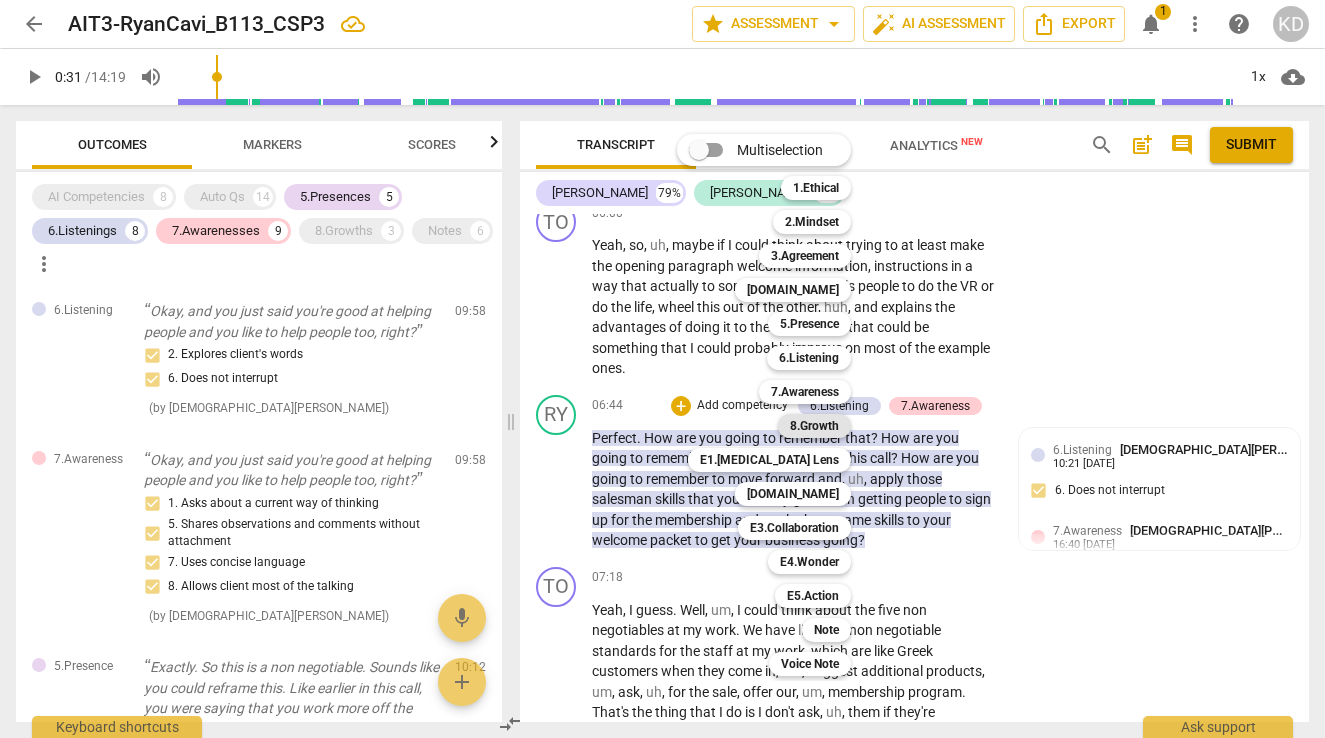 click on "8.Growth" at bounding box center [814, 426] 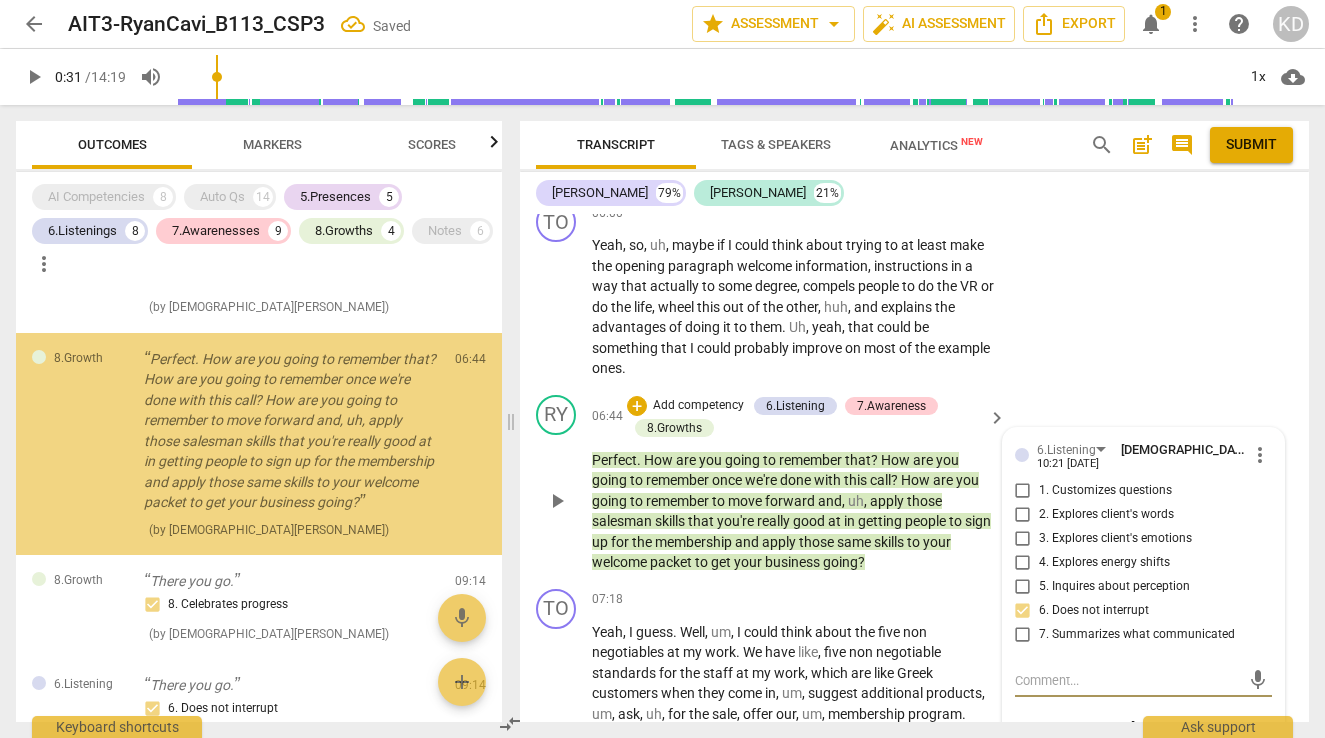 scroll, scrollTop: 3174, scrollLeft: 0, axis: vertical 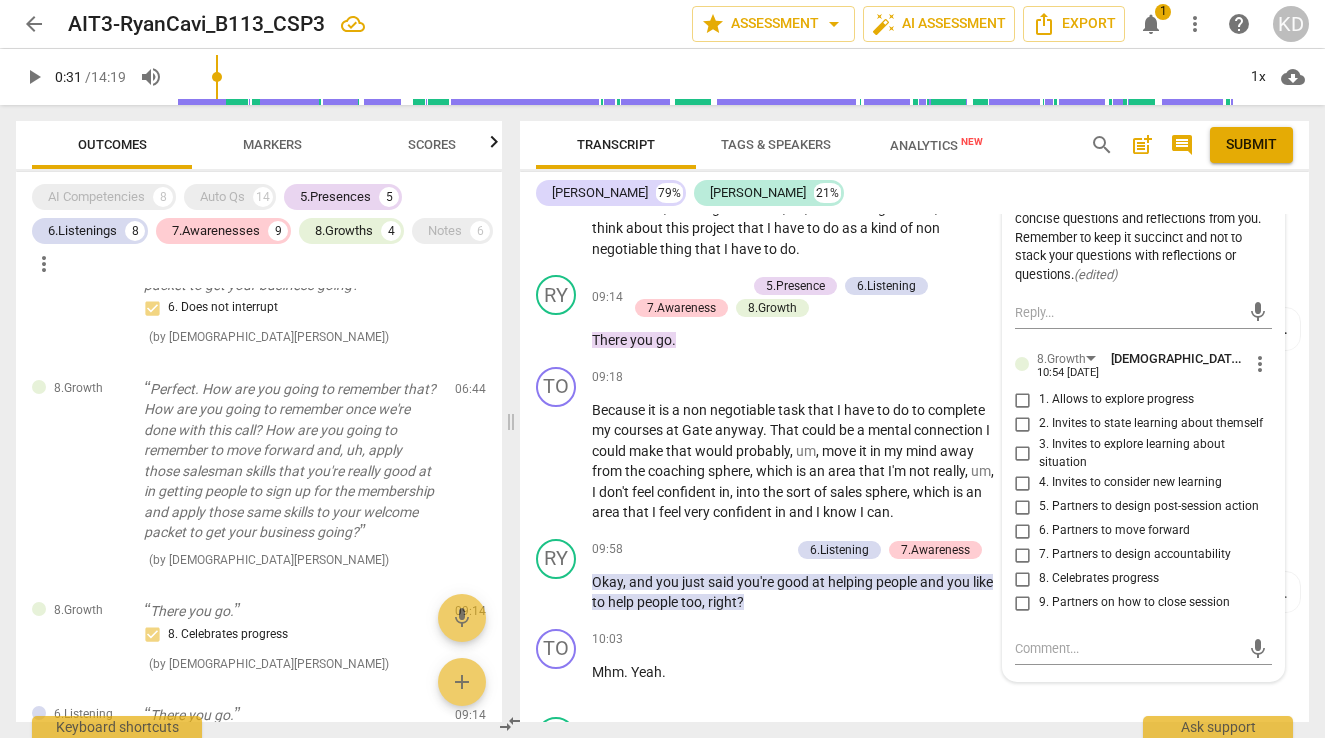 click on "7. Partners to design accountability" at bounding box center [1023, 555] 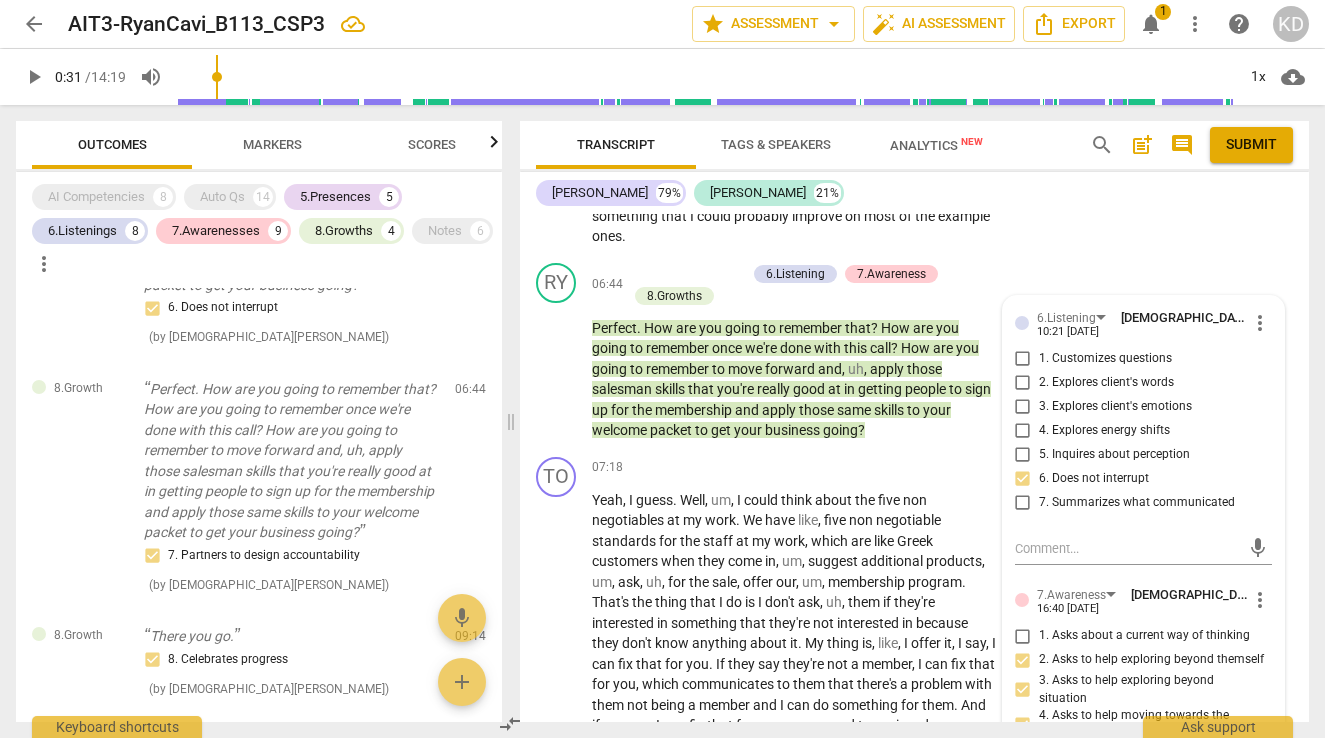 scroll, scrollTop: 4498, scrollLeft: 0, axis: vertical 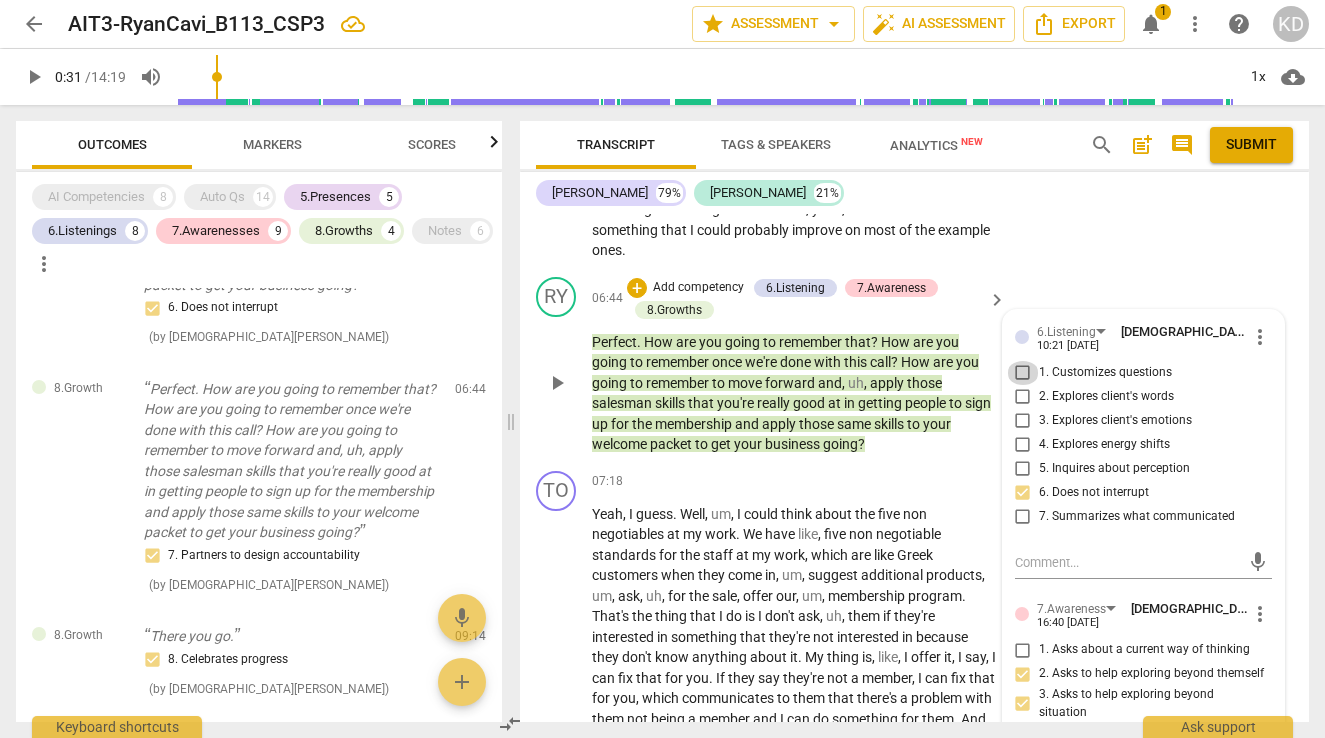 click on "1. Customizes questions" at bounding box center [1023, 373] 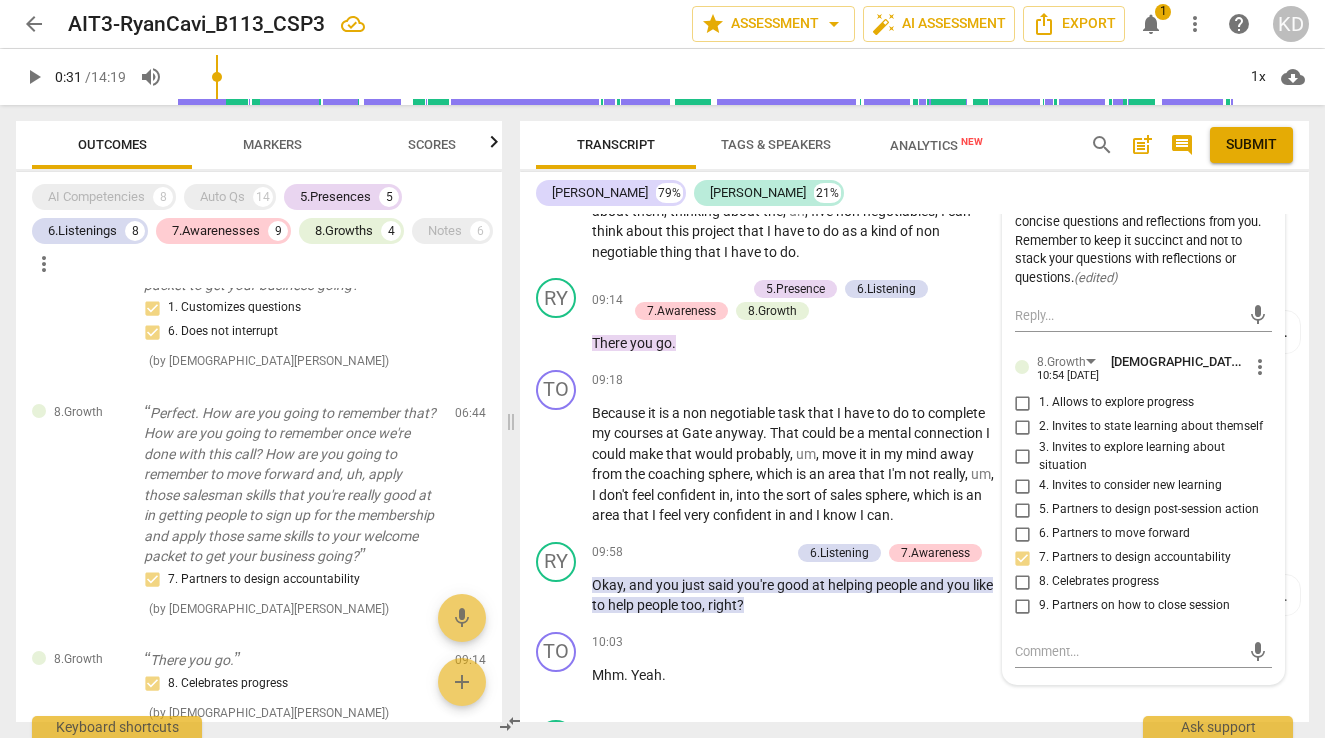 scroll, scrollTop: 5188, scrollLeft: 0, axis: vertical 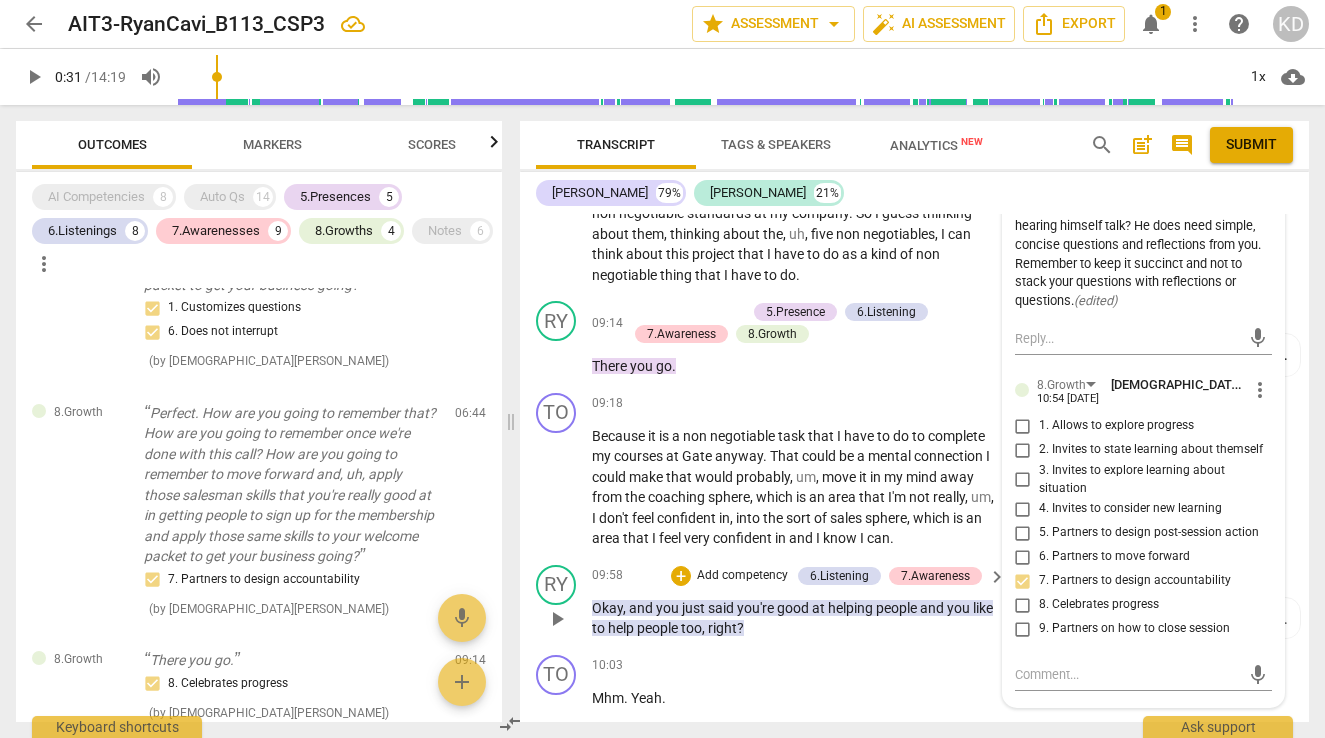 click on "Add competency" at bounding box center [742, 576] 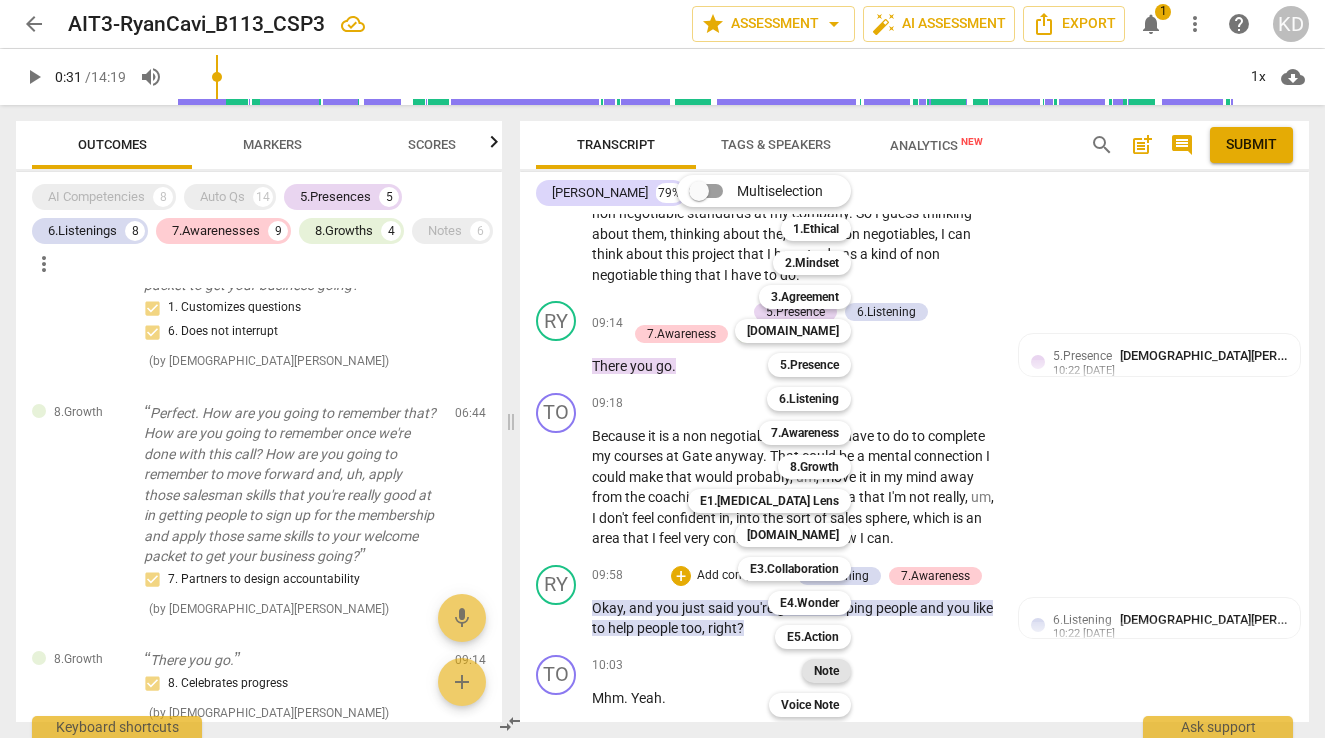 click on "Note" at bounding box center (826, 671) 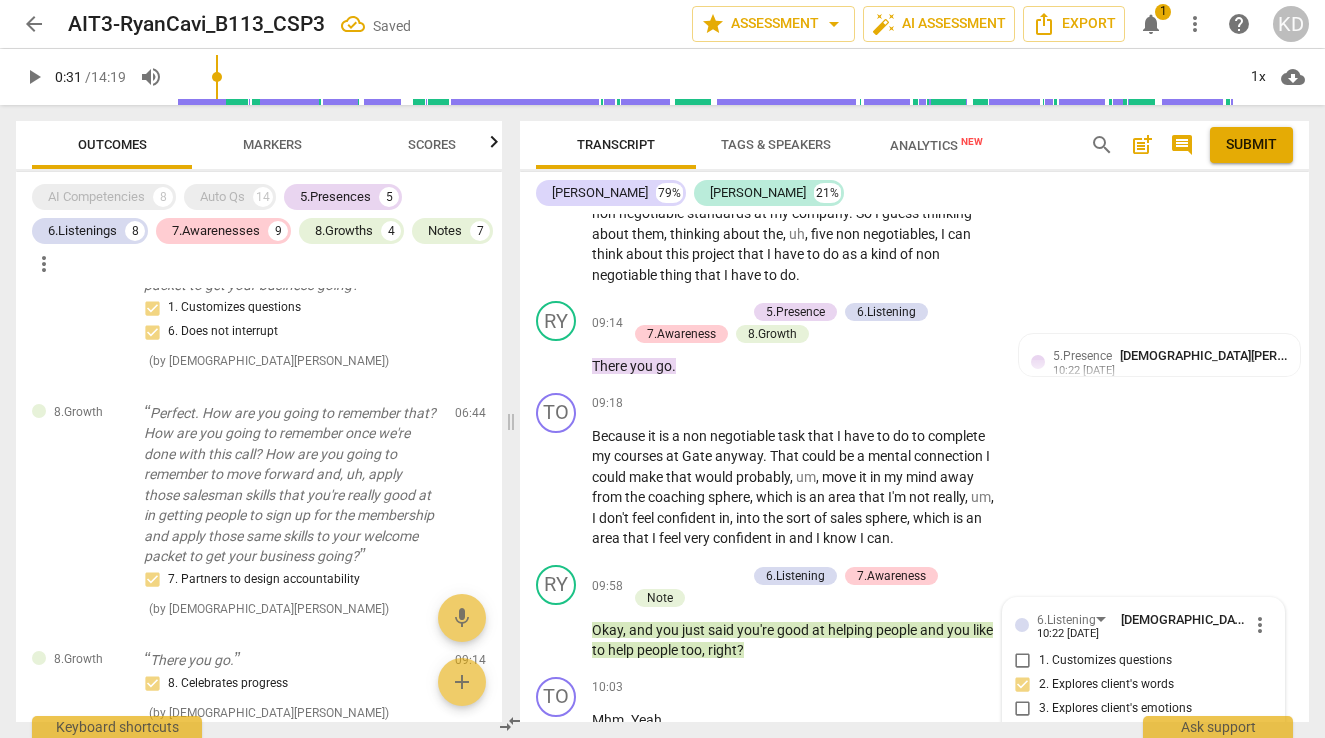 scroll, scrollTop: 5570, scrollLeft: 0, axis: vertical 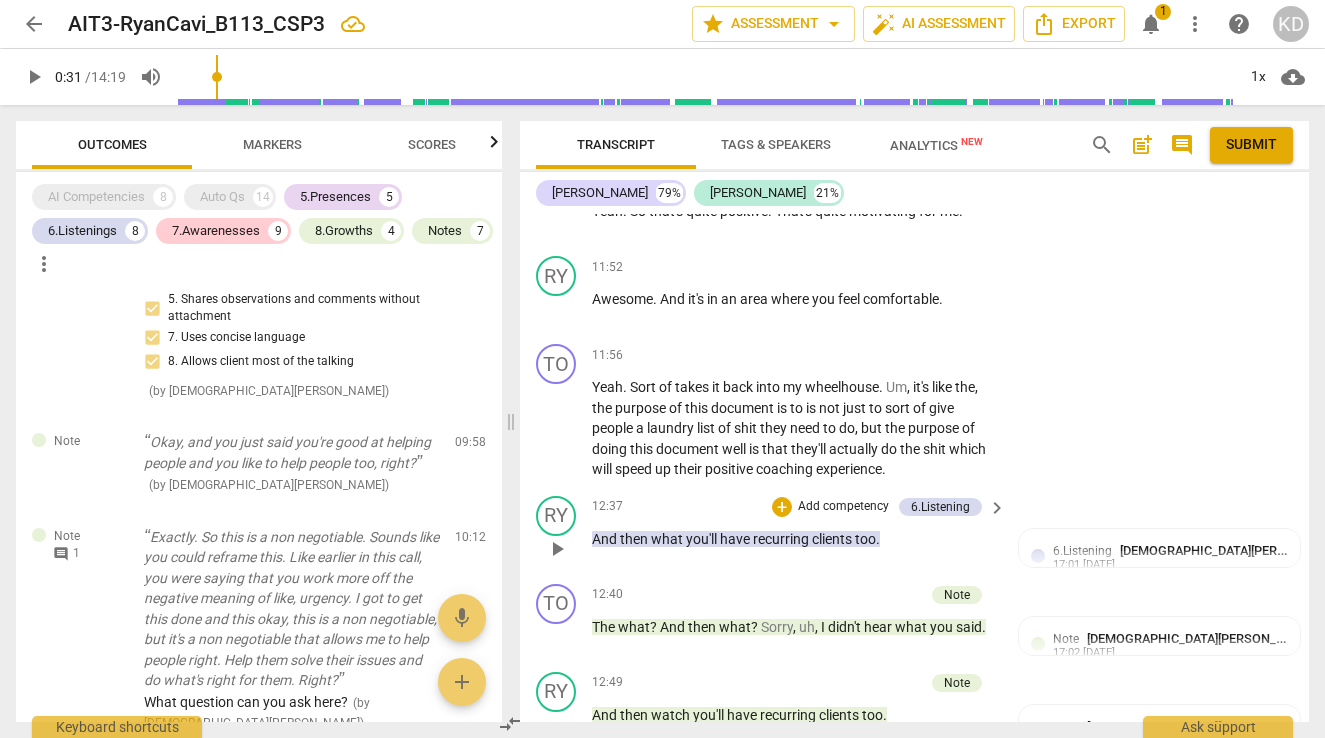 click on "Add competency" at bounding box center [843, 507] 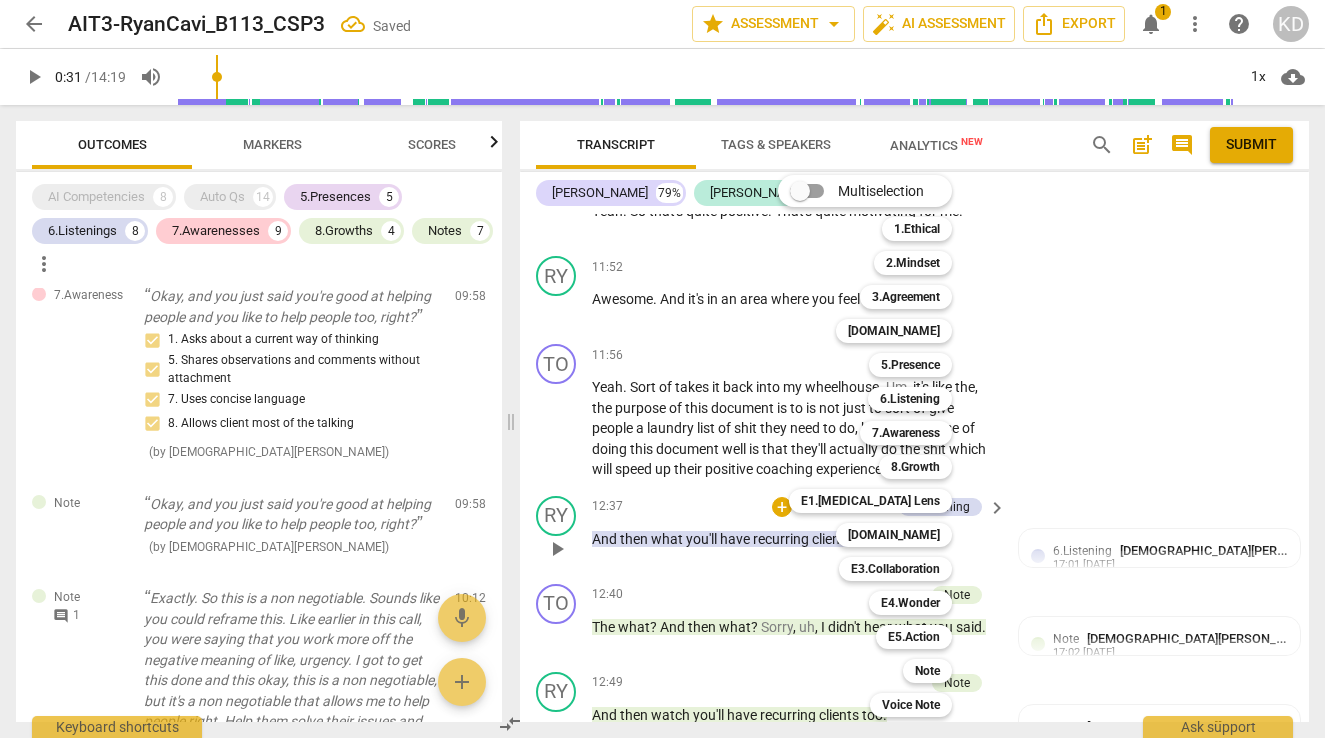 scroll, scrollTop: 4229, scrollLeft: 0, axis: vertical 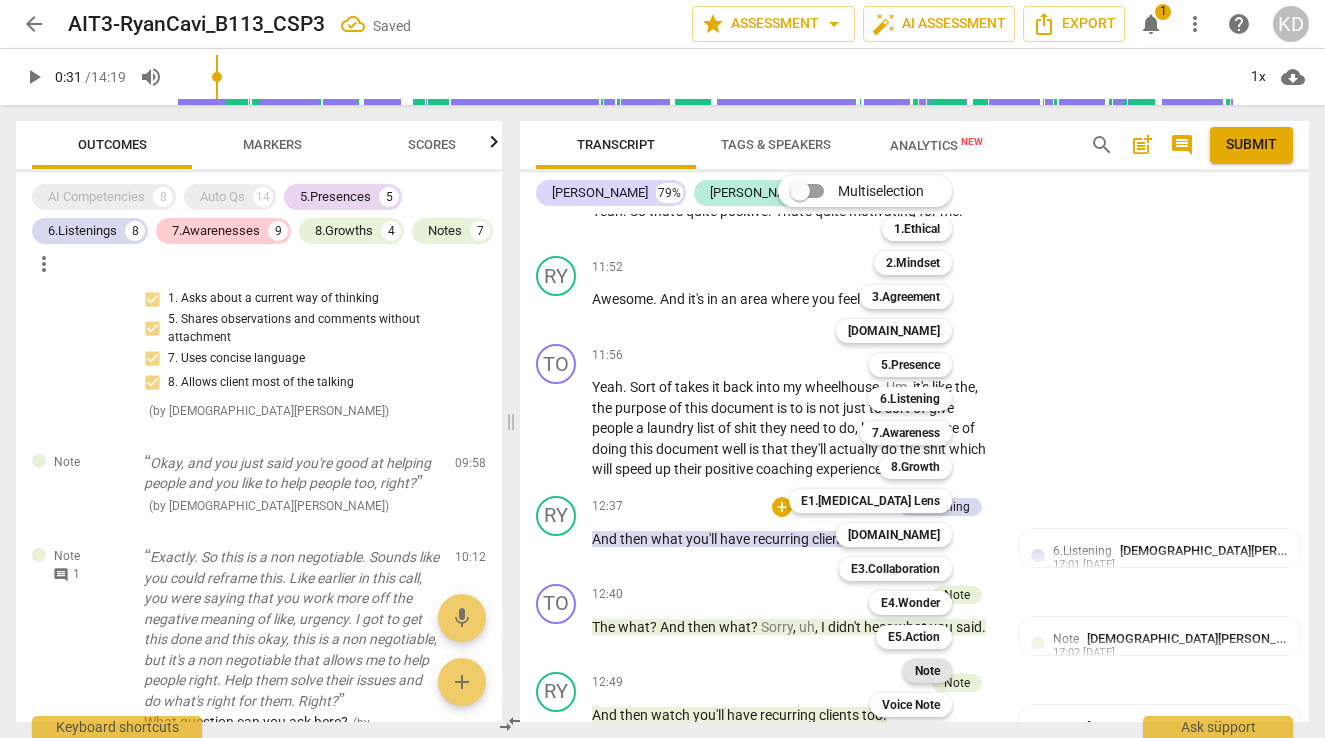 click on "Note" at bounding box center [927, 671] 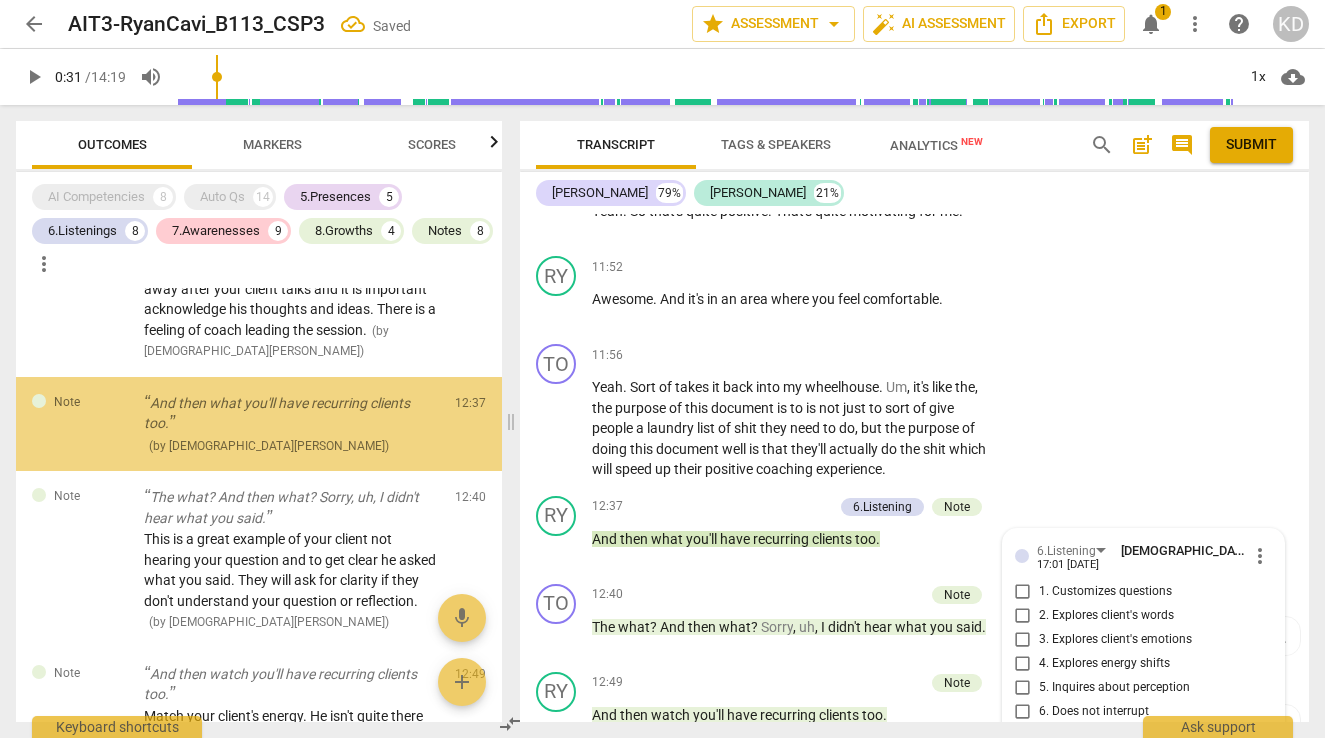 scroll, scrollTop: 5553, scrollLeft: 0, axis: vertical 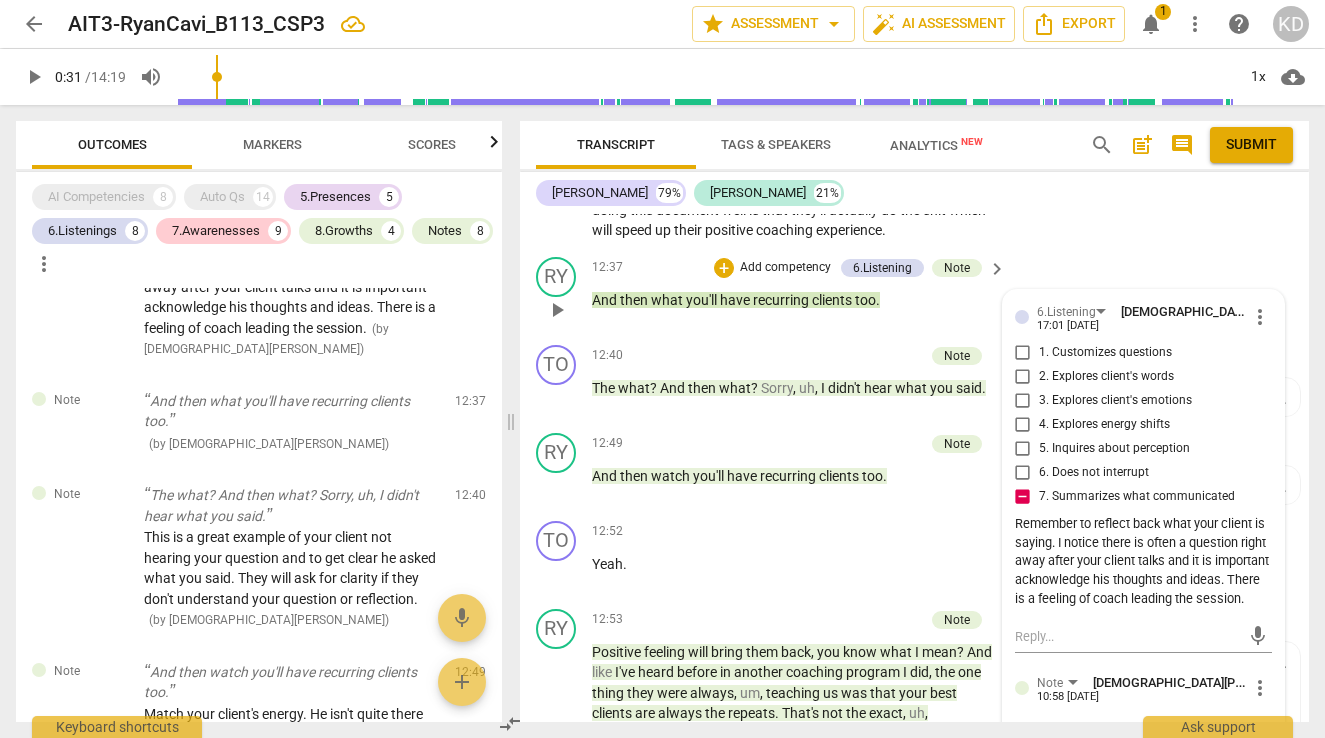 click on "Remember to reflect back what your client is saying. I notice there is often a question right away after your client talks and it is important acknowledge his thoughts and ideas. There is a feeling of coach leading the session." at bounding box center [1143, 562] 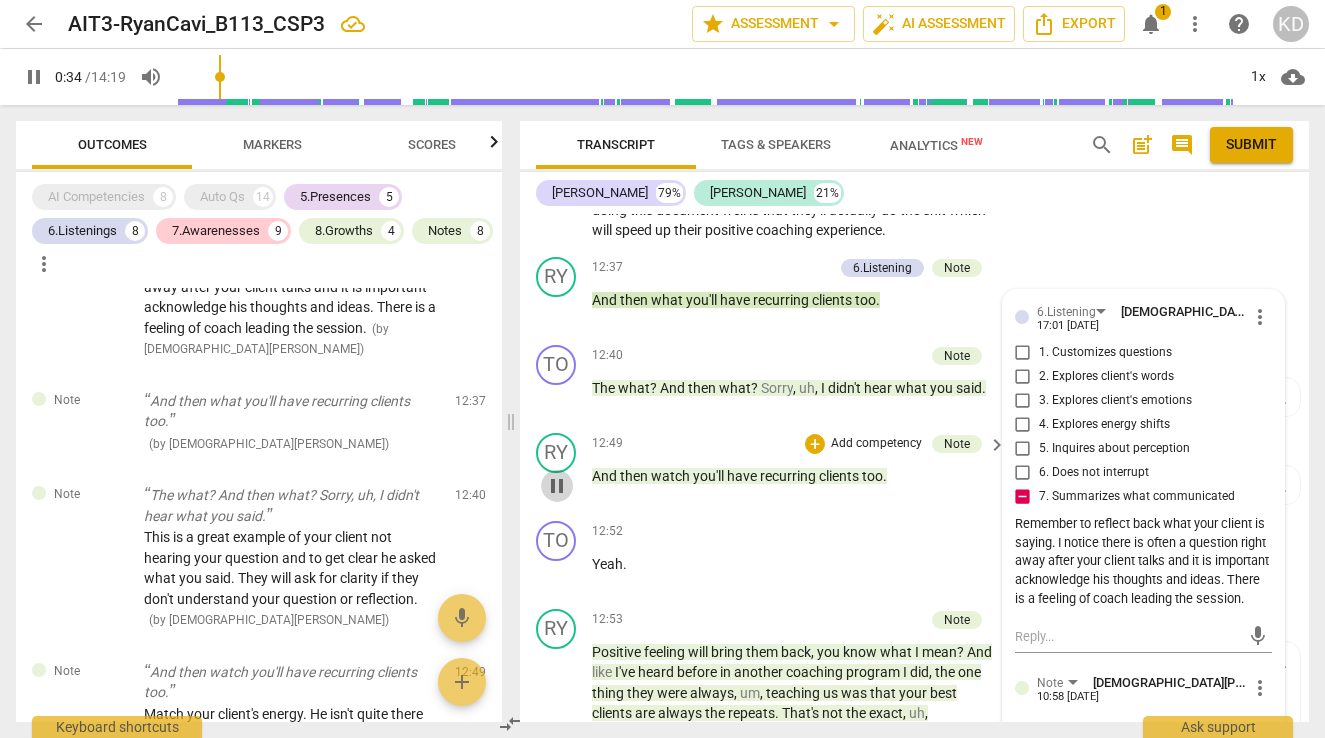 click on "pause" at bounding box center (557, 486) 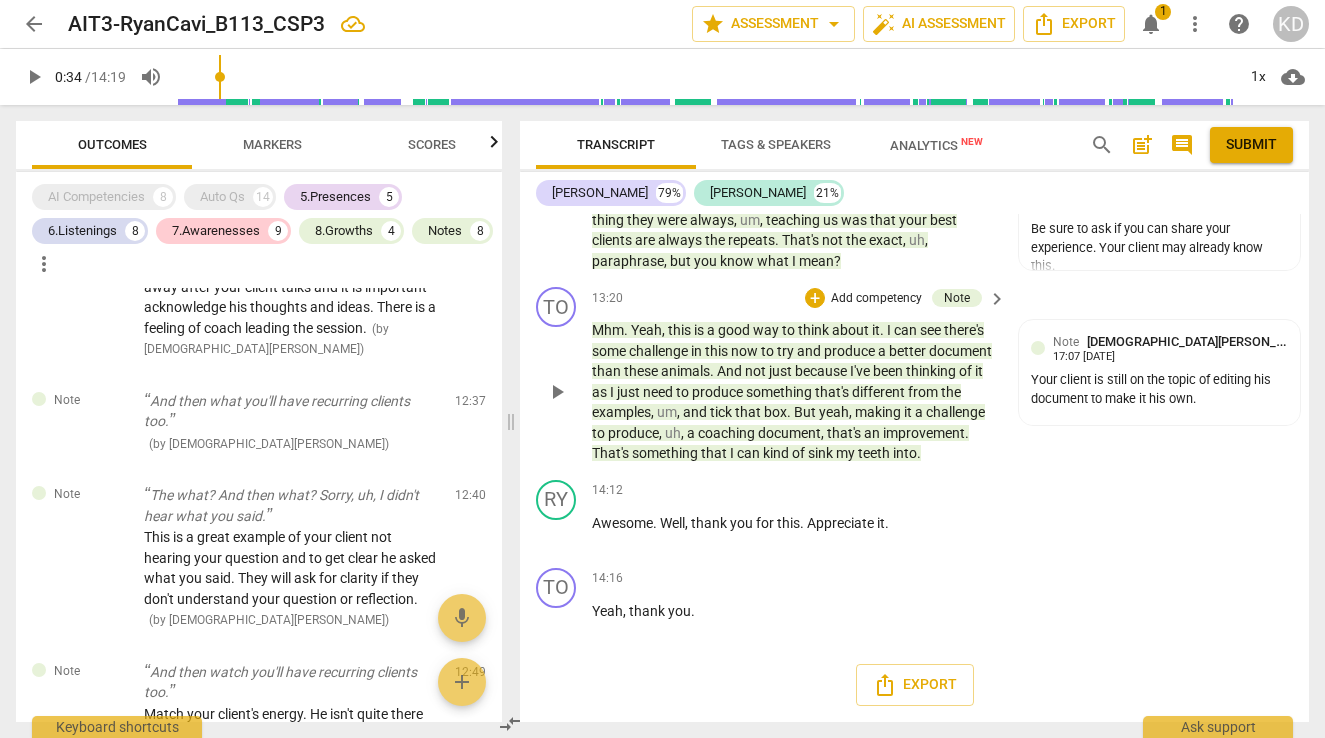 scroll, scrollTop: 7323, scrollLeft: 0, axis: vertical 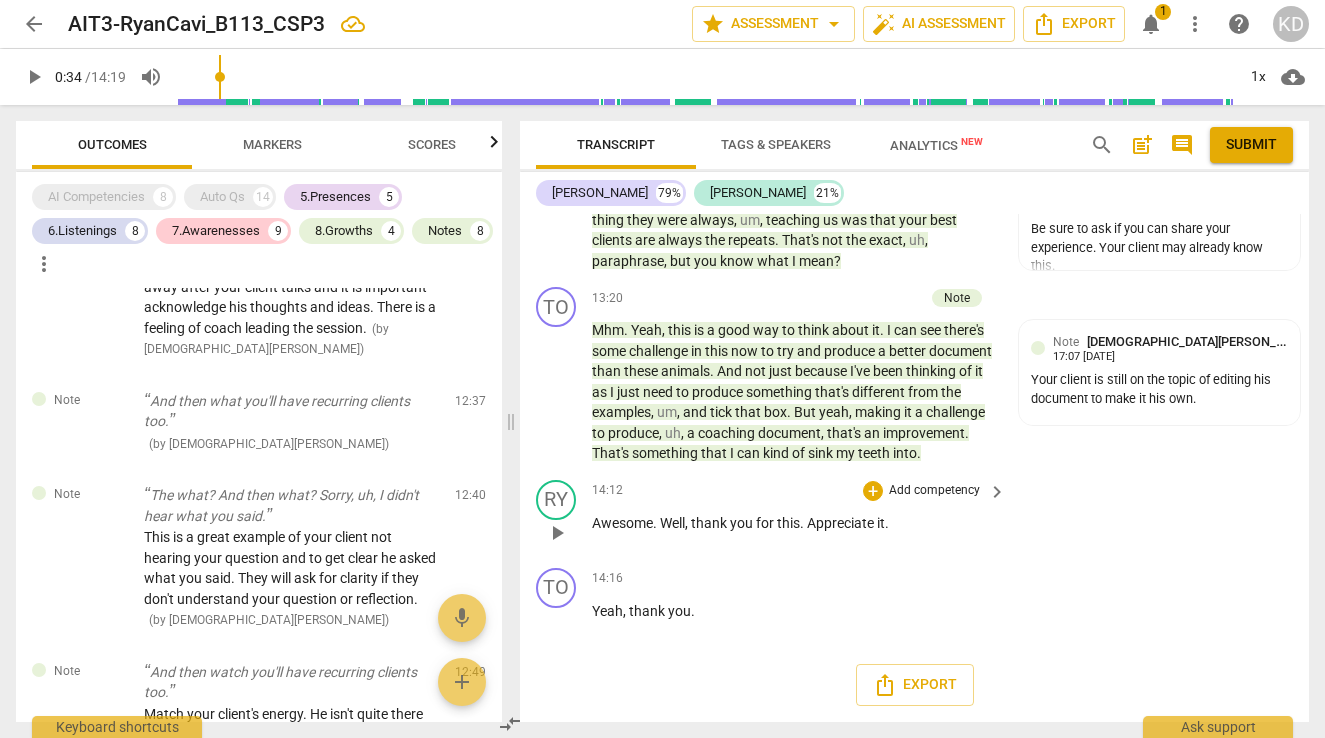 click on "Add competency" at bounding box center [934, 491] 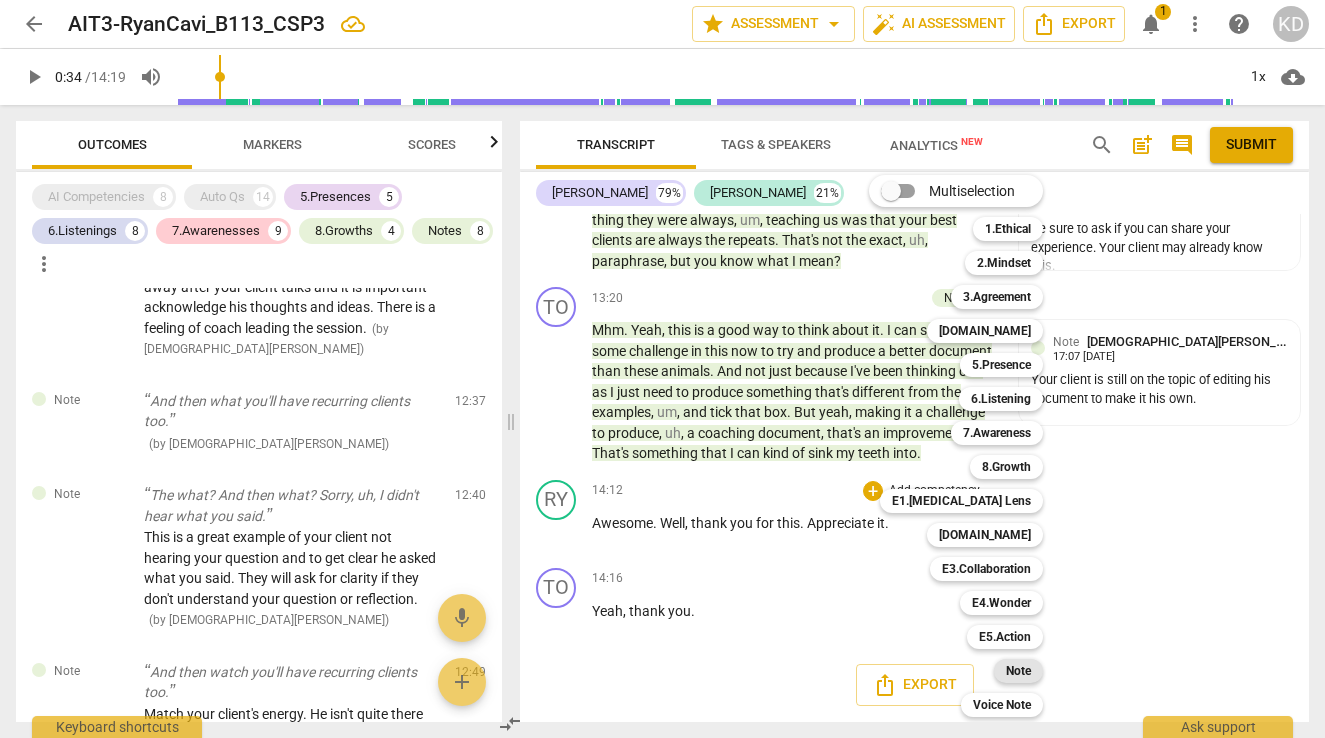 click on "Note" at bounding box center [1018, 671] 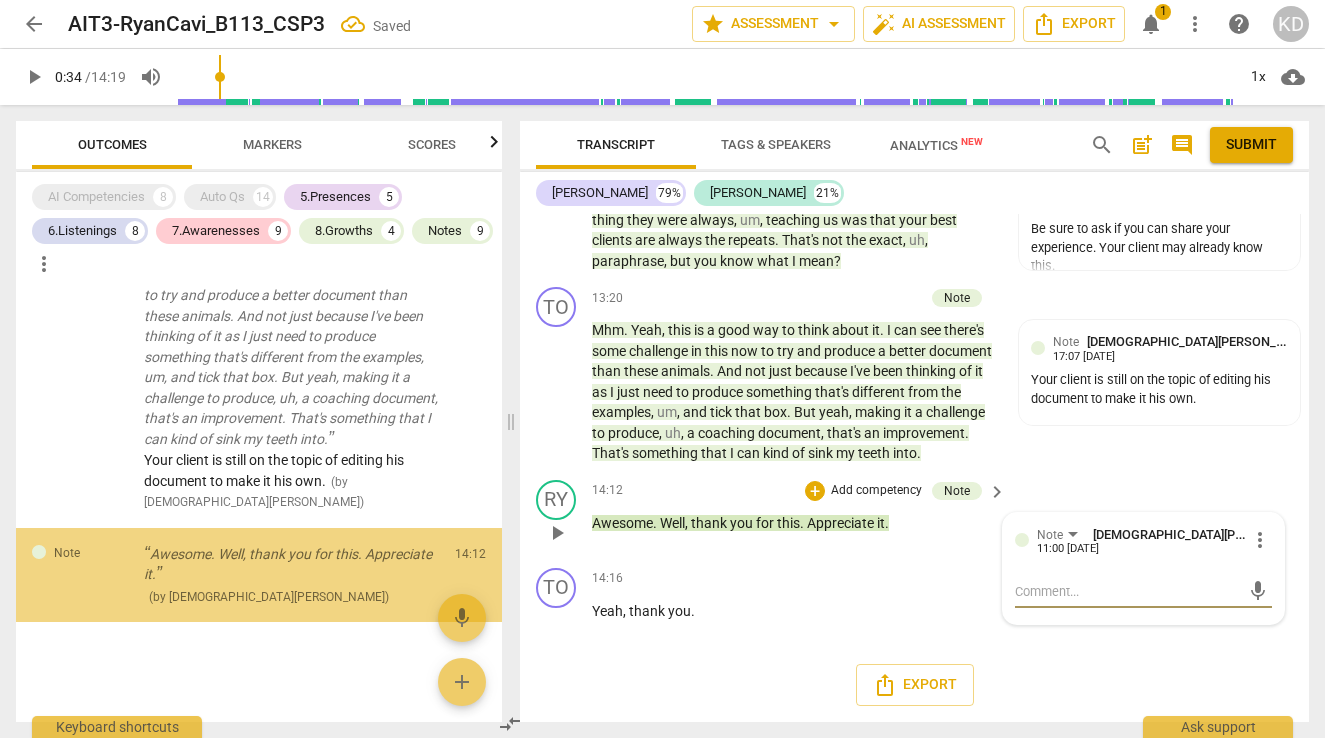 scroll, scrollTop: 6428, scrollLeft: 0, axis: vertical 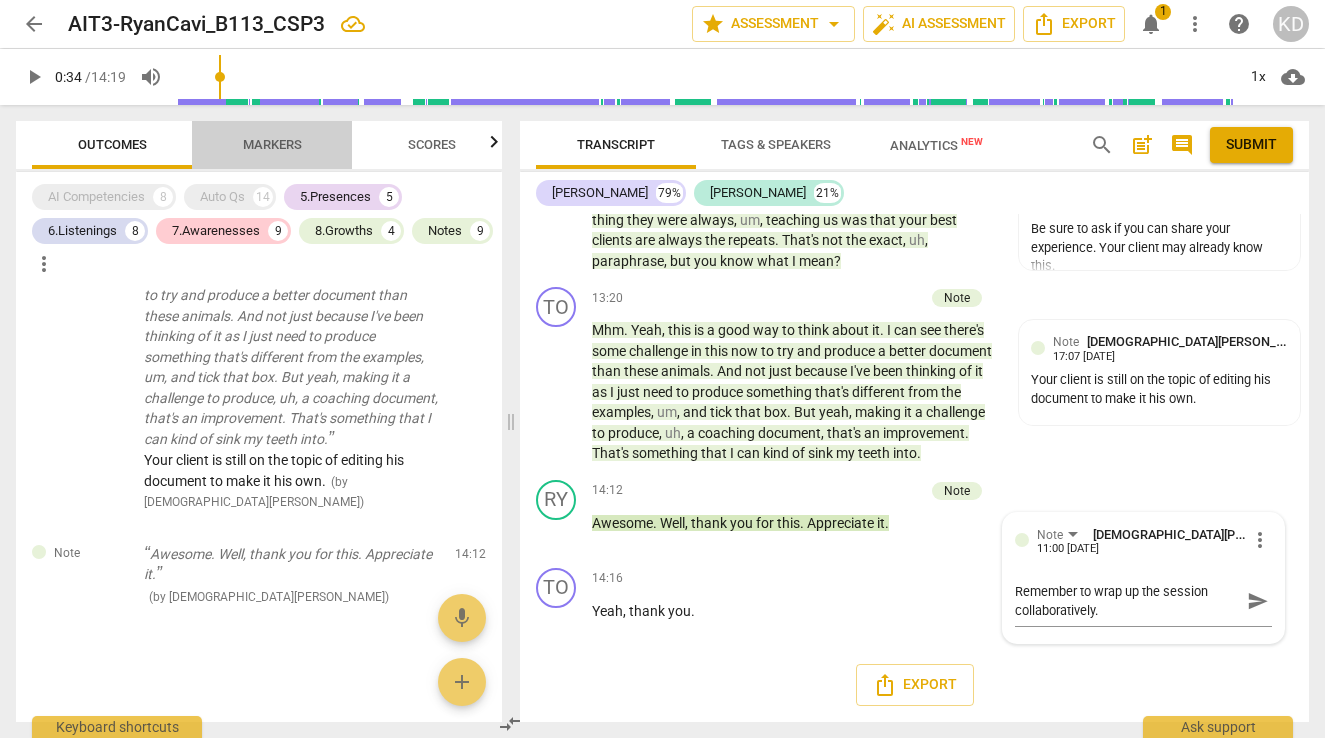 click on "Markers" at bounding box center [272, 144] 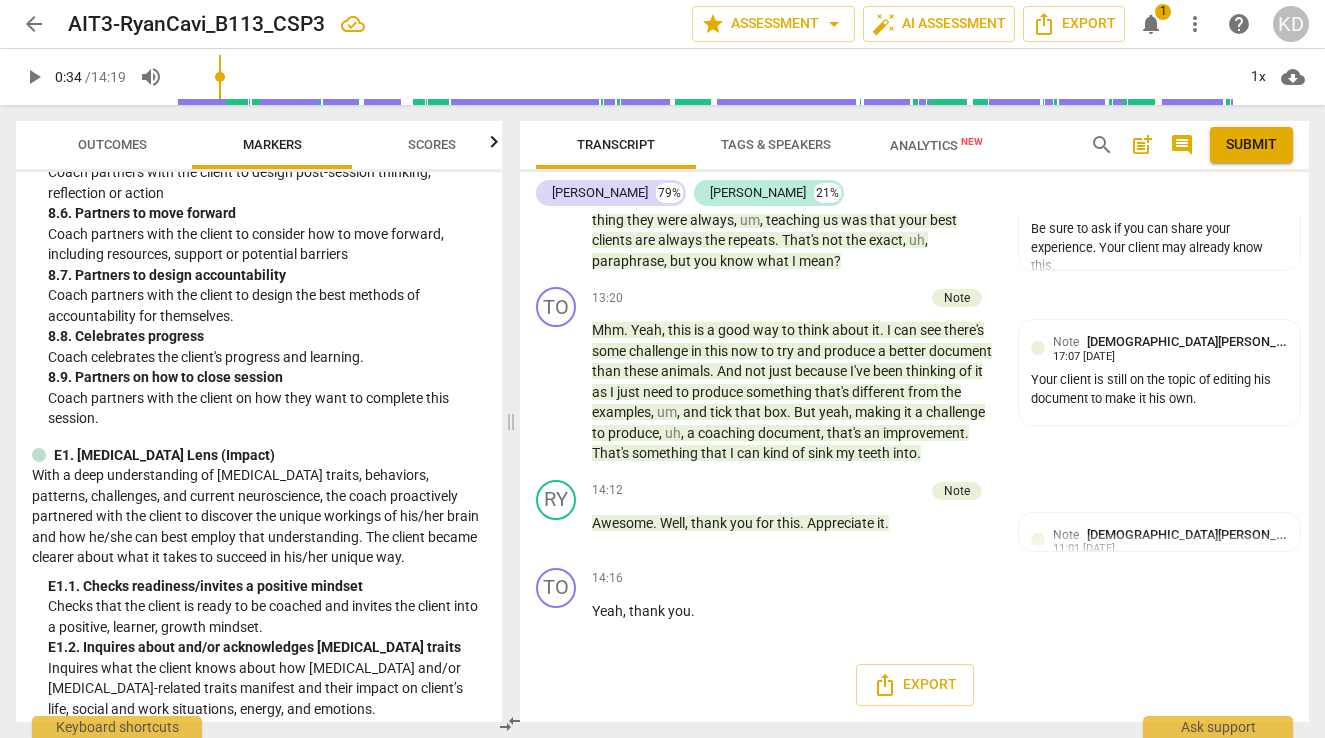 scroll, scrollTop: 2733, scrollLeft: 0, axis: vertical 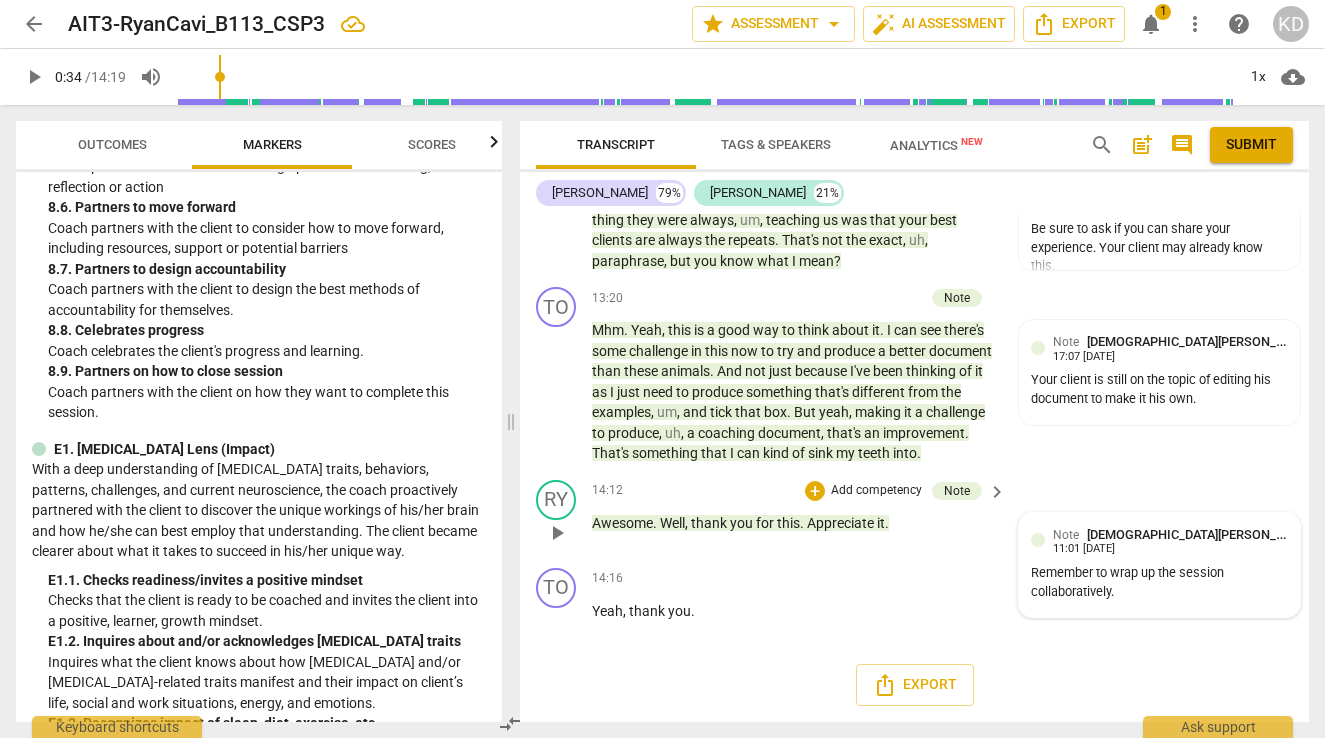 click on "Remember to wrap up the session collaboratively." at bounding box center (1159, 583) 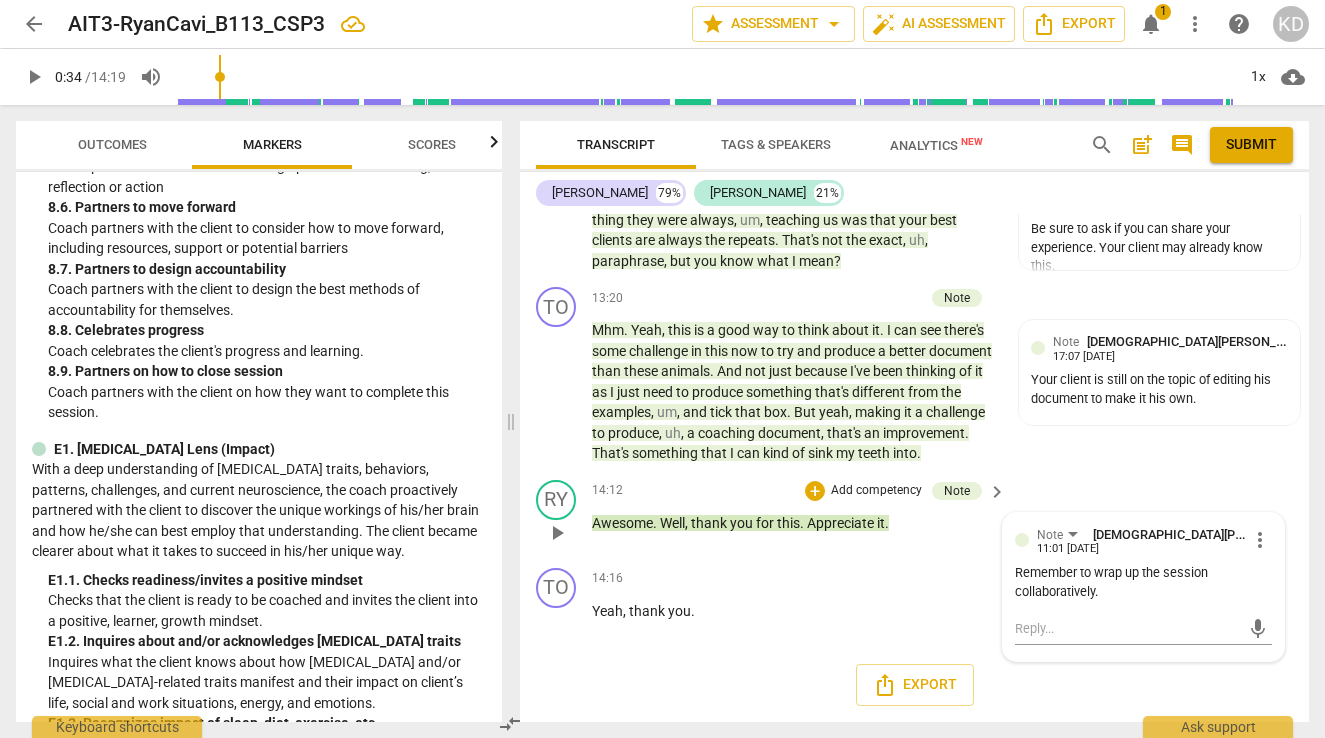 click on "Remember to wrap up the session collaboratively." at bounding box center (1143, 583) 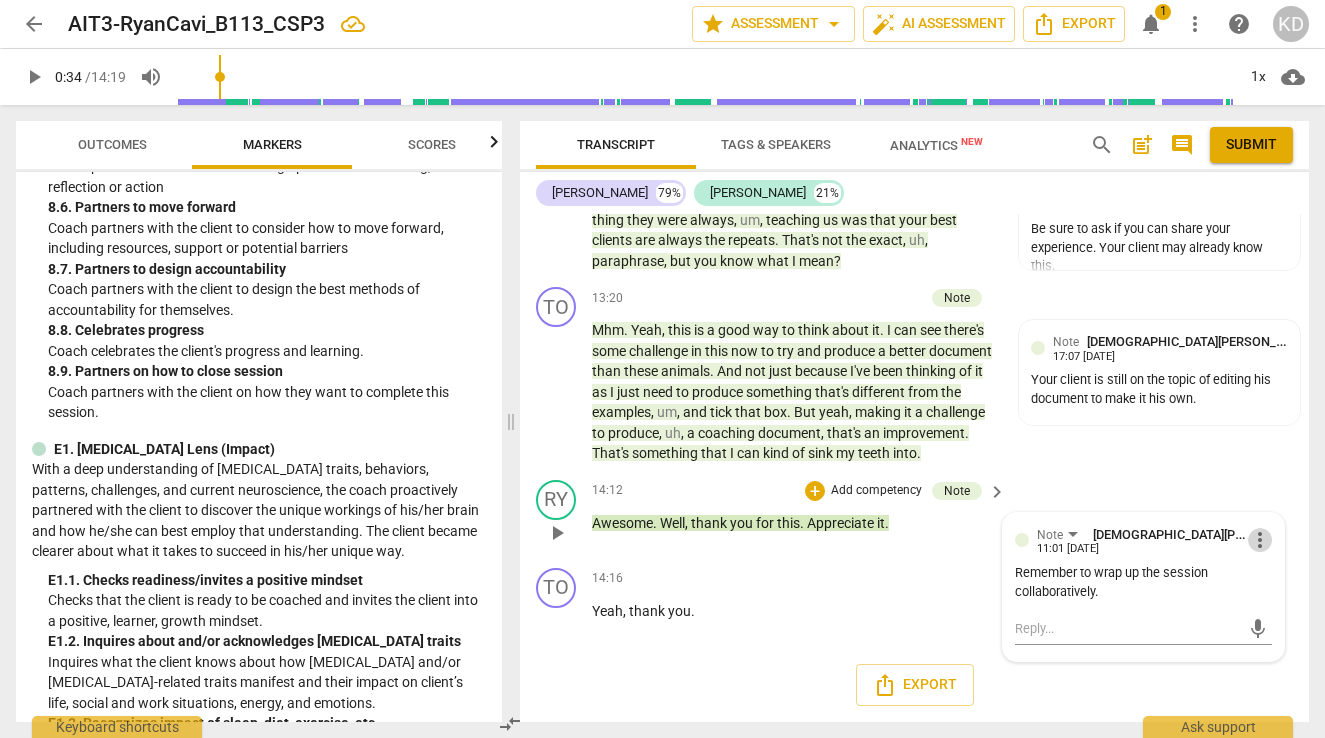 click on "more_vert" at bounding box center [1260, 540] 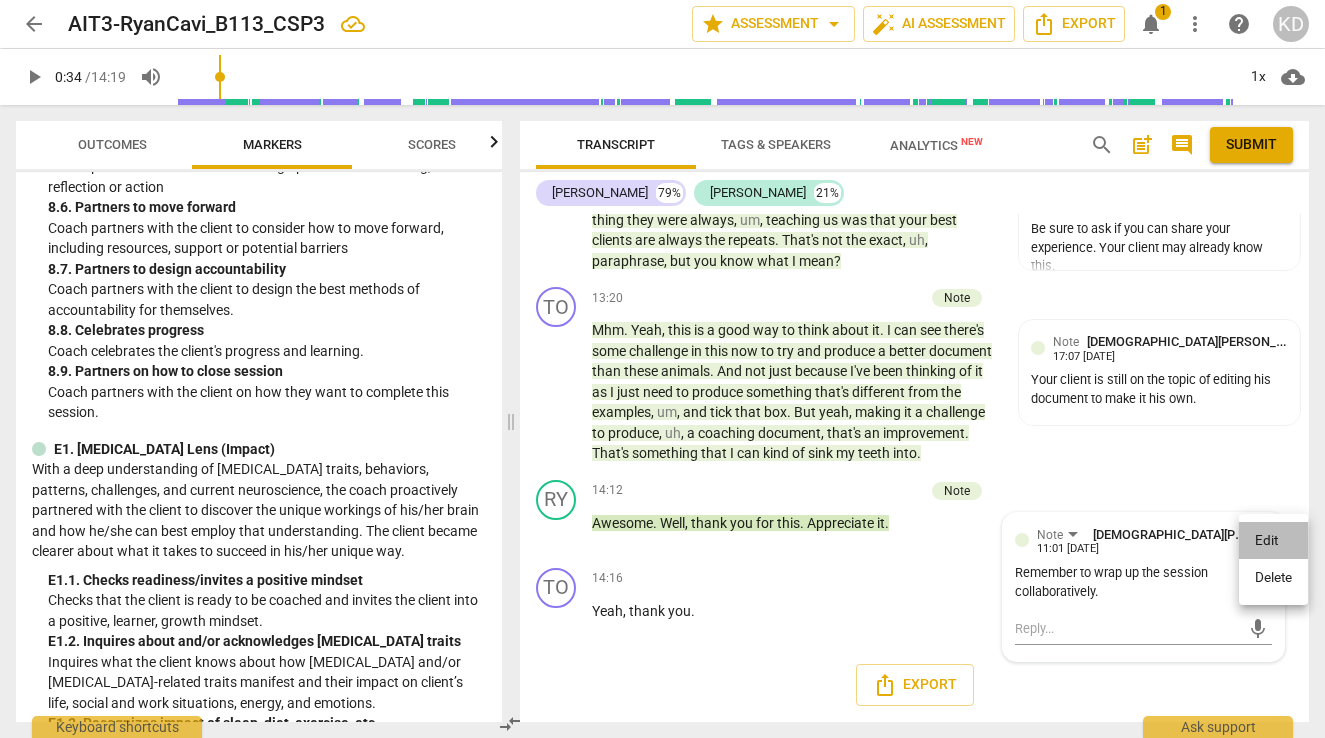 click on "Edit" at bounding box center [1273, 541] 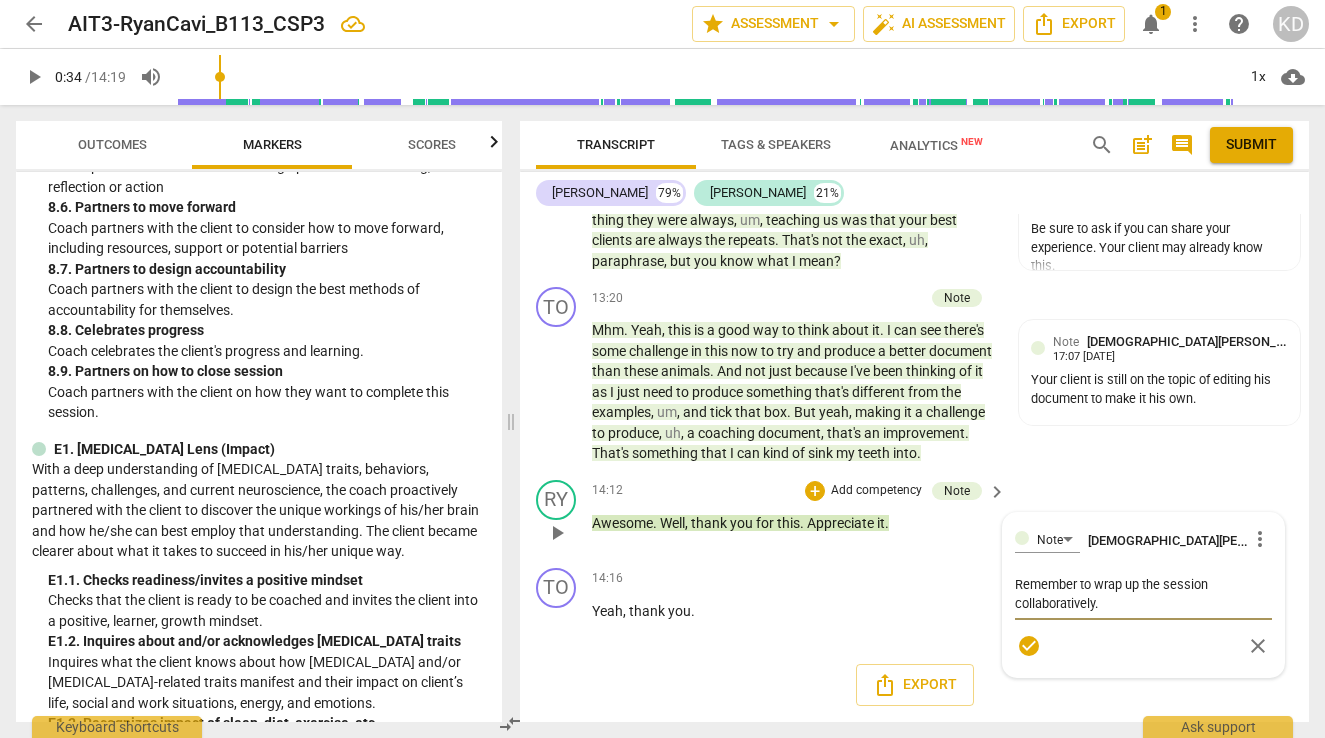 click on "Remember to wrap up the session collaboratively." at bounding box center [1143, 594] 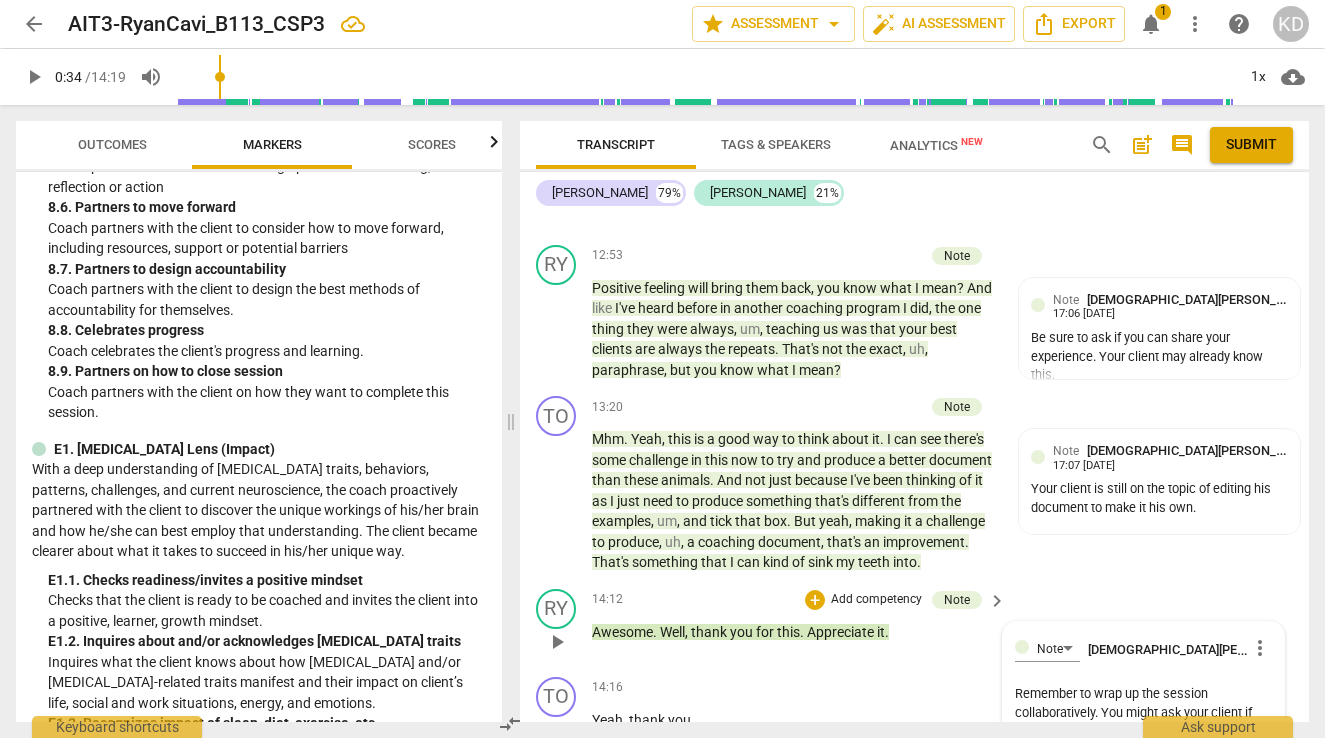 scroll, scrollTop: 7323, scrollLeft: 0, axis: vertical 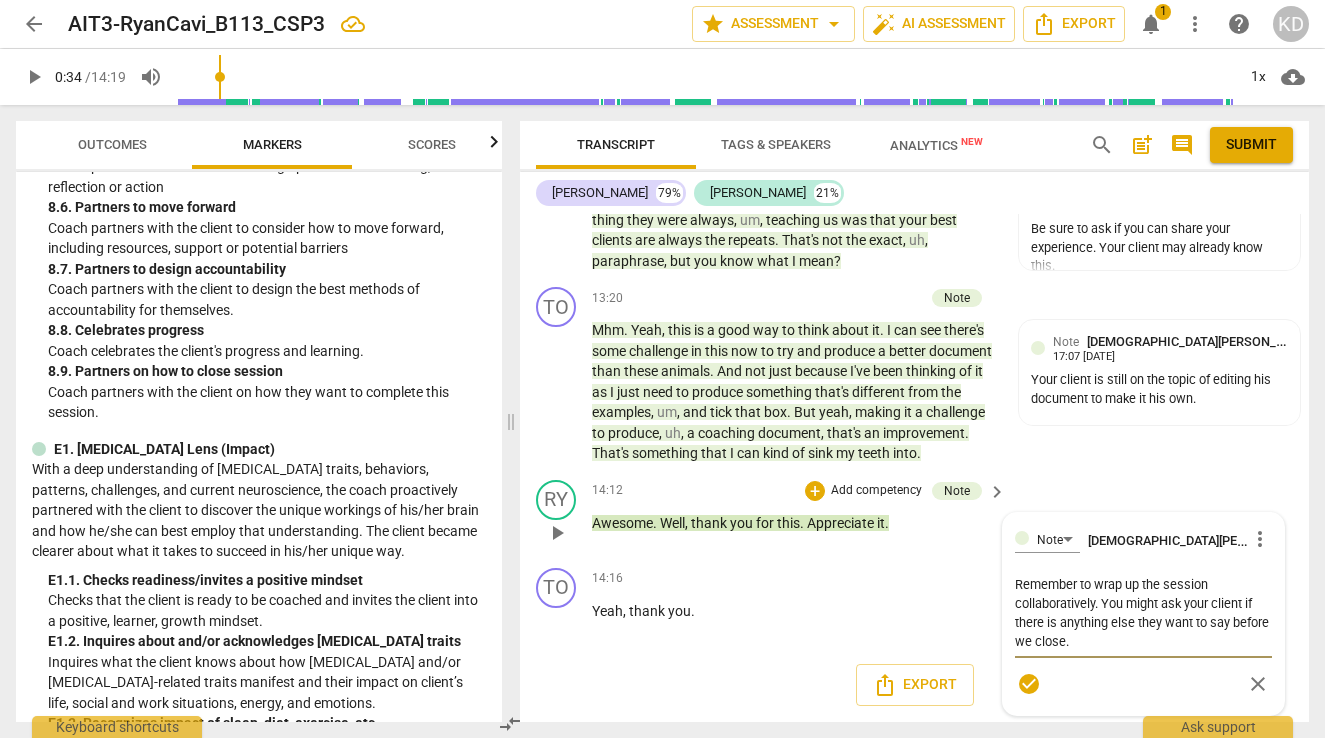 click on "Remember to wrap up the session collaboratively. You might ask your client if there is anything else they want to say before we close." at bounding box center (1143, 613) 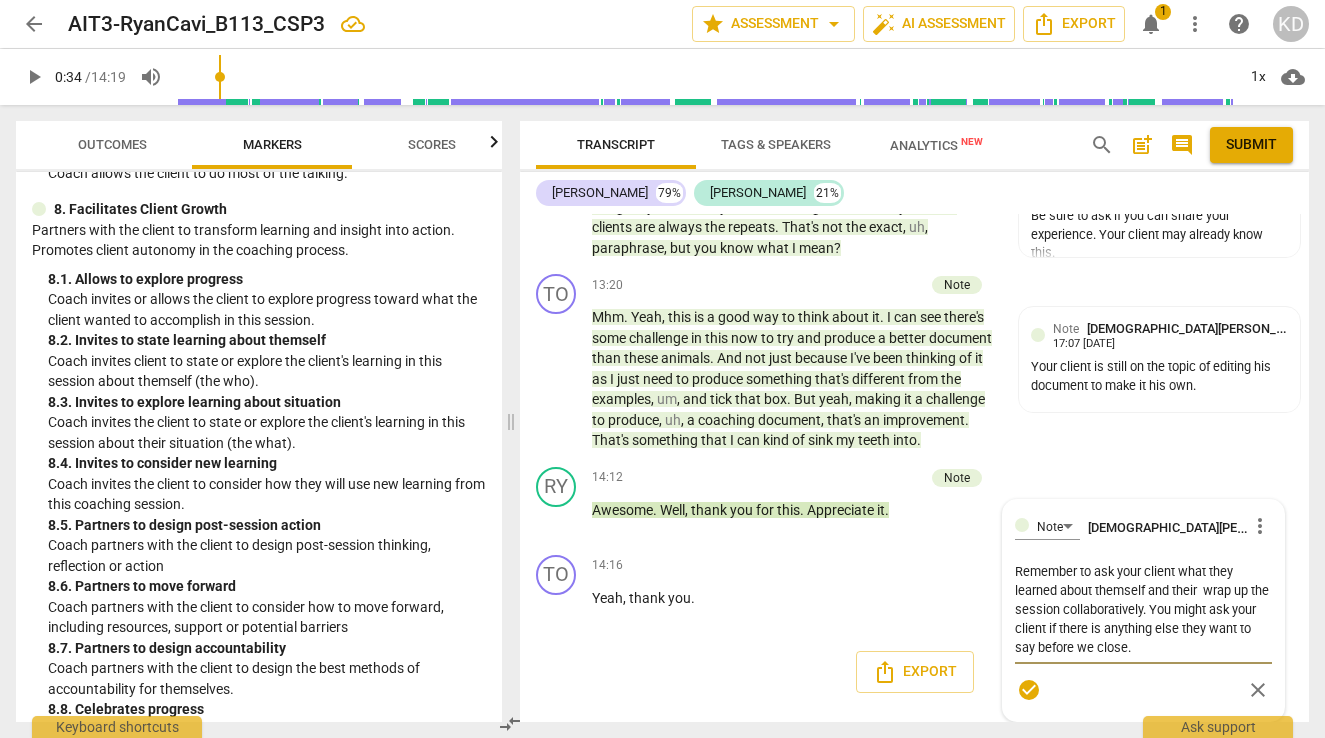 scroll, scrollTop: 2358, scrollLeft: 0, axis: vertical 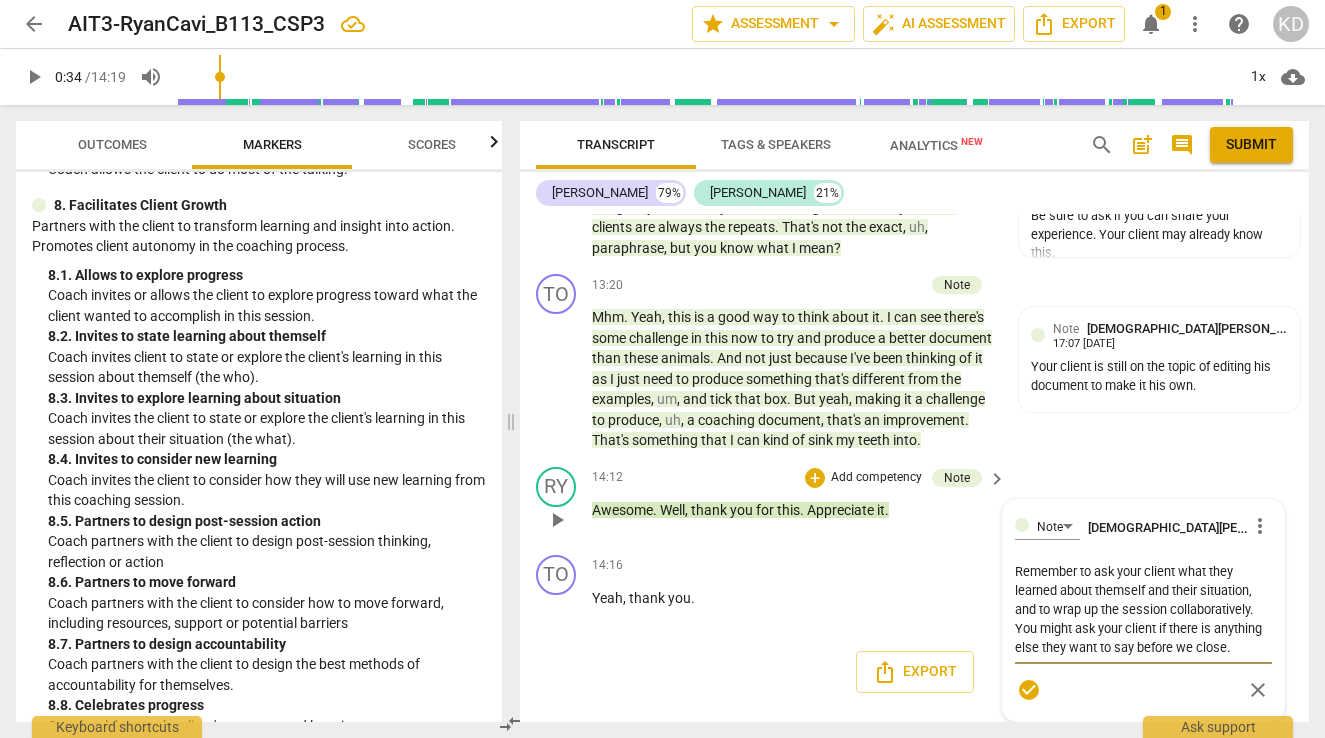 click on "Remember to ask your client what they learned about themself and their situation, and to wrap up the session collaboratively. You might ask your client if there is anything else they want to say before we close." at bounding box center [1143, 609] 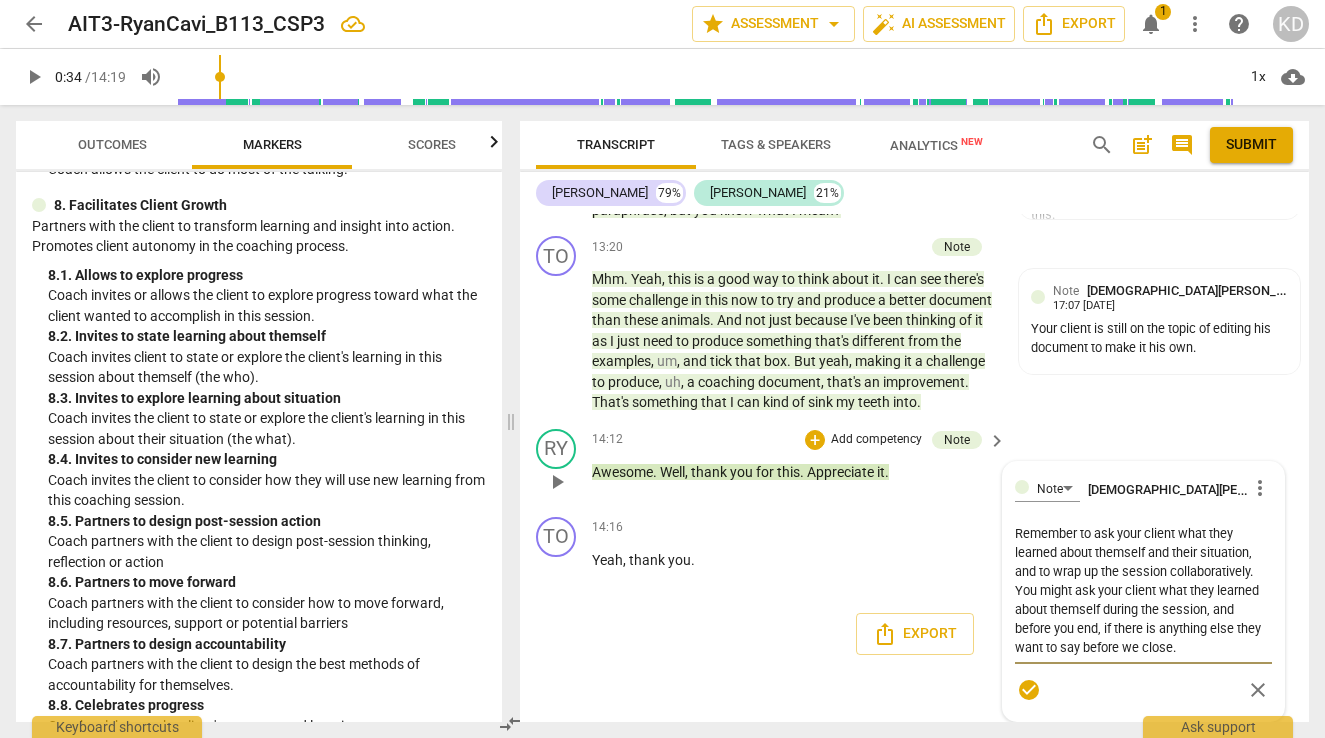scroll, scrollTop: 7364, scrollLeft: 0, axis: vertical 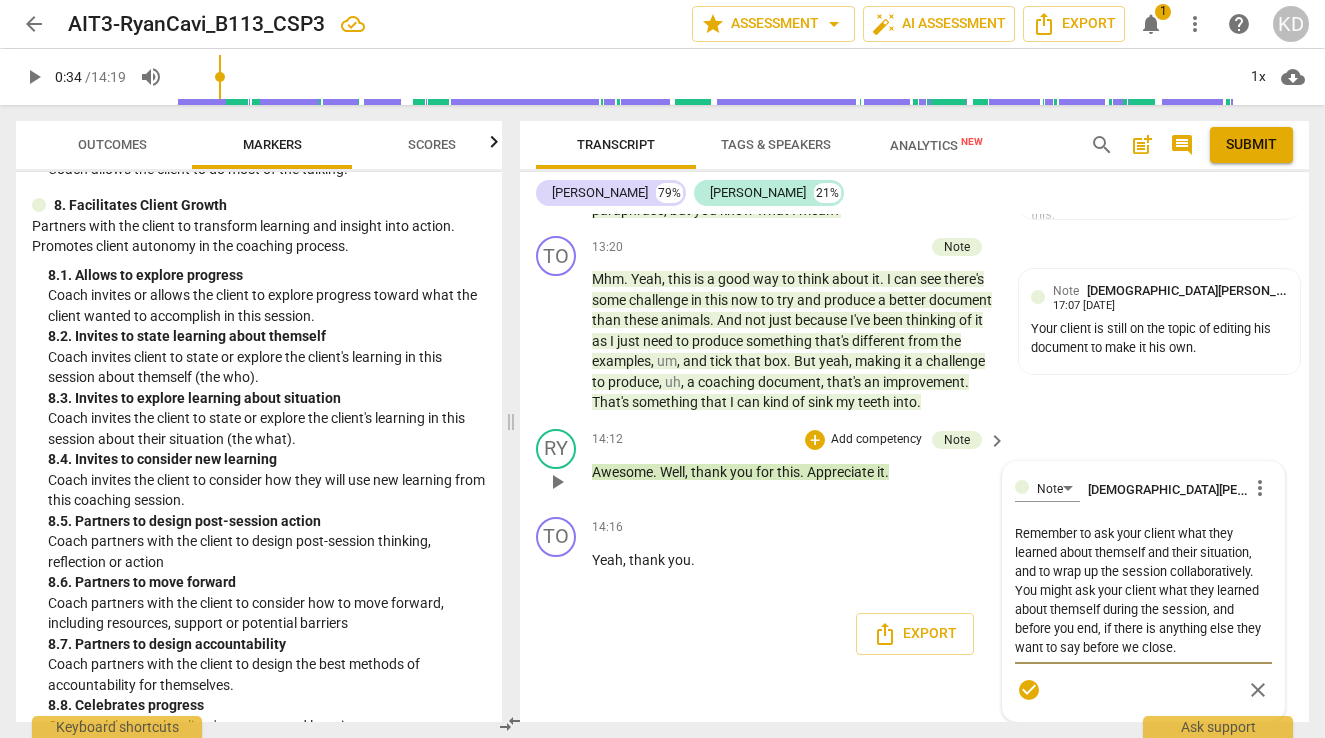 click on "Remember to ask your client what they learned about themself and their situation, and to wrap up the session collaboratively. You might ask your client what they learned about themself during the session, and before you end, if there is anything else they want to say before we close." at bounding box center (1143, 590) 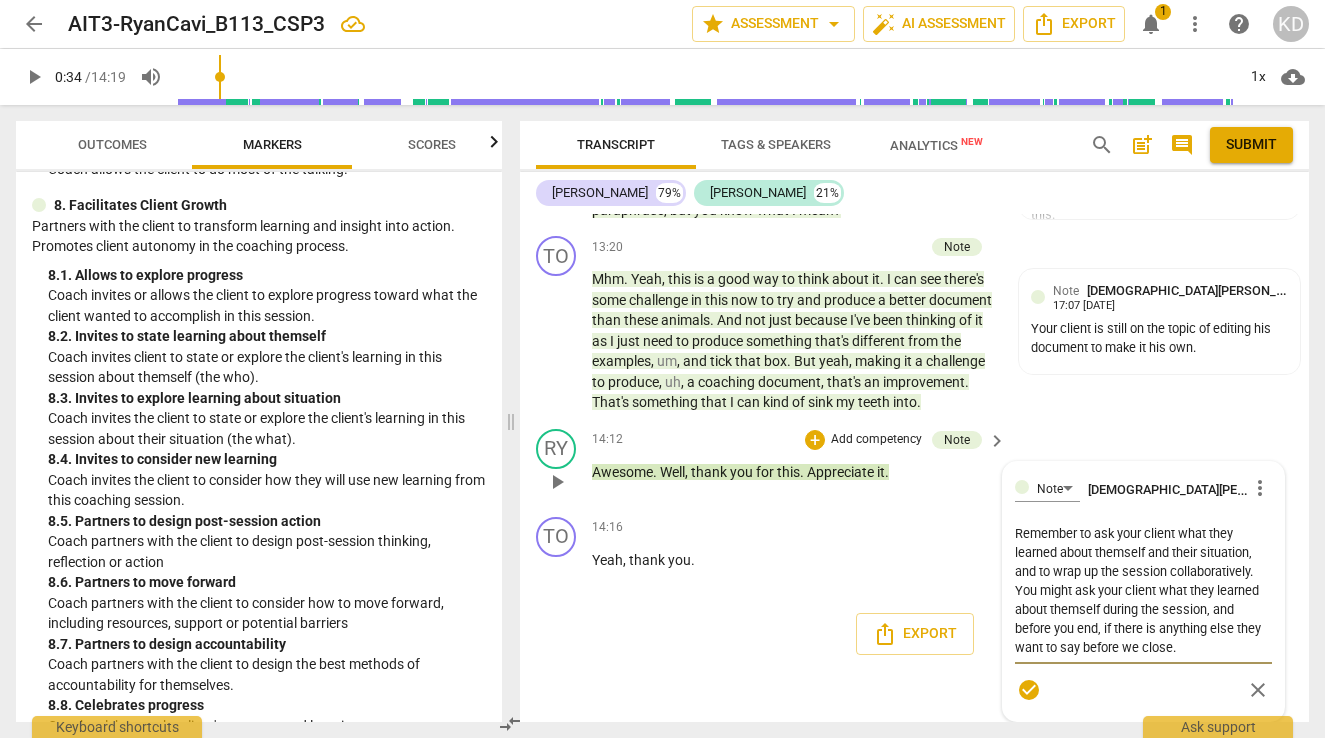 click on "Remember to ask your client what they learned about themself and their situation, and to wrap up the session collaboratively. You might ask your client what they learned about themself during the session, and before you end, if there is anything else they want to say before we close." at bounding box center (1143, 590) 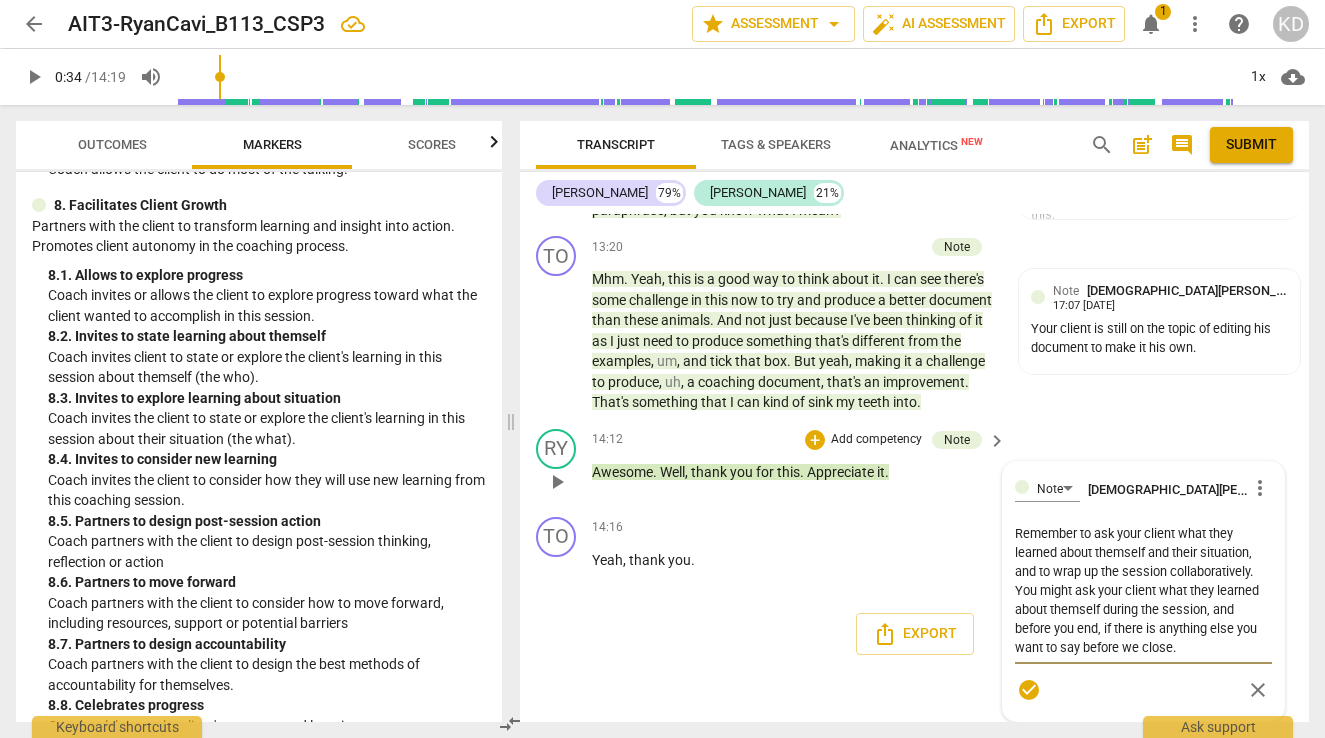 click on "Remember to ask your client what they learned about themself and their situation, and to wrap up the session collaboratively. You might ask your client what they learned about themself during the session, and before you end, if there is anything else you want to say before we close." at bounding box center [1143, 590] 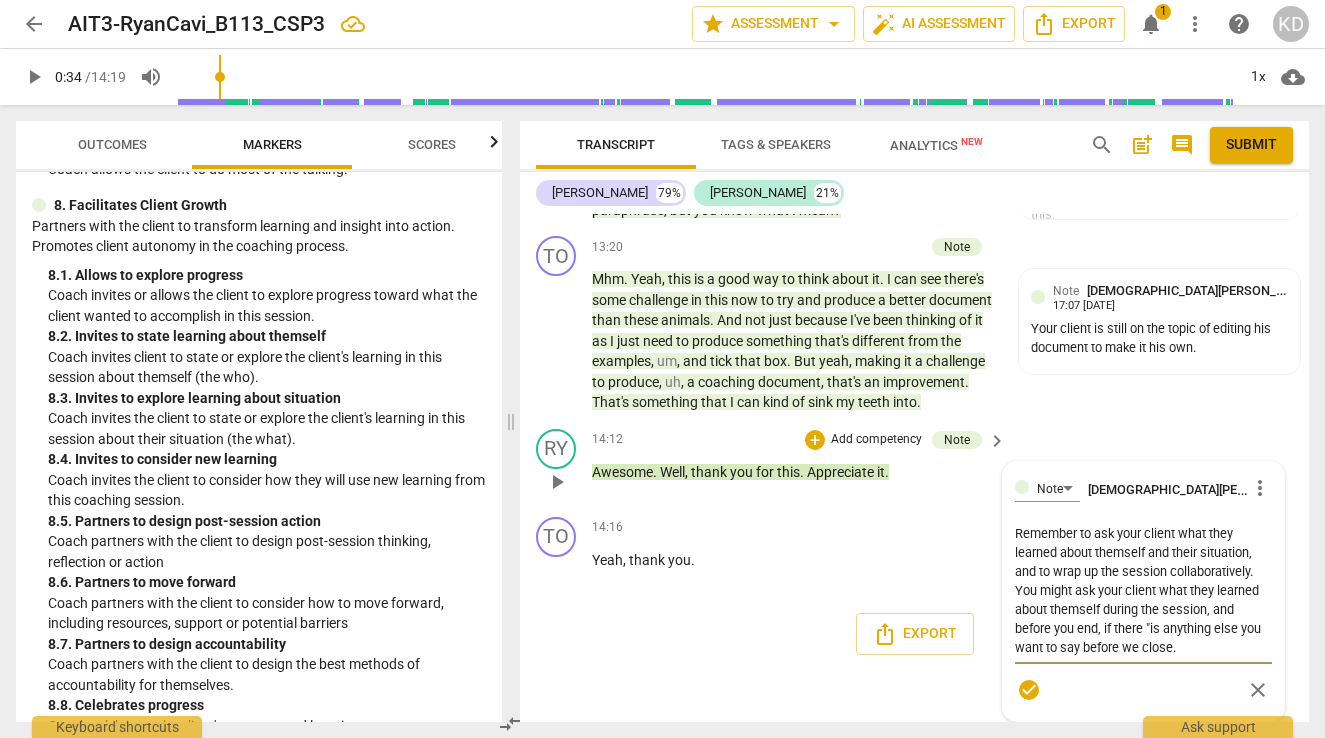 click on "Remember to ask your client what they learned about themself and their situation, and to wrap up the session collaboratively. You might ask your client what they learned about themself during the session, and before you end, if there "is anything else you want to say before we close." at bounding box center (1143, 590) 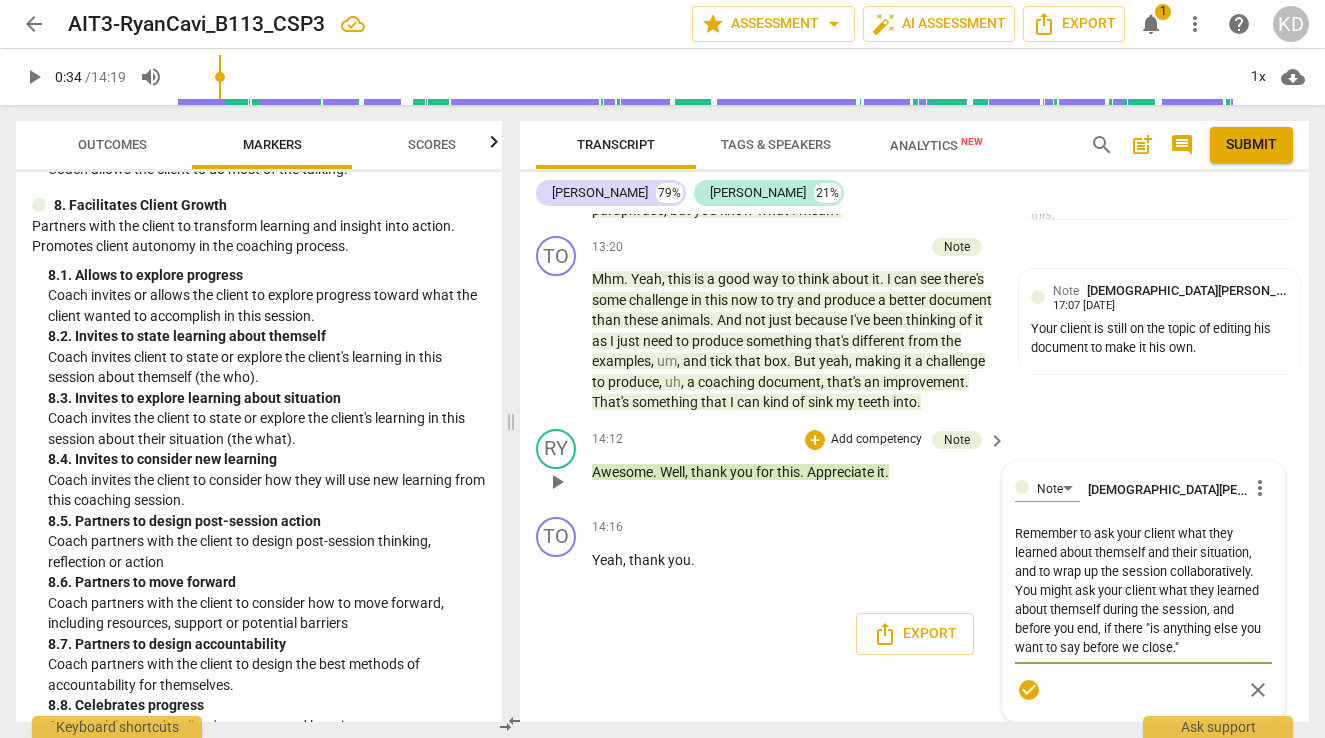 click on "Remember to ask your client what they learned about themself and their situation, and to wrap up the session collaboratively. You might ask your client what they learned about themself during the session, and before you end, if there "is anything else you want to say before we close."" at bounding box center [1143, 590] 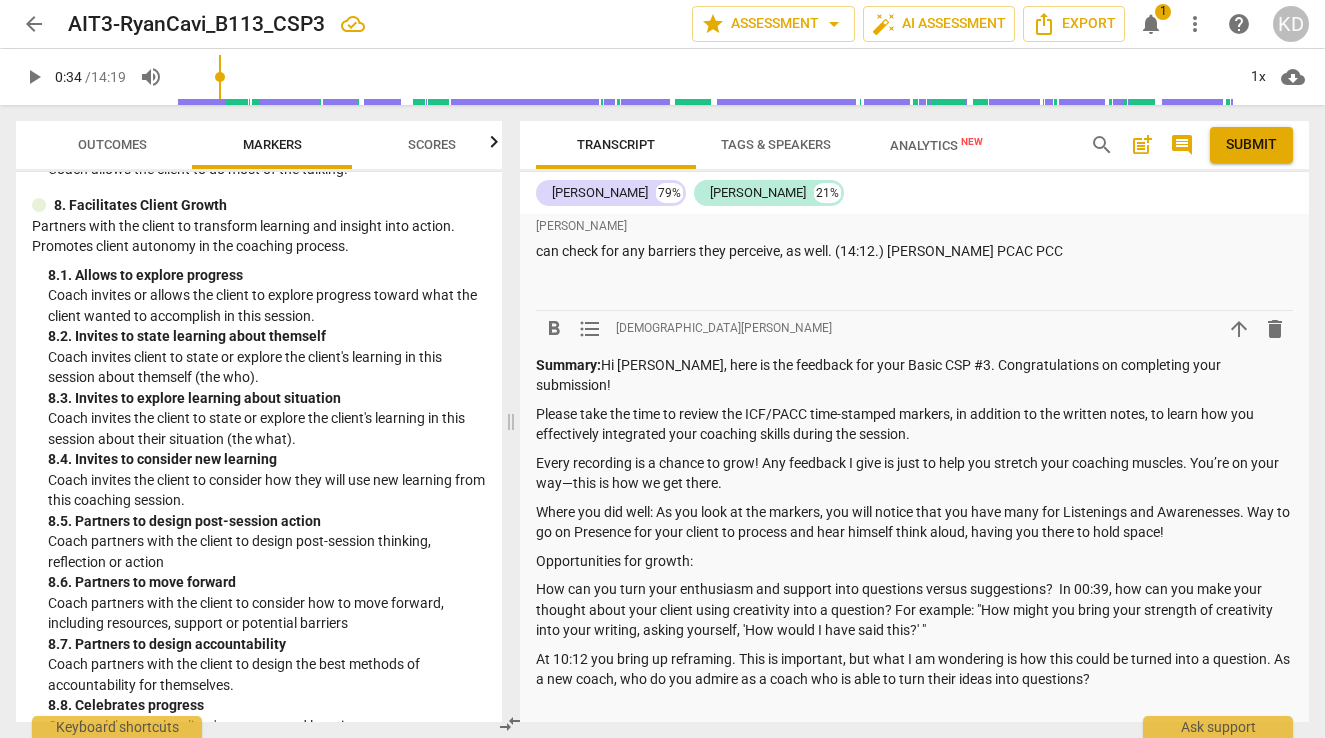 scroll, scrollTop: 1529, scrollLeft: 0, axis: vertical 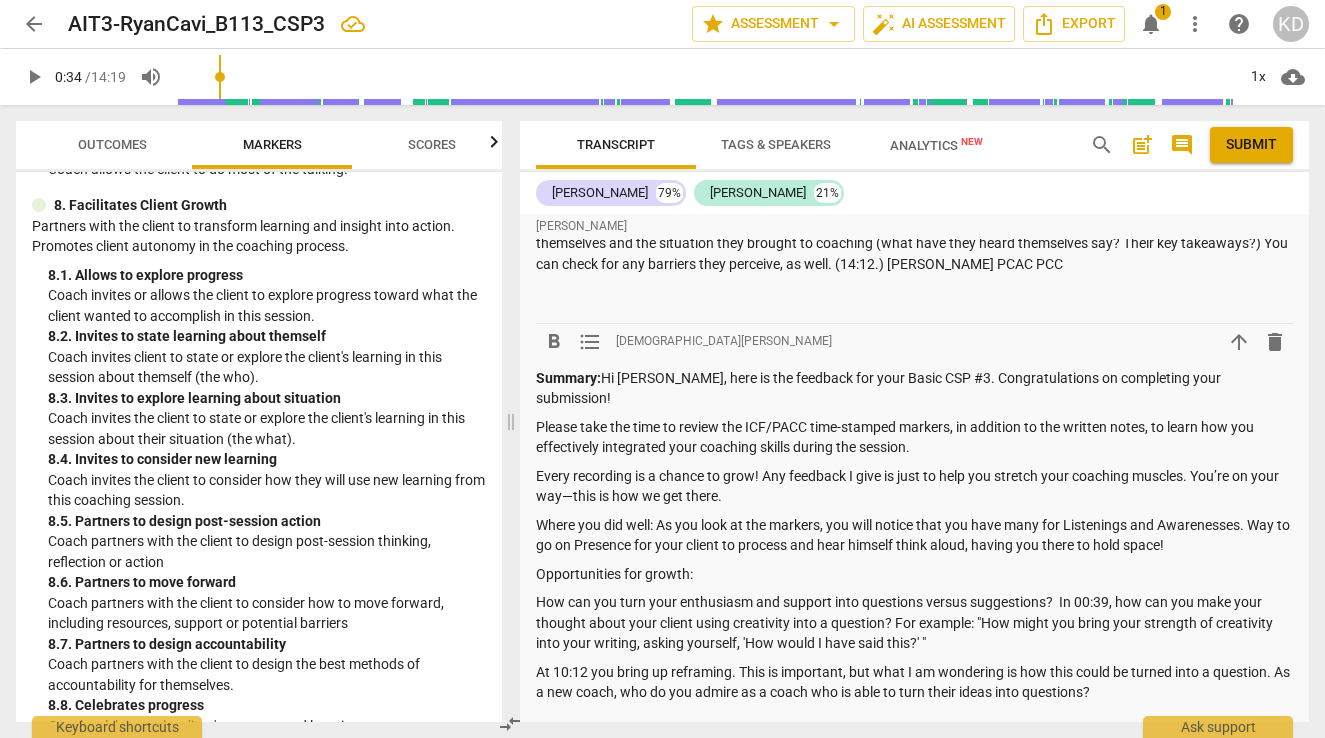 click on "Where you did well: As you look at the markers, you will notice that you have many for Listenings and Awarenesses. Way to go on Presence for your client to process and hear himself think aloud, having you there to hold space!" at bounding box center (914, 535) 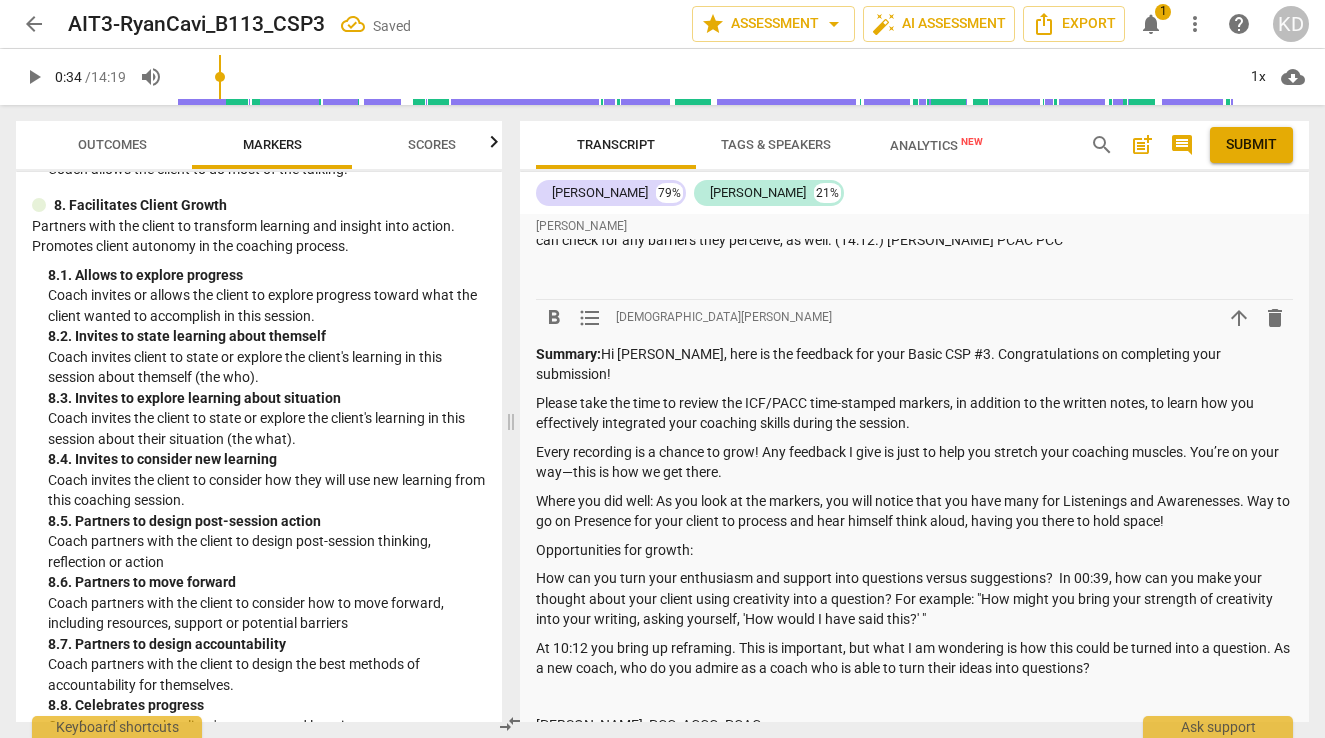 scroll, scrollTop: 1547, scrollLeft: 0, axis: vertical 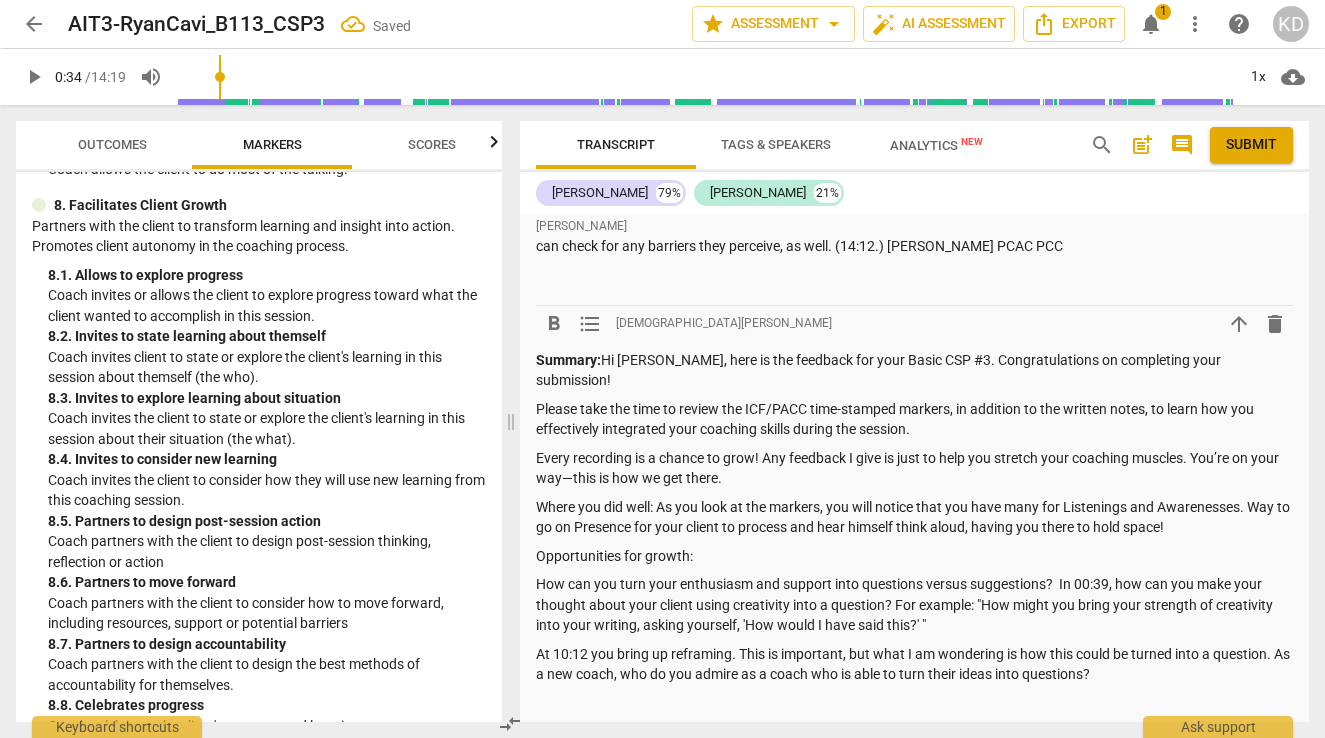 click on "Outcomes" at bounding box center (112, 144) 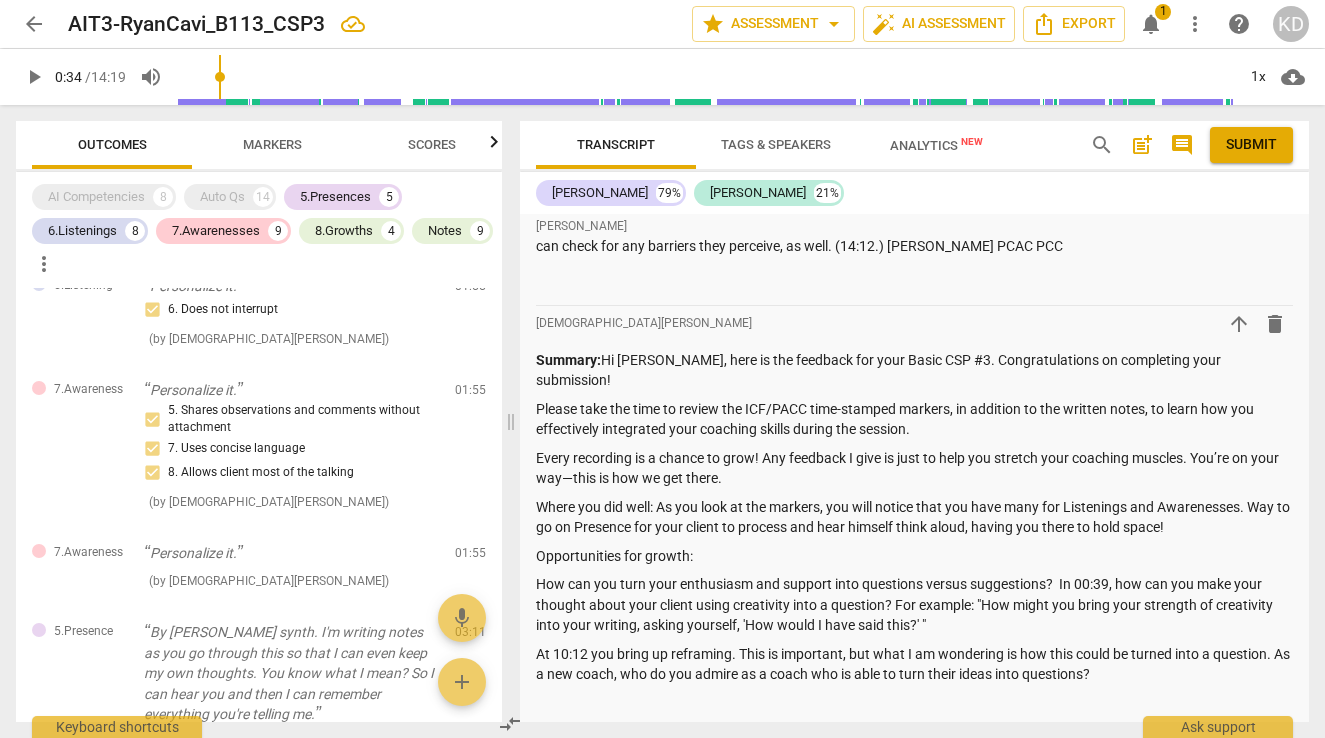 scroll, scrollTop: 958, scrollLeft: 0, axis: vertical 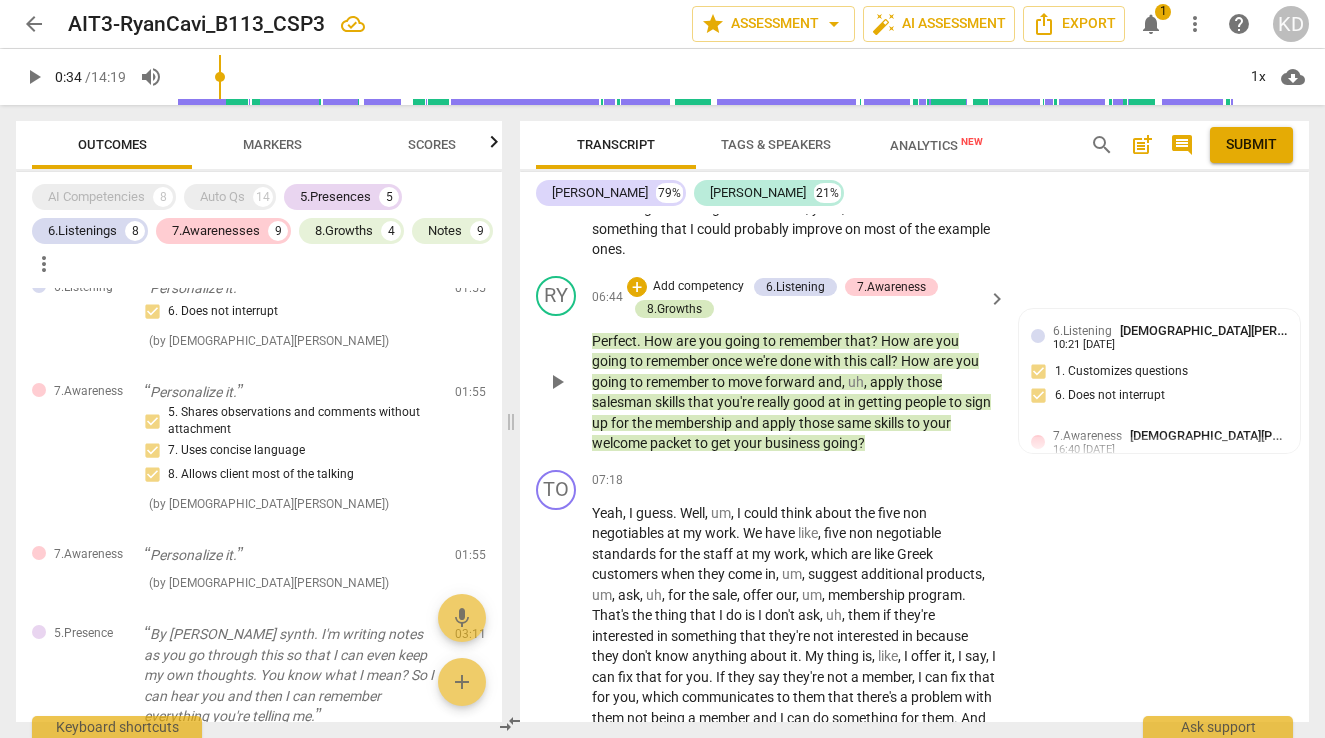click on "8.Growths" at bounding box center [674, 309] 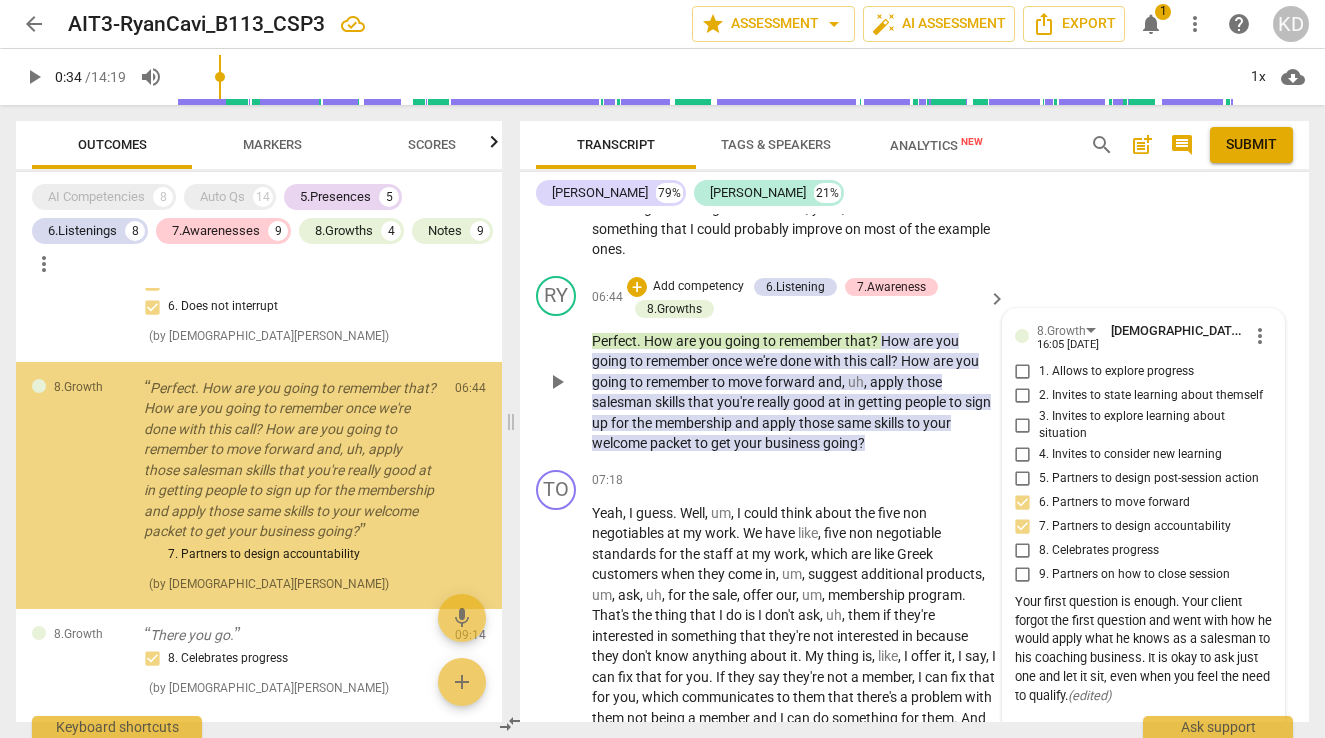 scroll, scrollTop: 3211, scrollLeft: 0, axis: vertical 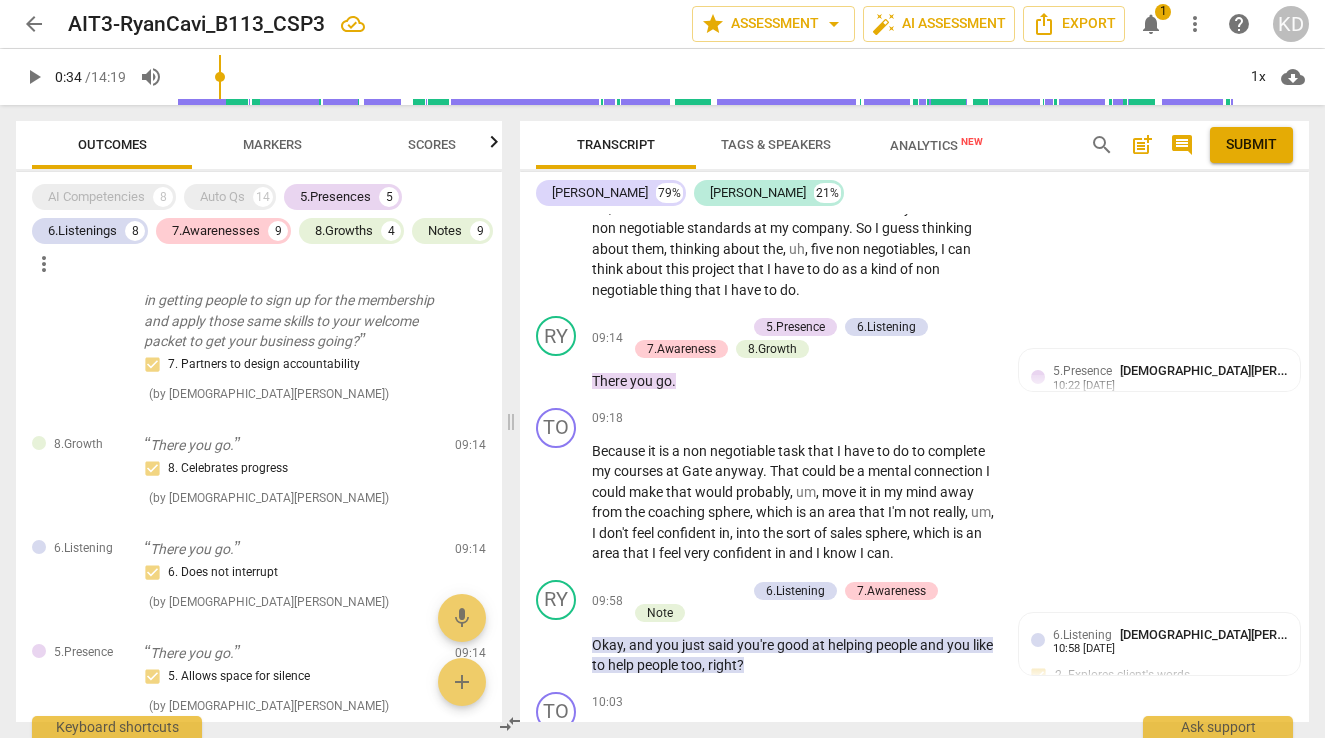 click on "Markers" at bounding box center (272, 144) 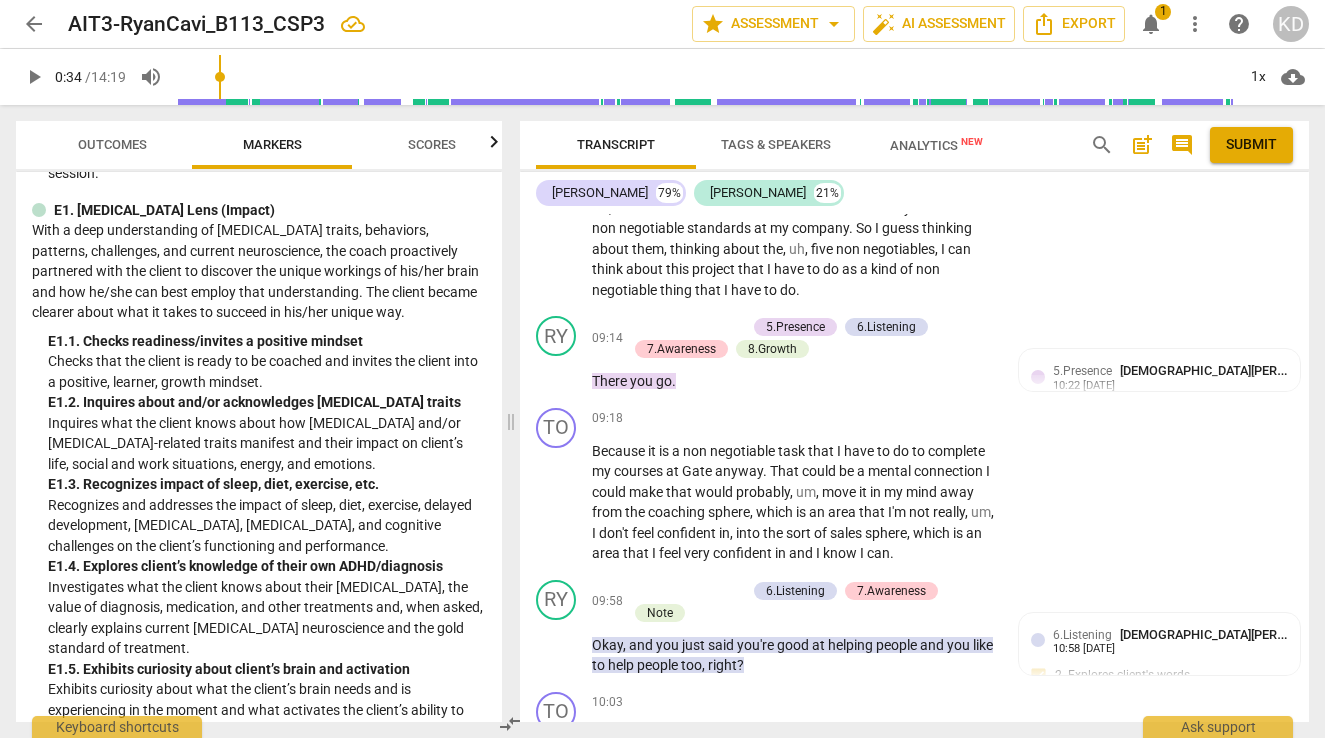 scroll, scrollTop: 2945, scrollLeft: 0, axis: vertical 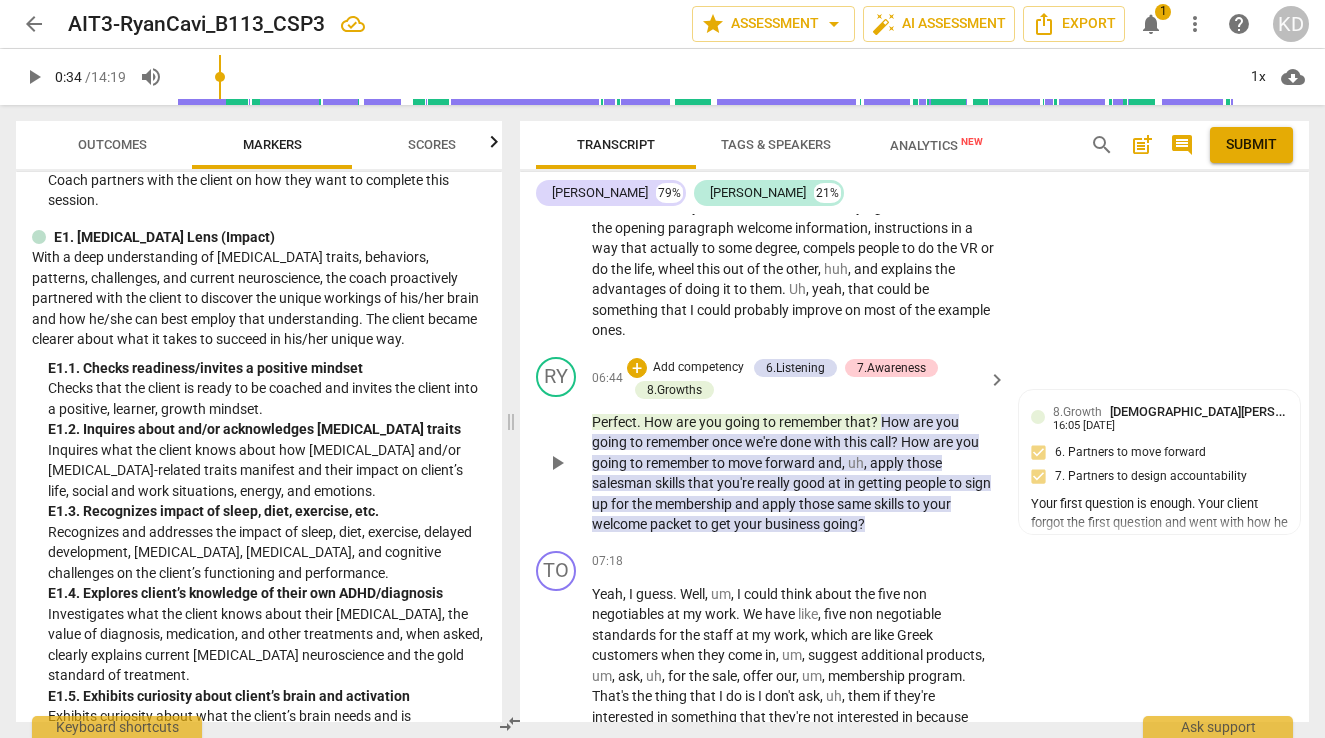 click on "Add competency" at bounding box center [698, 368] 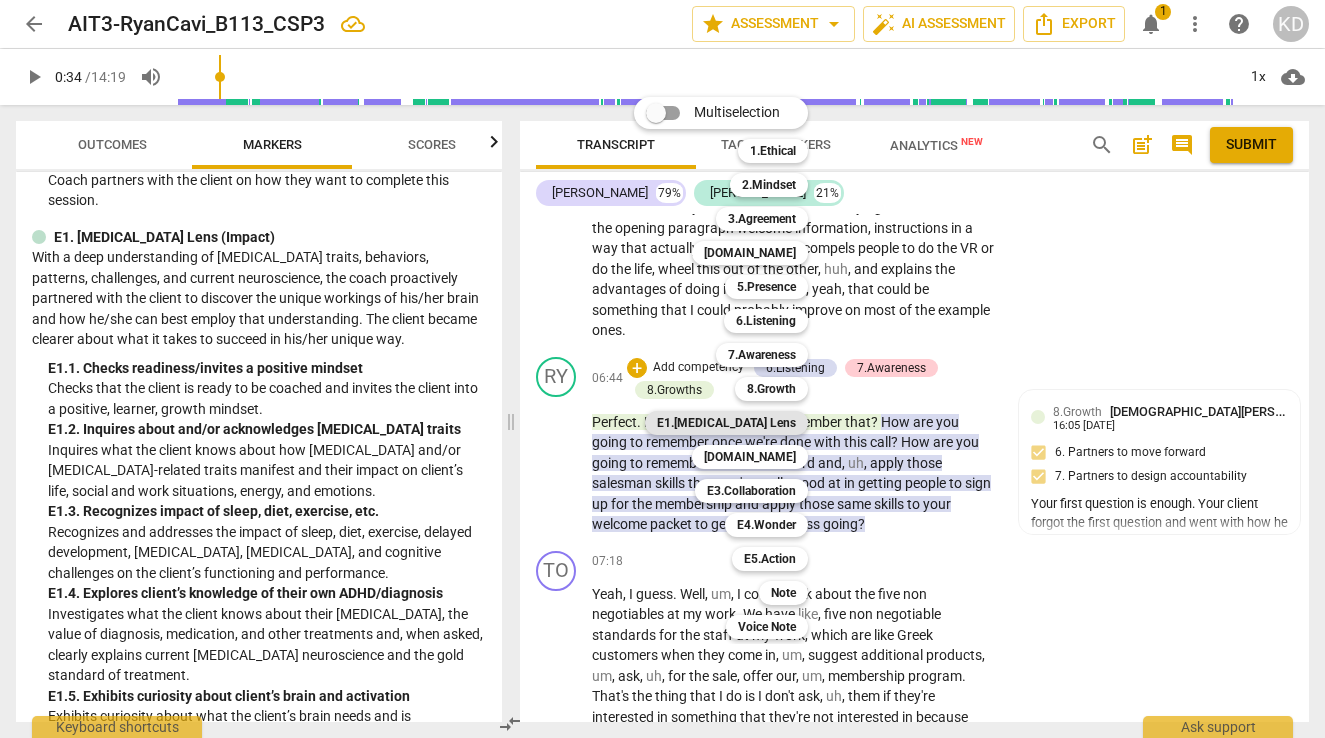 click on "E1.[MEDICAL_DATA] Lens" at bounding box center [726, 423] 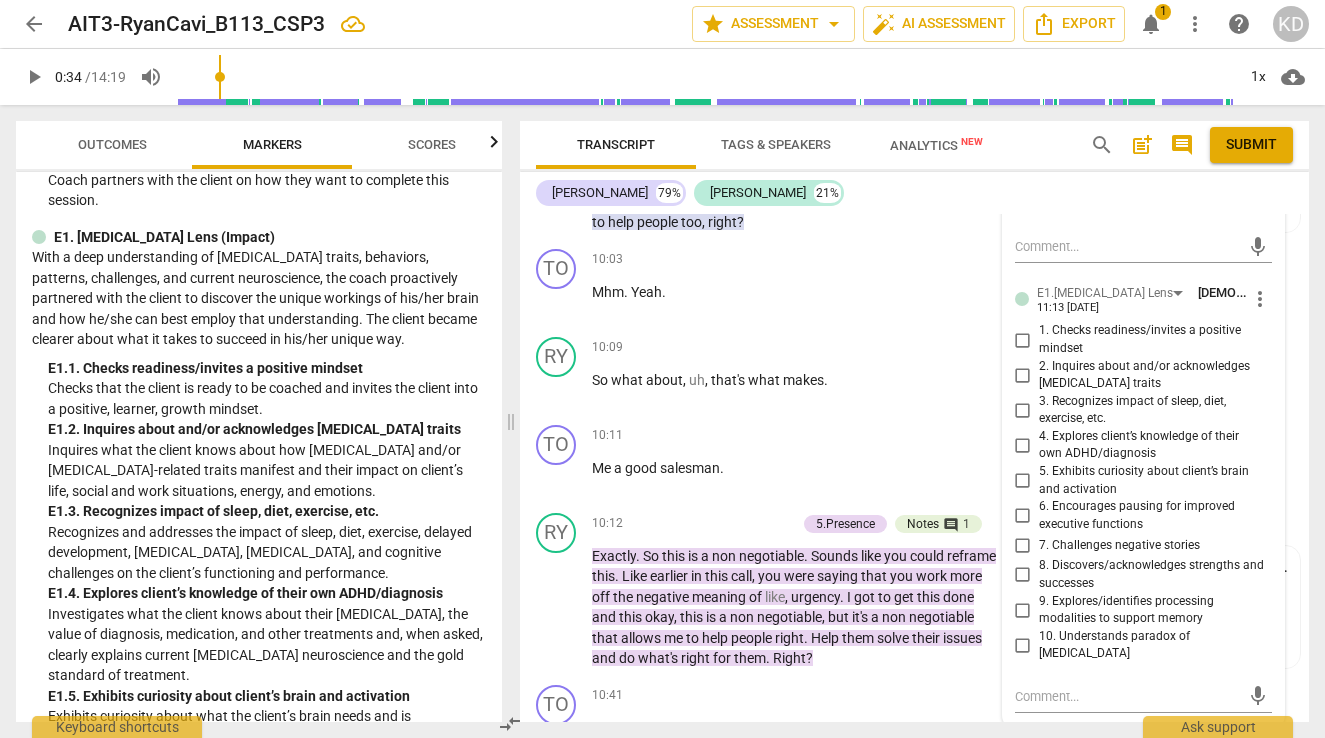 scroll, scrollTop: 5614, scrollLeft: 0, axis: vertical 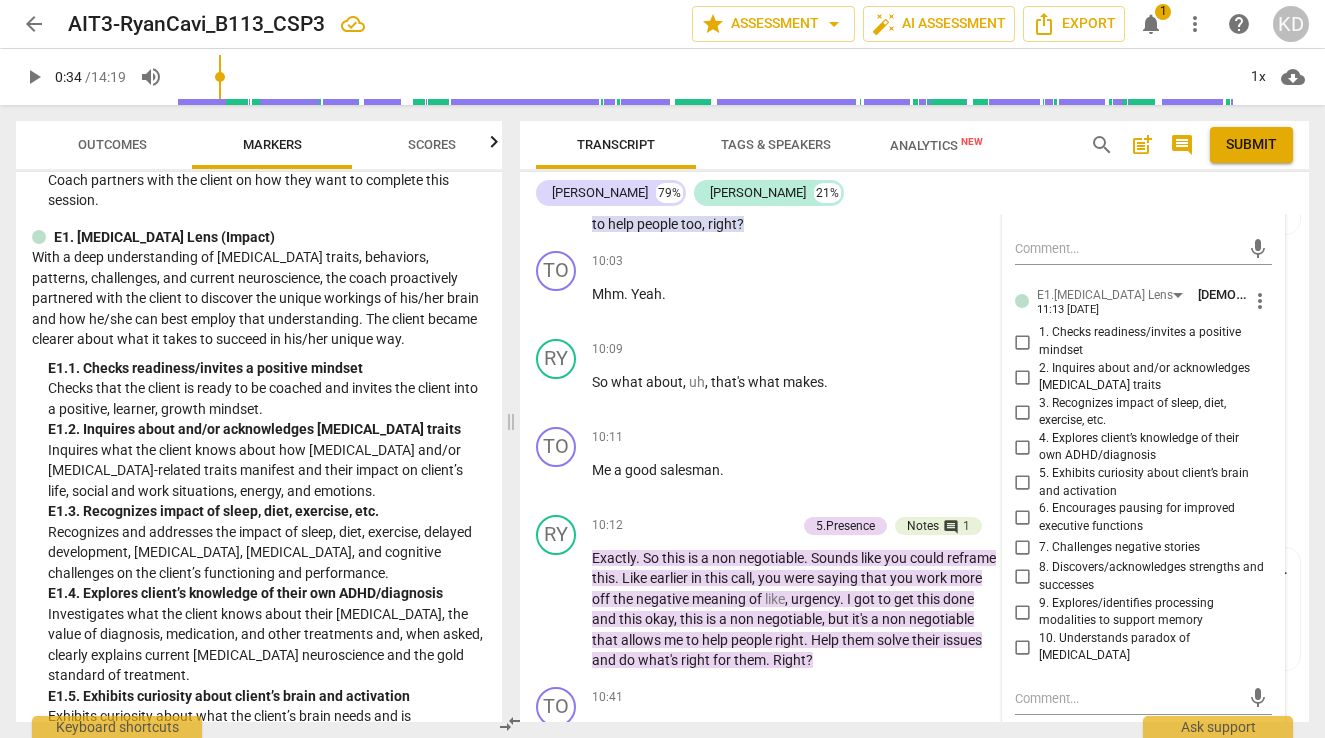 click on "more_vert" at bounding box center (1260, 301) 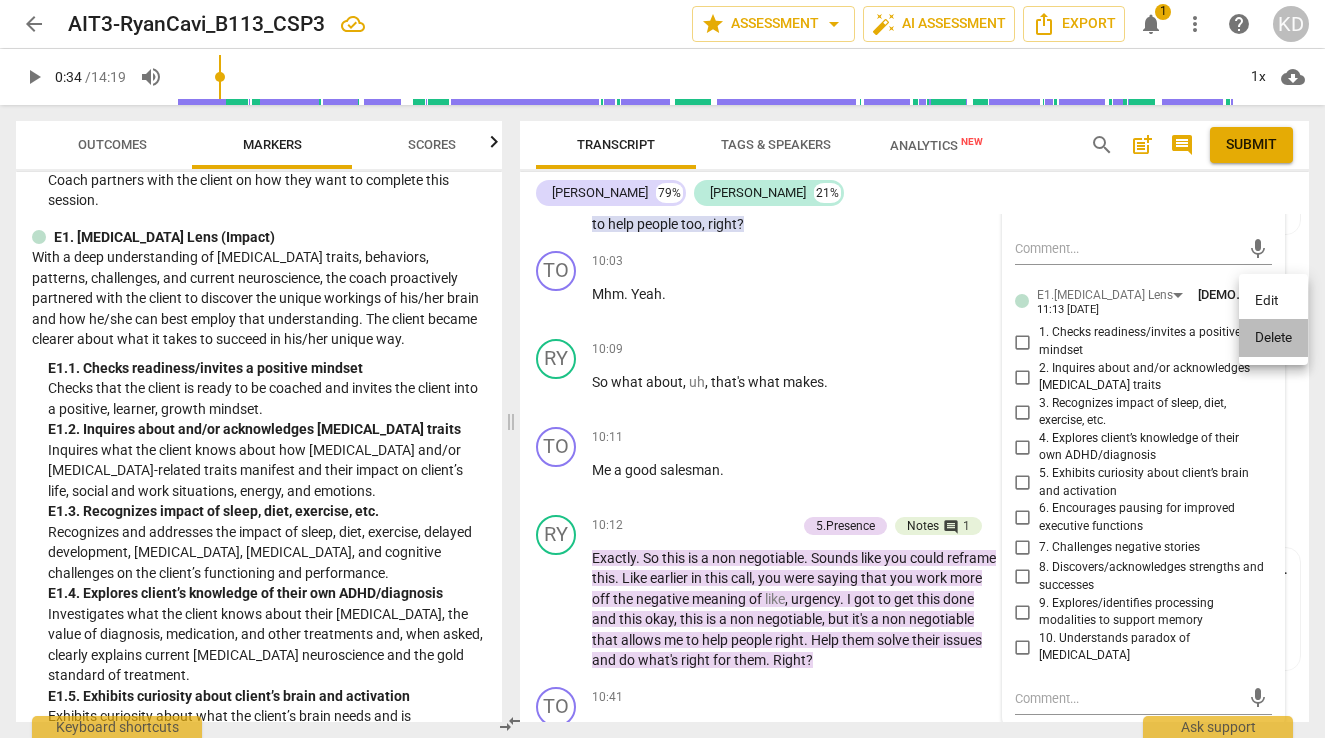 click on "Delete" at bounding box center [1273, 338] 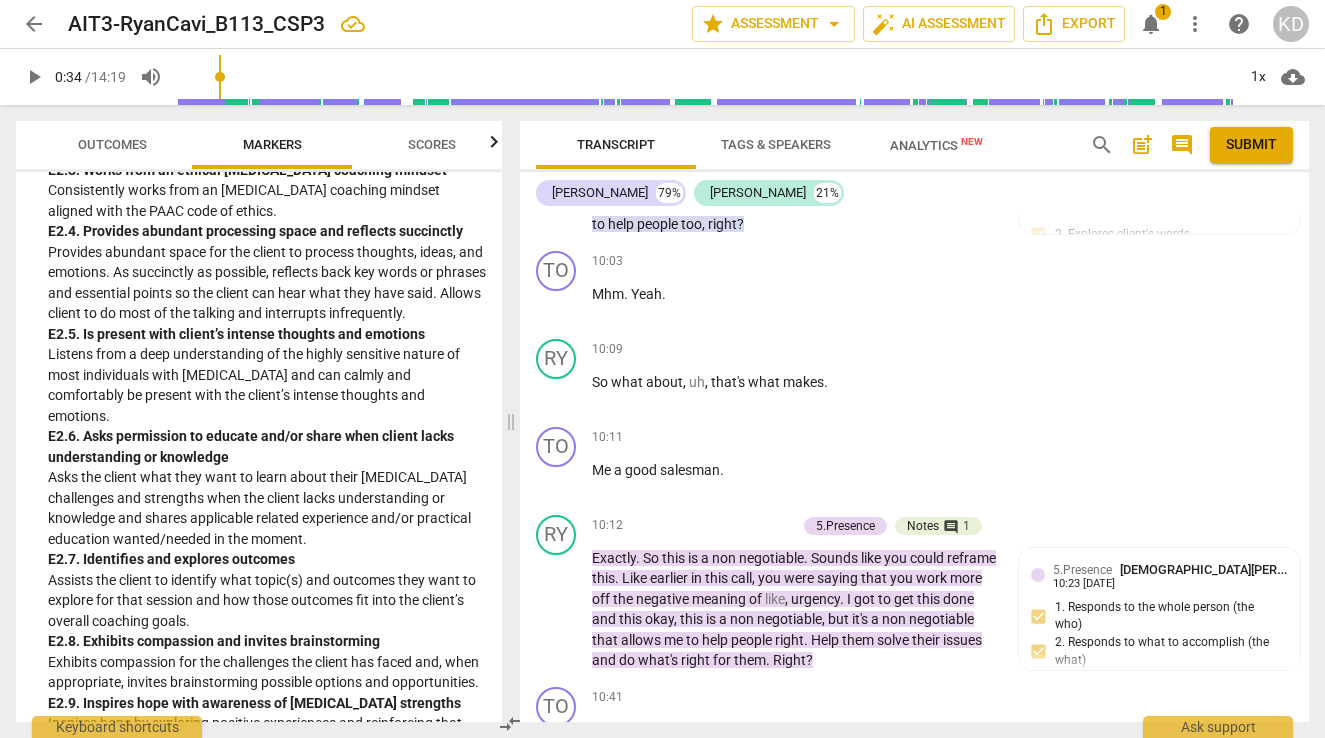 scroll, scrollTop: 4246, scrollLeft: 0, axis: vertical 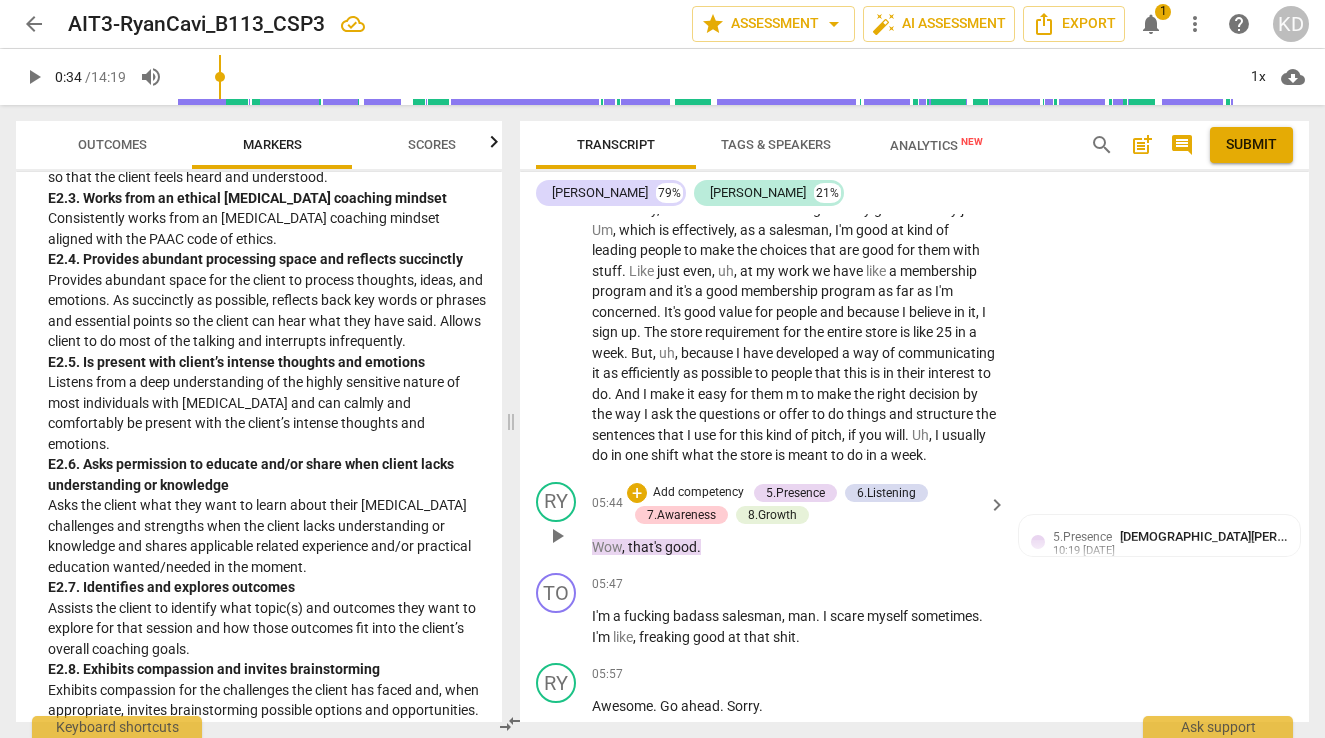 click on "Add competency" at bounding box center [698, 493] 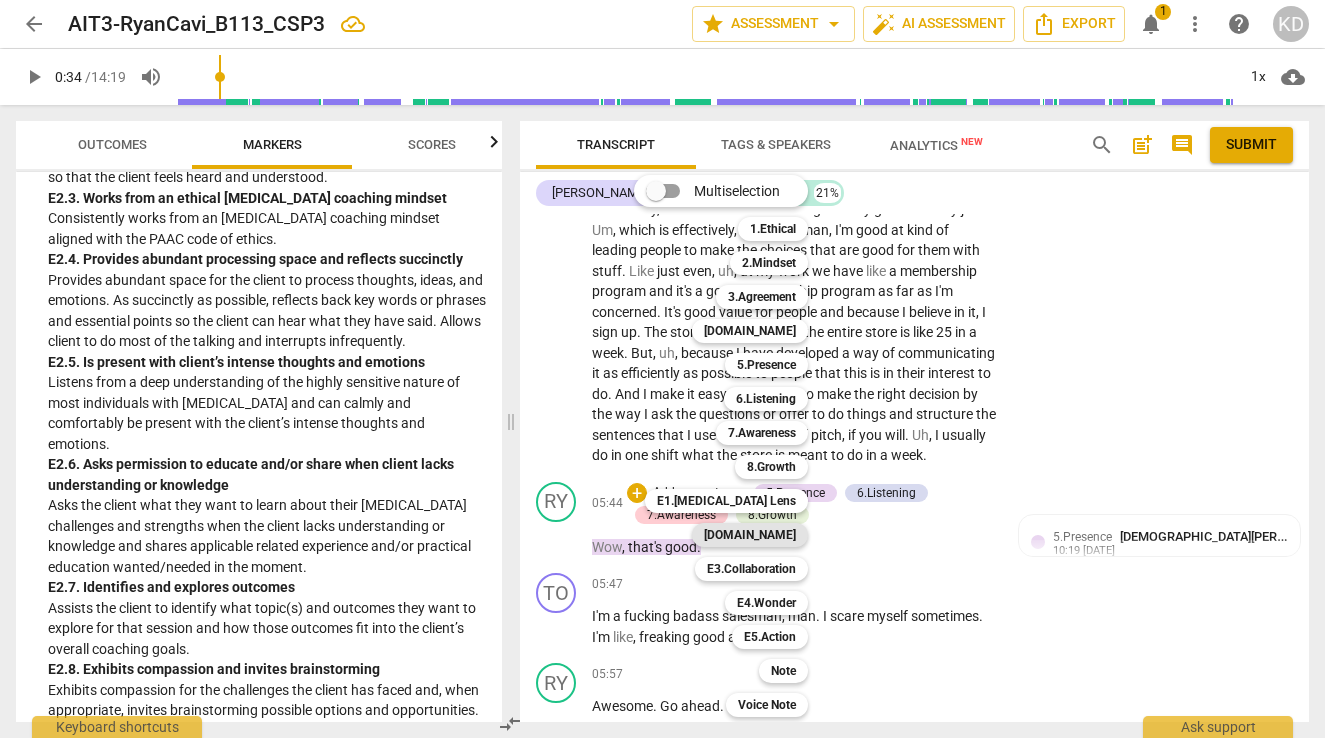 click on "[DOMAIN_NAME]" at bounding box center (750, 535) 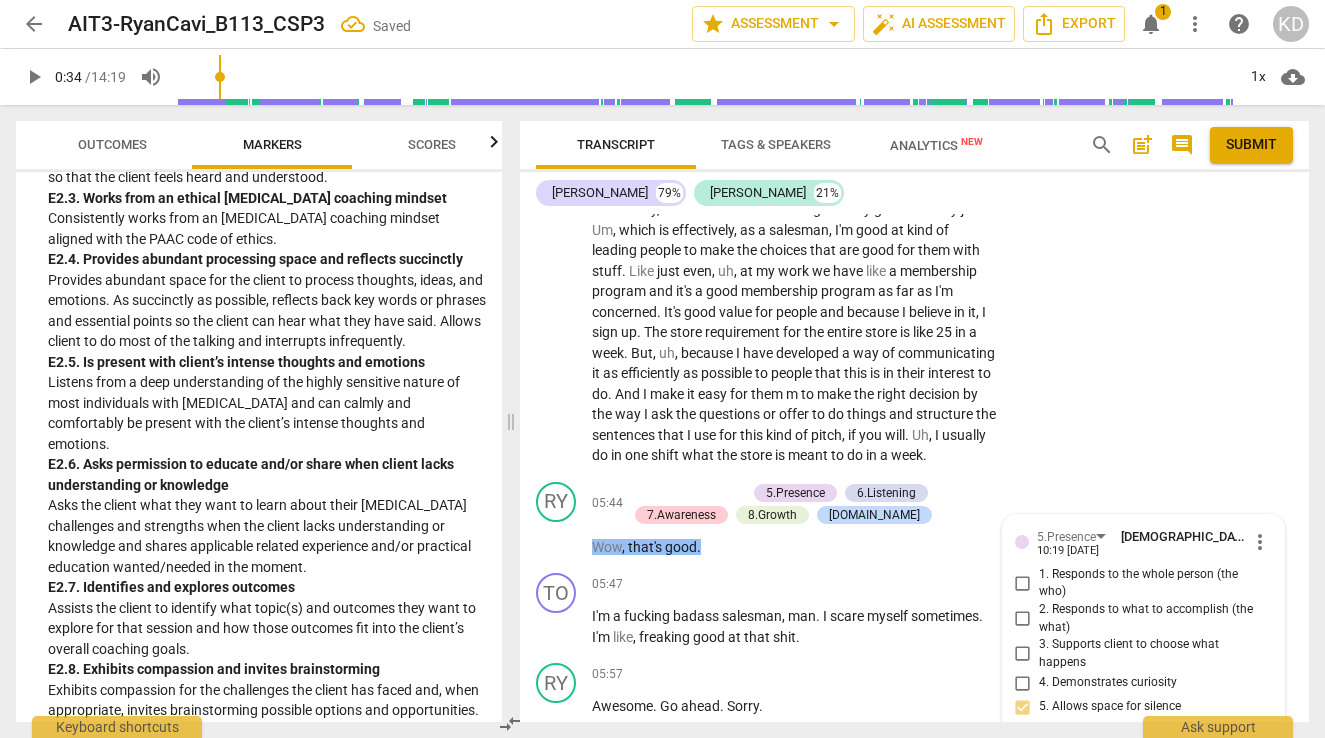 scroll, scrollTop: 4116, scrollLeft: 0, axis: vertical 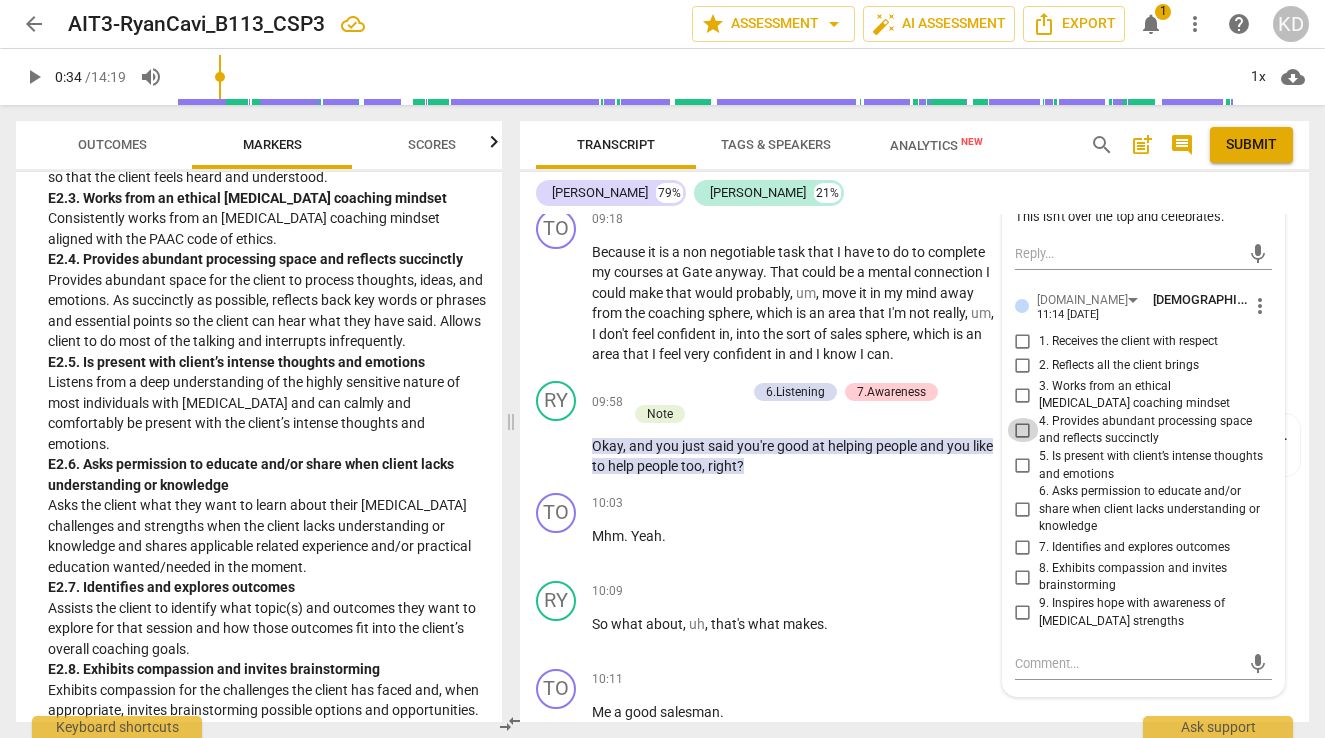 click on "4. Provides abundant processing space and reflects succinctly" at bounding box center (1023, 430) 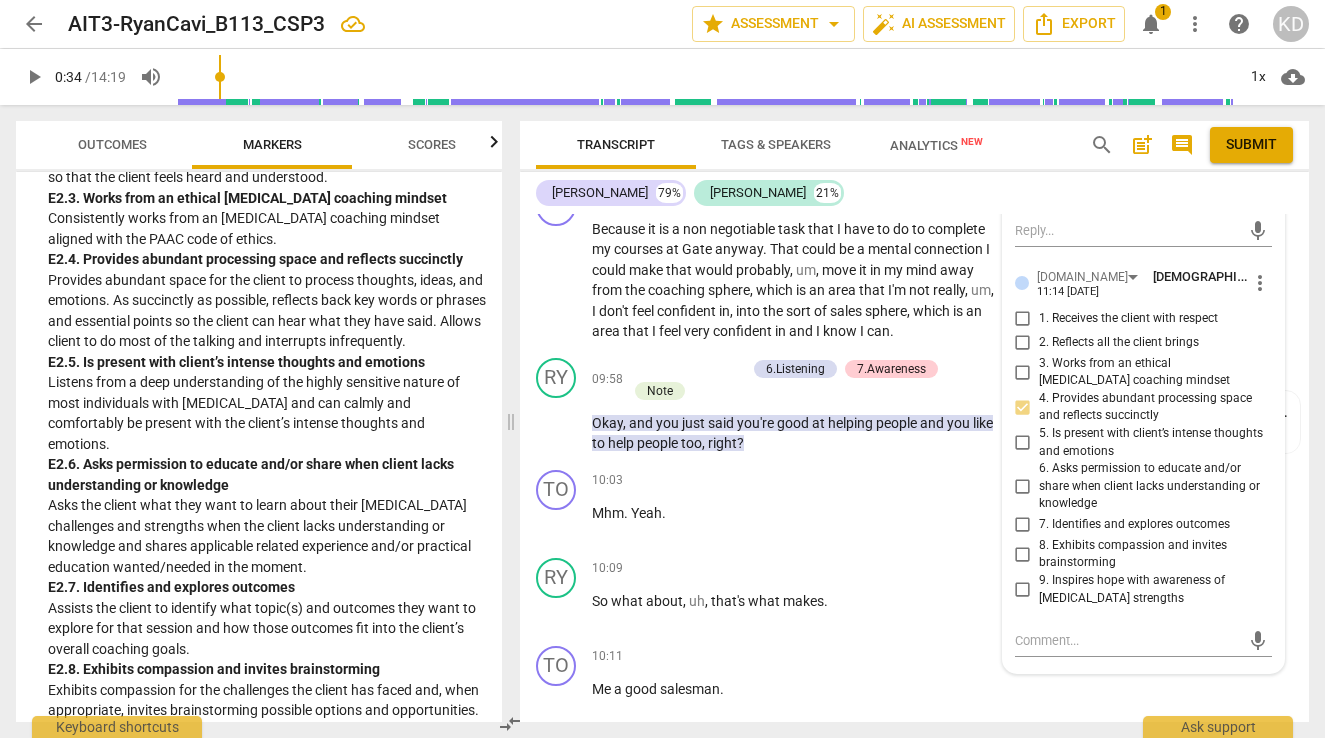 scroll, scrollTop: 5396, scrollLeft: 0, axis: vertical 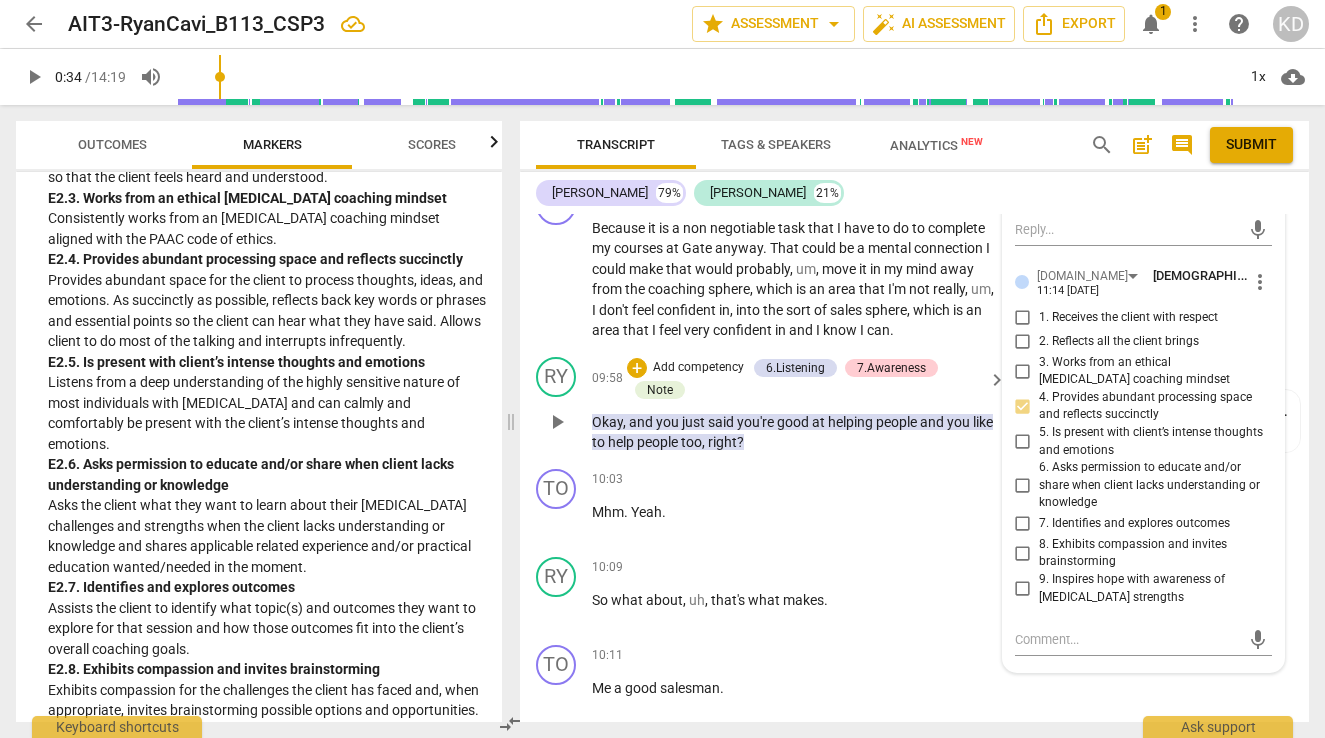 click on "Okay ,   and   you   just   said   you're   good   at   helping   people   and   you   like   to   help   people   too ,   right ?" at bounding box center (794, 432) 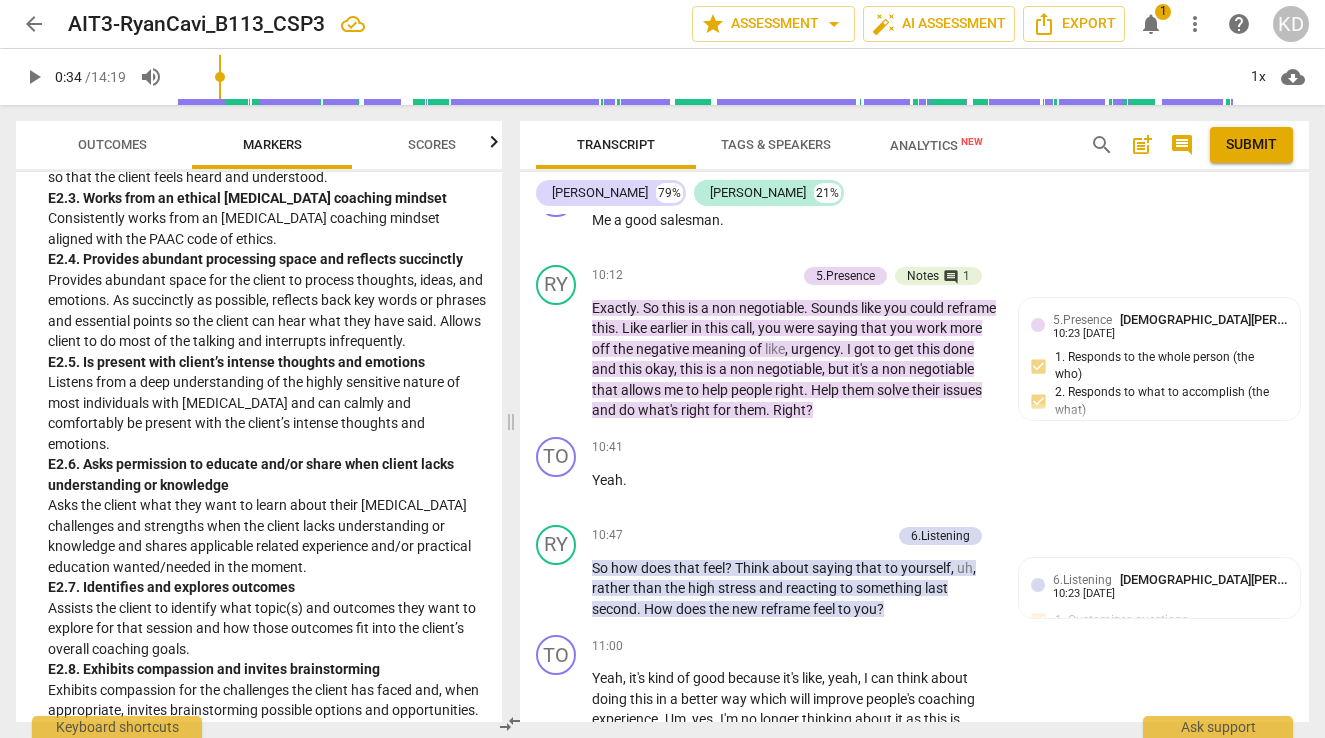 scroll, scrollTop: 5866, scrollLeft: 0, axis: vertical 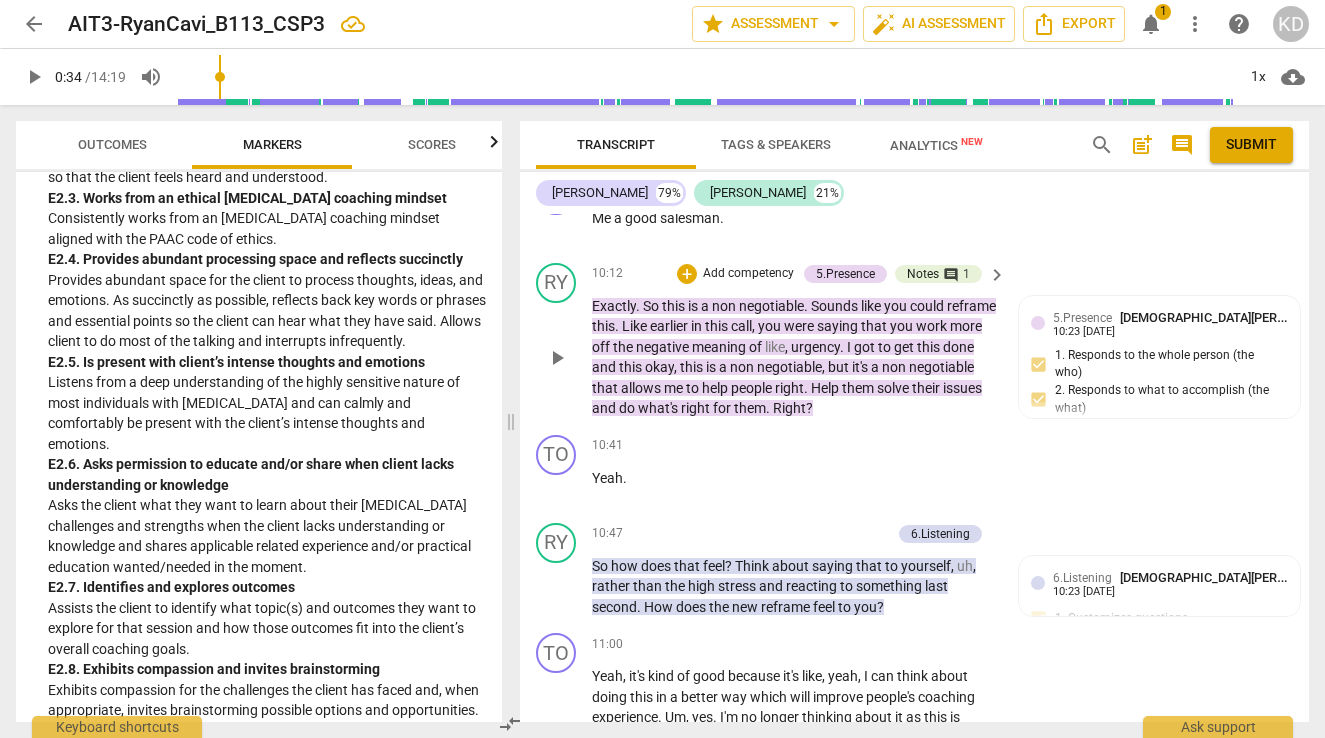 click on "Add competency" at bounding box center (748, 274) 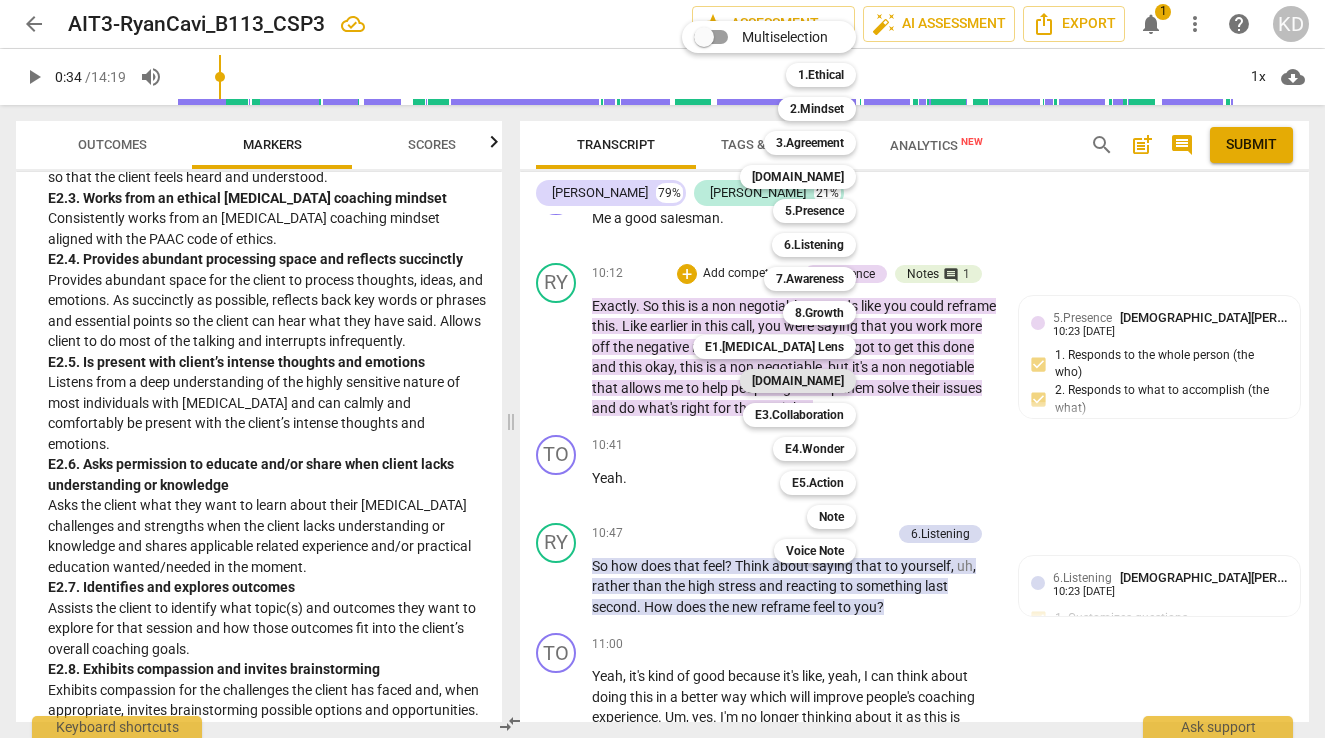 click on "[DOMAIN_NAME]" at bounding box center [798, 381] 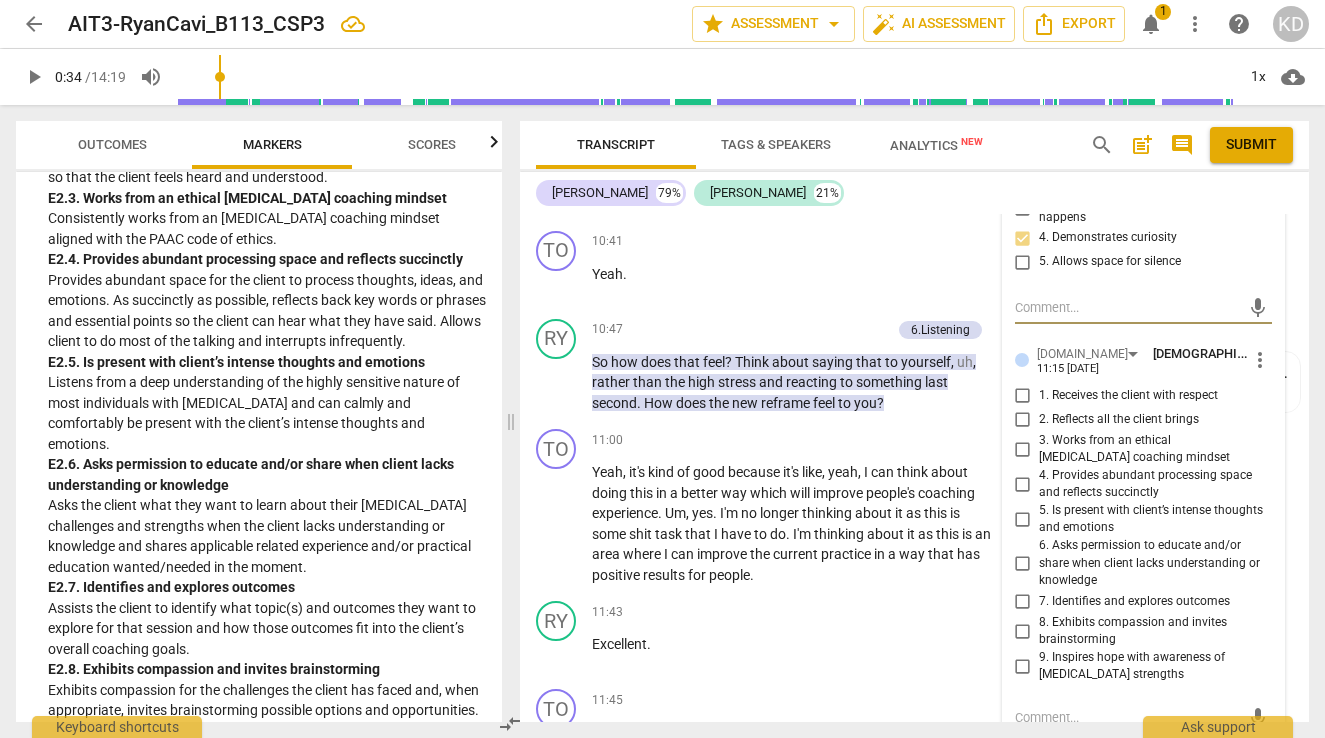 scroll, scrollTop: 6090, scrollLeft: 0, axis: vertical 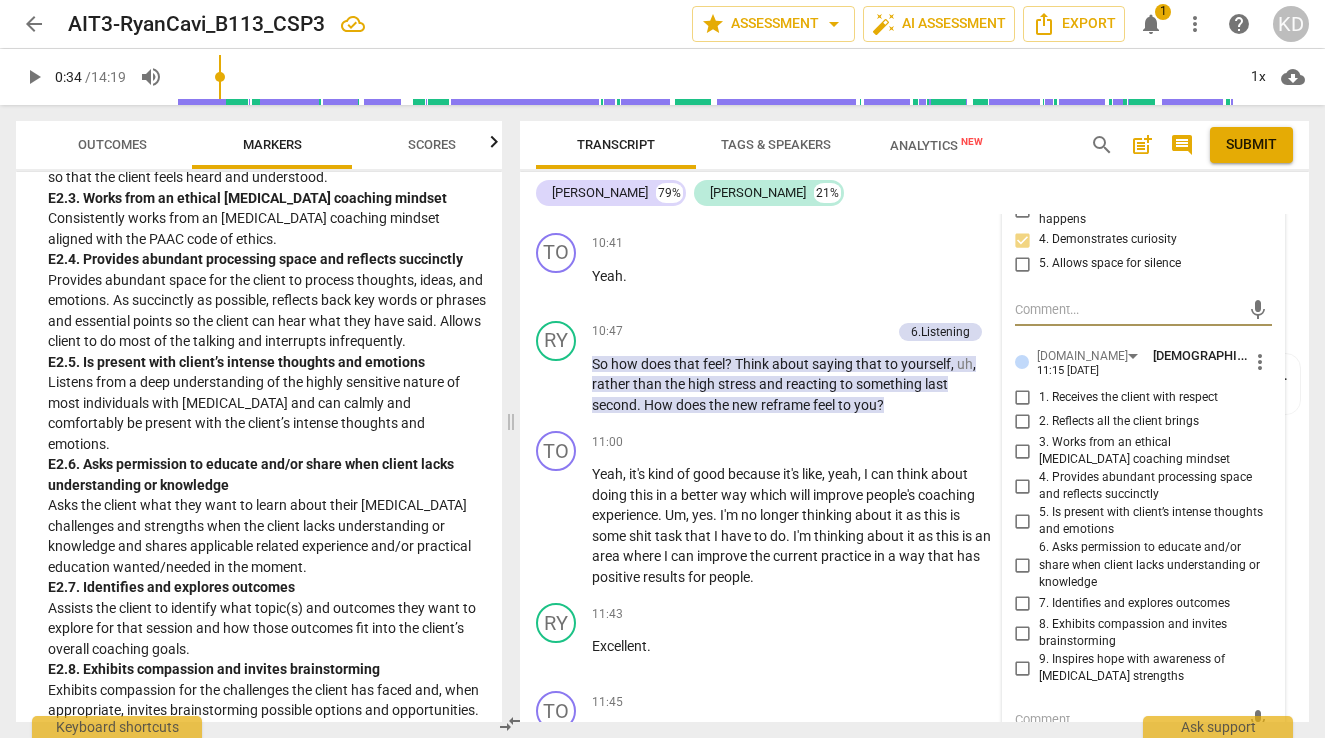 click on "4. Provides abundant processing space and reflects succinctly" at bounding box center (1023, 486) 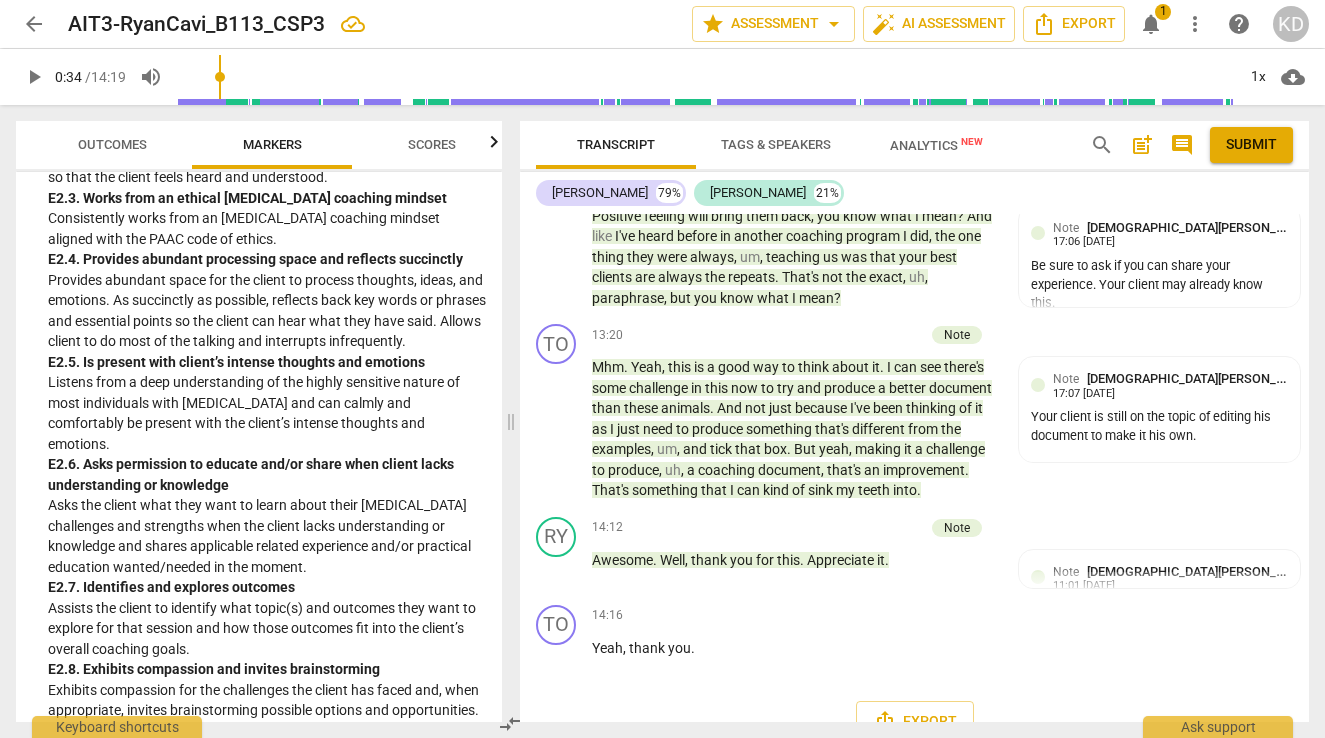 scroll, scrollTop: 7345, scrollLeft: 0, axis: vertical 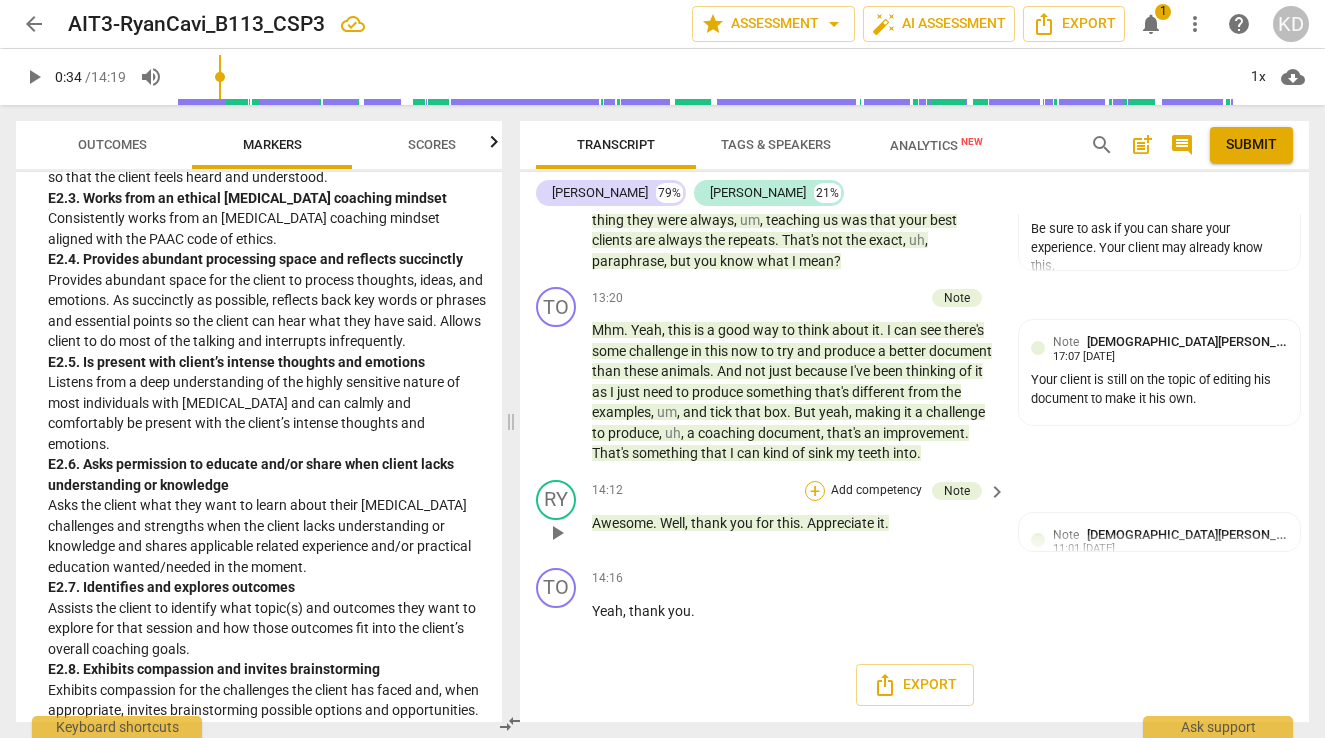 click on "+" at bounding box center [815, 491] 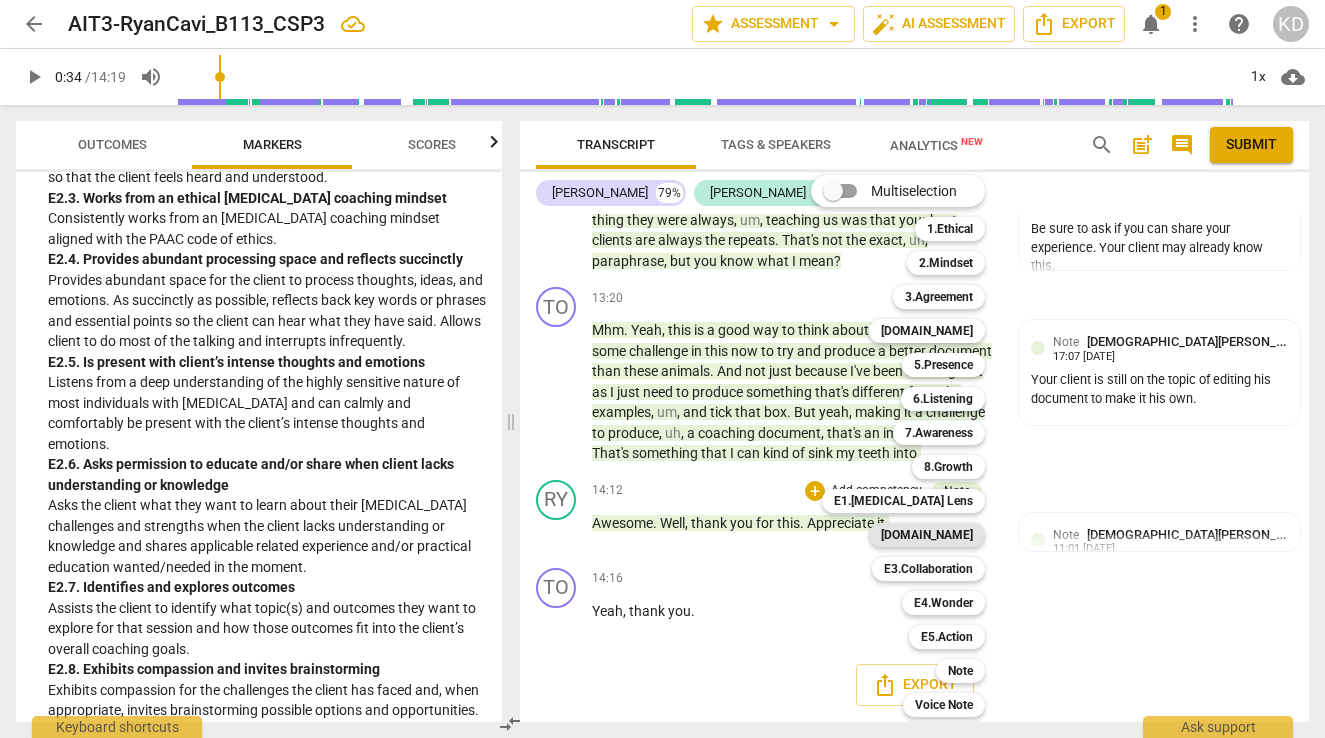 click on "[DOMAIN_NAME]" at bounding box center (927, 535) 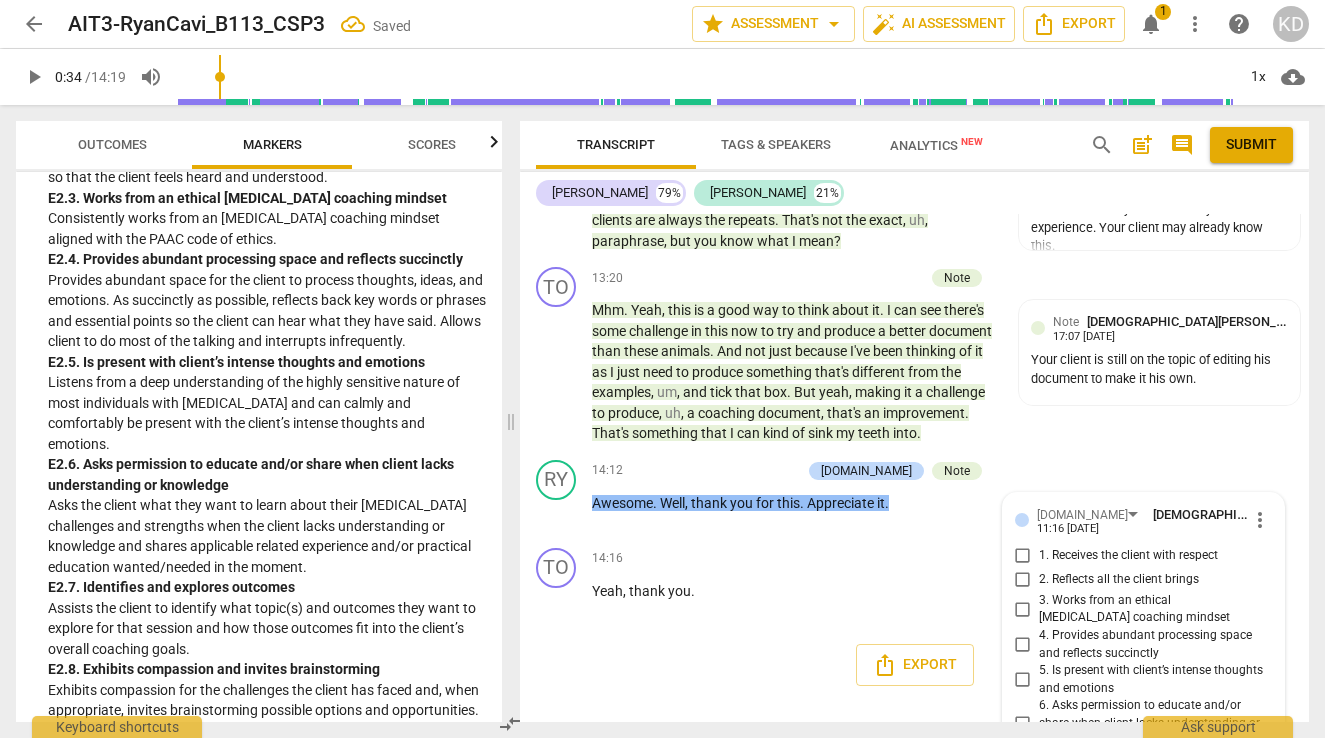scroll, scrollTop: 7775, scrollLeft: 0, axis: vertical 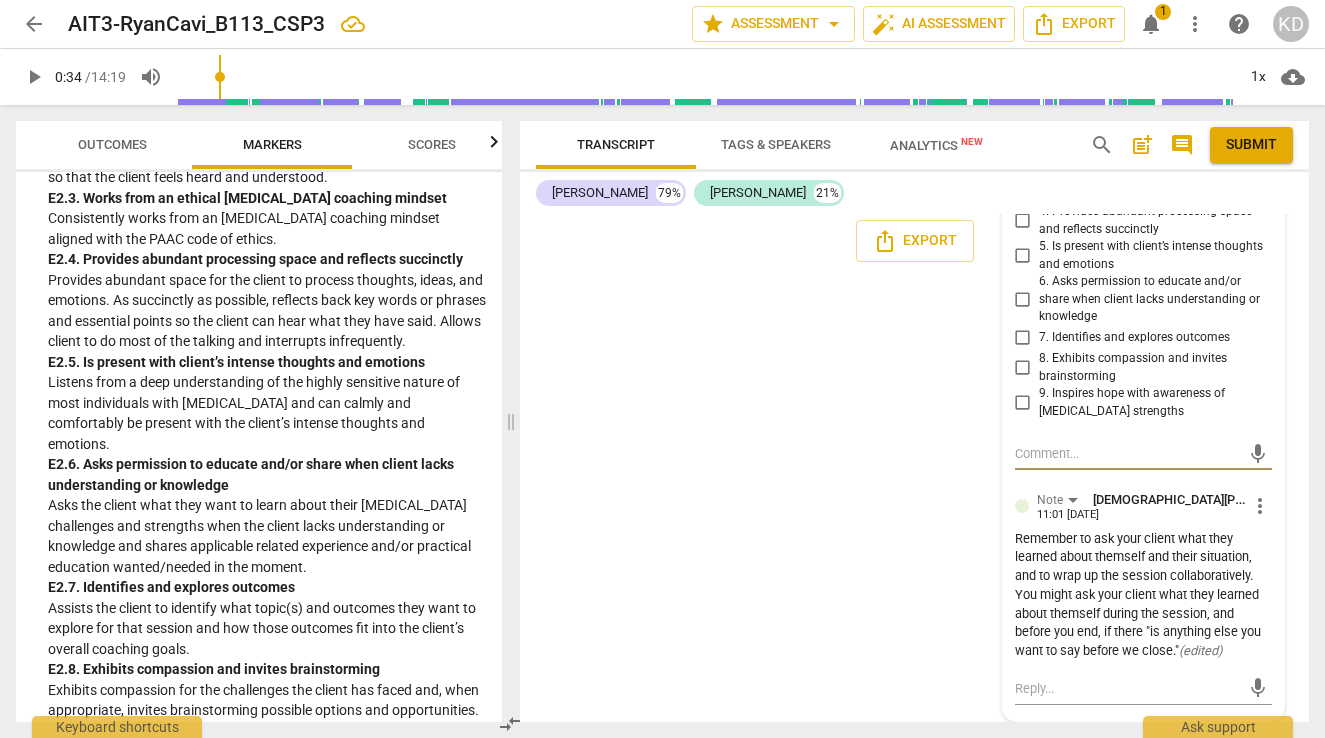 click on "4. Provides abundant processing space and reflects succinctly" at bounding box center (1023, 221) 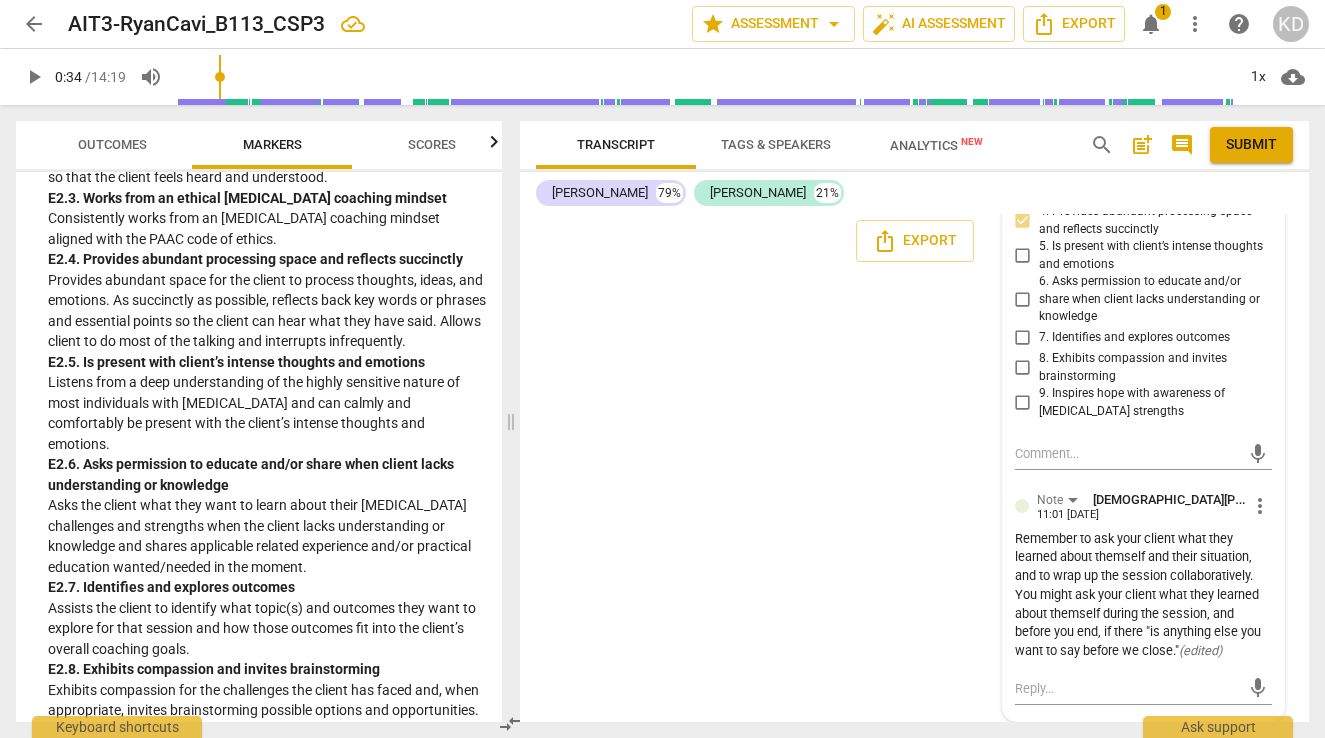 click on "[PERSON_NAME] Summary:   Coach remains present with client, responding to who the client is as demonstrated by his remarking that client likes to help people at 9:58 and responding to the what as demonstrated by inquiries asking how client might apply salesman abilities to current project at 6:44. Coach listens actively, often incorporating the client's words into statements or questions such as the use of "non-negotiable" at 10:12. Coach seems to demonstrate ability to evoke awareness when asking about how reframing the context of the project feels at 10:47. All of this suggests a really strong foundation from which the coach might consider exploring how to frame open-ended questions from a place of wonder and curiosity rather than rely on comments and suggestions so that the client has more opportunity to collaborate and learn more about himself and his uniquely-wired [MEDICAL_DATA] brain. [PERSON_NAME] Summary: [PERSON_NAME] Summary:   Hi [PERSON_NAME], here is the feedback for your Basic CSP #3. Well Done!  Summary:    TO" at bounding box center (914, 468) 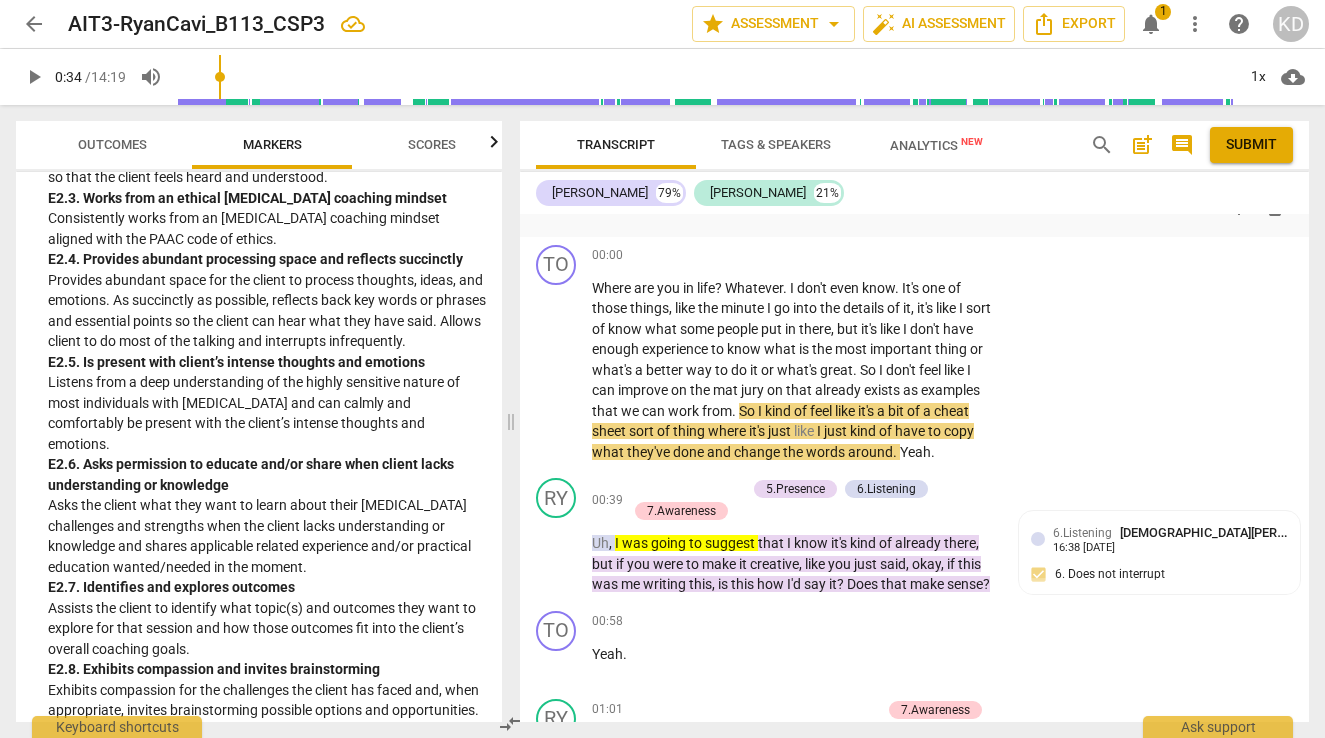 scroll, scrollTop: 2100, scrollLeft: 0, axis: vertical 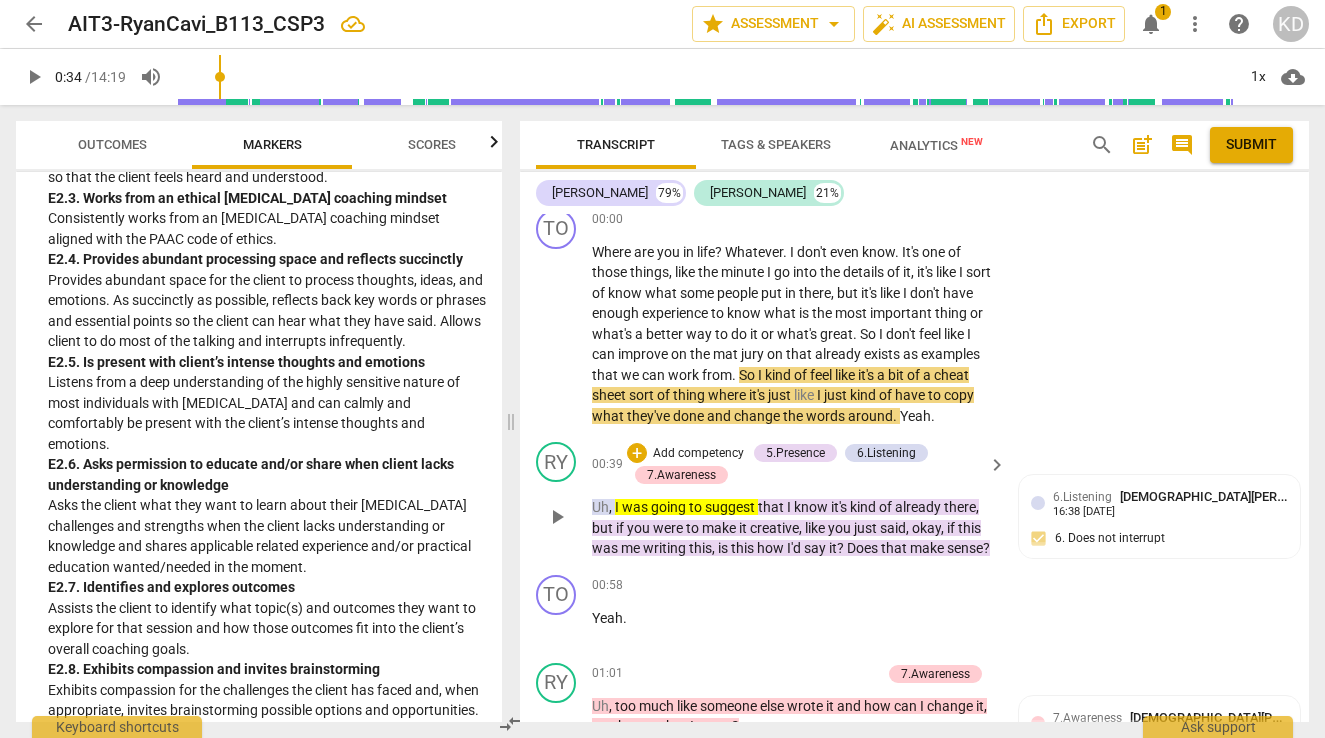 click on "Add competency" at bounding box center (698, 454) 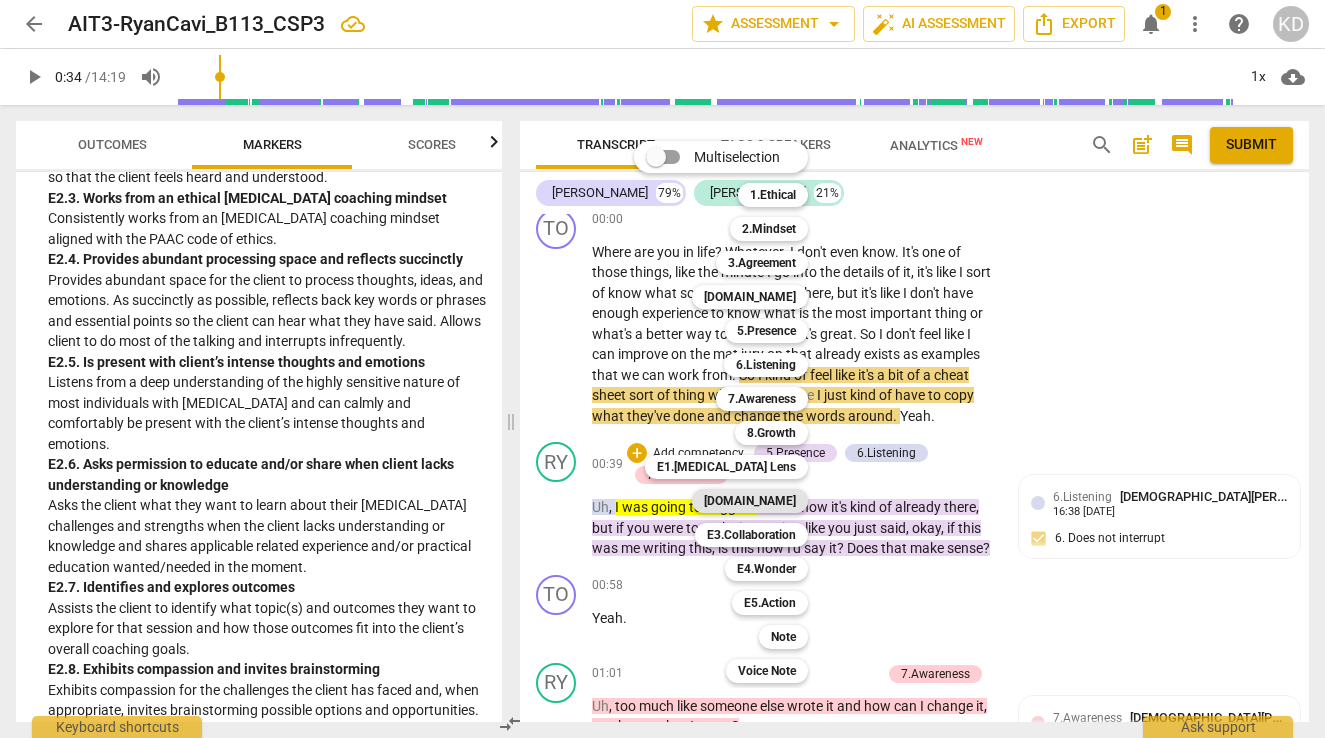 click on "[DOMAIN_NAME]" at bounding box center [750, 501] 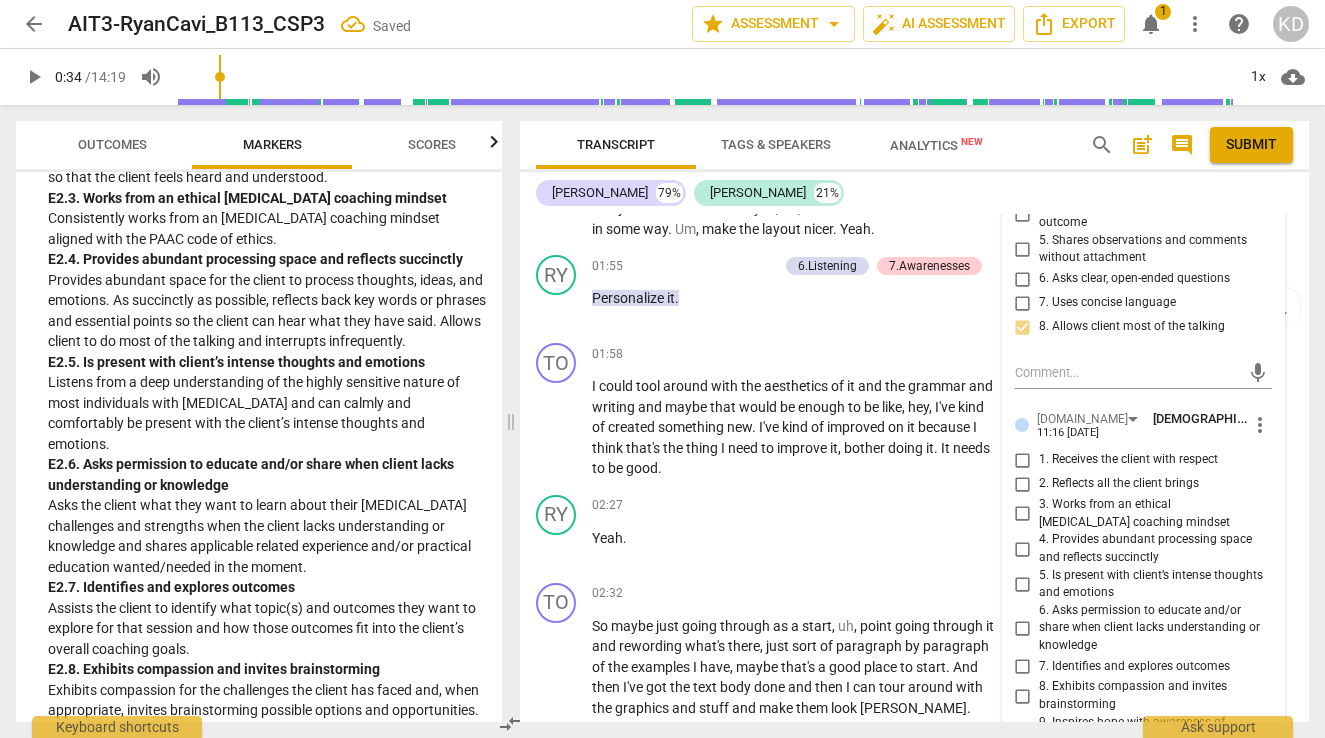 scroll, scrollTop: 2809, scrollLeft: 0, axis: vertical 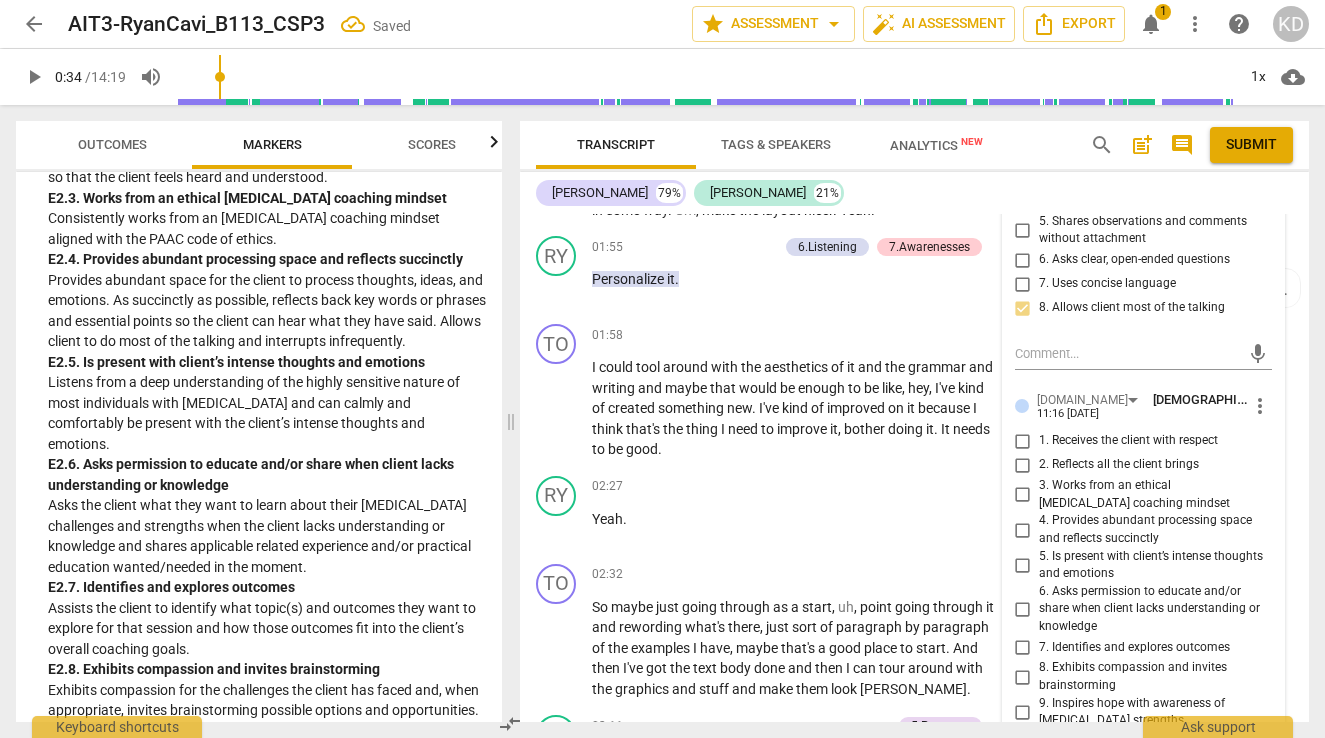click on "4. Provides abundant processing space and reflects succinctly" at bounding box center [1023, 530] 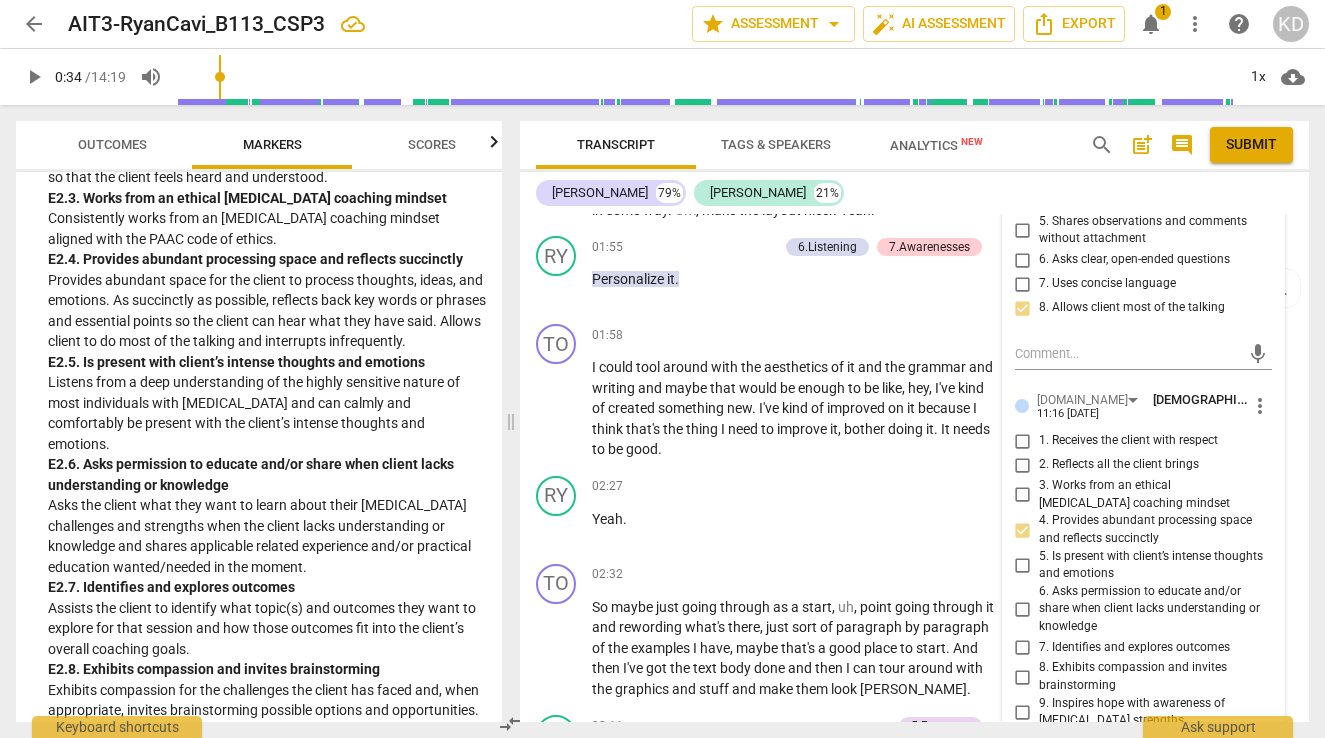 click on "Transcript Tags & Speakers Analytics   New search post_add comment Submit [PERSON_NAME] 79% [PERSON_NAME] 21% [PERSON_NAME] Summary:   Coach remains present with client, responding to who the client is as demonstrated by his remarking that client likes to help people at 9:58 and responding to the what as demonstrated by inquiries asking how client might apply salesman abilities to current project at 6:44. Coach listens actively, often incorporating the client's words into statements or questions such as the use of "non-negotiable" at 10:12. Coach seems to demonstrate ability to evoke awareness when asking about how reframing the context of the project feels at 10:47. All of this suggests a really strong foundation from which the coach might consider exploring how to frame open-ended questions from a place of wonder and curiosity rather than rely on comments and suggestions so that the client has more opportunity to collaborate and learn more about himself and his uniquely-wired [MEDICAL_DATA] brain. [PERSON_NAME] Summary: [PERSON_NAME]" at bounding box center (918, 421) 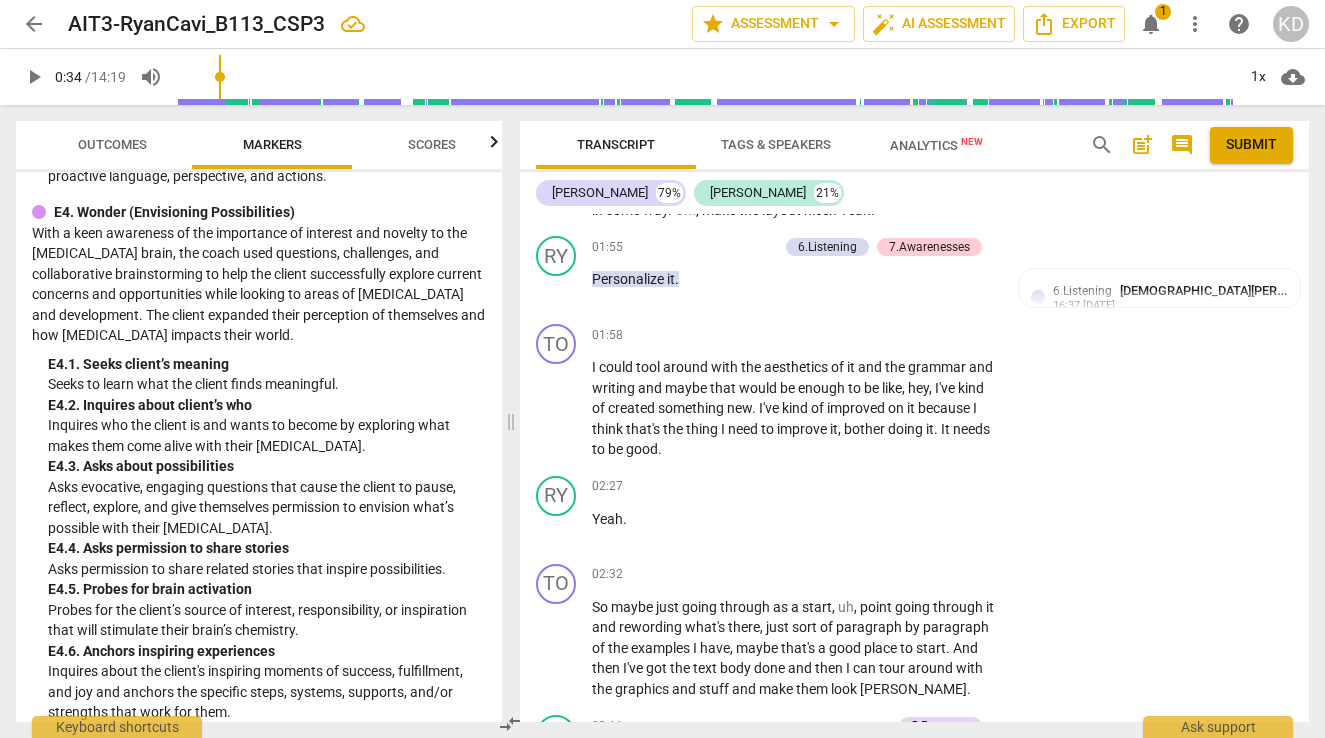 scroll, scrollTop: 5569, scrollLeft: 0, axis: vertical 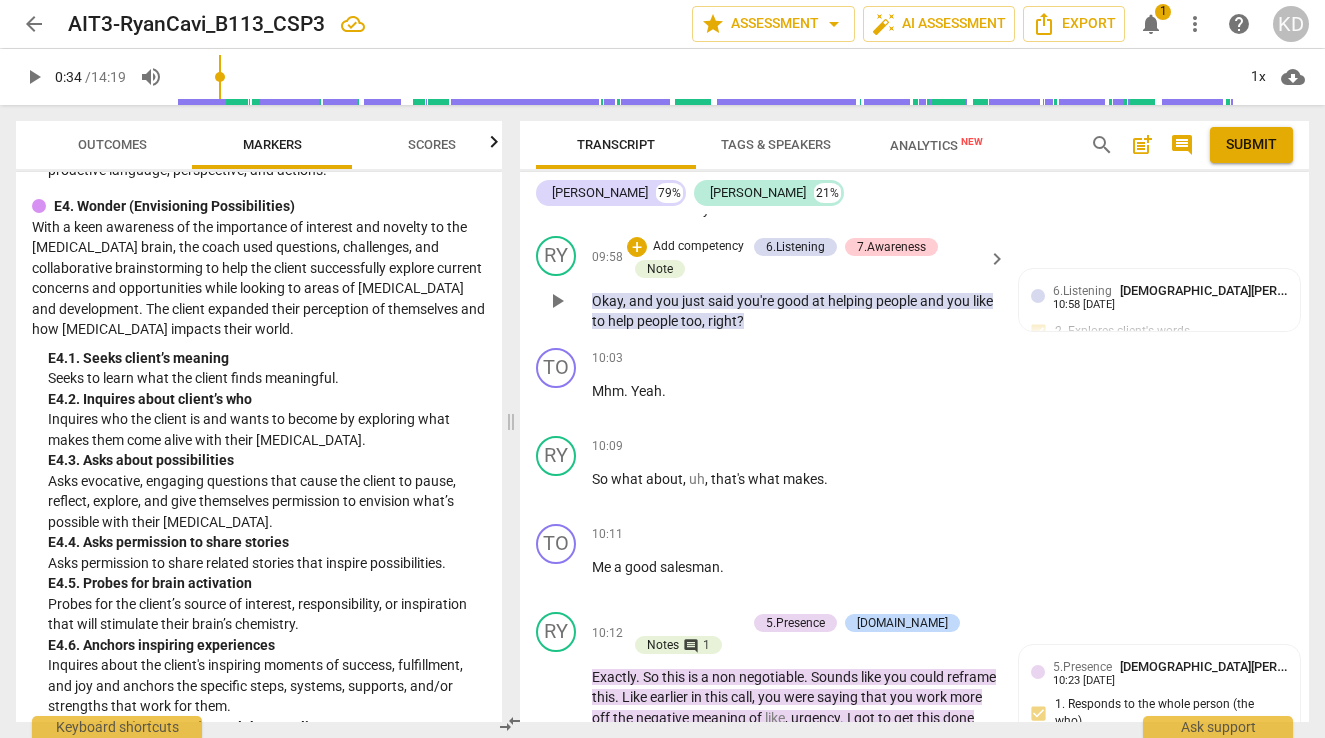 click on "Add competency" at bounding box center (698, 247) 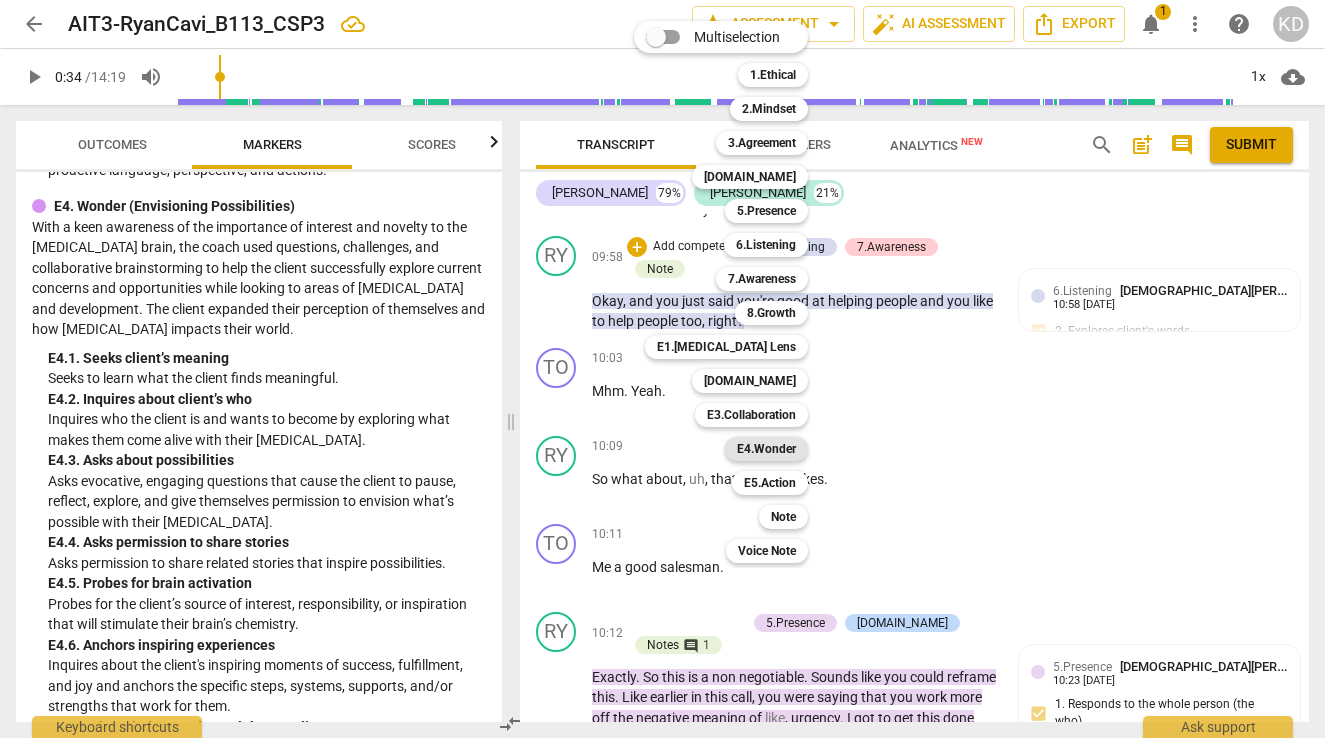 click on "E4.Wonder" at bounding box center [766, 449] 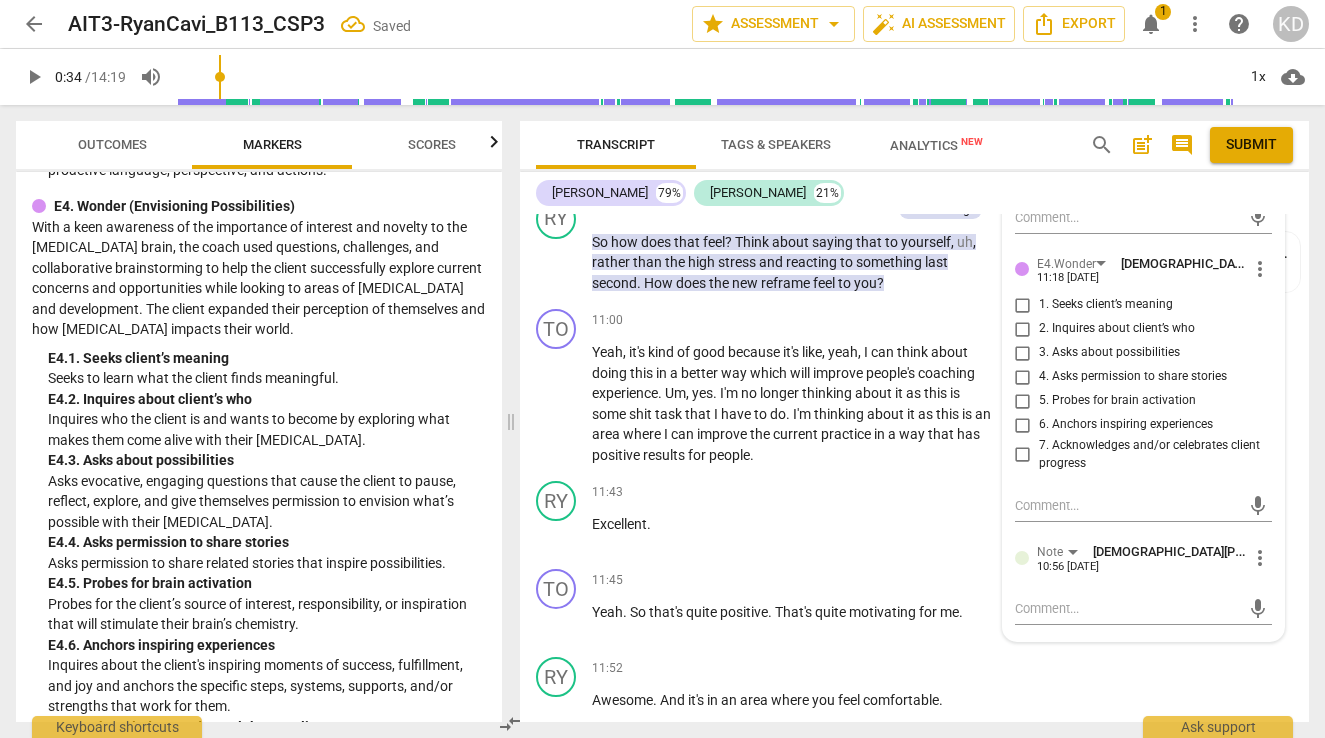scroll, scrollTop: 6229, scrollLeft: 0, axis: vertical 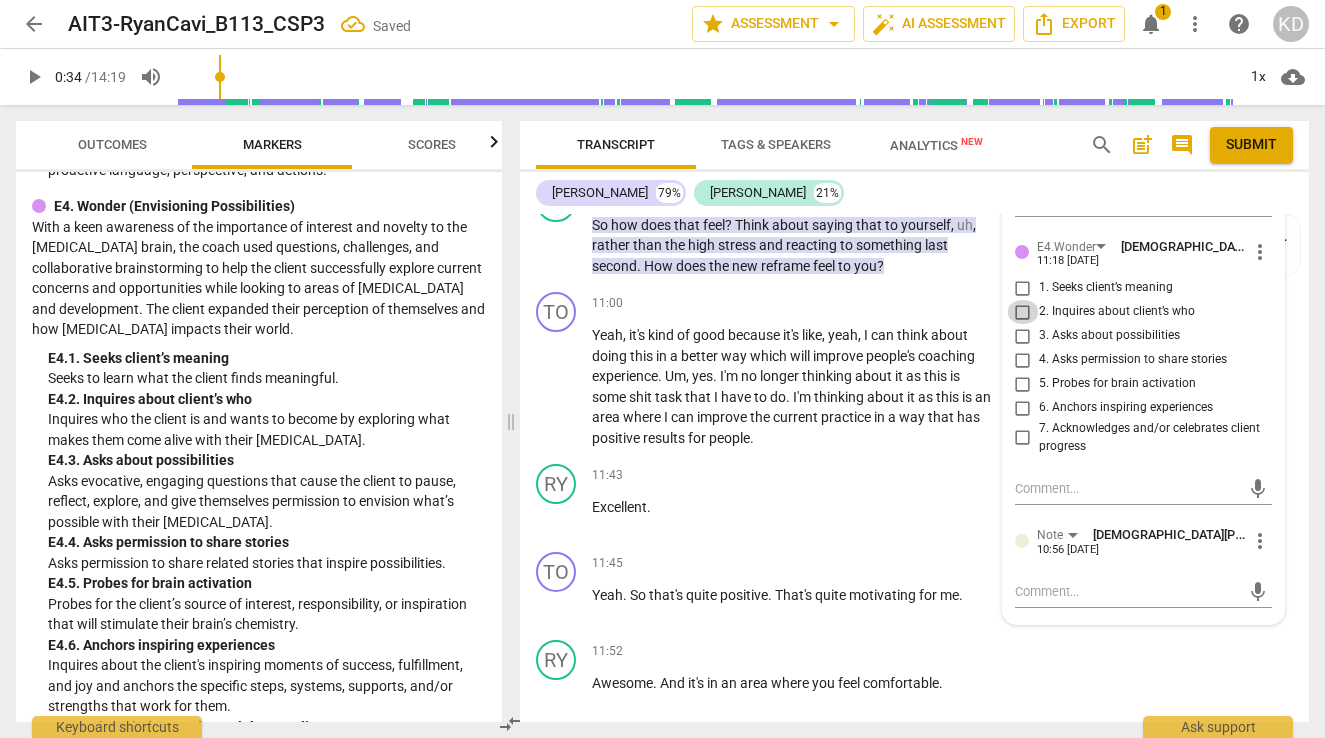 click on "2. Inquires about client’s who" at bounding box center (1023, 312) 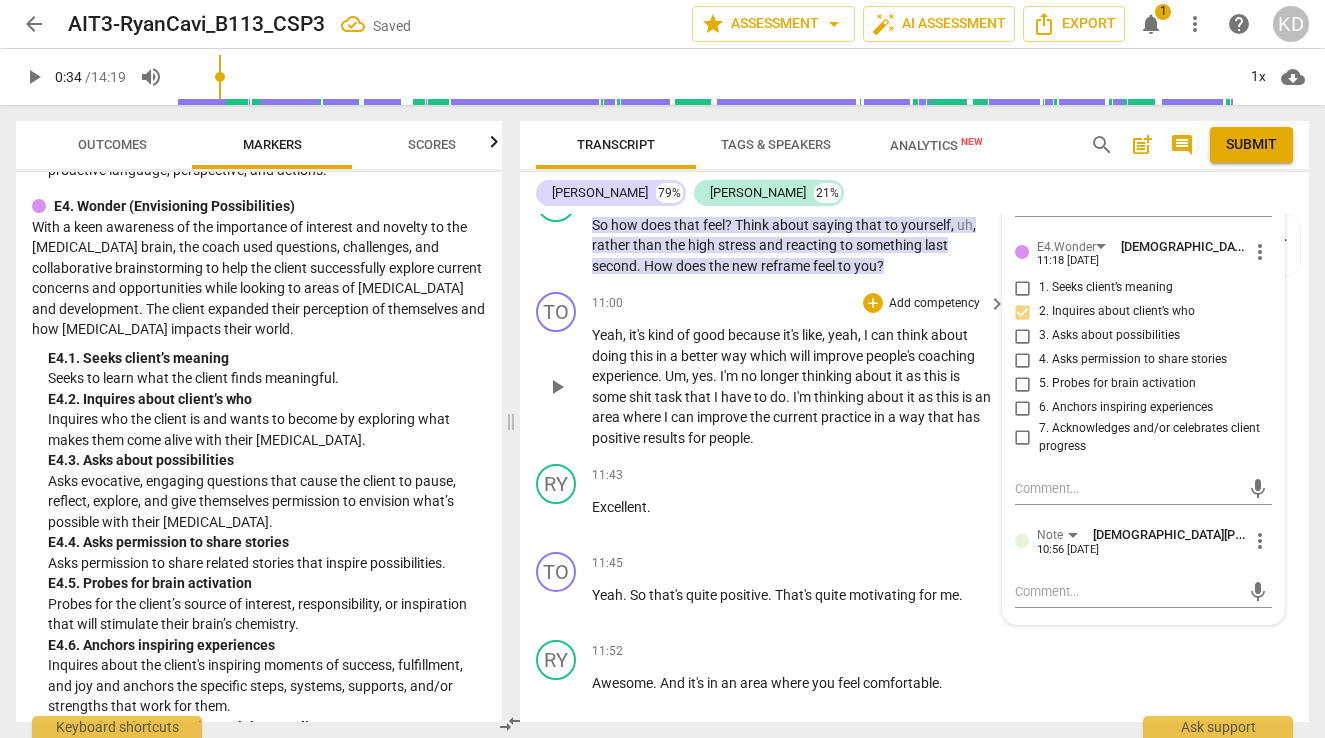 click on "TO play_arrow pause 11:00 + Add competency keyboard_arrow_right Yeah ,   it's   kind   of   good   because   it's   like ,   yeah ,   I   can   think   about   doing   this   in   a   better   way   which   will   improve   people's   coaching   experience .   Um ,   yes .   I'm   no   longer   thinking   about   it   as   this   is   some   shit   task   that   I   have   to   do .   I'm   thinking   about   it   as   this   is   an   area   where   I   can   improve   the   current   practice   in   a   way   that   has   positive   results   for   people ." at bounding box center (914, 370) 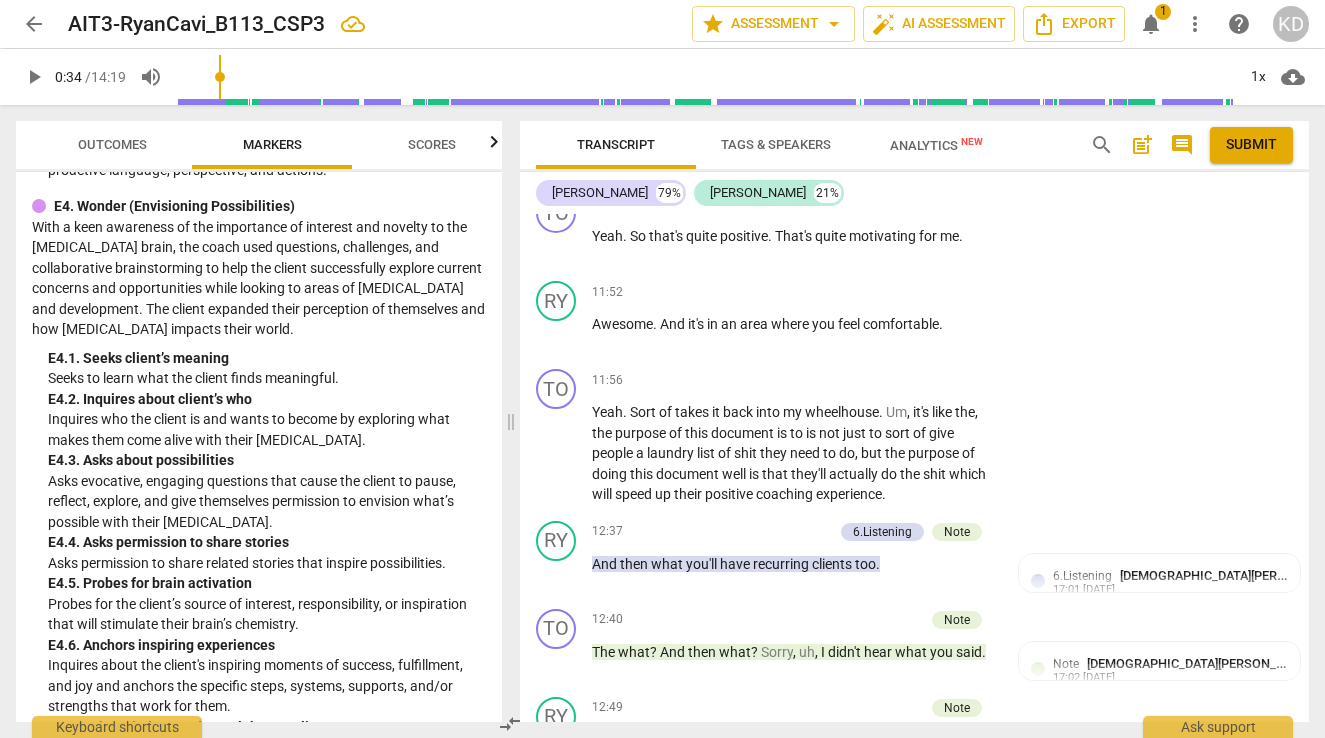 scroll, scrollTop: 6591, scrollLeft: 0, axis: vertical 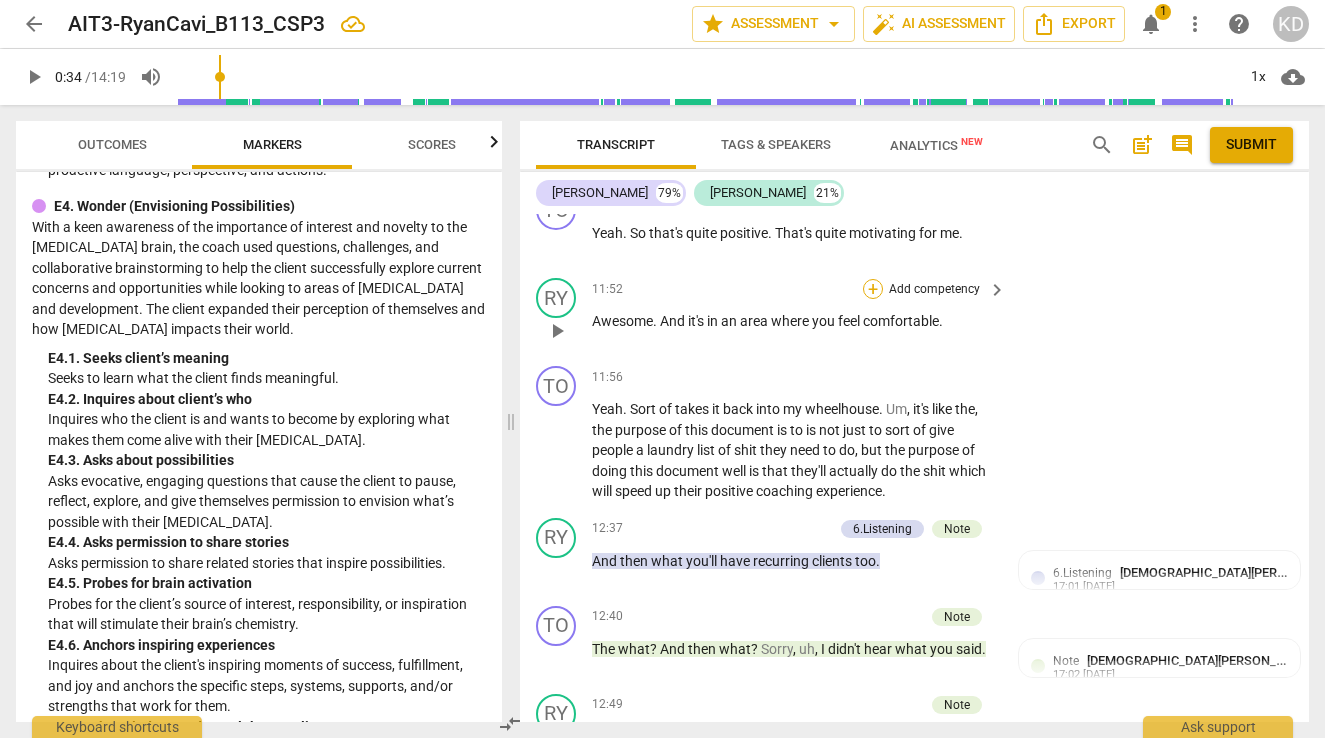 click on "+" at bounding box center [873, 289] 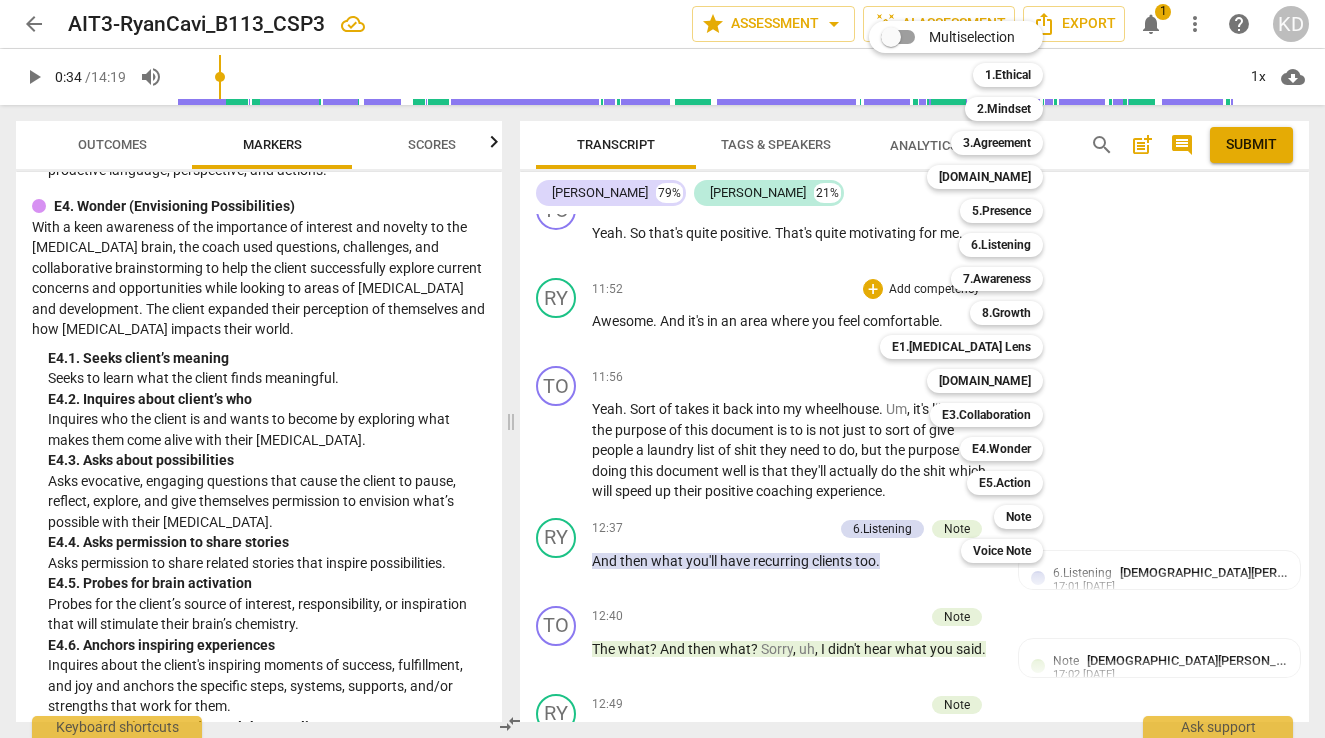 click at bounding box center (662, 369) 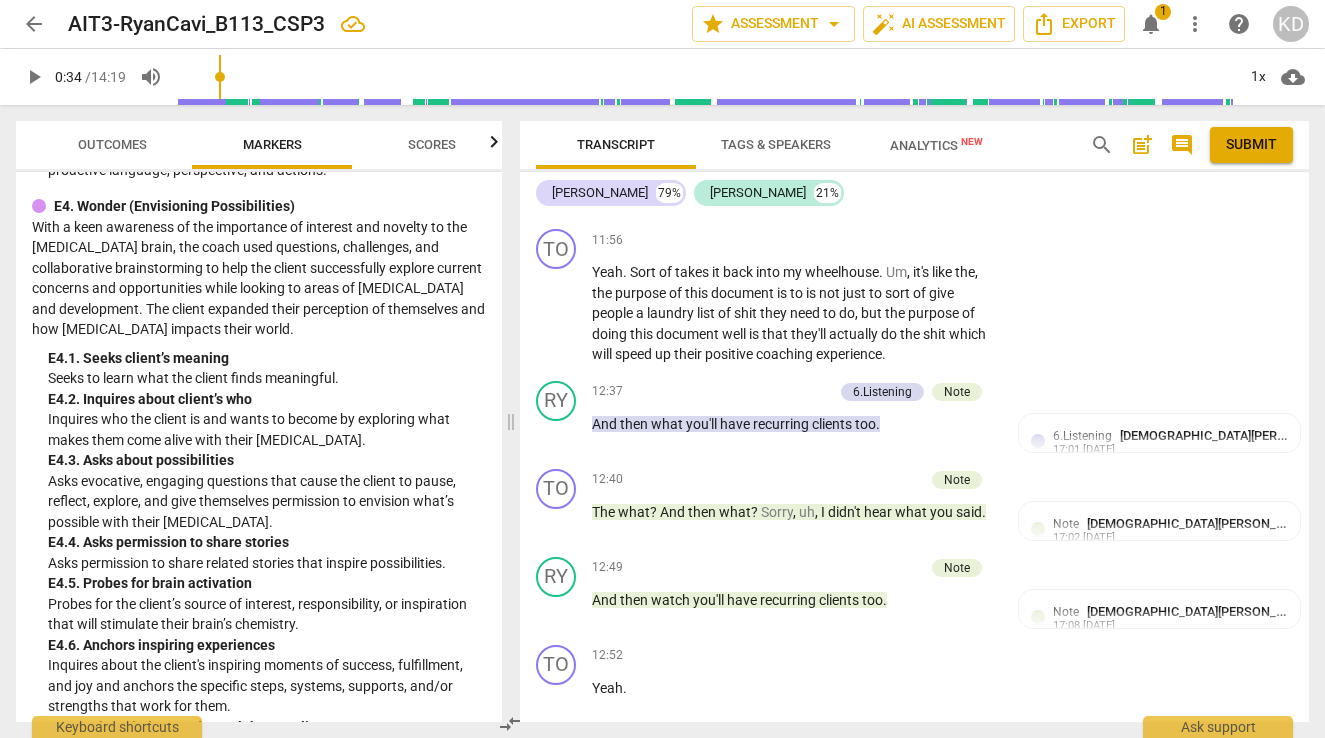 scroll, scrollTop: 6756, scrollLeft: 0, axis: vertical 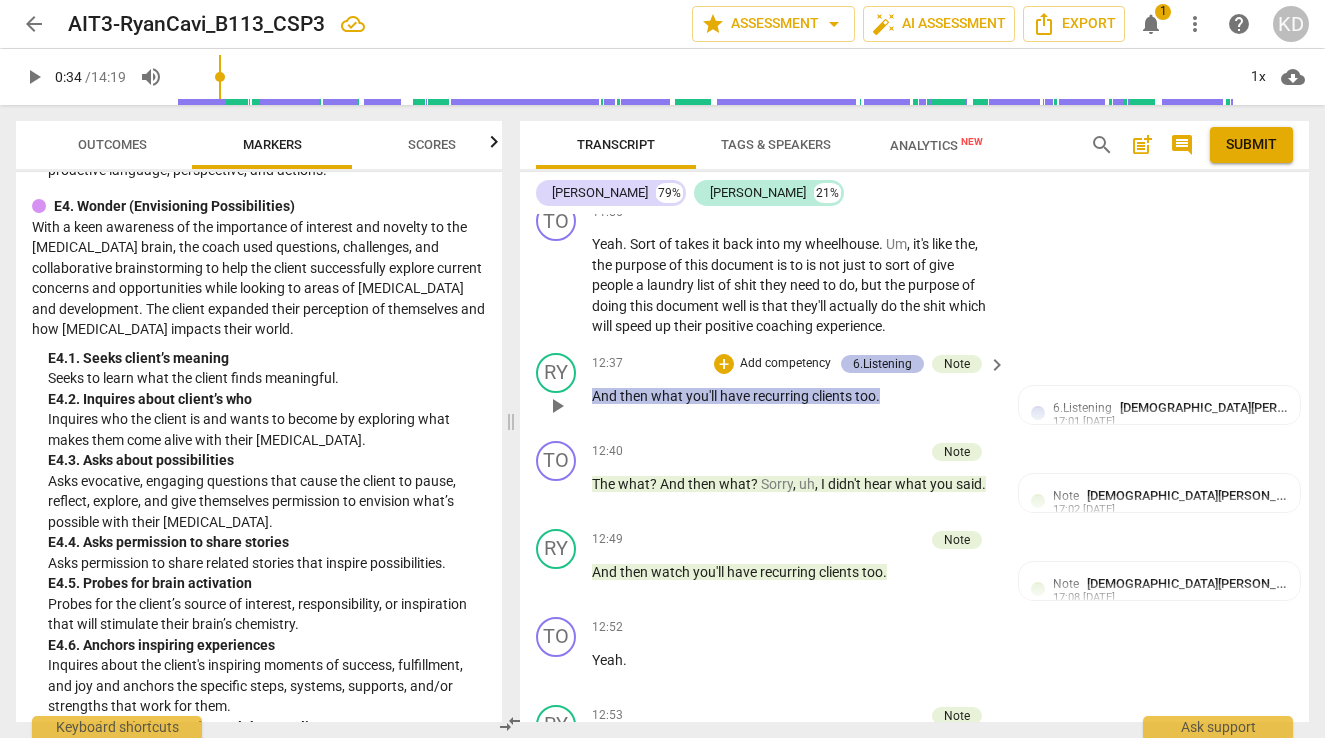 click on "6.Listening" at bounding box center [882, 364] 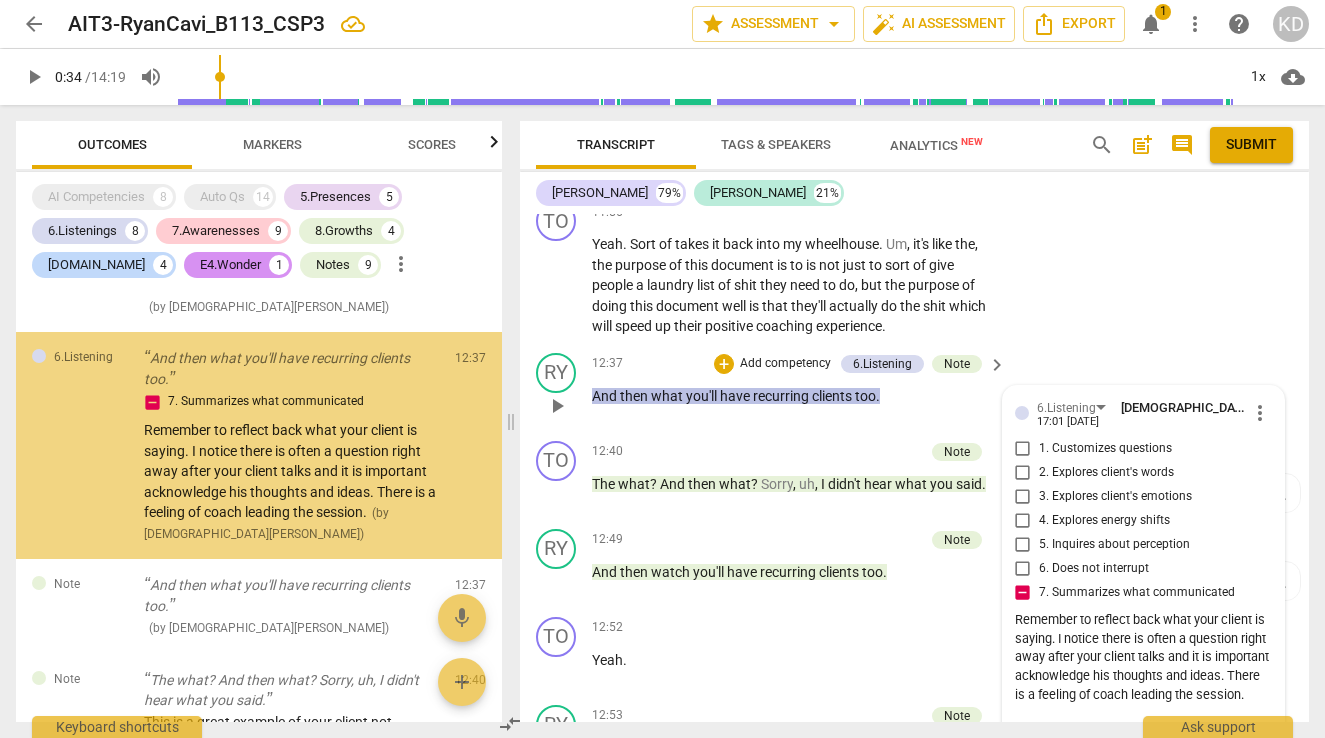 scroll, scrollTop: 6108, scrollLeft: 0, axis: vertical 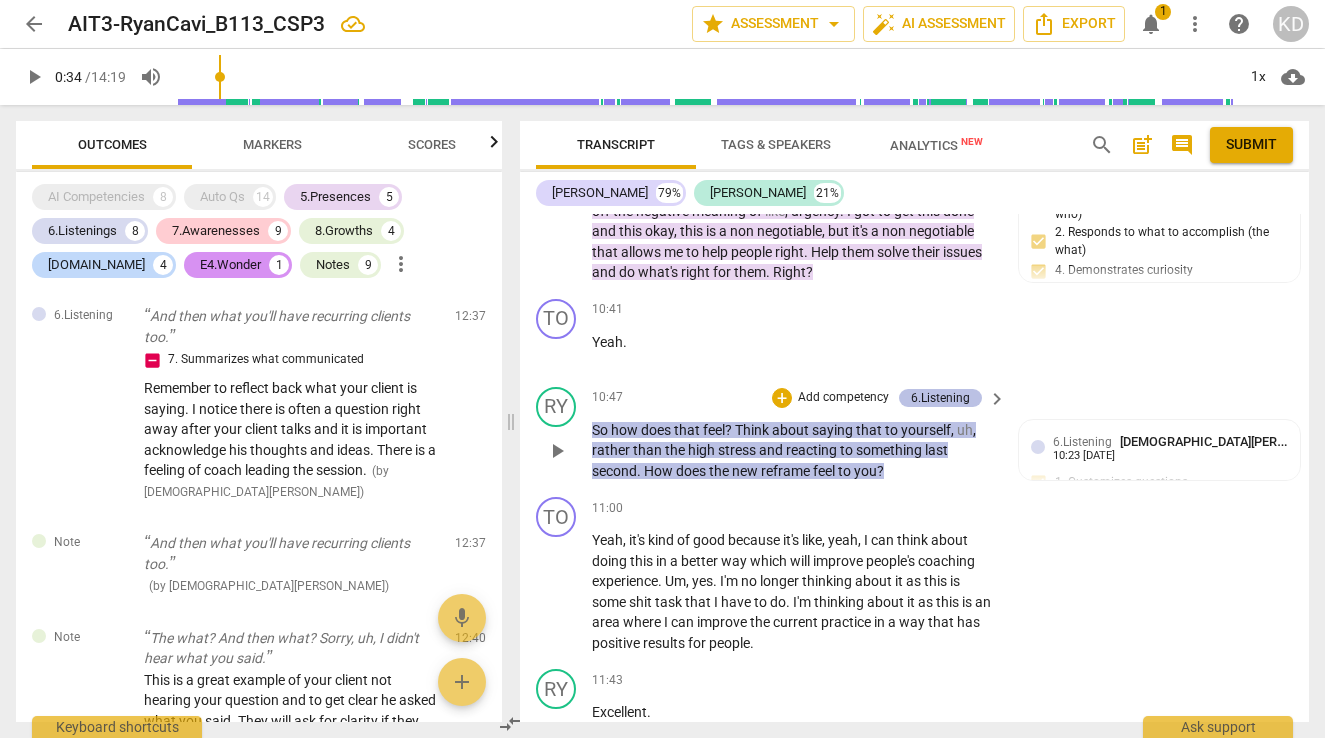 click on "6.Listening" at bounding box center (940, 398) 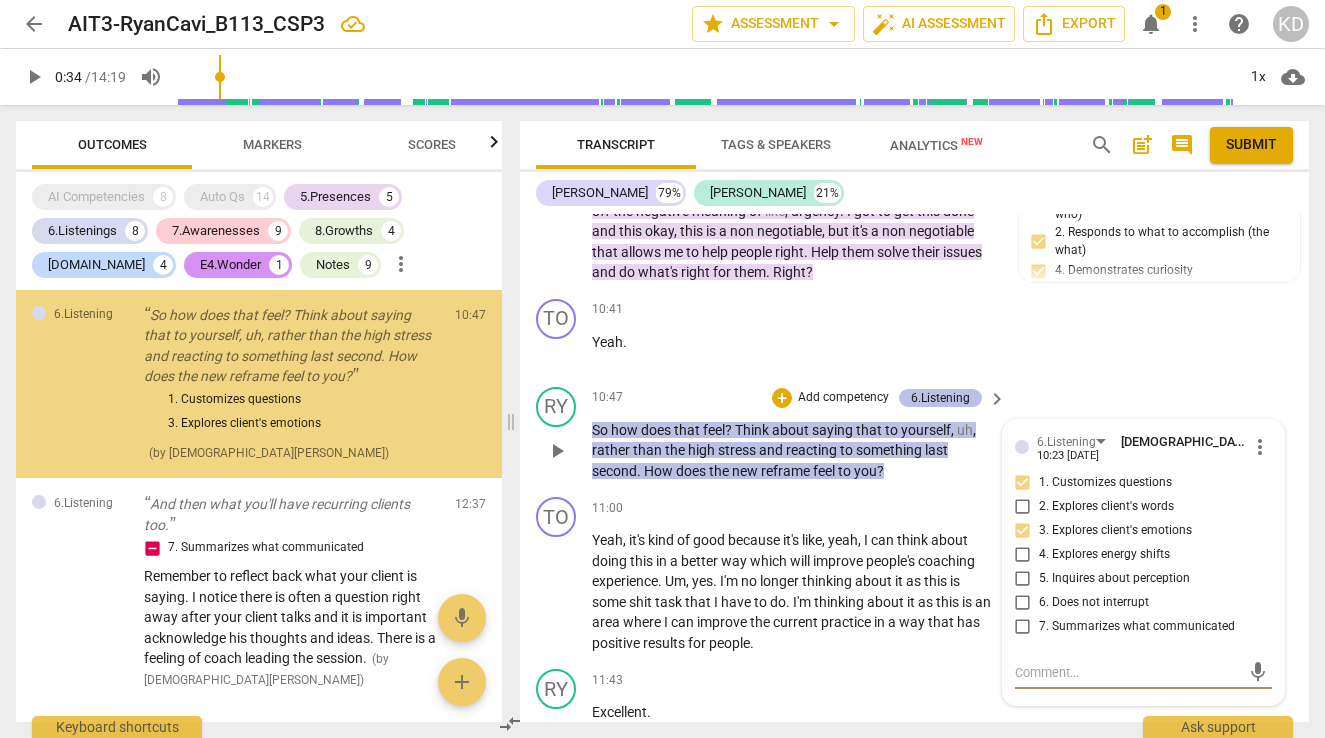 scroll, scrollTop: 5900, scrollLeft: 0, axis: vertical 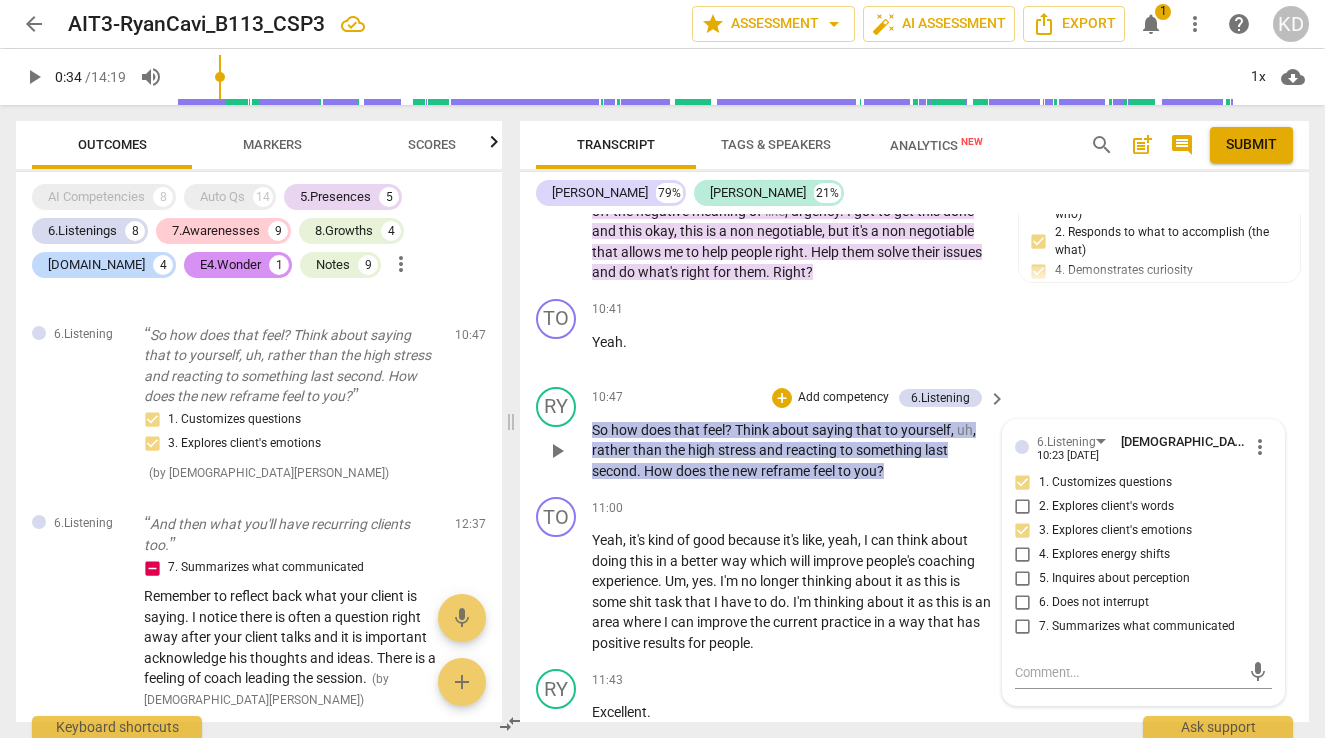 click on "10:47 + Add competency 6.Listening keyboard_arrow_right" at bounding box center [800, 398] 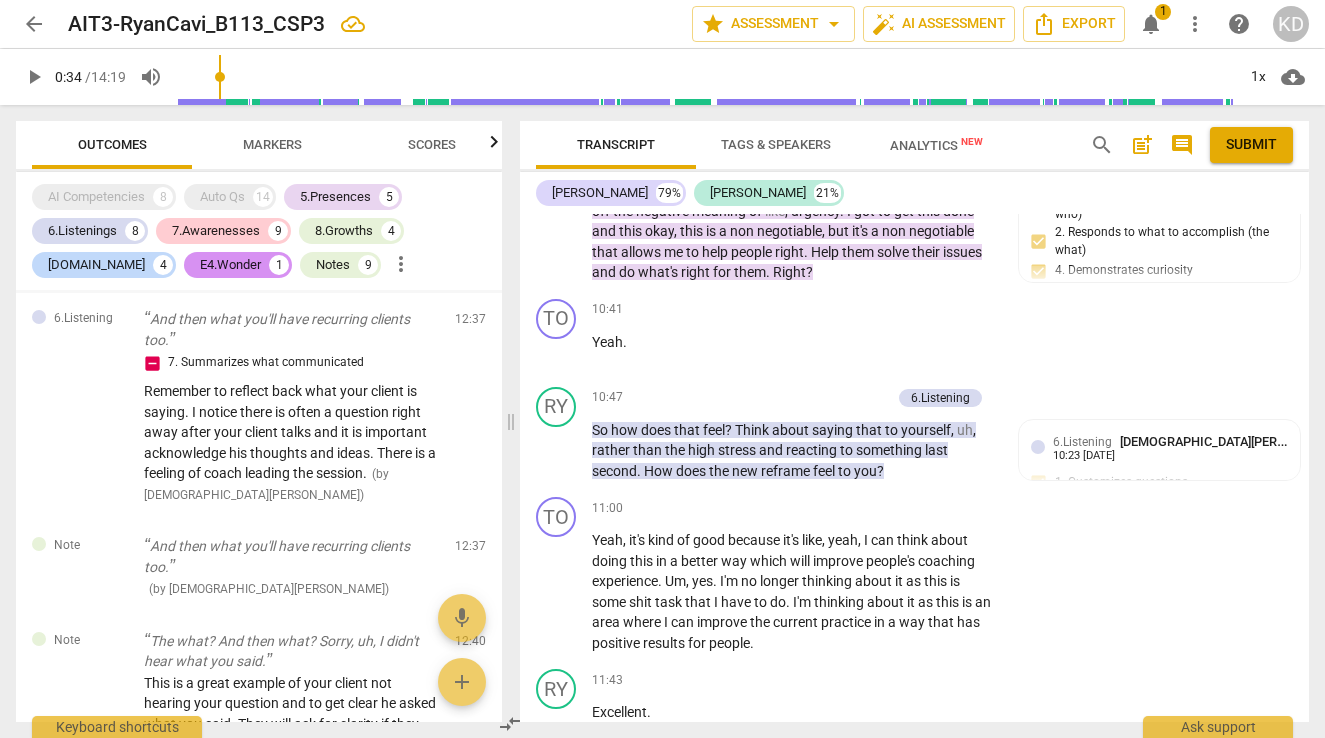 scroll, scrollTop: 6114, scrollLeft: 0, axis: vertical 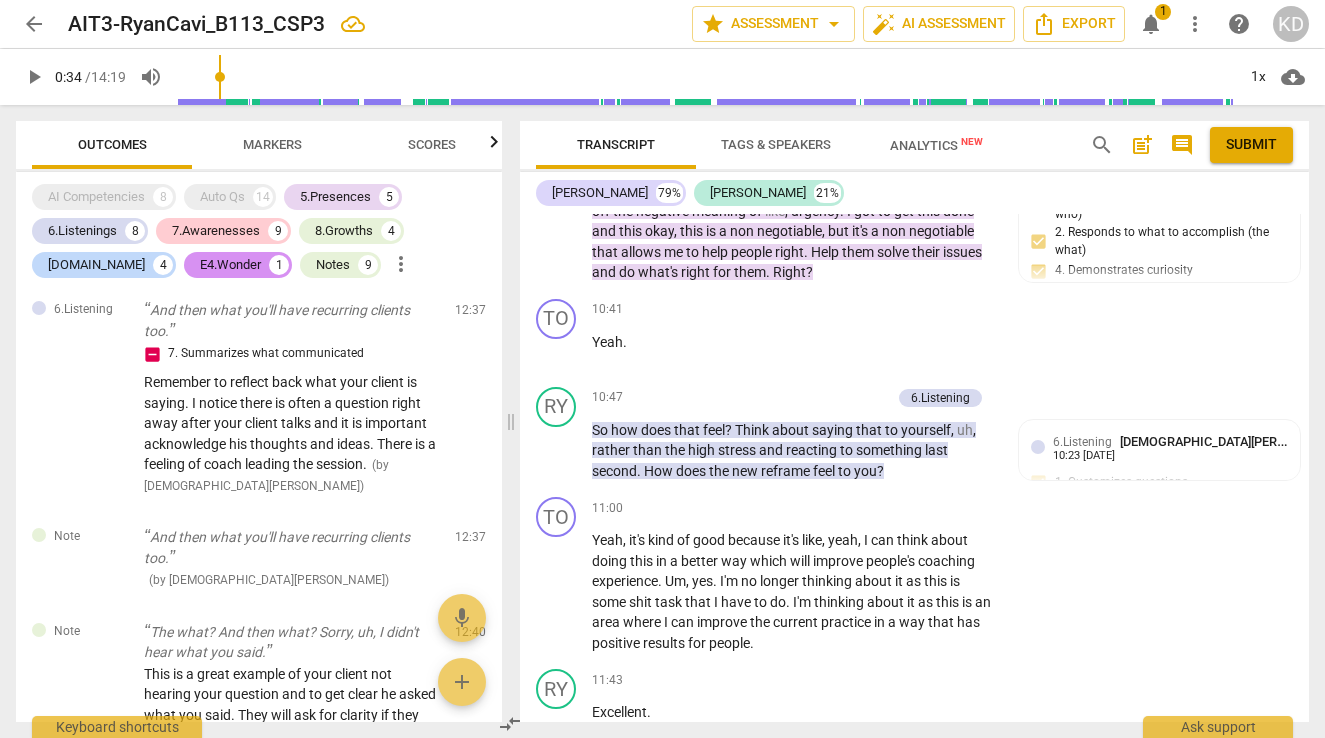 click on "Markers" at bounding box center (272, 144) 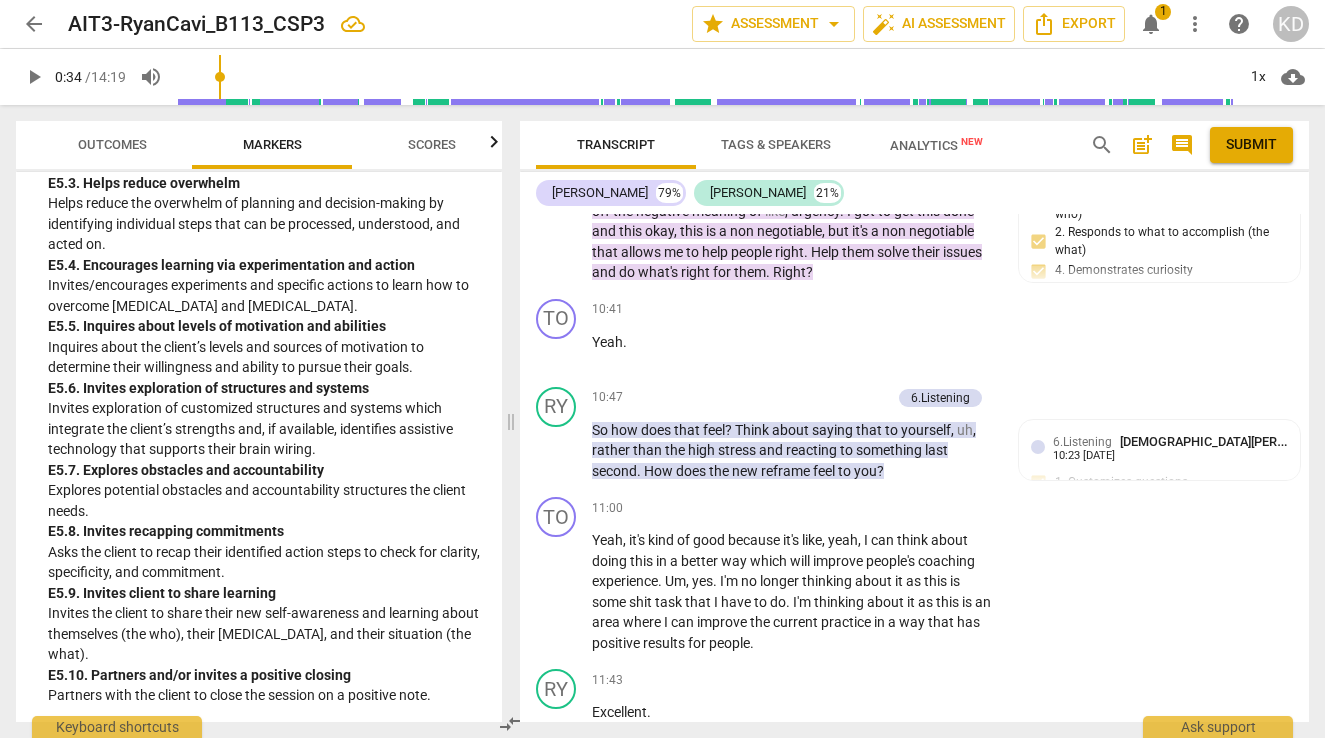 scroll, scrollTop: 6485, scrollLeft: 0, axis: vertical 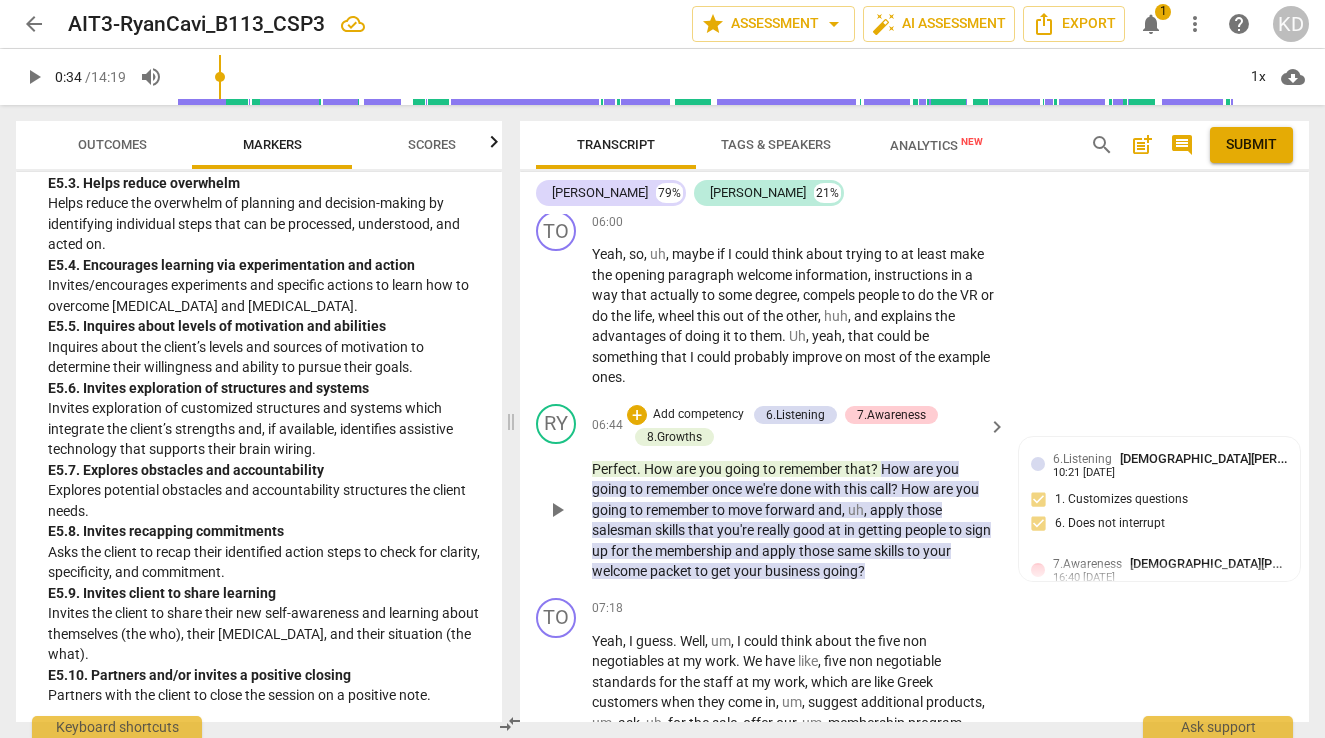 click on "Add competency" at bounding box center [698, 415] 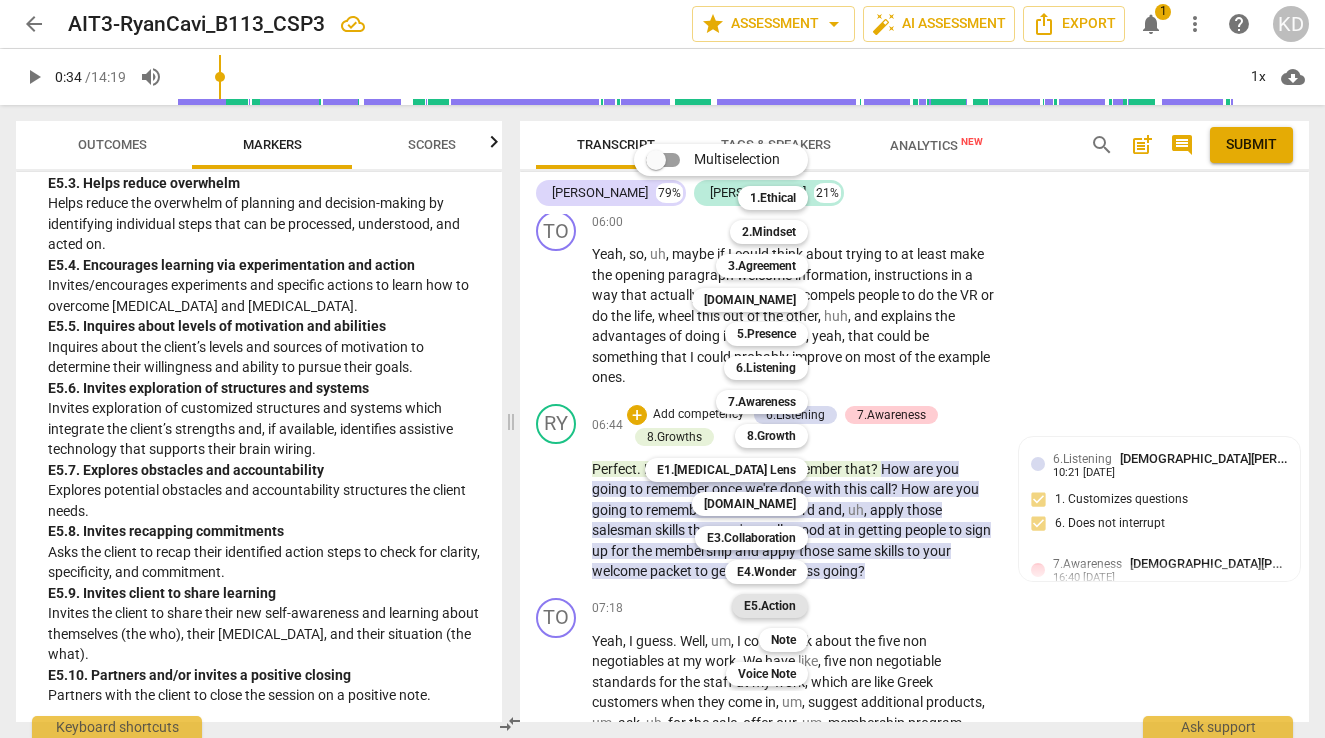click on "E5.Action" at bounding box center [770, 606] 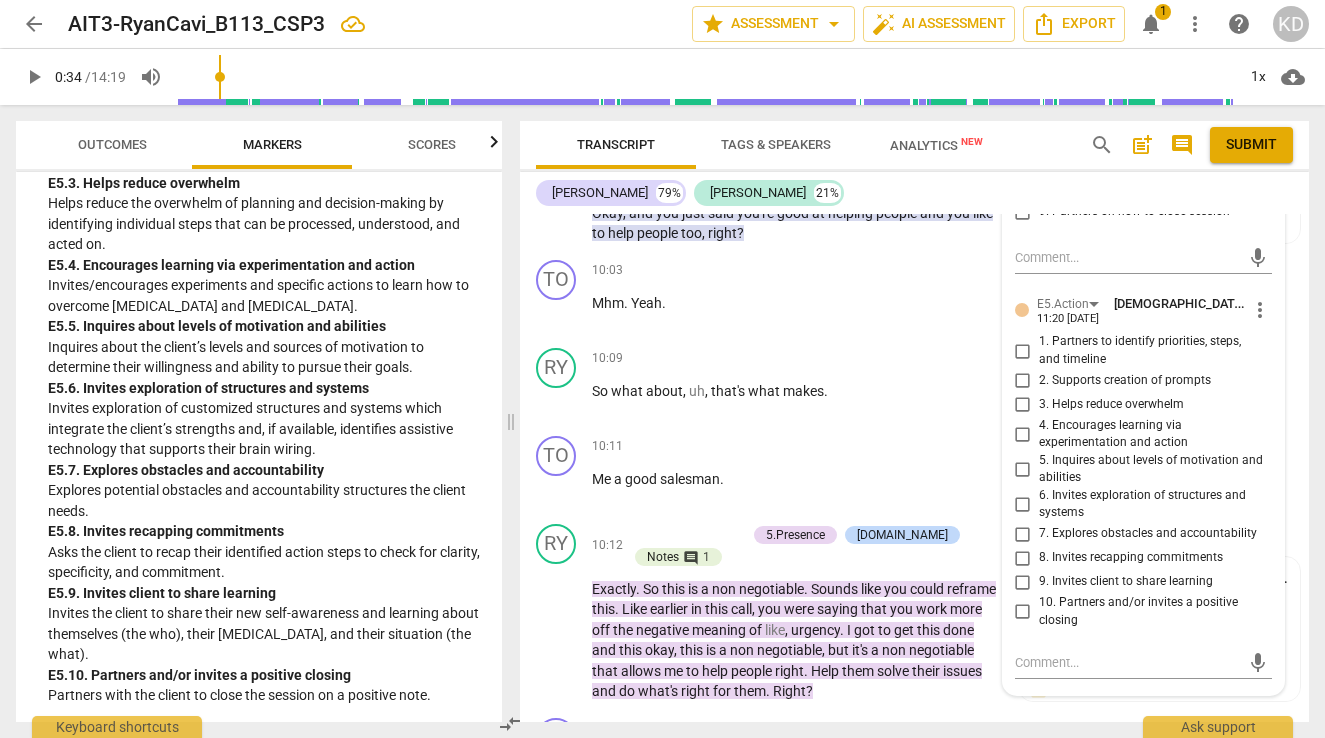 scroll, scrollTop: 5610, scrollLeft: 0, axis: vertical 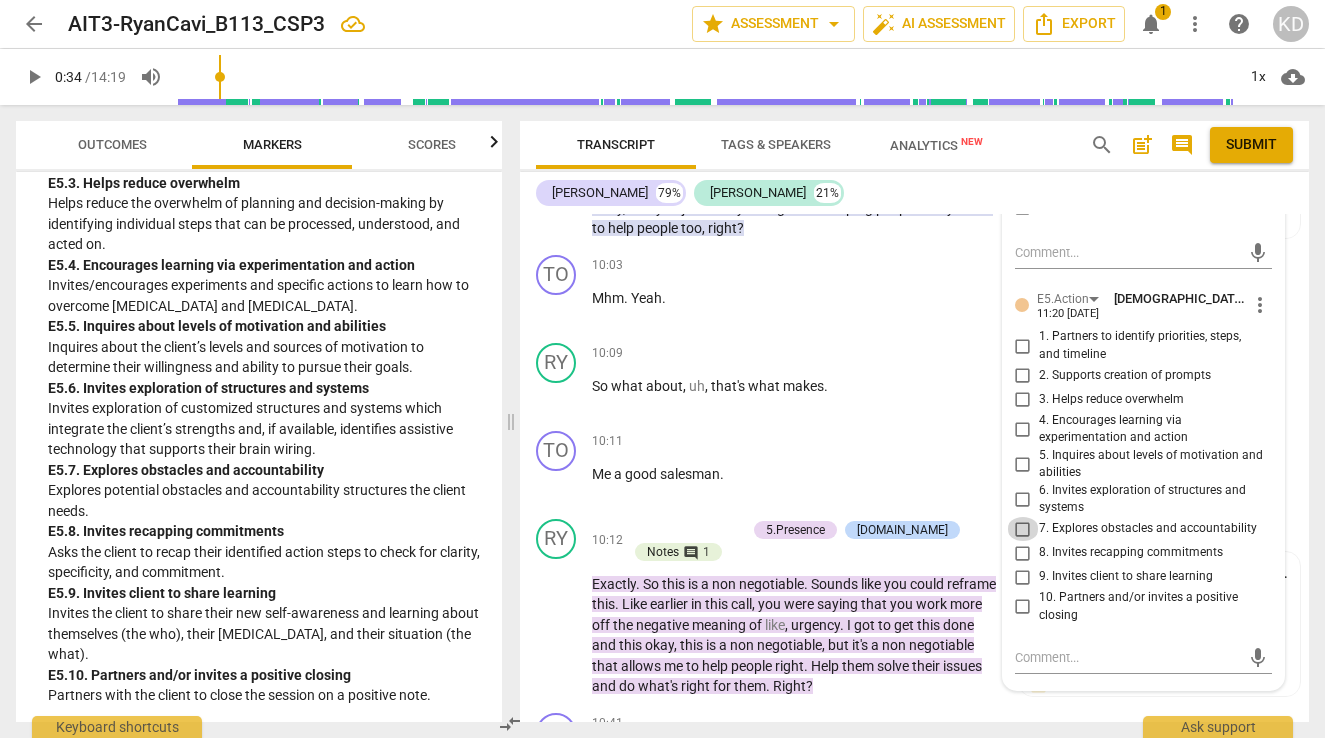 click on "7. Explores obstacles and accountability" at bounding box center [1023, 529] 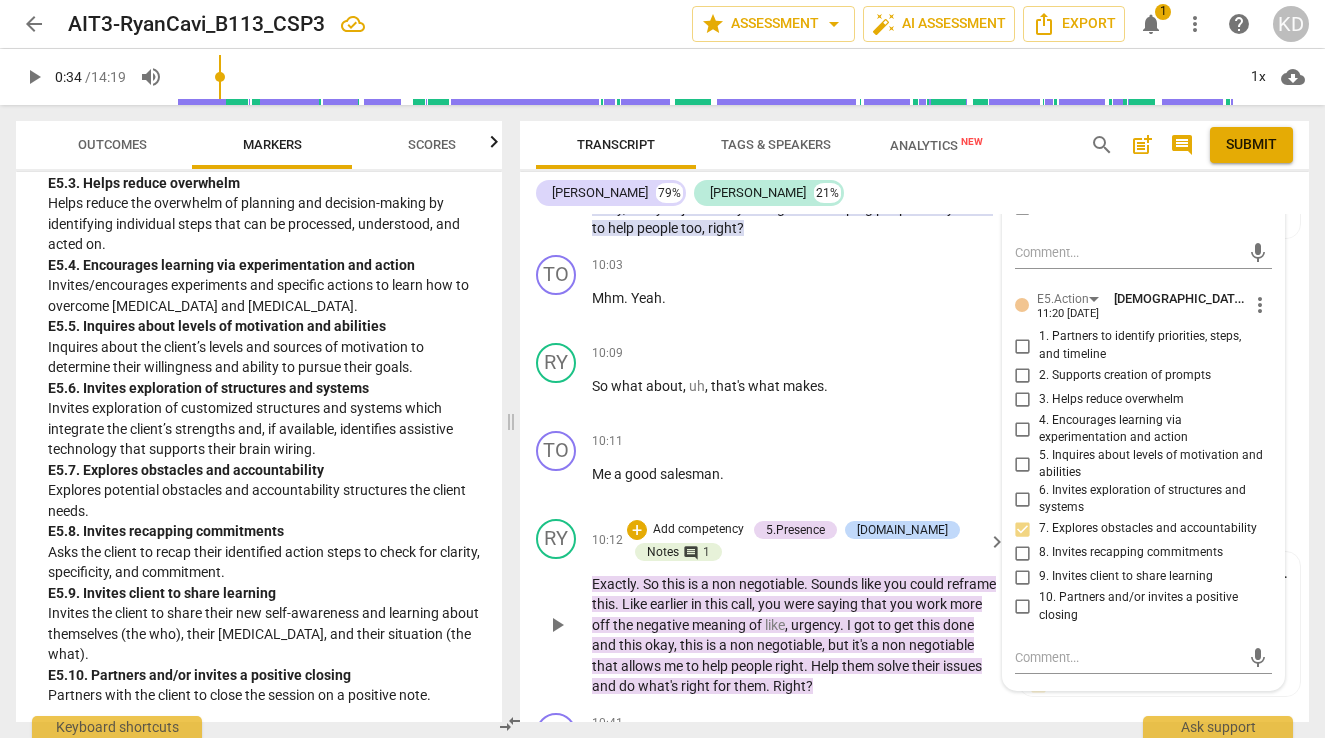 click on "RY play_arrow pause 10:12 + Add competency 5.Presence [DOMAIN_NAME] Notes comment 1 keyboard_arrow_right Exactly .   So   this   is   a   non   negotiable .   Sounds   like   you   could   reframe   this .   Like   earlier   in   this   call ,   you   were   saying   that   you   work   more   off   the   negative   meaning   of   like ,   urgency .   I   got   to   get   this   done   and   this   okay ,   this   is   a   non   negotiable ,   but   it's   a   non   negotiable   that   allows   me   to   help   people   right .   Help   them   solve   their   issues   and   do   what's   right   for   them .   Right ? 5.Presence [PERSON_NAME] 10:23 [DATE] 1. Responds to the whole person (the who) 2. Responds to what to accomplish (the what) 4. Demonstrates curiosity [DOMAIN_NAME] [DEMOGRAPHIC_DATA][PERSON_NAME] 11:15 [DATE] 4. Provides abundant processing space and reflects succinctly Note [DEMOGRAPHIC_DATA][PERSON_NAME] 16:51 [DATE] What question can you ask here?  [PERSON_NAME] [DEMOGRAPHIC_DATA][PERSON_NAME] 16:55 [DATE] Note [DEMOGRAPHIC_DATA][PERSON_NAME] 16:52 [DATE]" at bounding box center [914, 608] 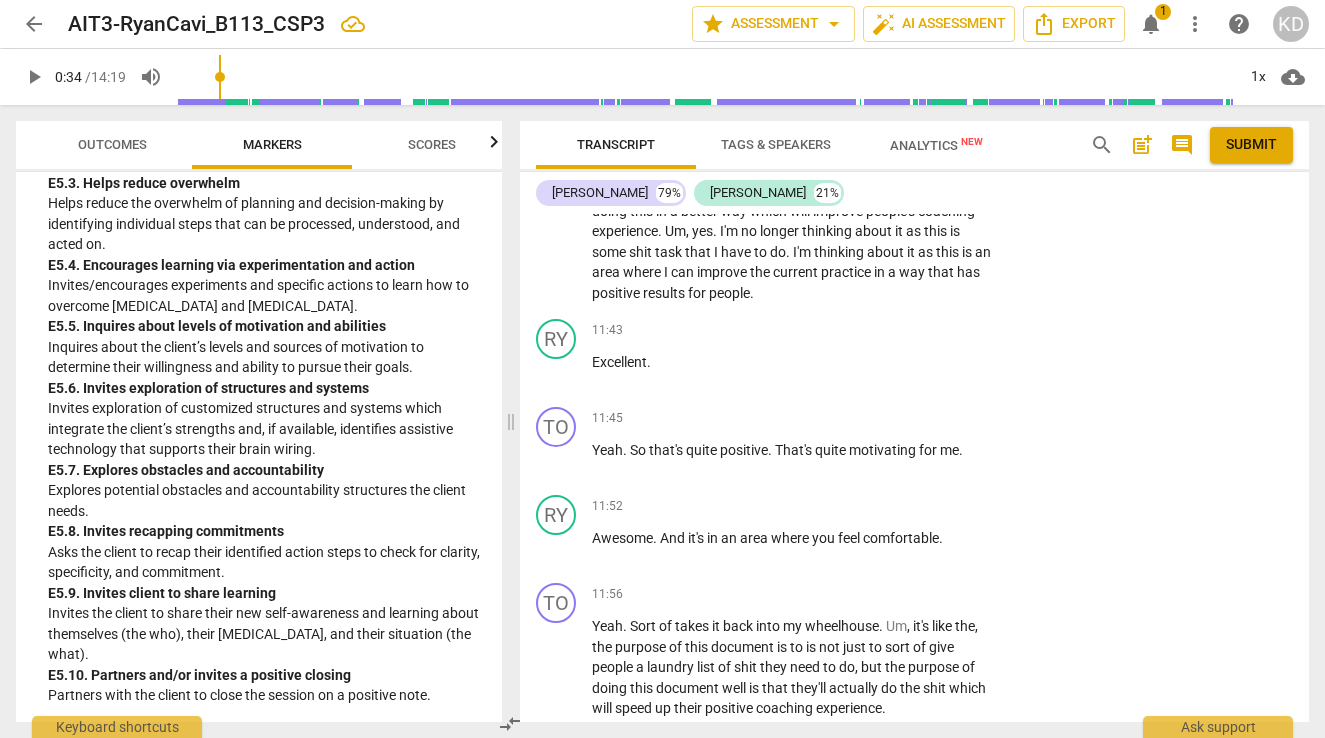 scroll, scrollTop: 6383, scrollLeft: 0, axis: vertical 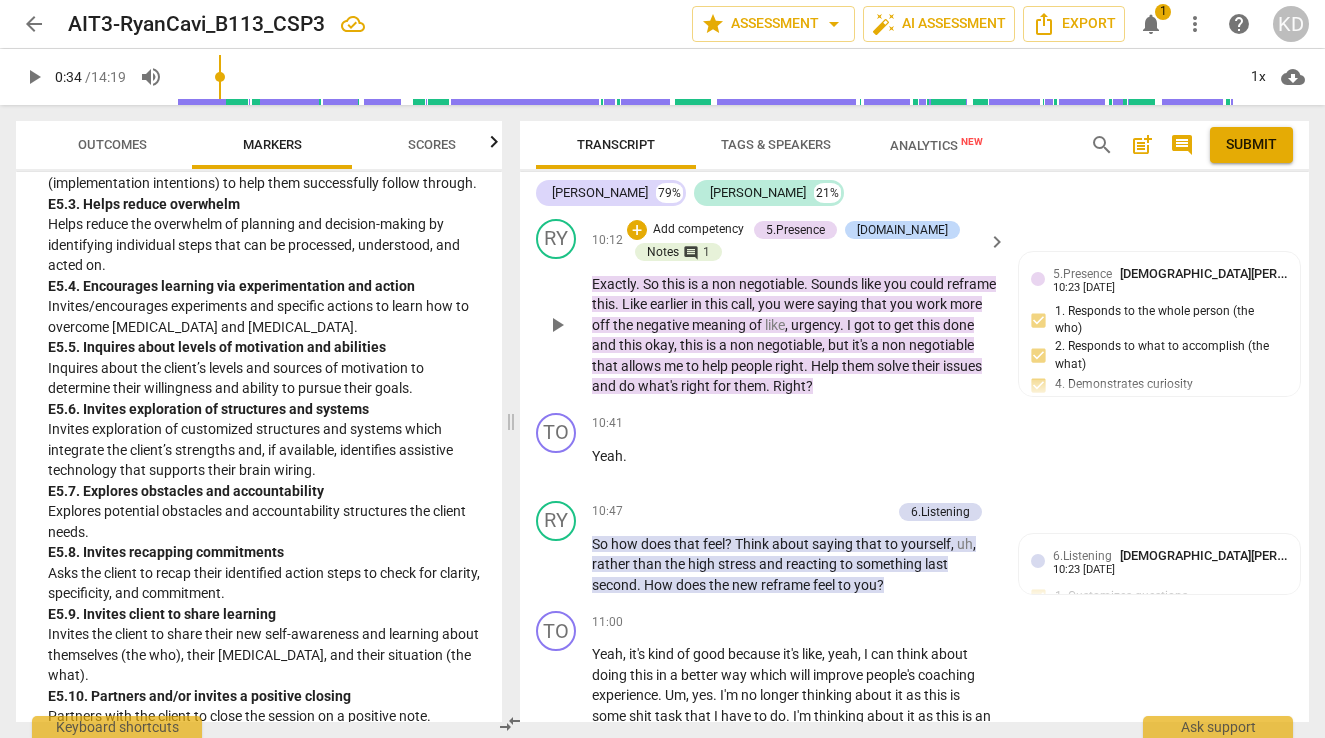 click on "Add competency" at bounding box center (698, 230) 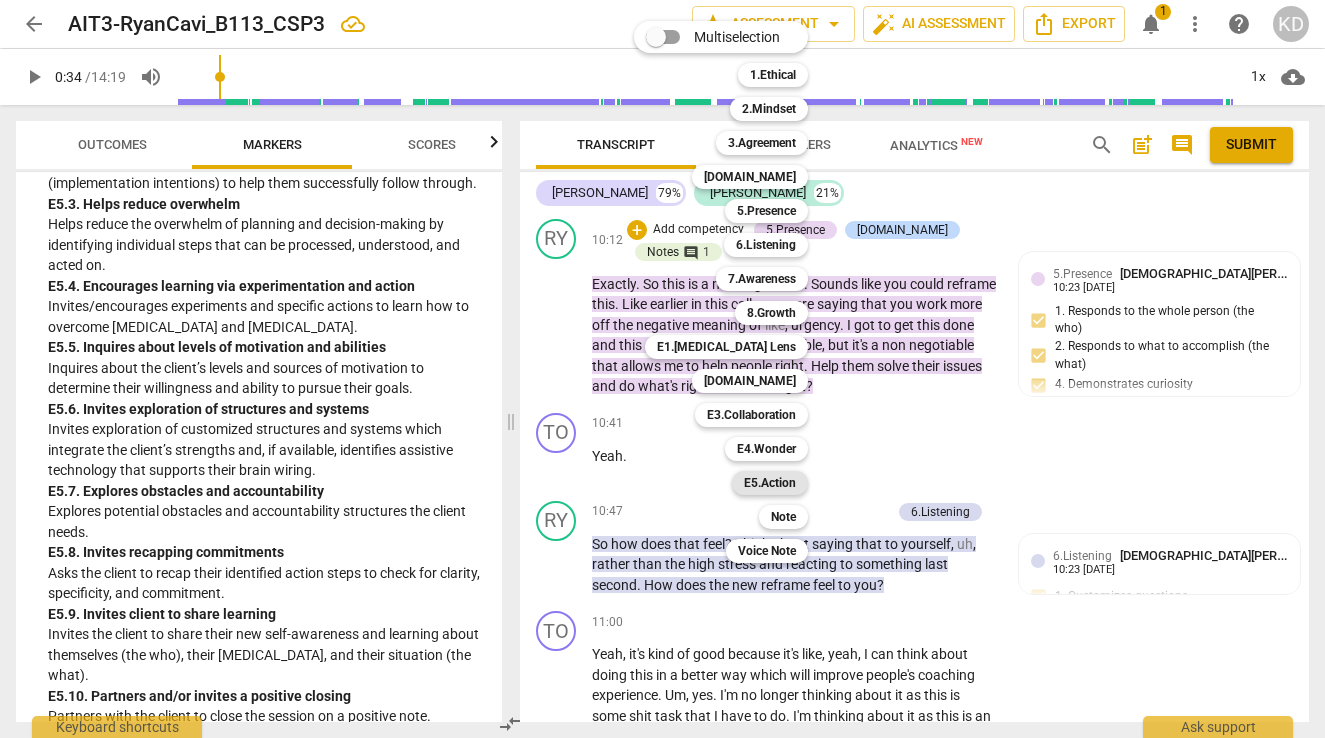 click on "E5.Action" at bounding box center (770, 483) 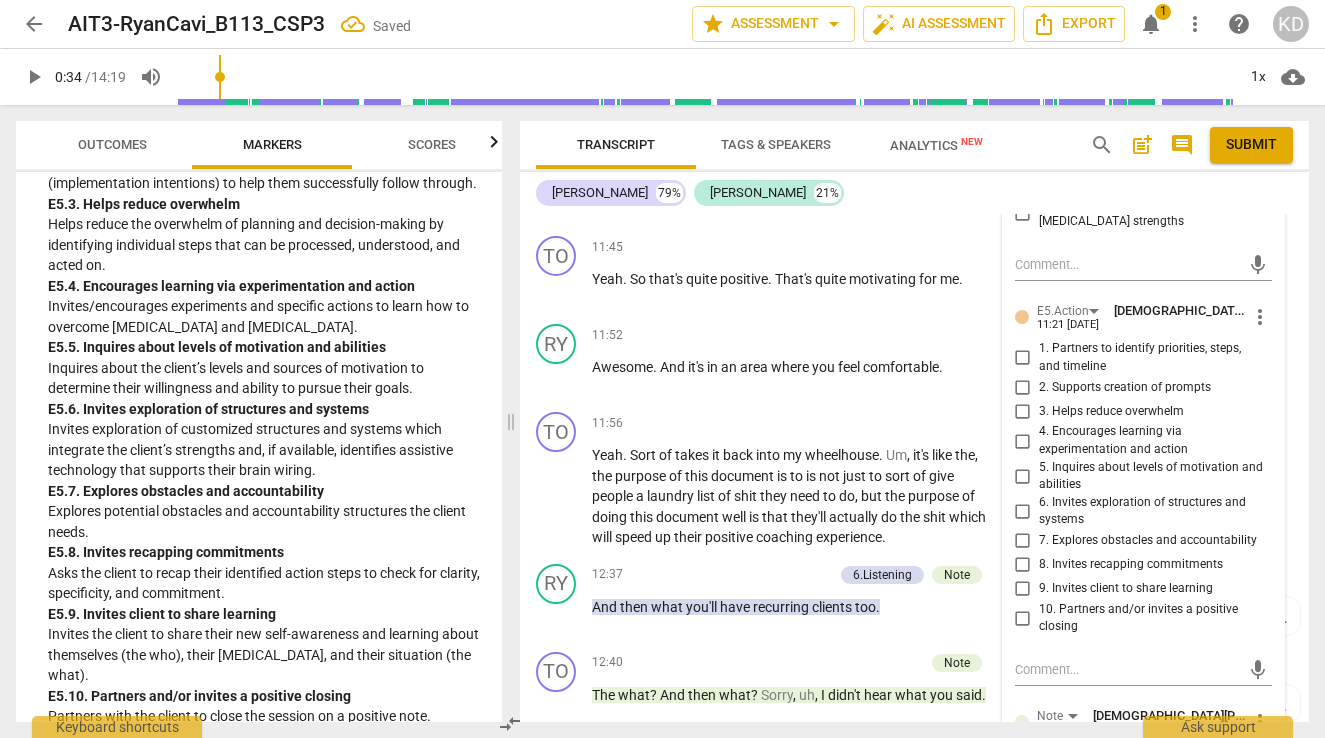scroll, scrollTop: 6546, scrollLeft: 0, axis: vertical 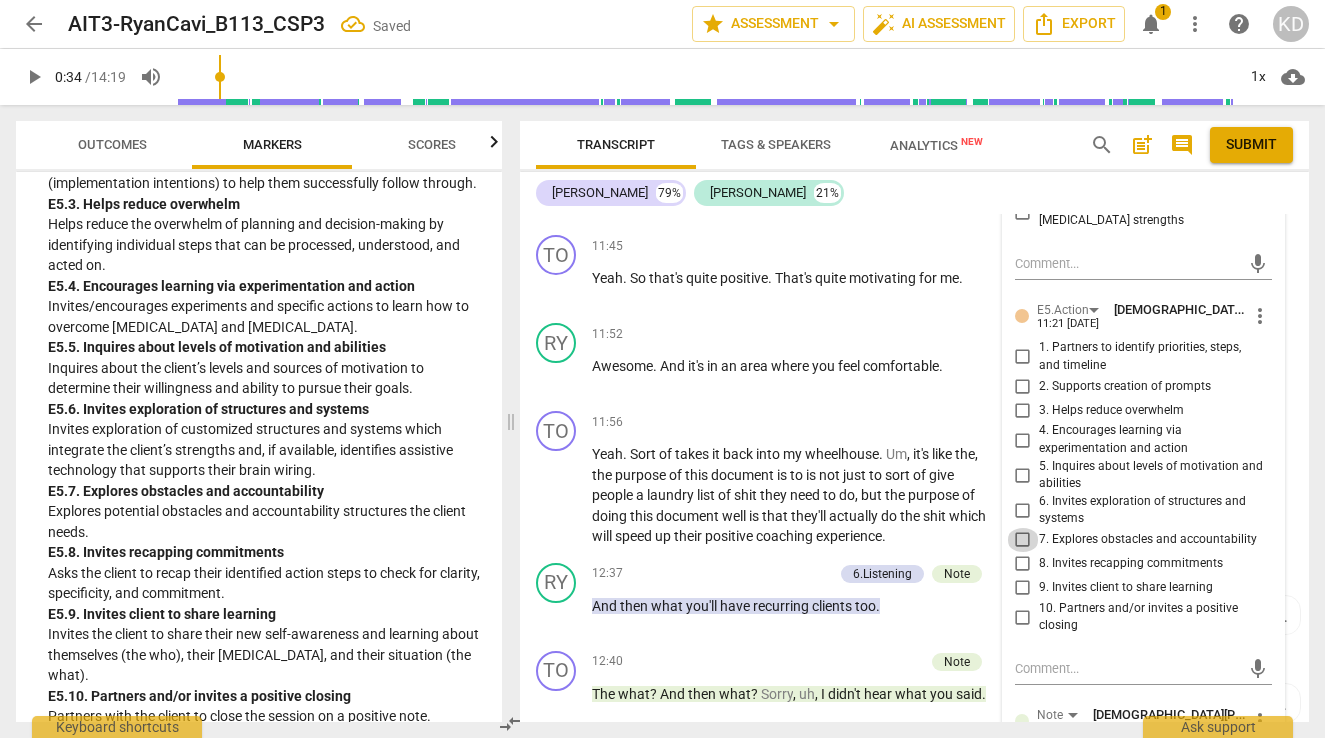 click on "7. Explores obstacles and accountability" at bounding box center (1023, 540) 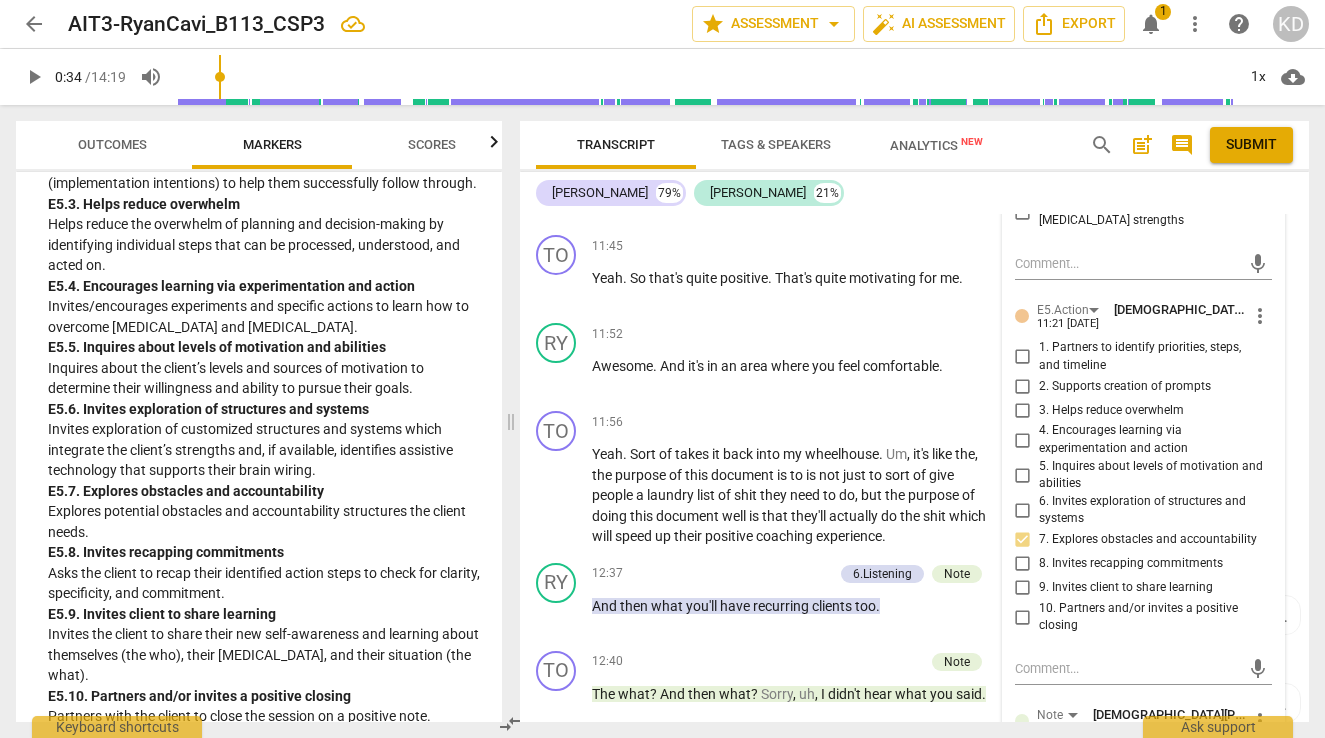 click on "[PERSON_NAME] 79% [PERSON_NAME] 21%" at bounding box center [914, 193] 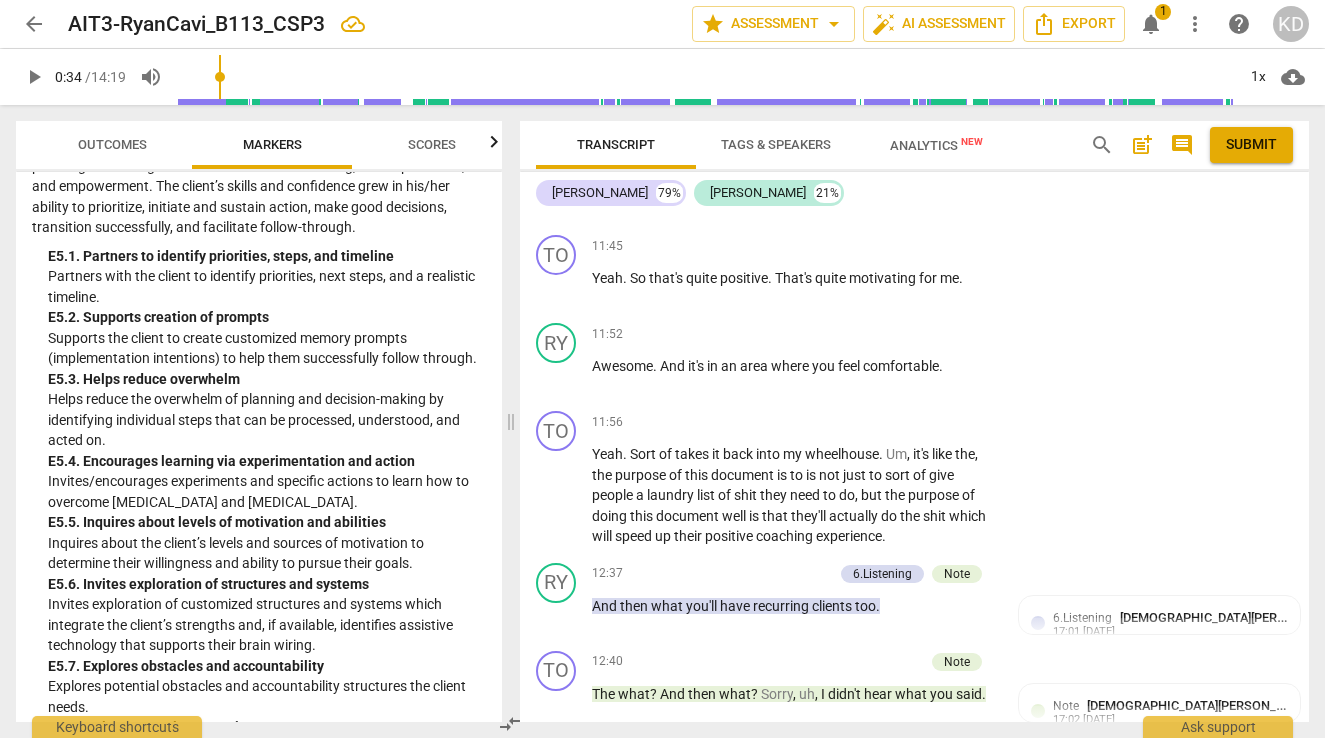 scroll, scrollTop: 6262, scrollLeft: 0, axis: vertical 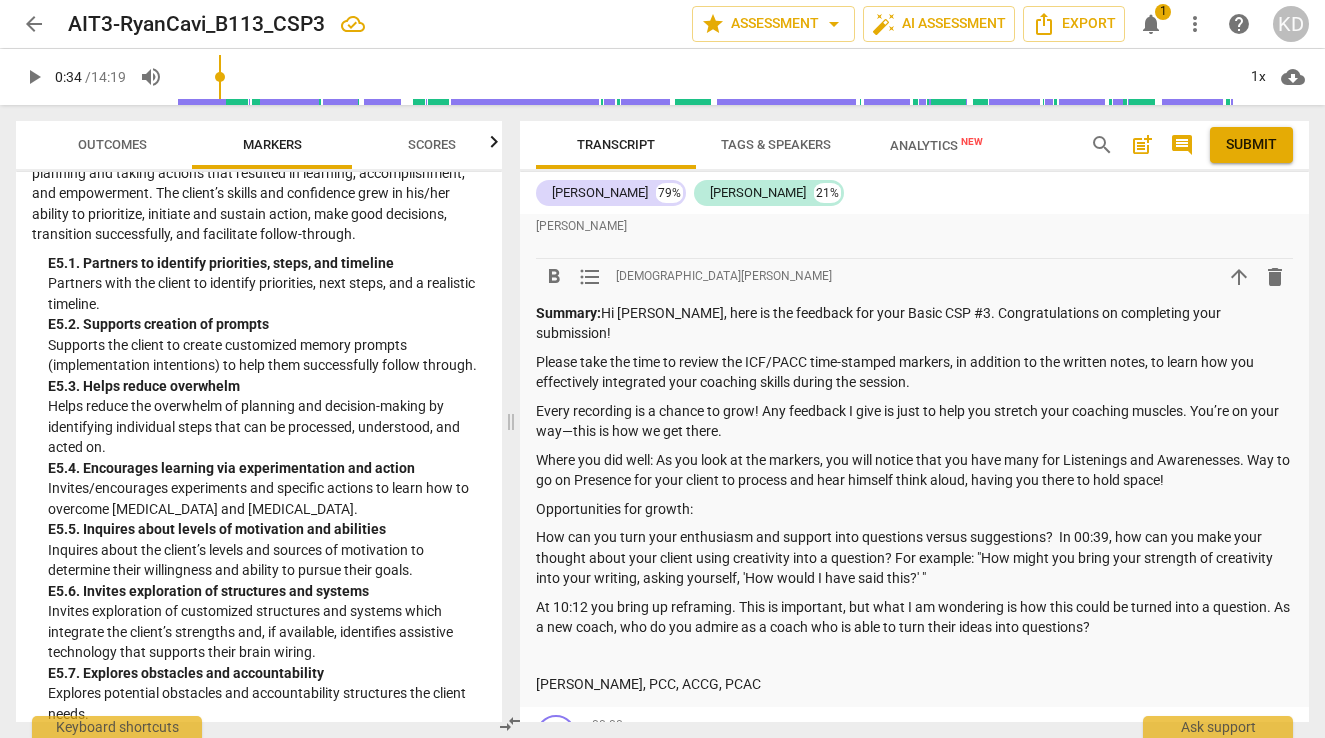 click on "Where you did well: As you look at the markers, you will notice that you have many for Listenings and Awarenesses. Way to go on Presence for your client to process and hear himself think aloud, having you there to hold space!" at bounding box center (914, 470) 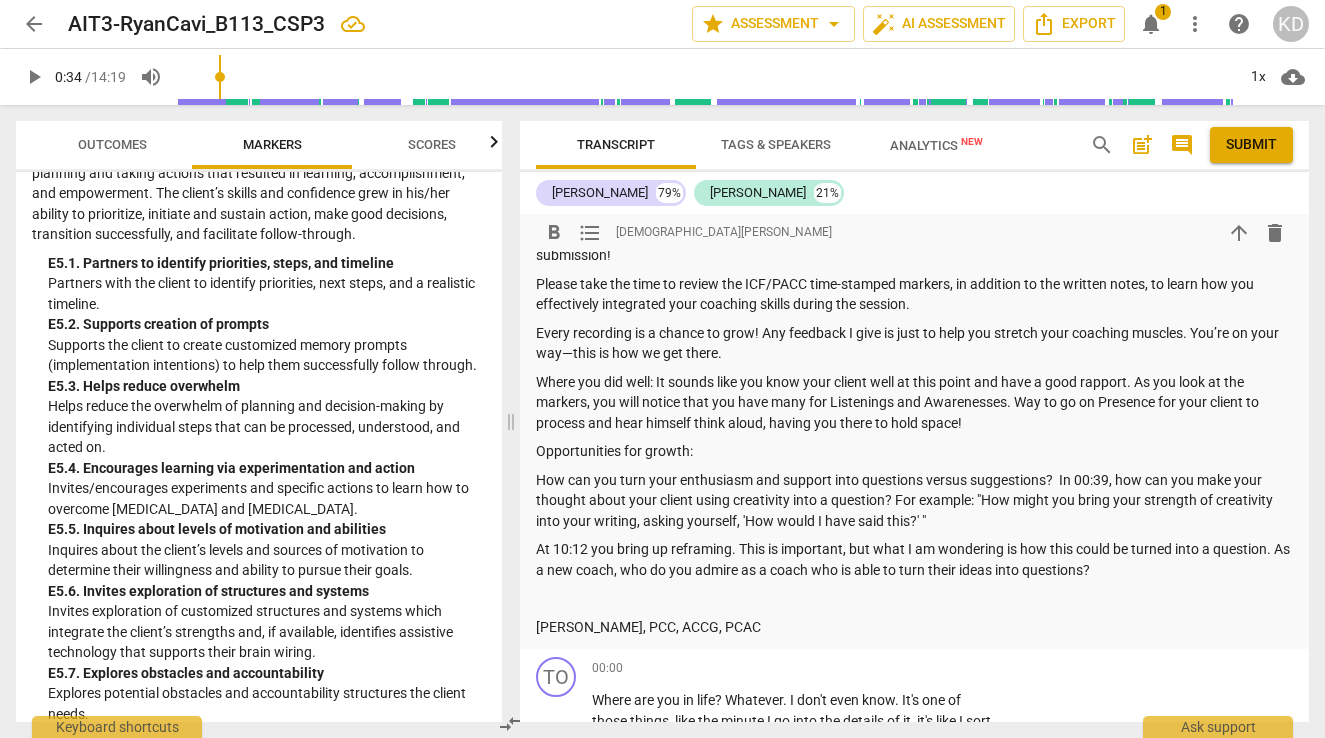 scroll, scrollTop: 1644, scrollLeft: 0, axis: vertical 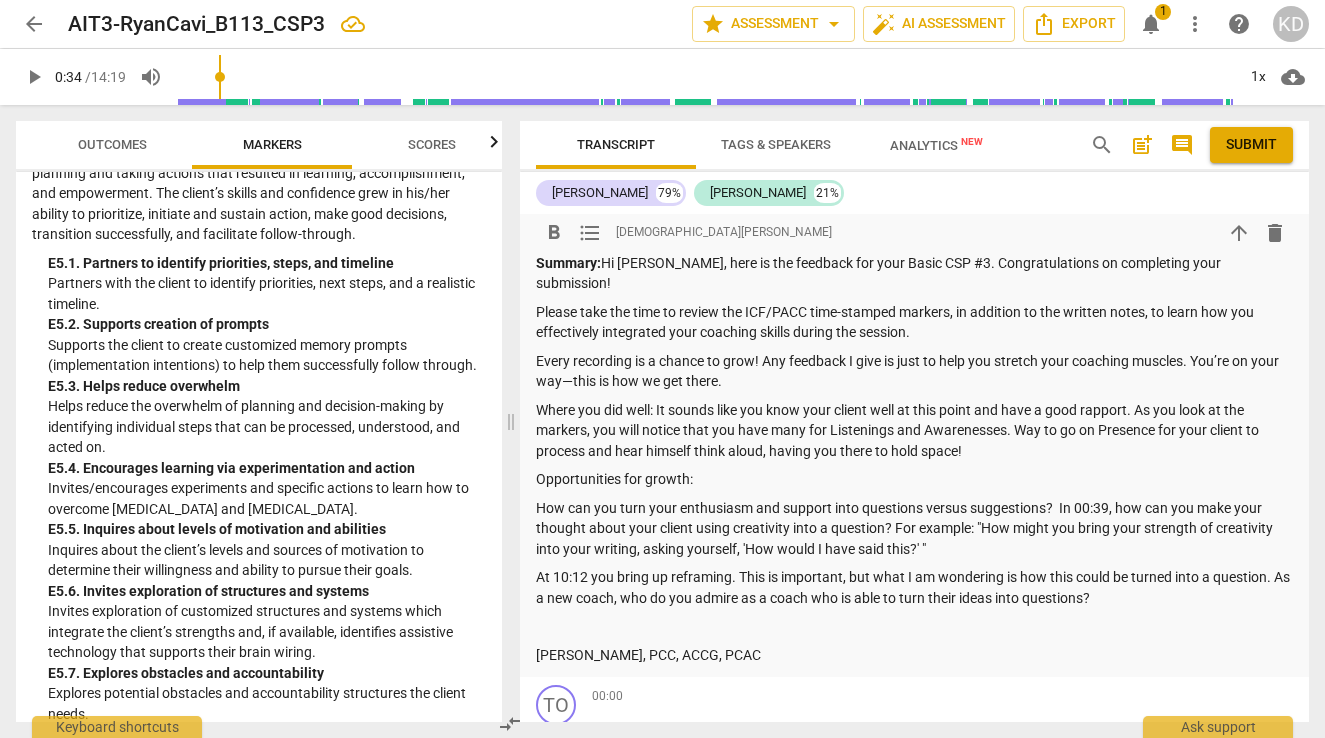 click on "Where you did well: It sounds like you know your client well at this point and have a good rapport. As you look at the markers, you will notice that you have many for Listenings and Awarenesses. Way to go on Presence for your client to process and hear himself think aloud, having you there to hold space!" at bounding box center [914, 431] 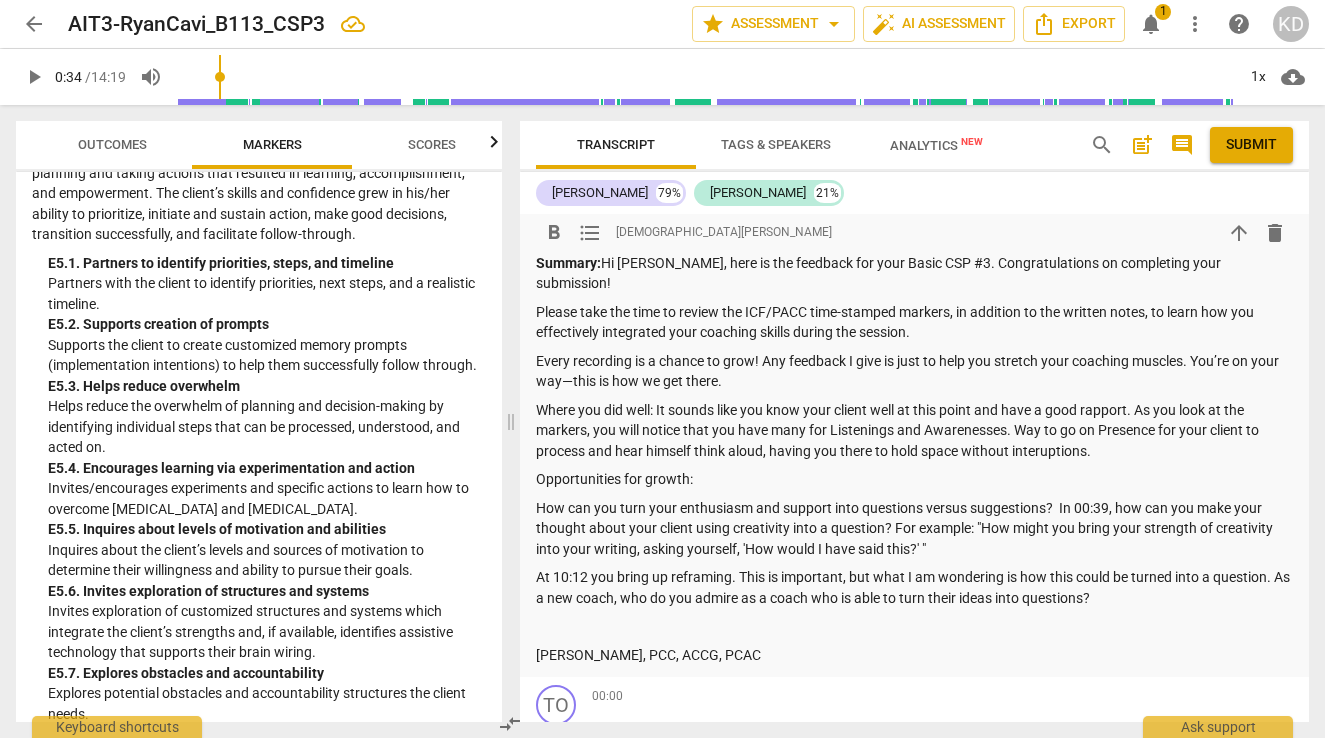 click on "Summary:   Hi [PERSON_NAME], here is the feedback for your Basic CSP #3. Congratulations on completing your submission!  Please take the time to review the ICF/PACC time-stamped markers, in addition to the written notes, to learn how you effectively integrated your coaching skills during the session.  Every recording is a chance to grow! Any feedback I give is just to help you stretch your coaching muscles. You’re on your way—this is how we get there. Where you did well: It sounds like you know your client well at this point and have a good rapport. As you look at the markers, you will notice that you have many for Listenings and Awarenesses. Way to go on Presence for your client to process and hear himself think aloud, having you there to hold space without interuptions. Opportunities for growth:  At 10:12 you bring up reframing. This is important, but what I am wondering is how this could be turned into a question. As a new coach, who do you admire as a coach who is able to turn their ideas into questions?" at bounding box center (914, 459) 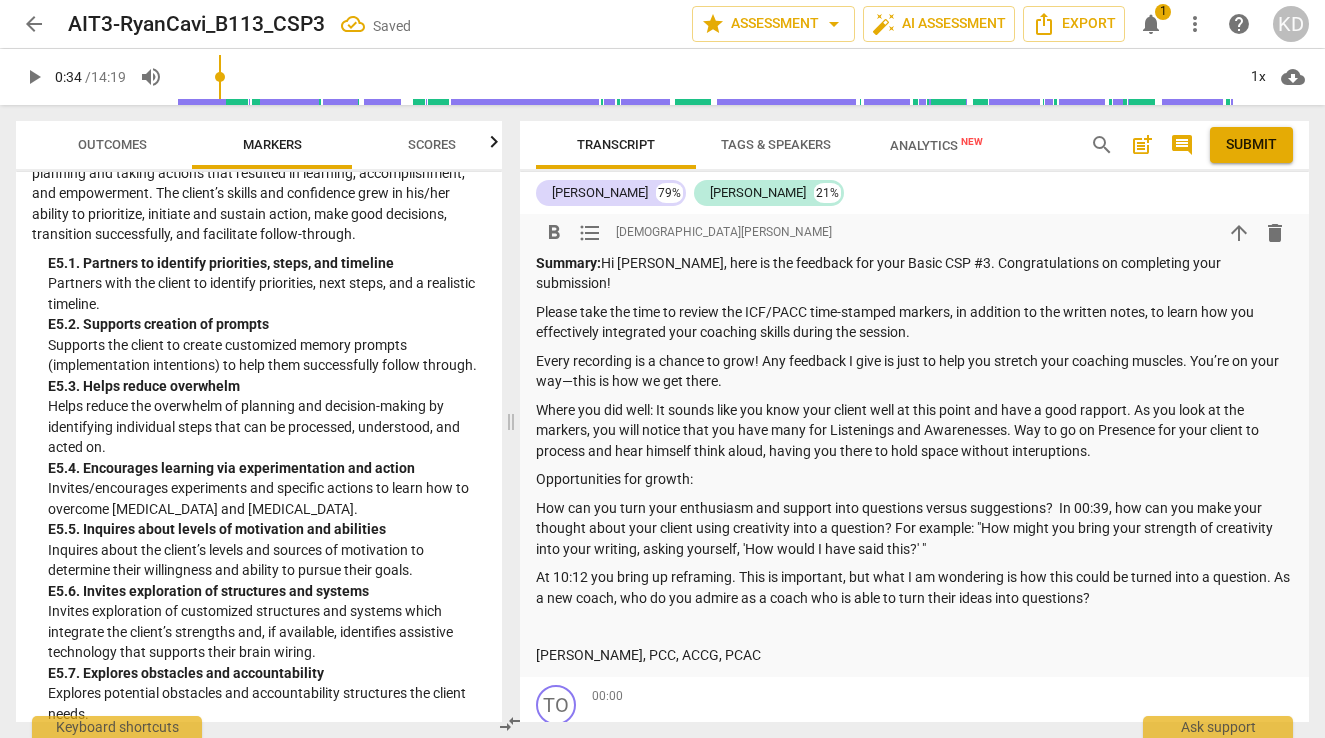 click on "Where you did well: It sounds like you know your client well at this point and have a good rapport. As you look at the markers, you will notice that you have many for Listenings and Awarenesses. Way to go on Presence for your client to process and hear himself think aloud, having you there to hold space without interuptions." at bounding box center [914, 431] 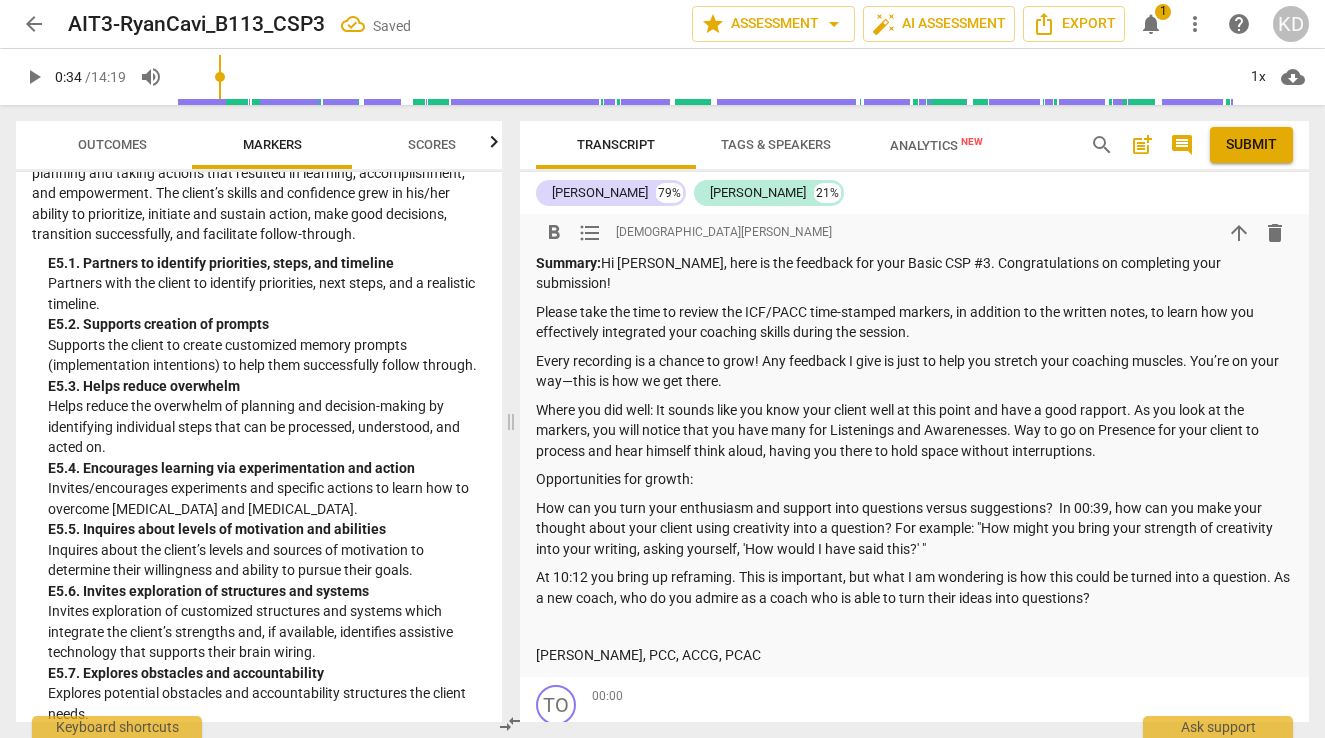 click on "Summary:   Hi [PERSON_NAME], here is the feedback for your Basic CSP #3. Congratulations on completing your submission!  Please take the time to review the ICF/PACC time-stamped markers, in addition to the written notes, to learn how you effectively integrated your coaching skills during the session.  Every recording is a chance to grow! Any feedback I give is just to help you stretch your coaching muscles. You’re on your way—this is how we get there. Where you did well: It sounds like you know your client well at this point and have a good rapport. As you look at the markers, you will notice that you have many for Listenings and Awarenesses. Way to go on Presence for your client to process and hear himself think aloud, having you there to hold space without interruptions. Opportunities for growth:  At 10:12 you bring up reframing. This is important, but what I am wondering is how this could be turned into a question. As a new coach, who do you admire as a coach who is able to turn their ideas into questions?" at bounding box center (914, 459) 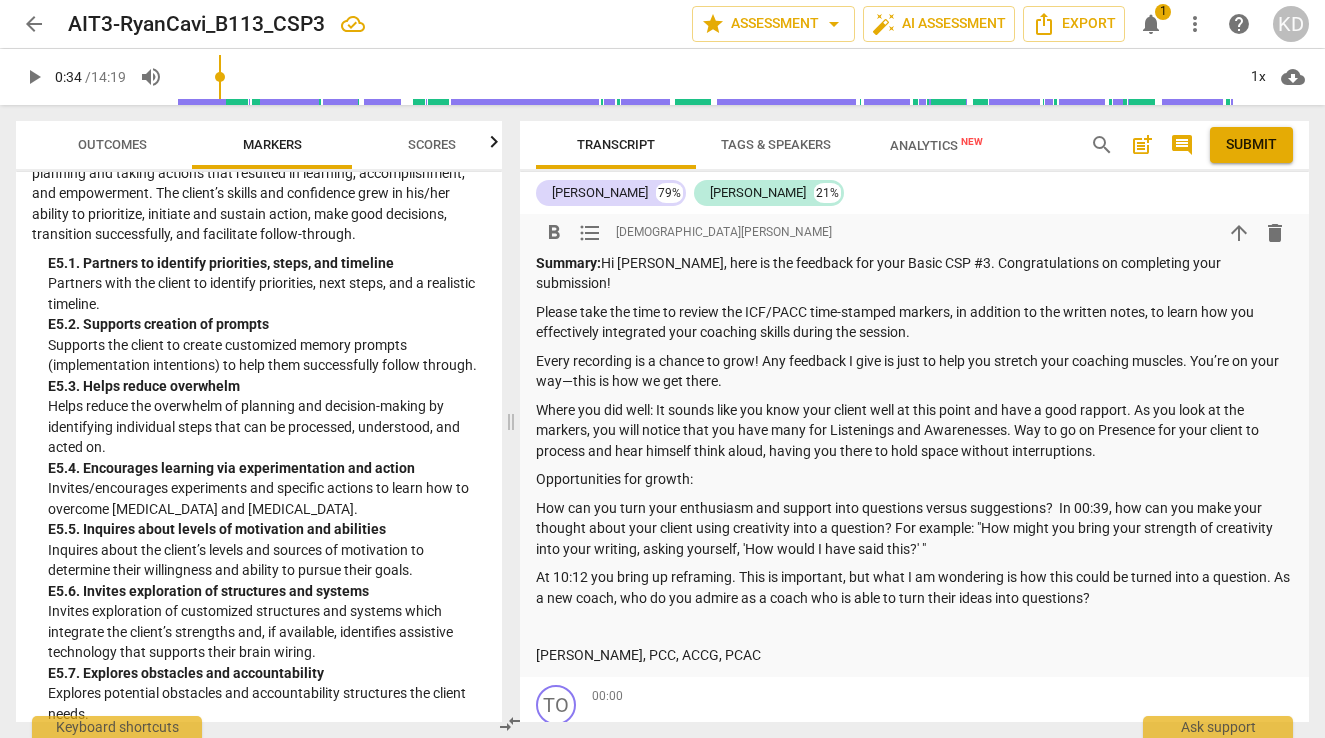 scroll, scrollTop: 1616, scrollLeft: 0, axis: vertical 